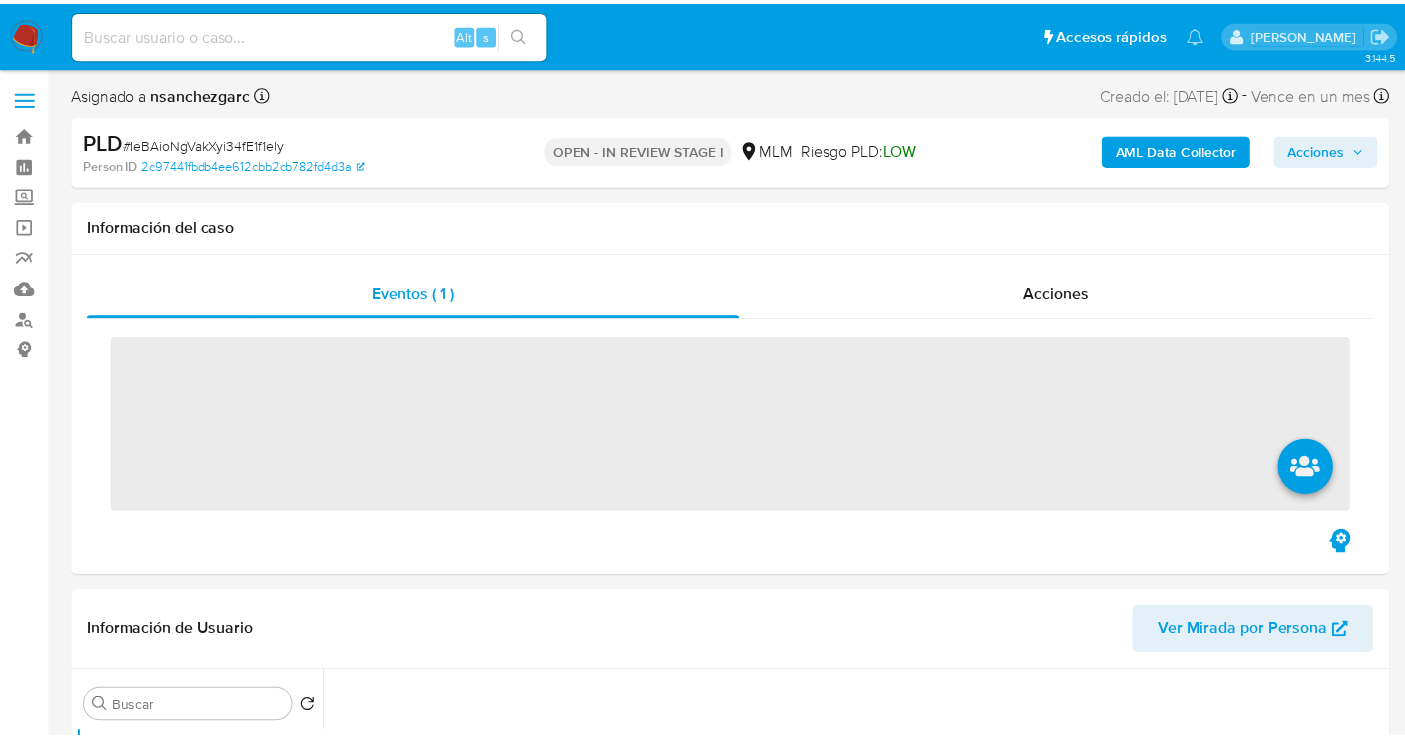 scroll, scrollTop: 0, scrollLeft: 0, axis: both 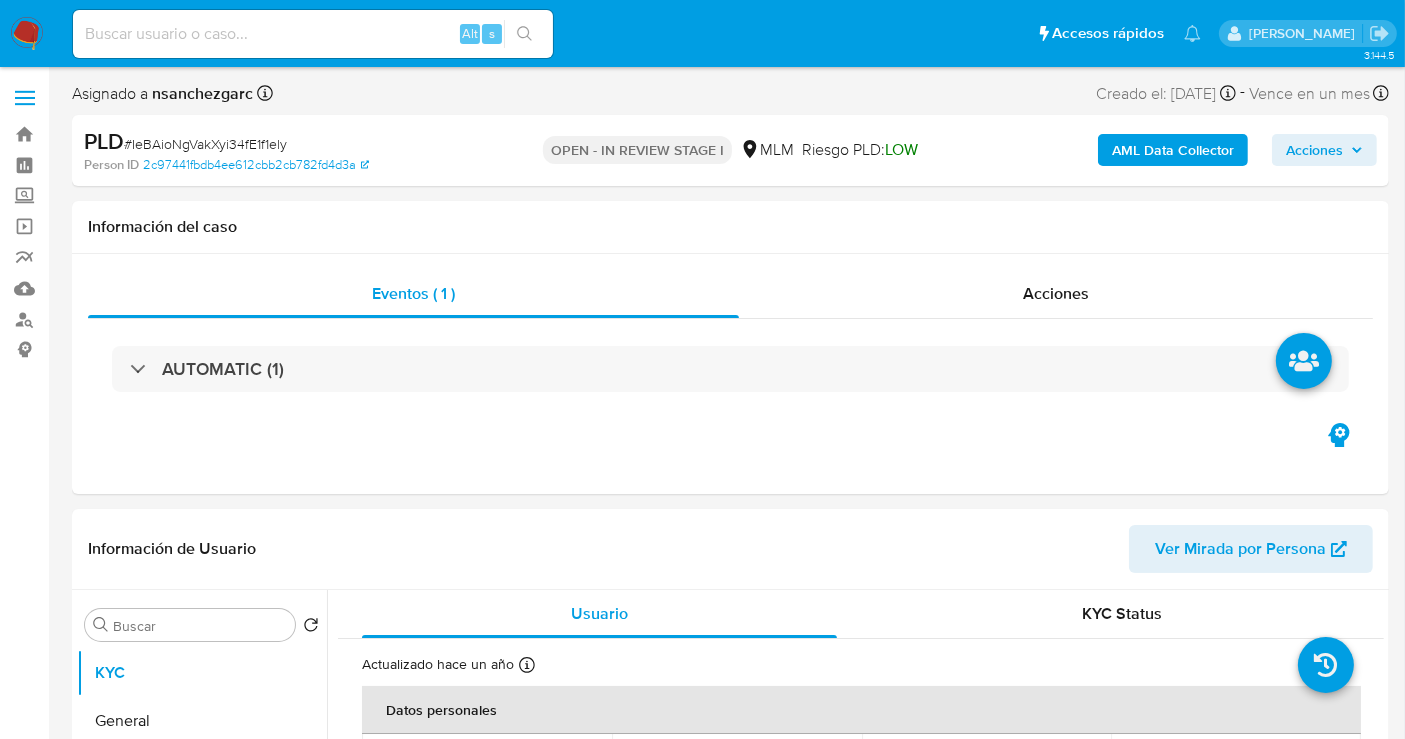 select on "10" 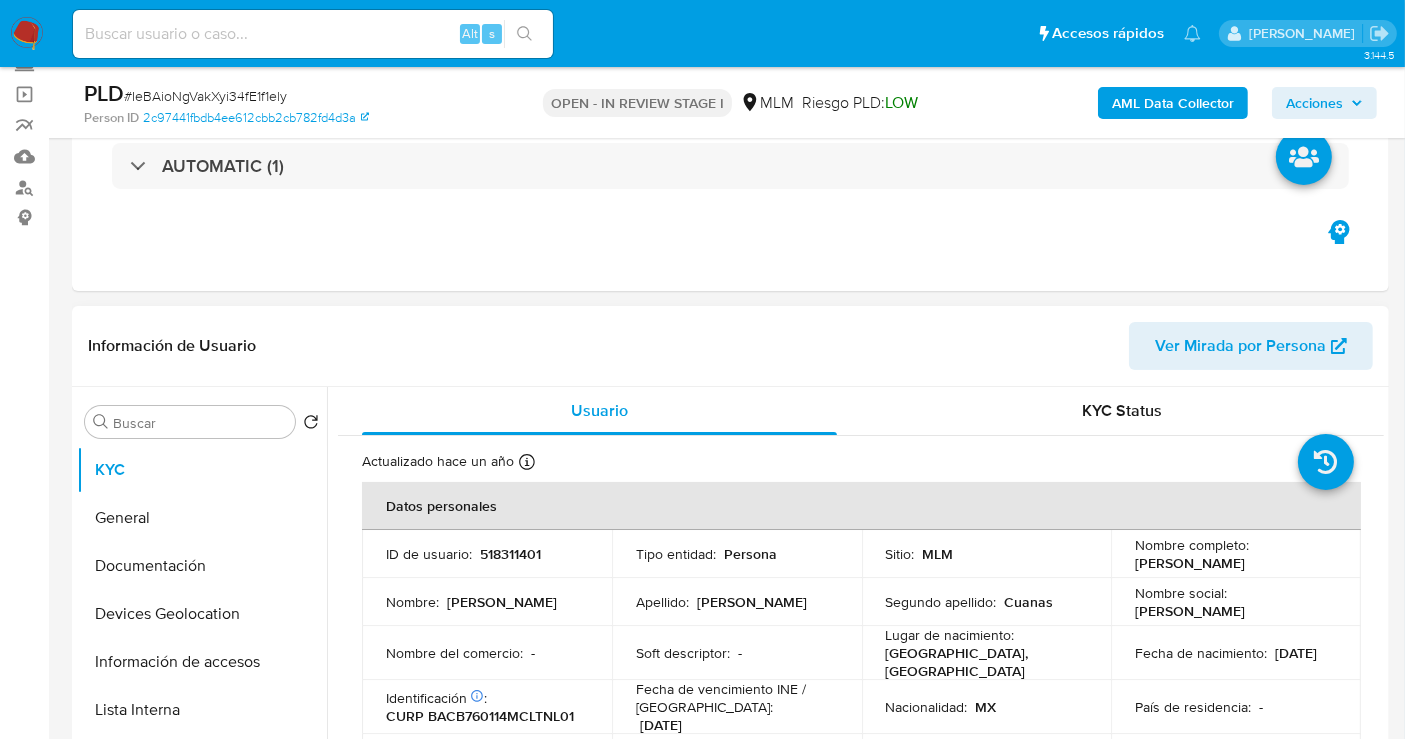 scroll, scrollTop: 555, scrollLeft: 0, axis: vertical 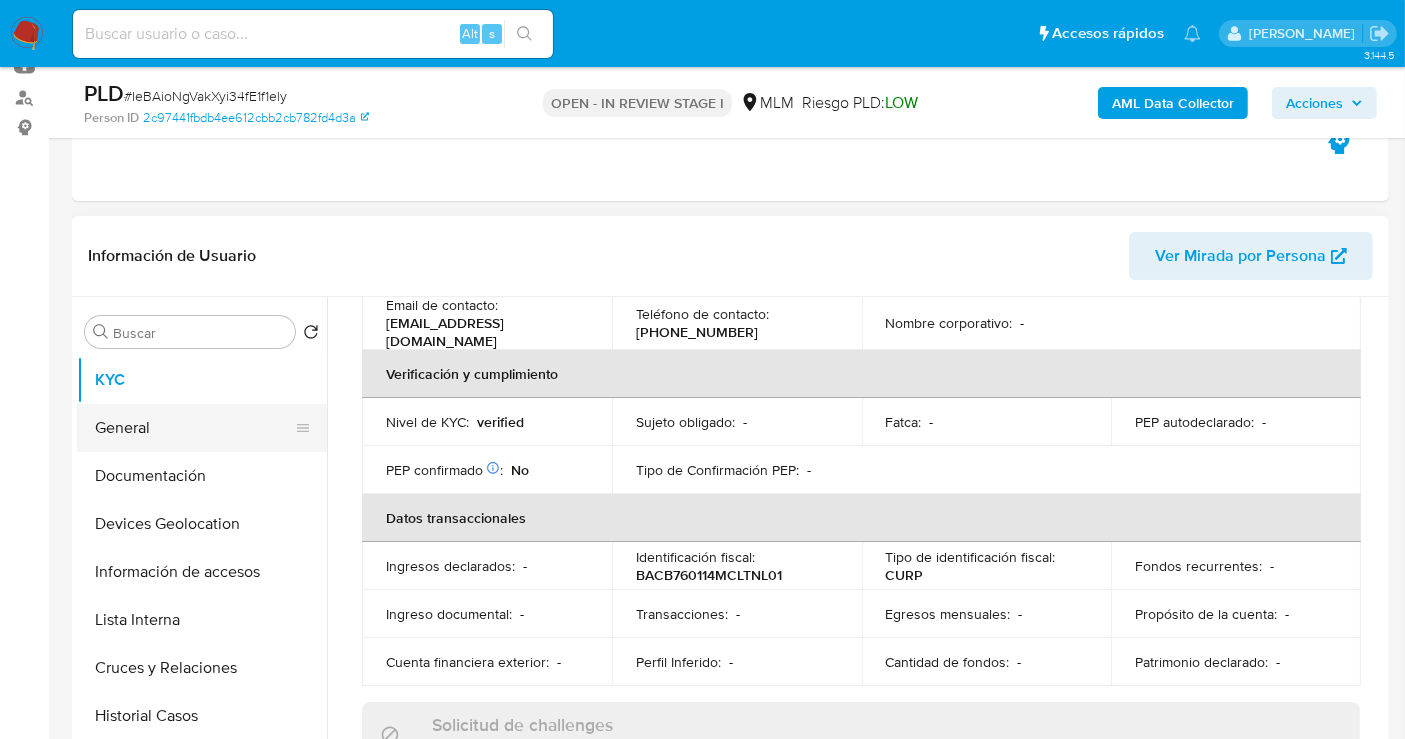 click on "General" at bounding box center [194, 428] 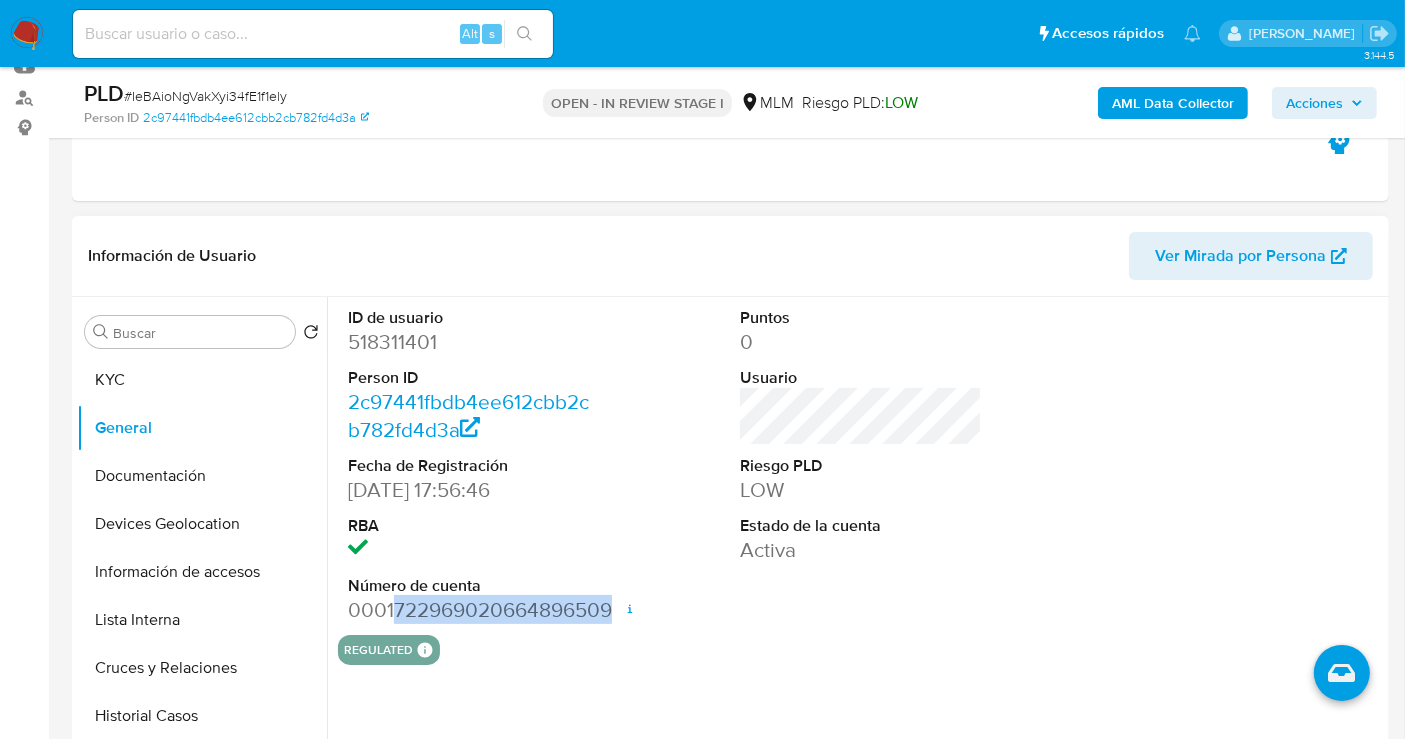 drag, startPoint x: 395, startPoint y: 606, endPoint x: 608, endPoint y: 614, distance: 213.15018 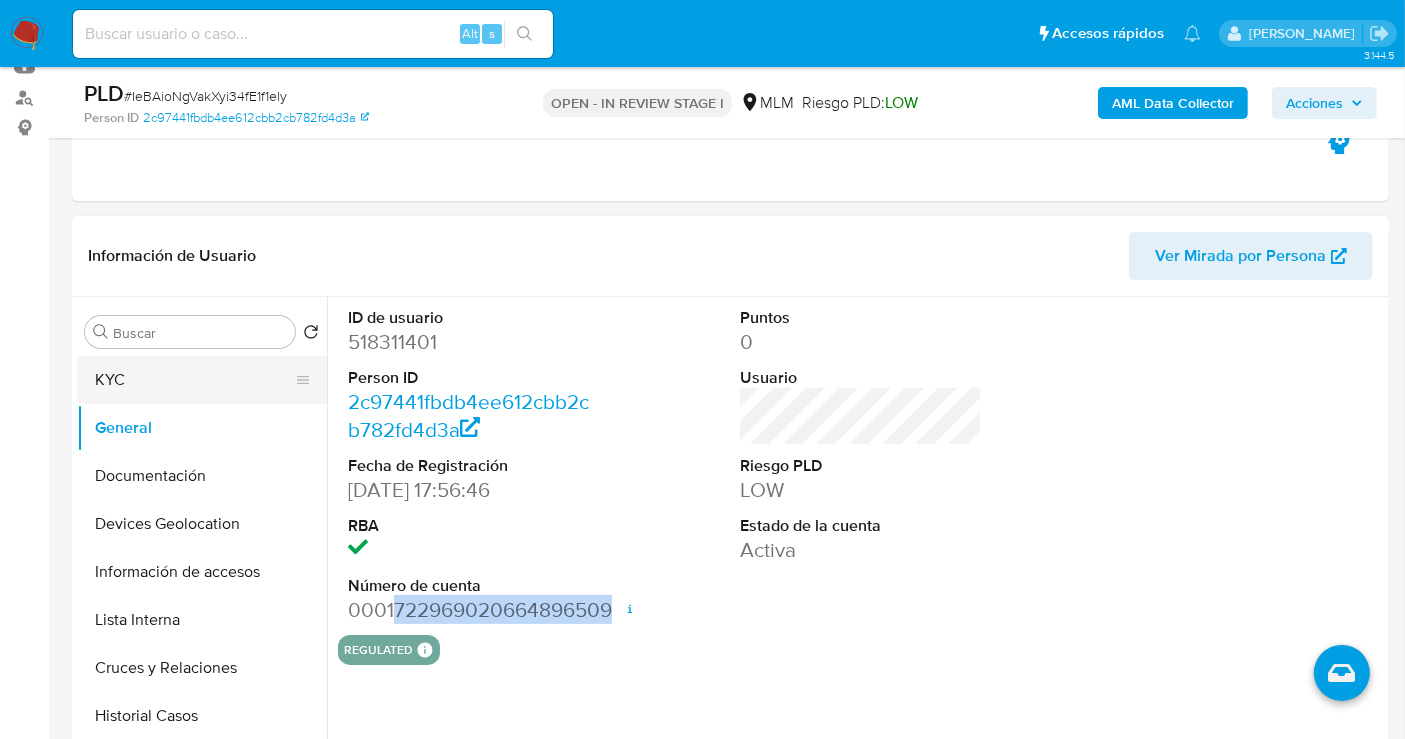 click on "KYC" at bounding box center [194, 380] 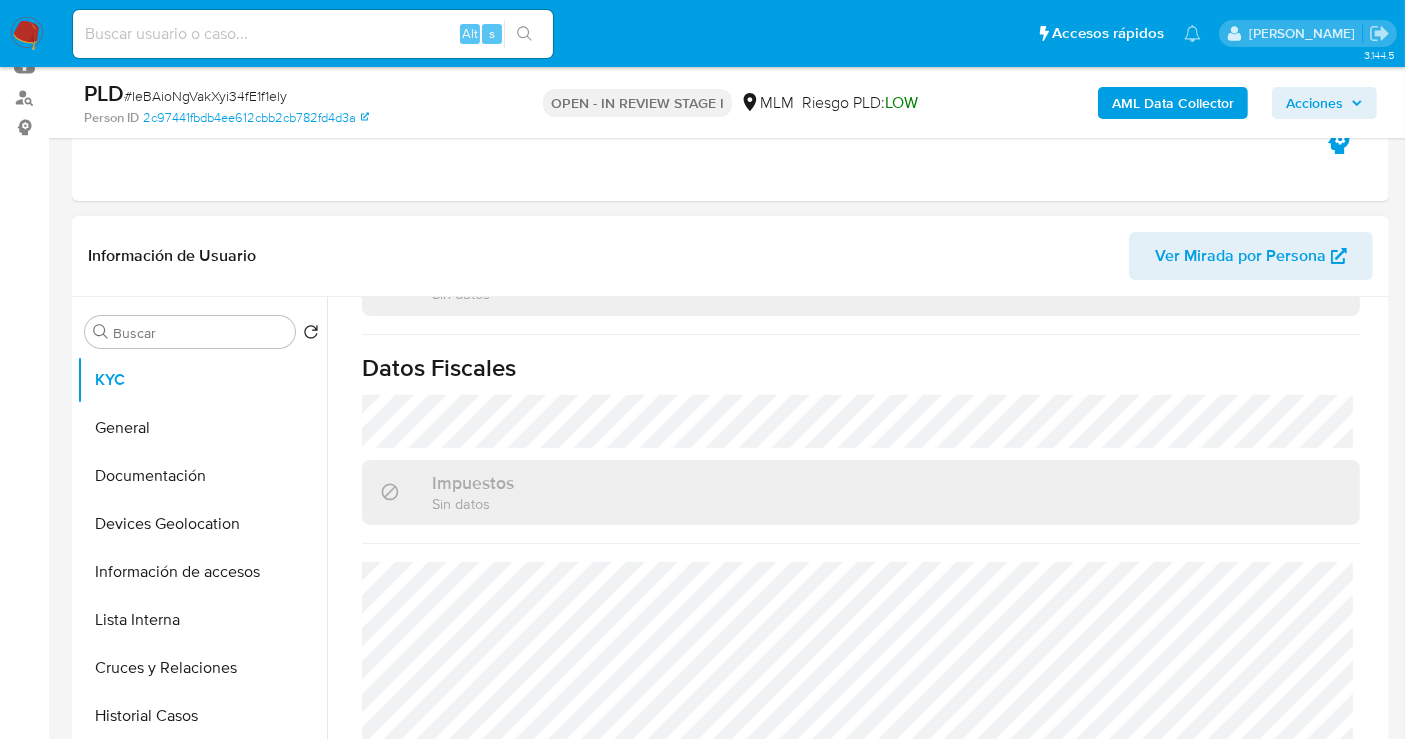 scroll, scrollTop: 1268, scrollLeft: 0, axis: vertical 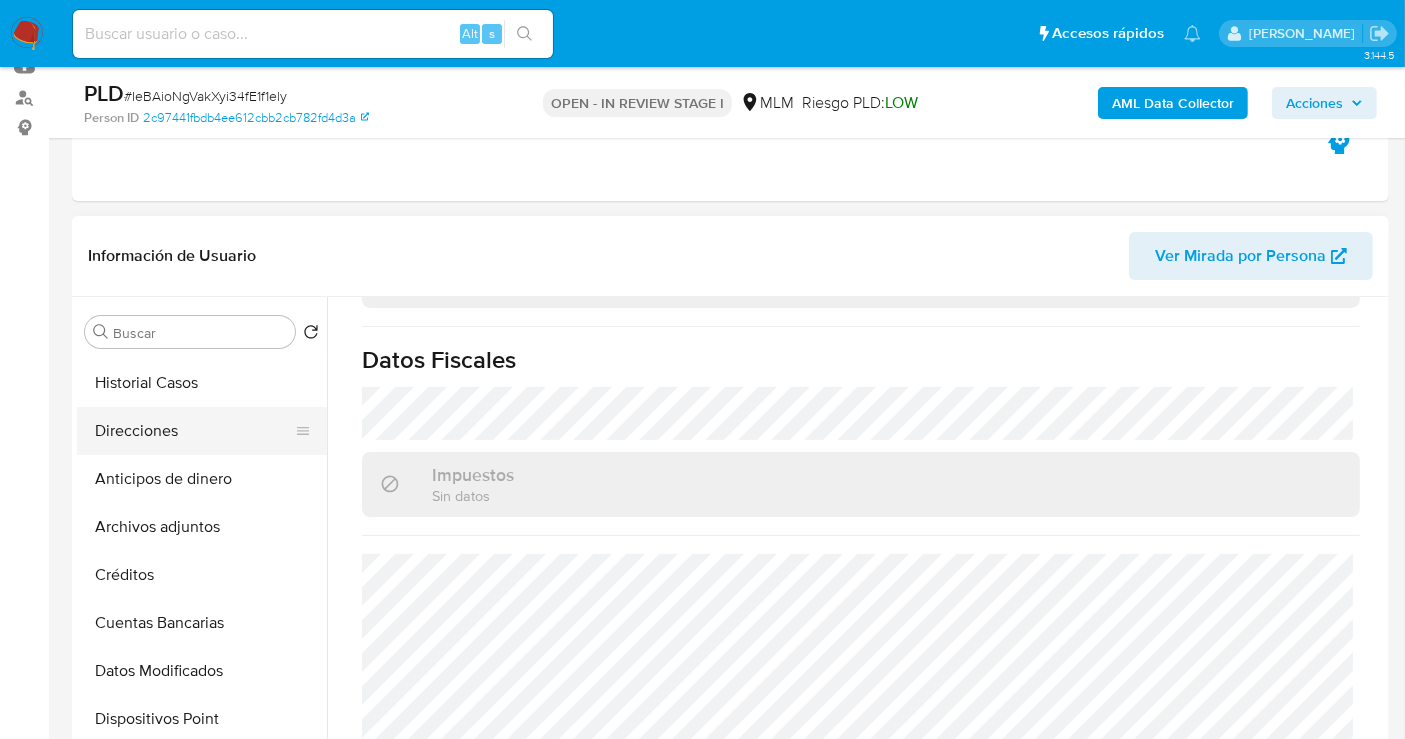 click on "Direcciones" at bounding box center (194, 431) 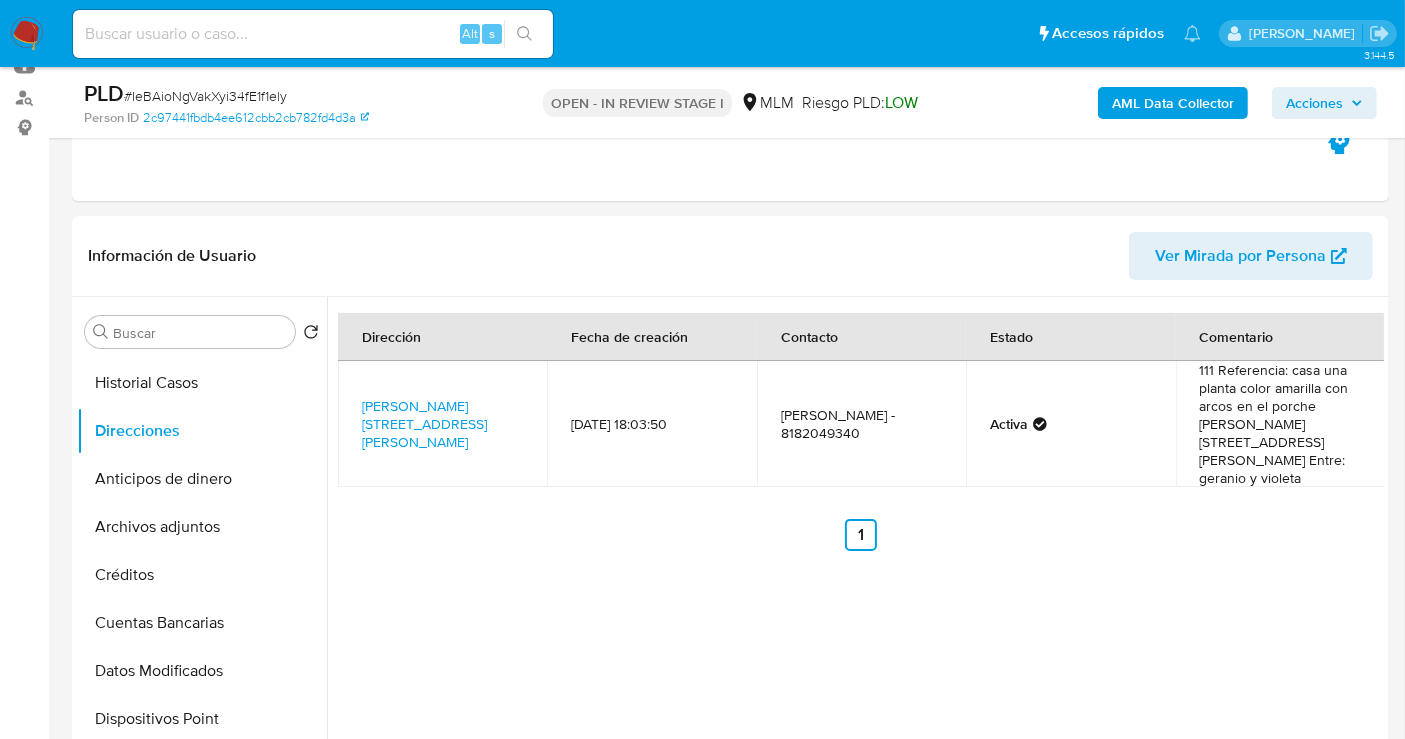 type 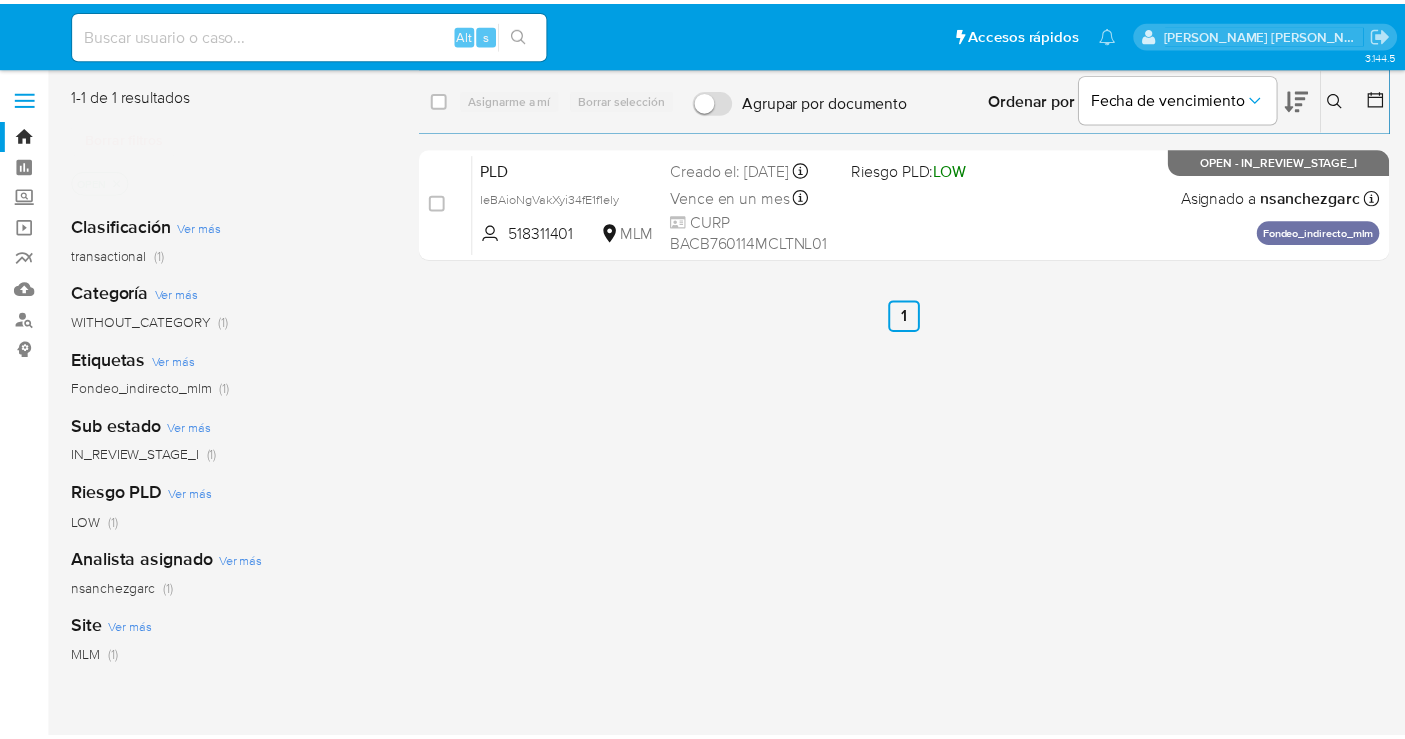 scroll, scrollTop: 0, scrollLeft: 0, axis: both 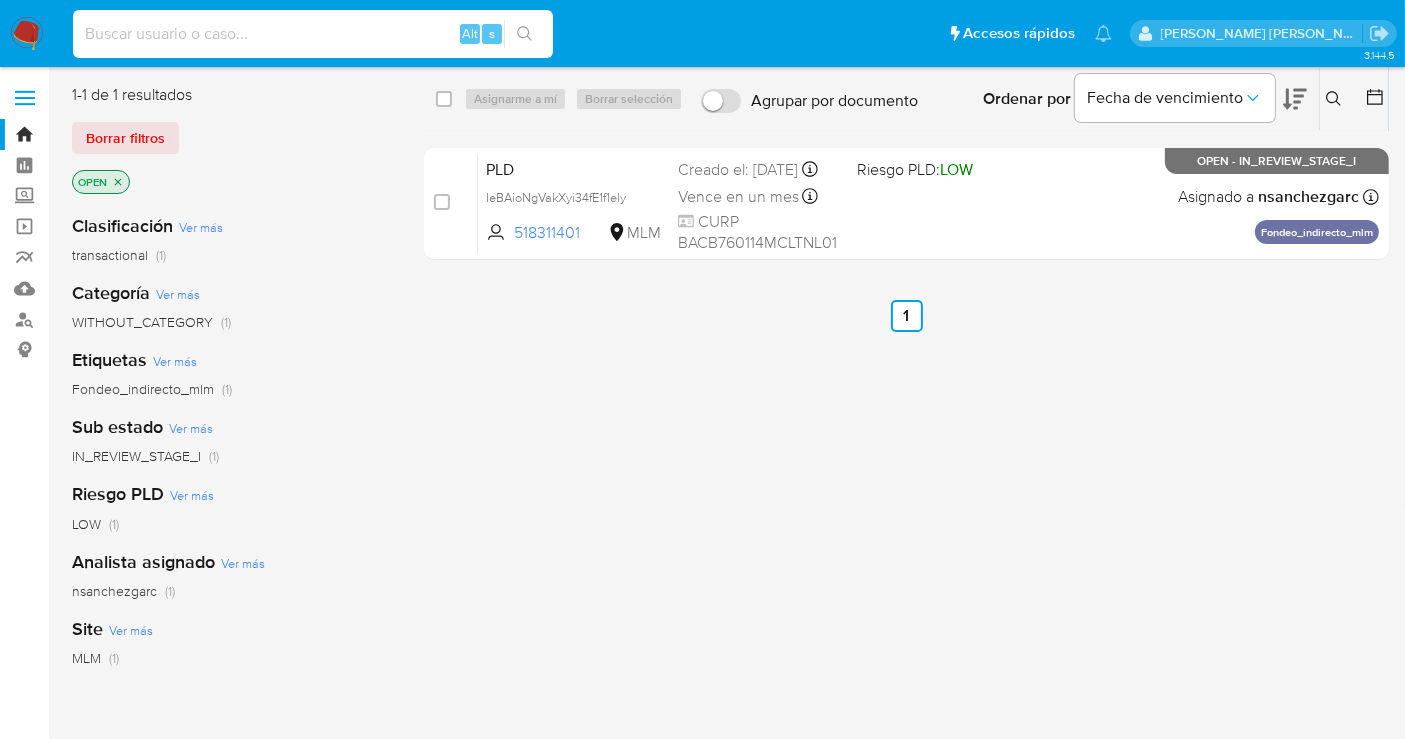 click at bounding box center (313, 34) 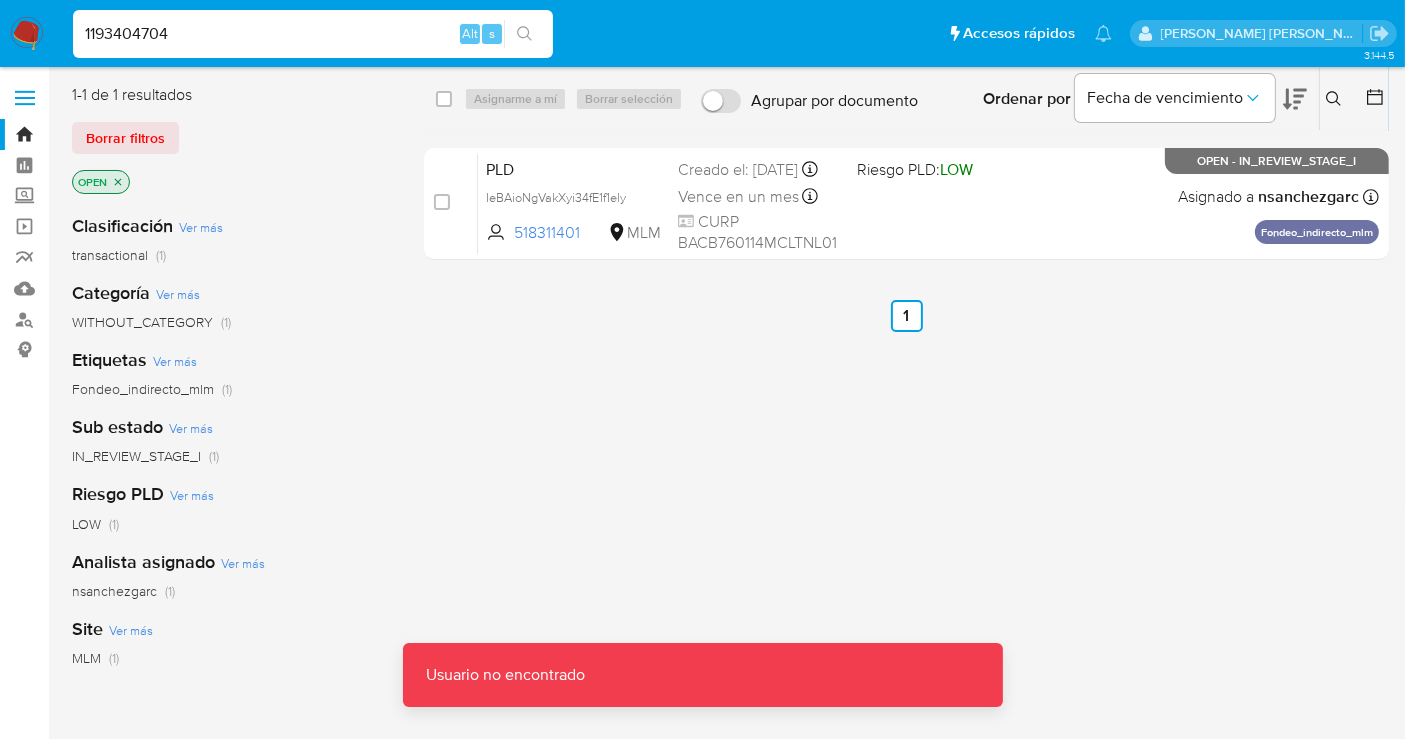 click on "1193404704" at bounding box center [313, 34] 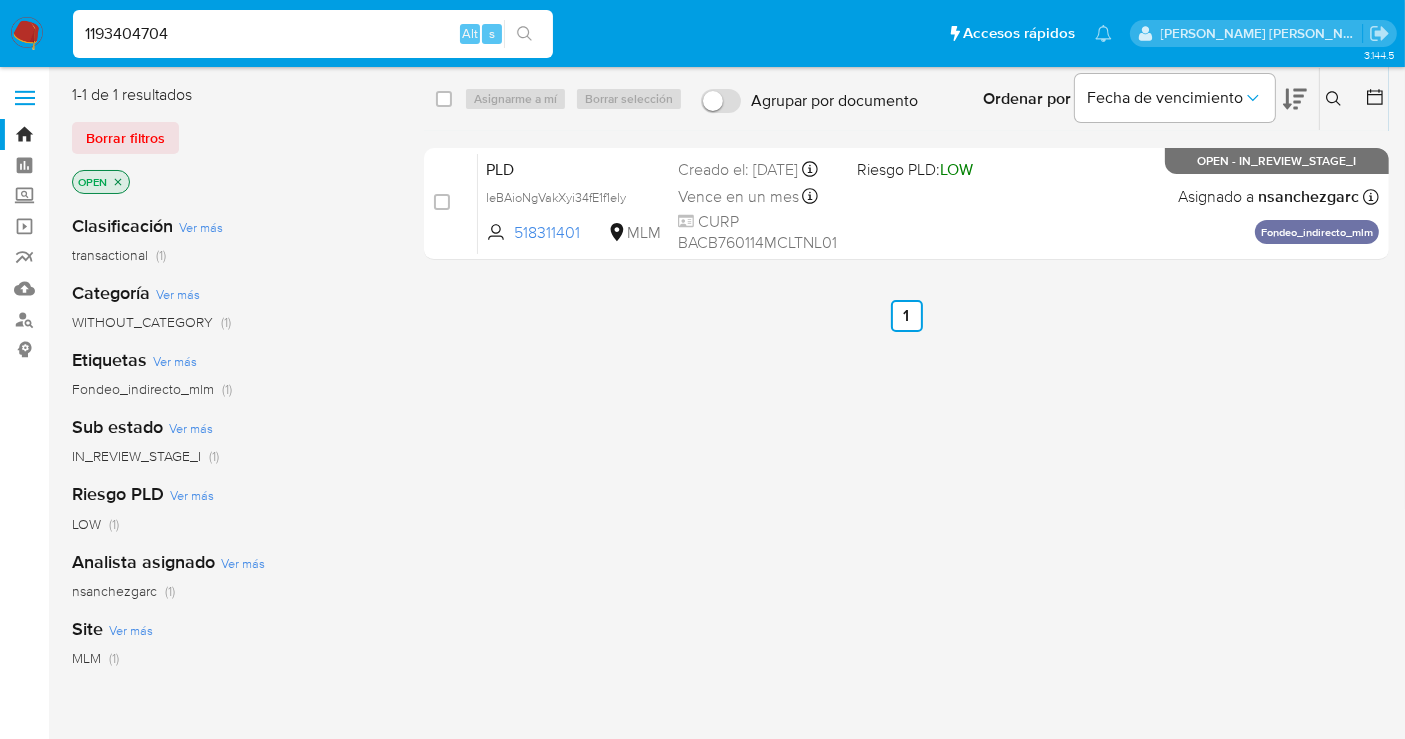 type on "1193404704" 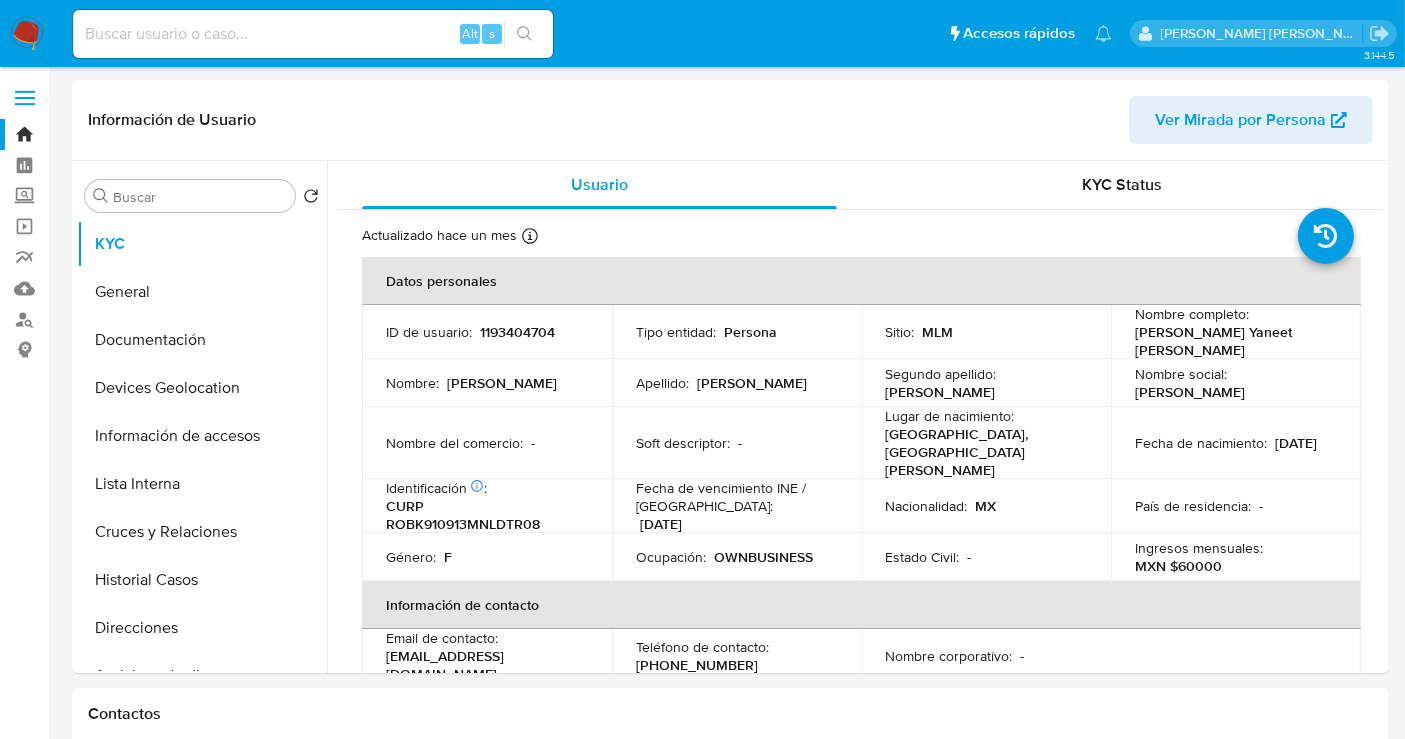 select on "10" 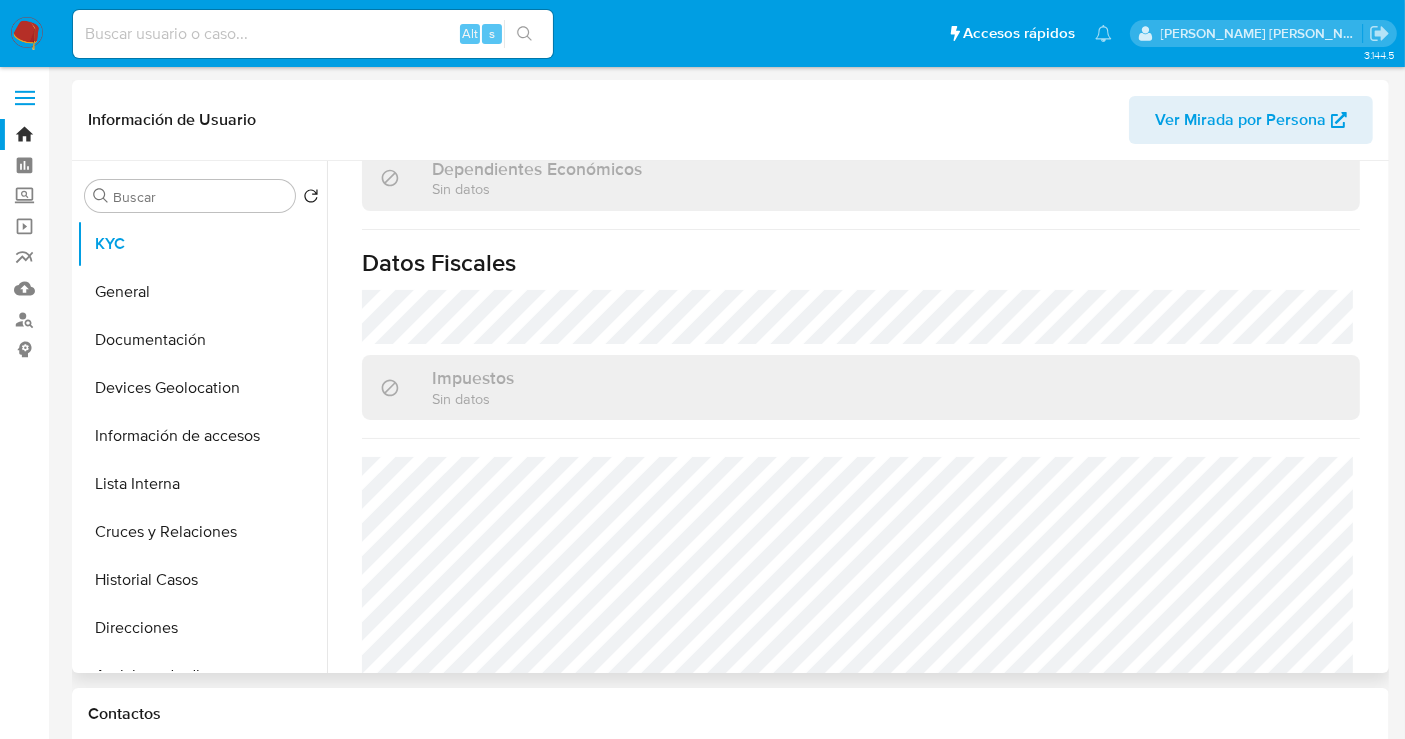 scroll, scrollTop: 1268, scrollLeft: 0, axis: vertical 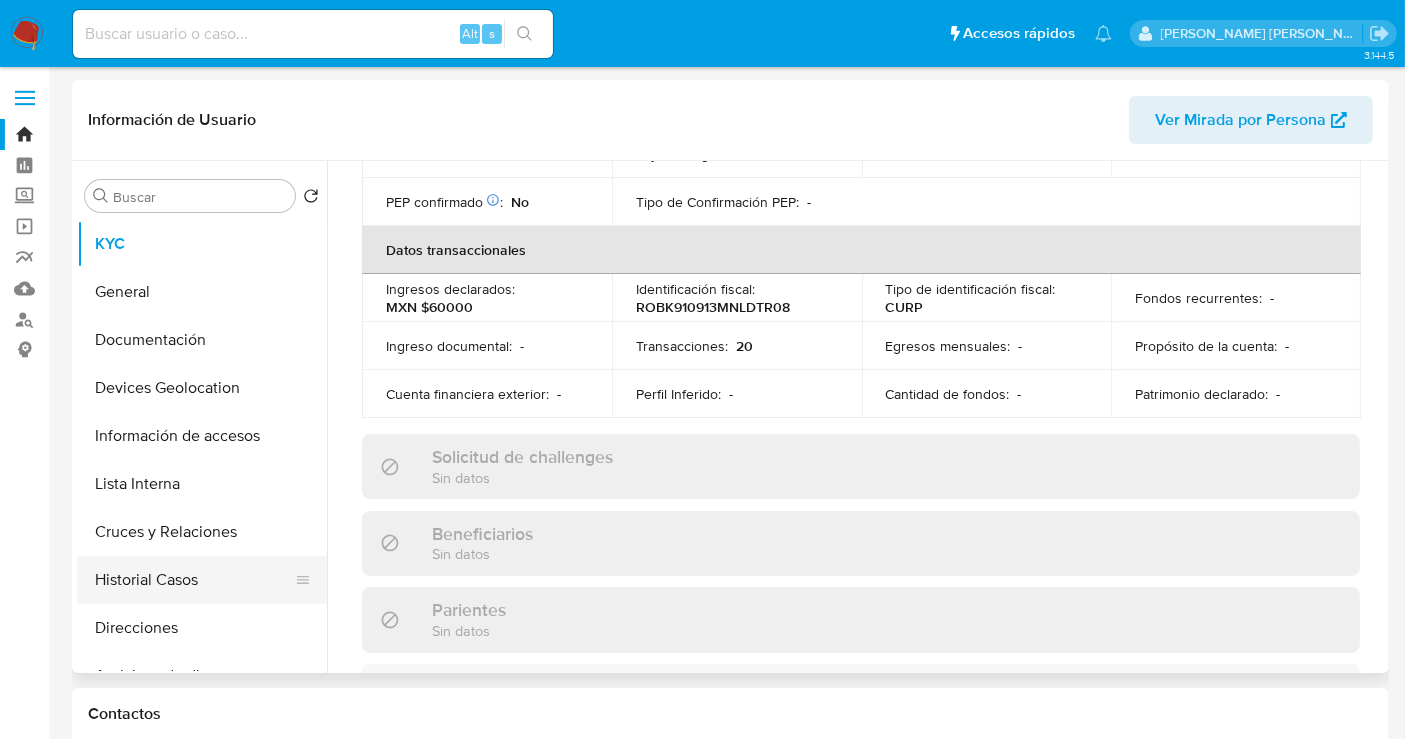 click on "Historial Casos" at bounding box center [194, 580] 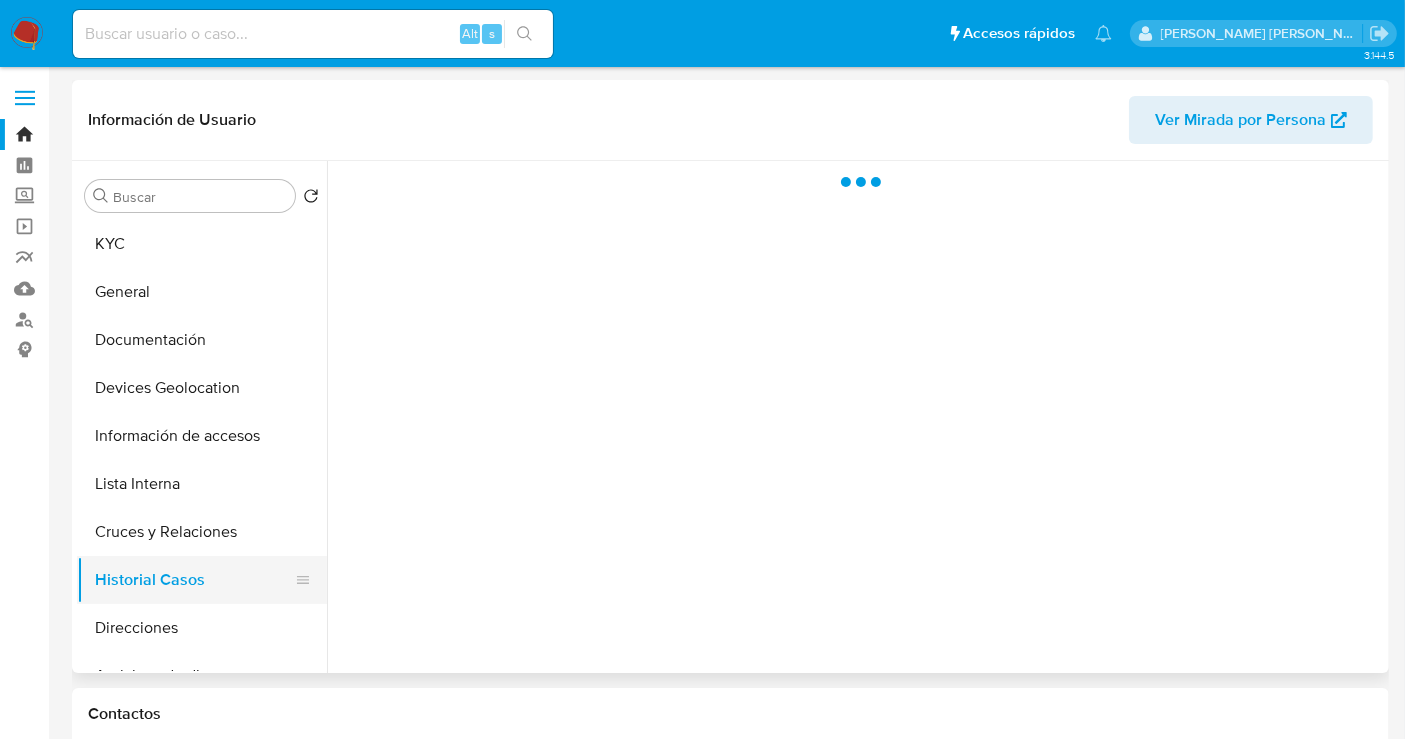 scroll, scrollTop: 0, scrollLeft: 0, axis: both 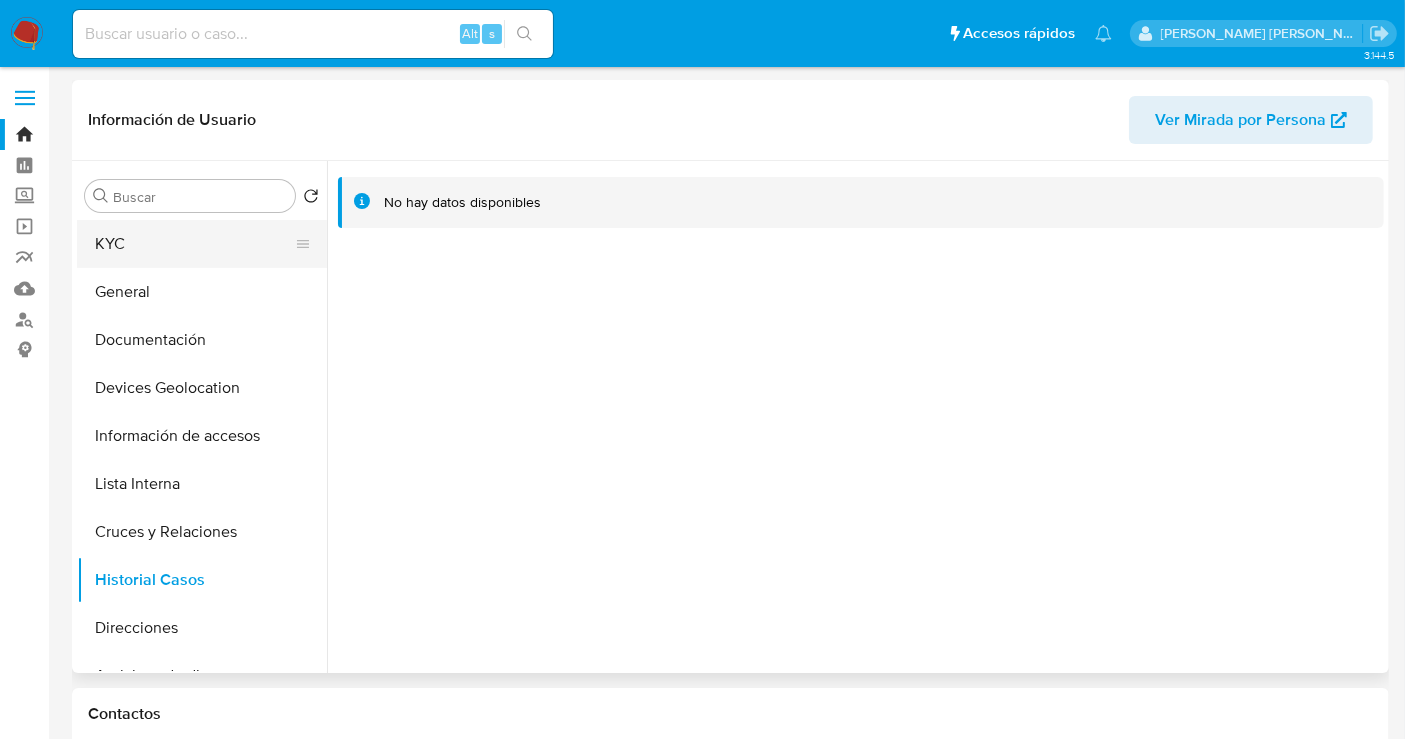 click on "KYC" at bounding box center [194, 244] 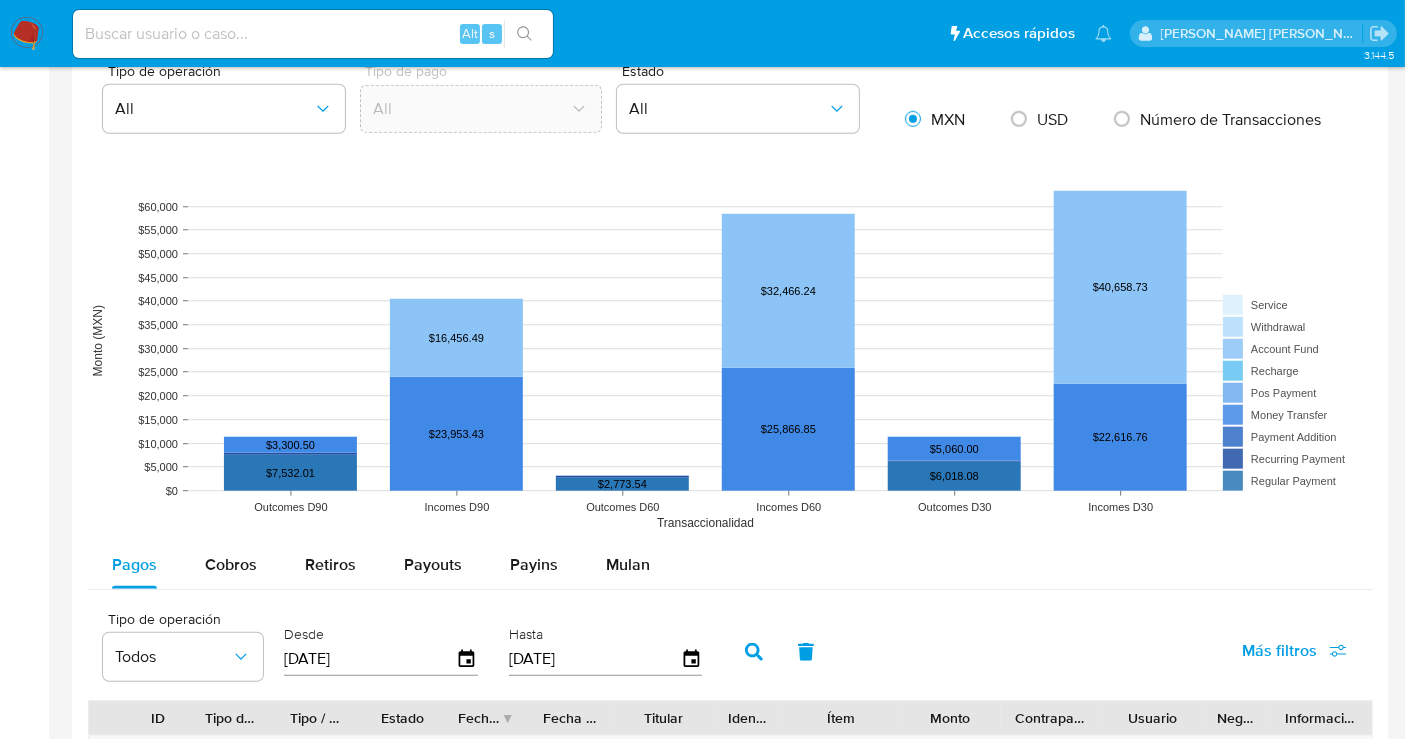 scroll, scrollTop: 1409, scrollLeft: 0, axis: vertical 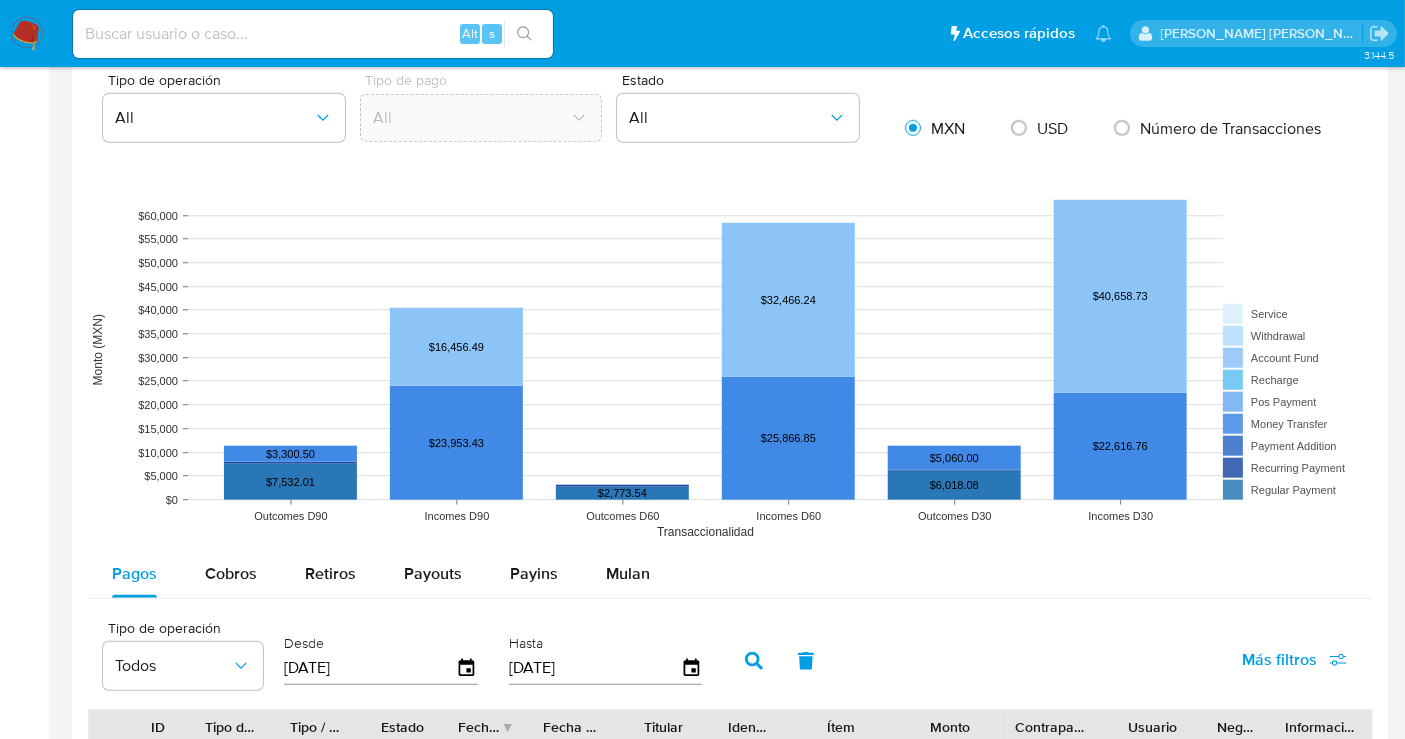 type 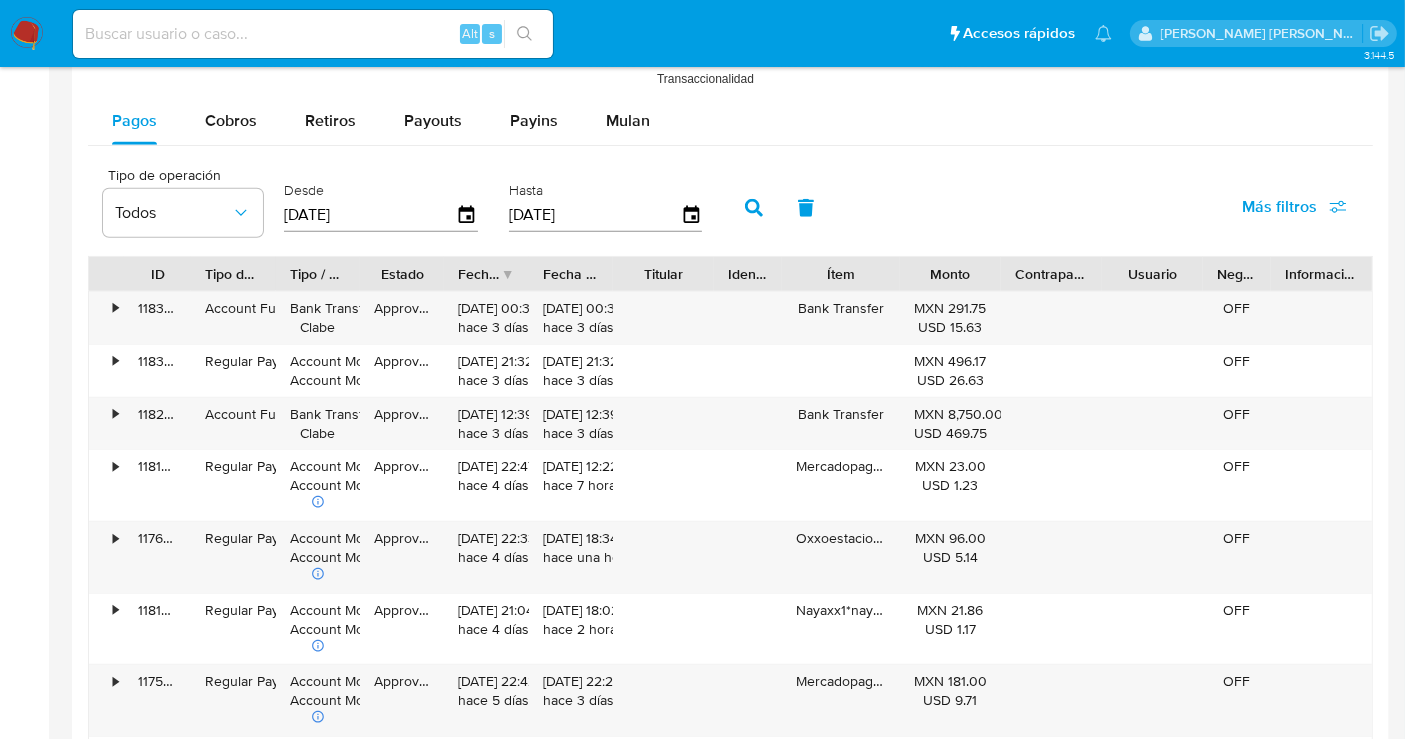 scroll, scrollTop: 2076, scrollLeft: 0, axis: vertical 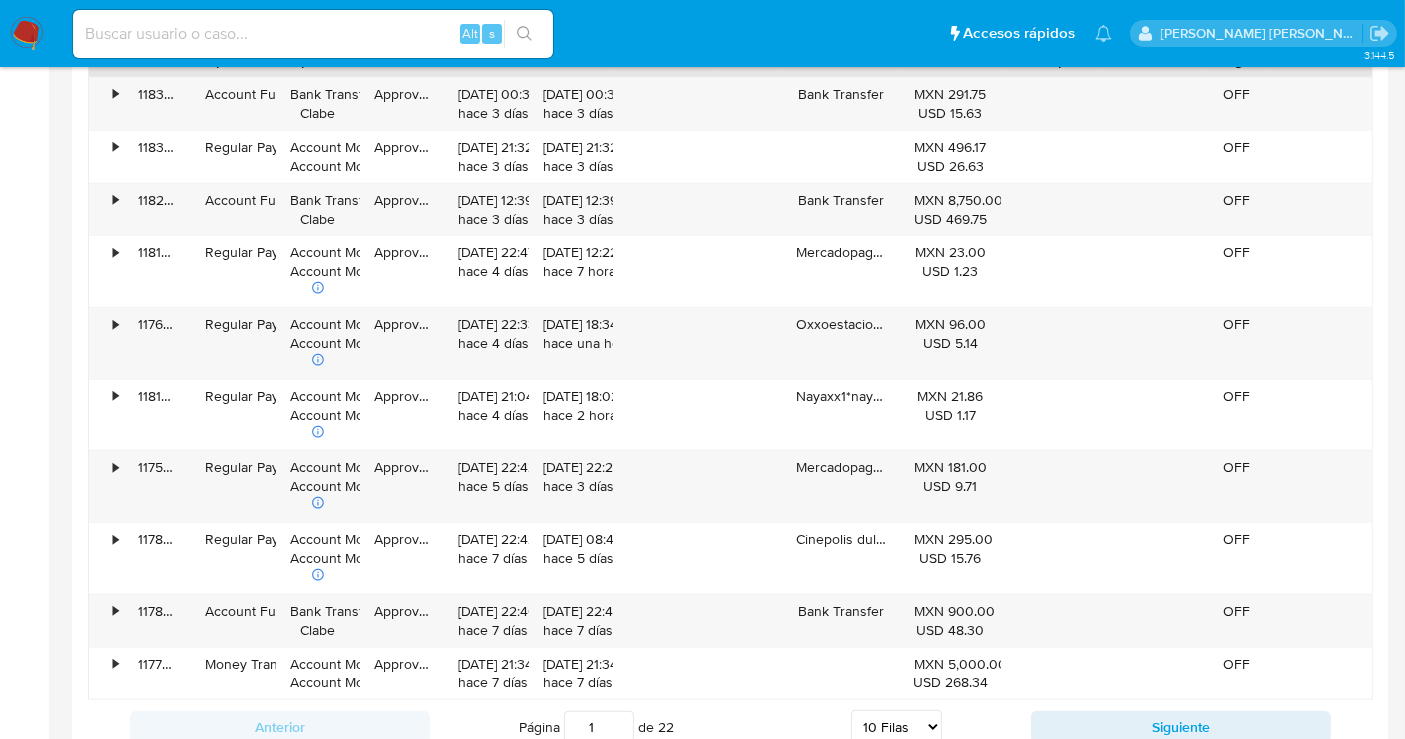 click at bounding box center (313, 34) 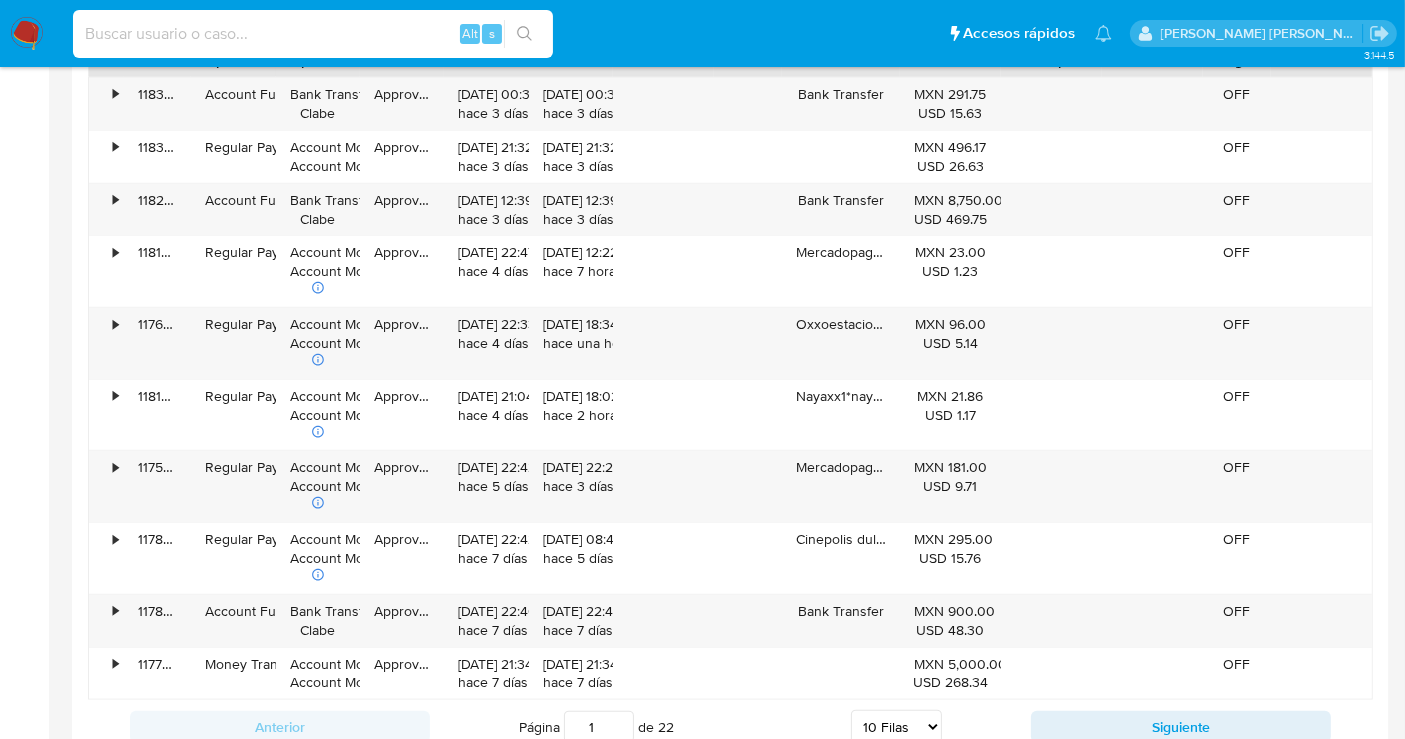 paste on "1428731896" 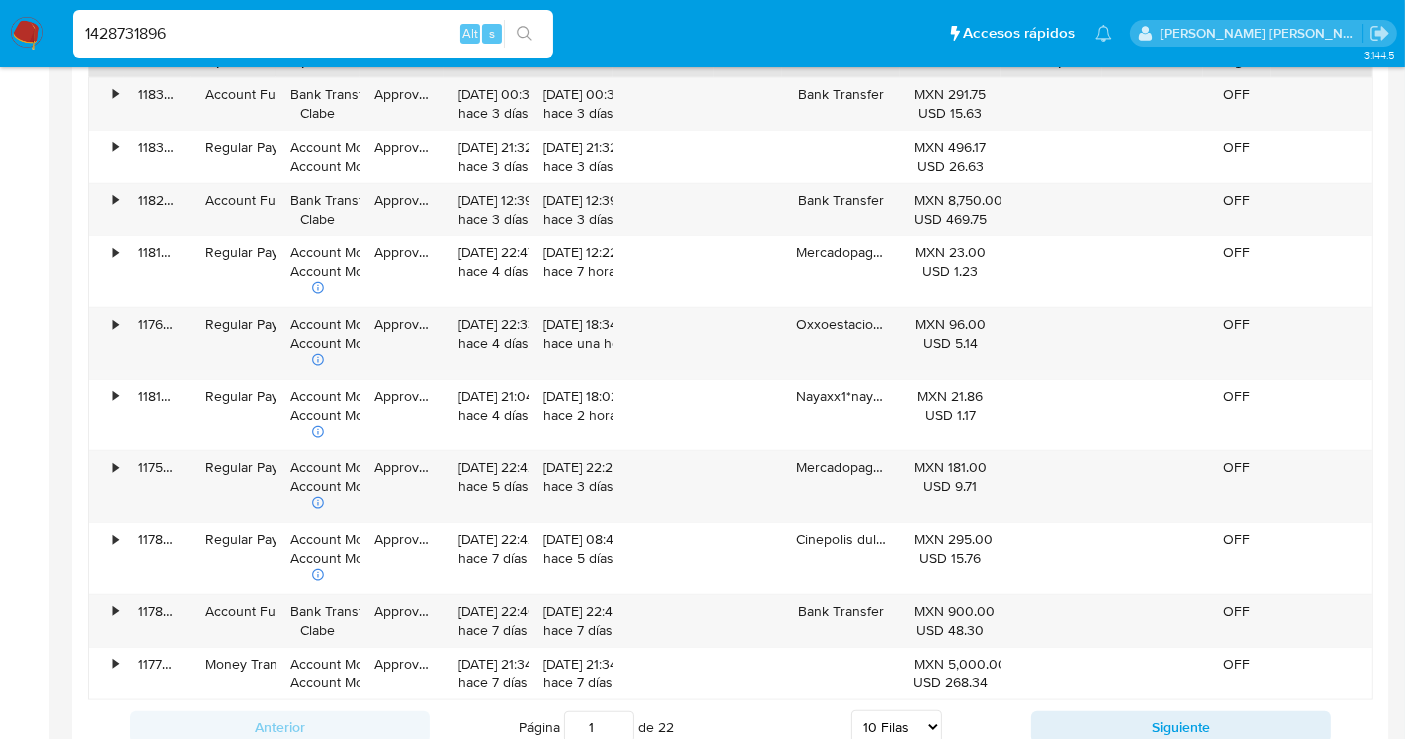 type on "1428731896" 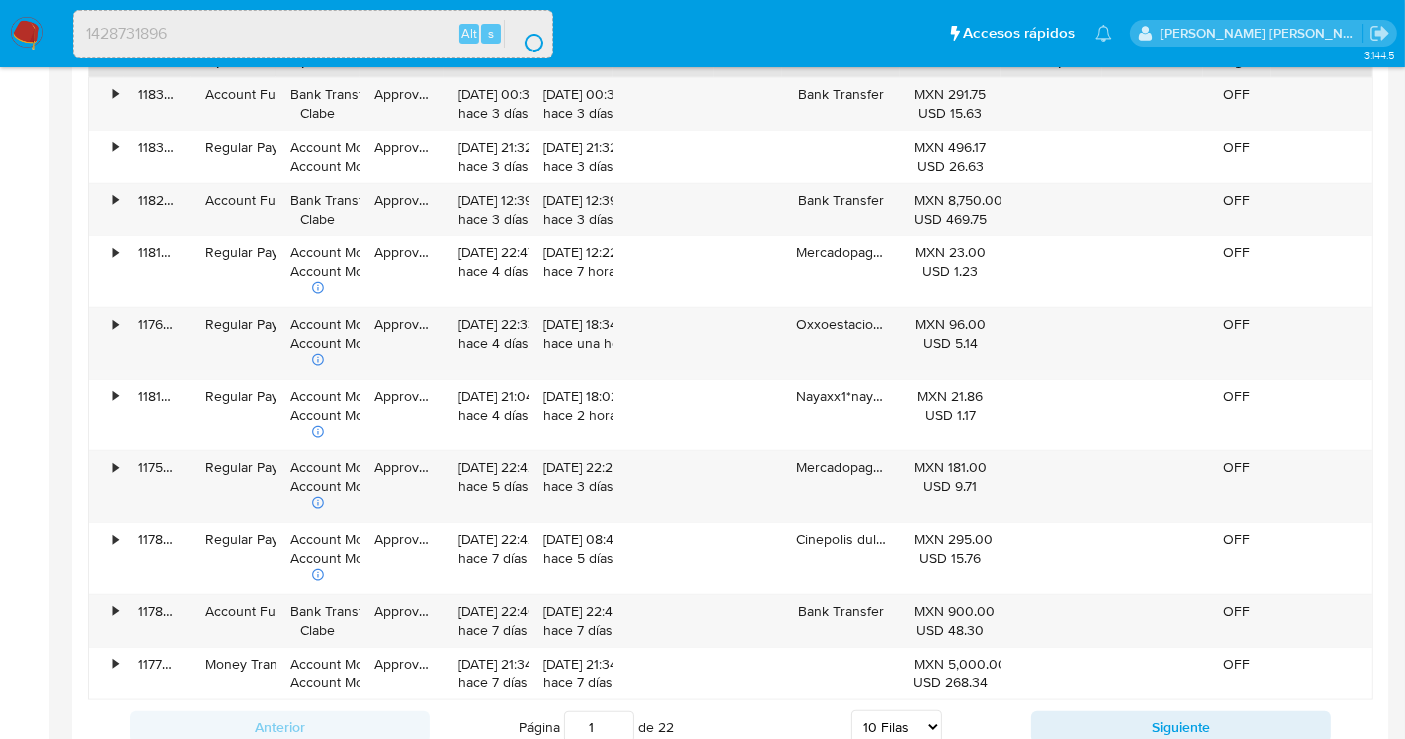 scroll, scrollTop: 0, scrollLeft: 0, axis: both 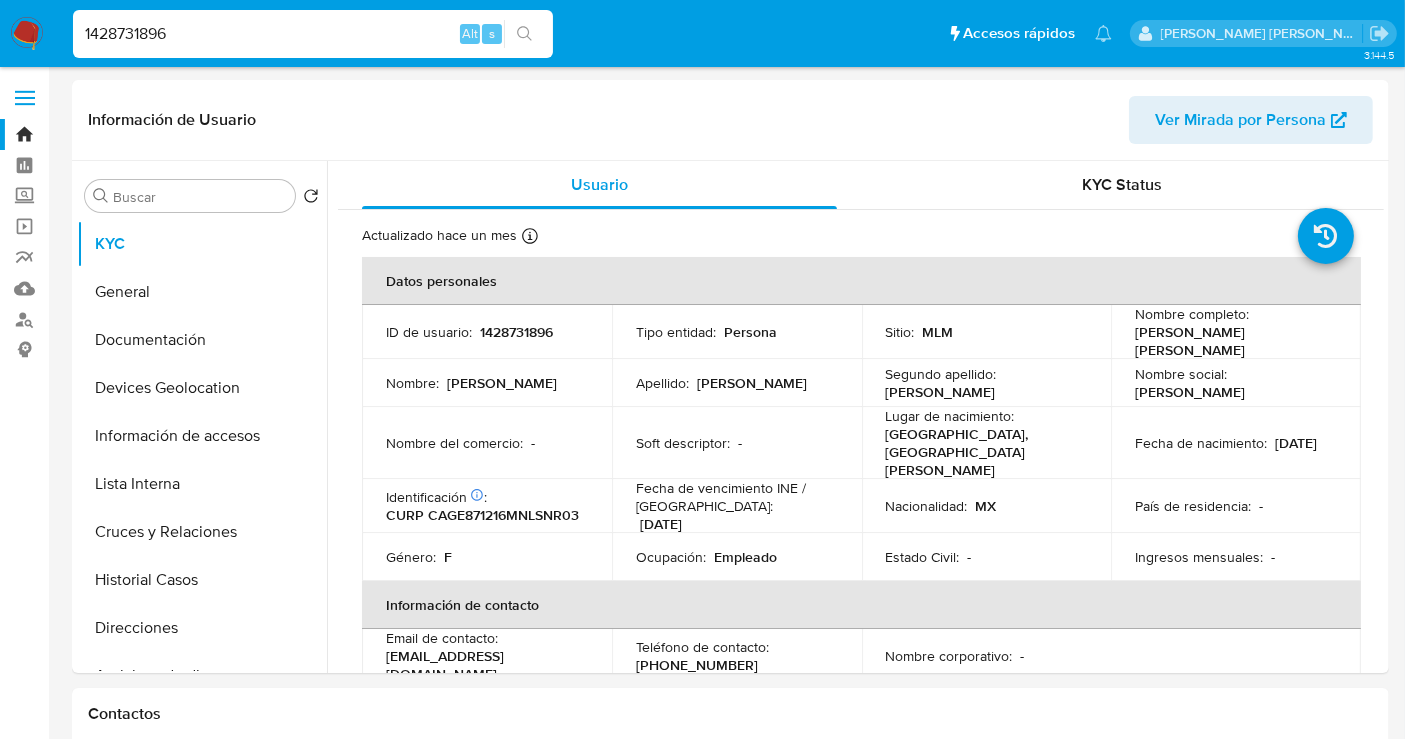 select on "10" 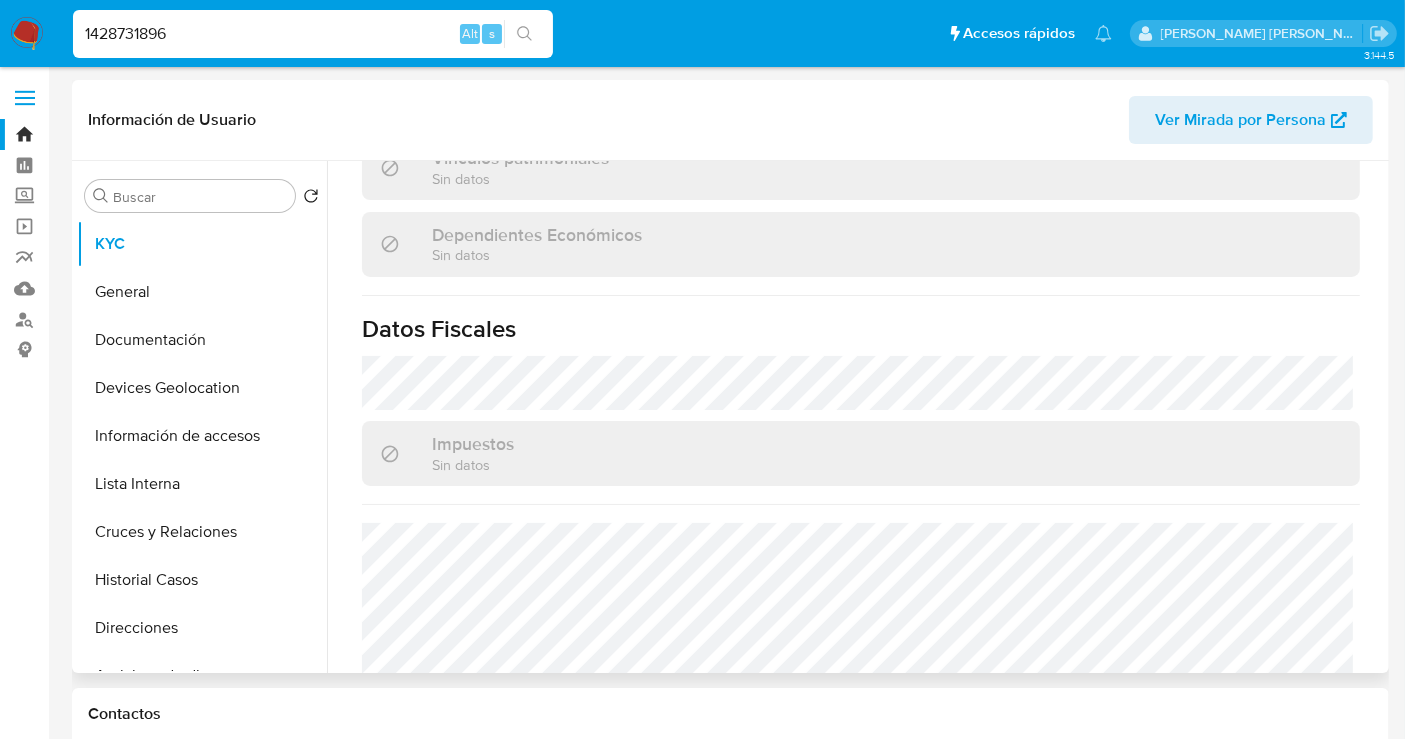 scroll, scrollTop: 1222, scrollLeft: 0, axis: vertical 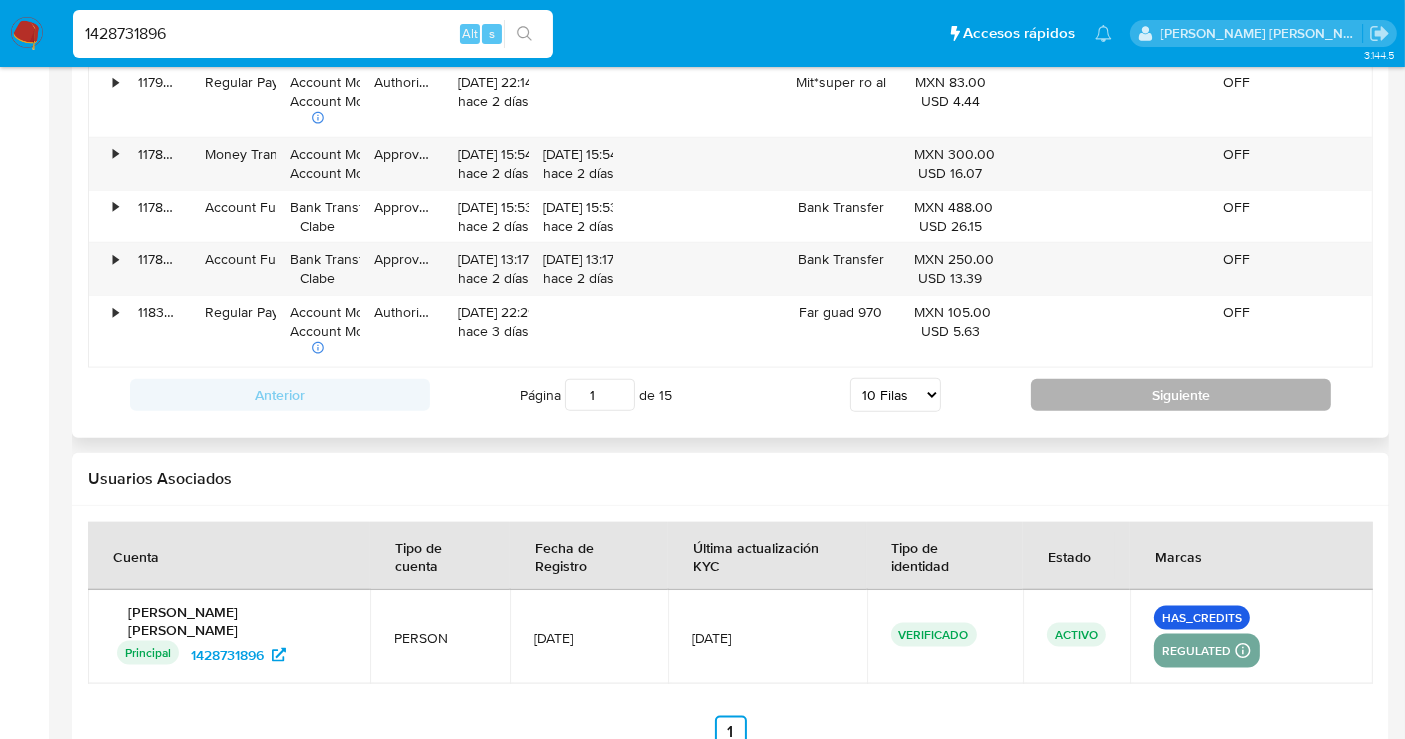 click on "Siguiente" at bounding box center (1181, 395) 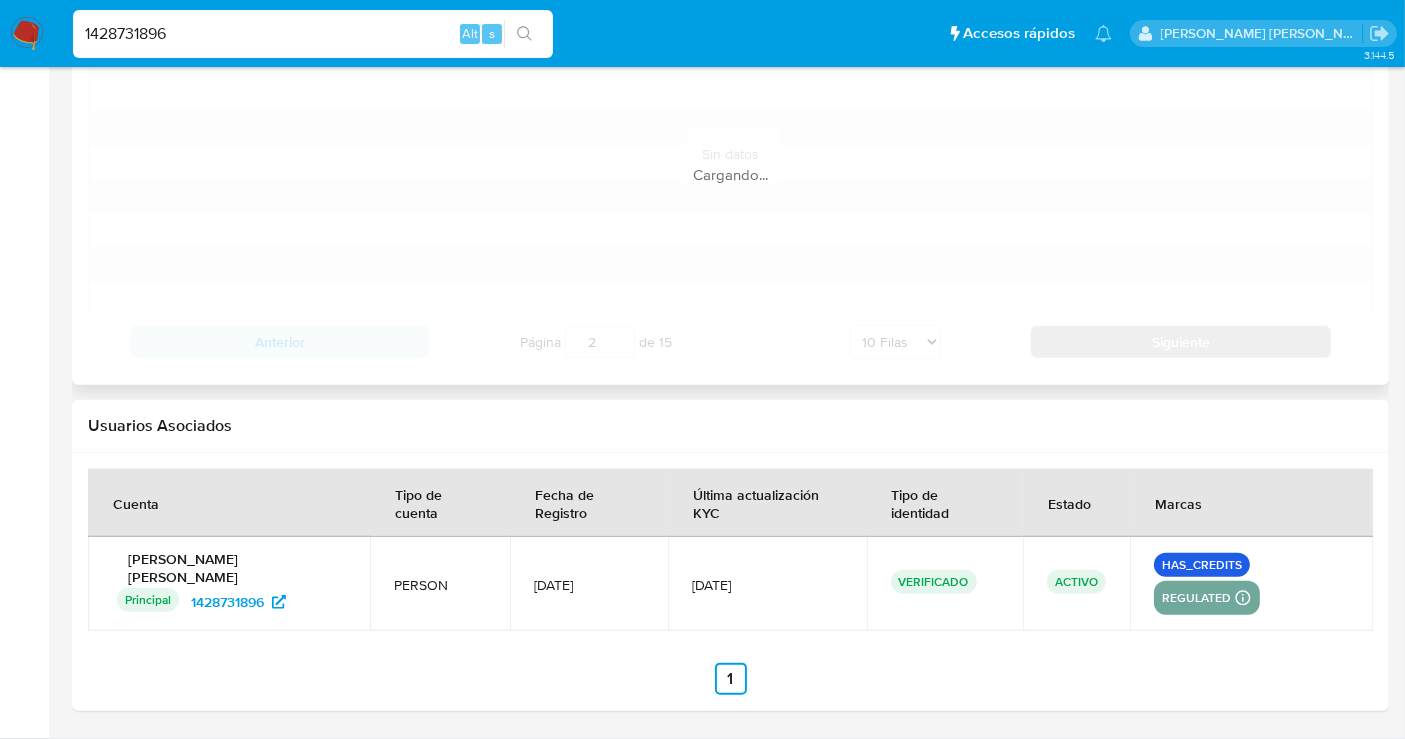 scroll, scrollTop: 1989, scrollLeft: 0, axis: vertical 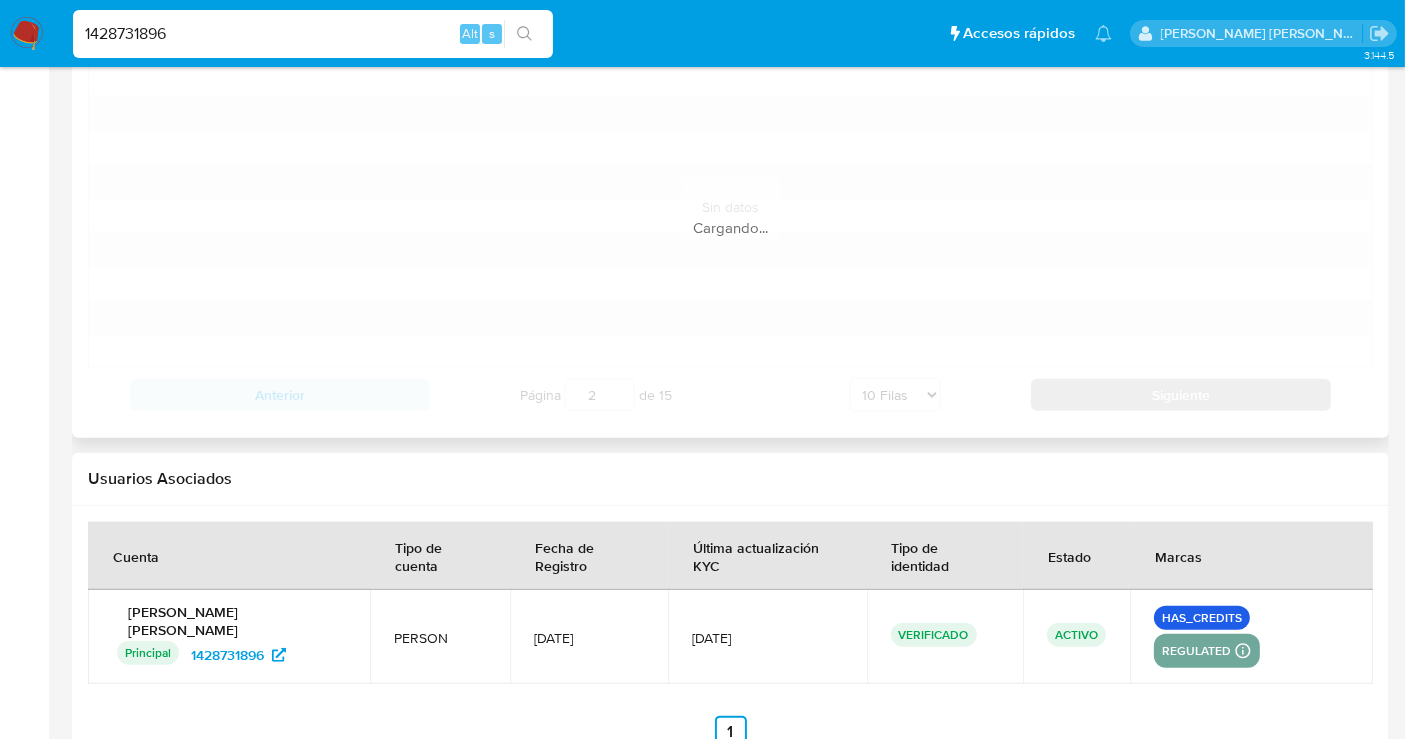 click on "Cargando..." at bounding box center (730, 207) 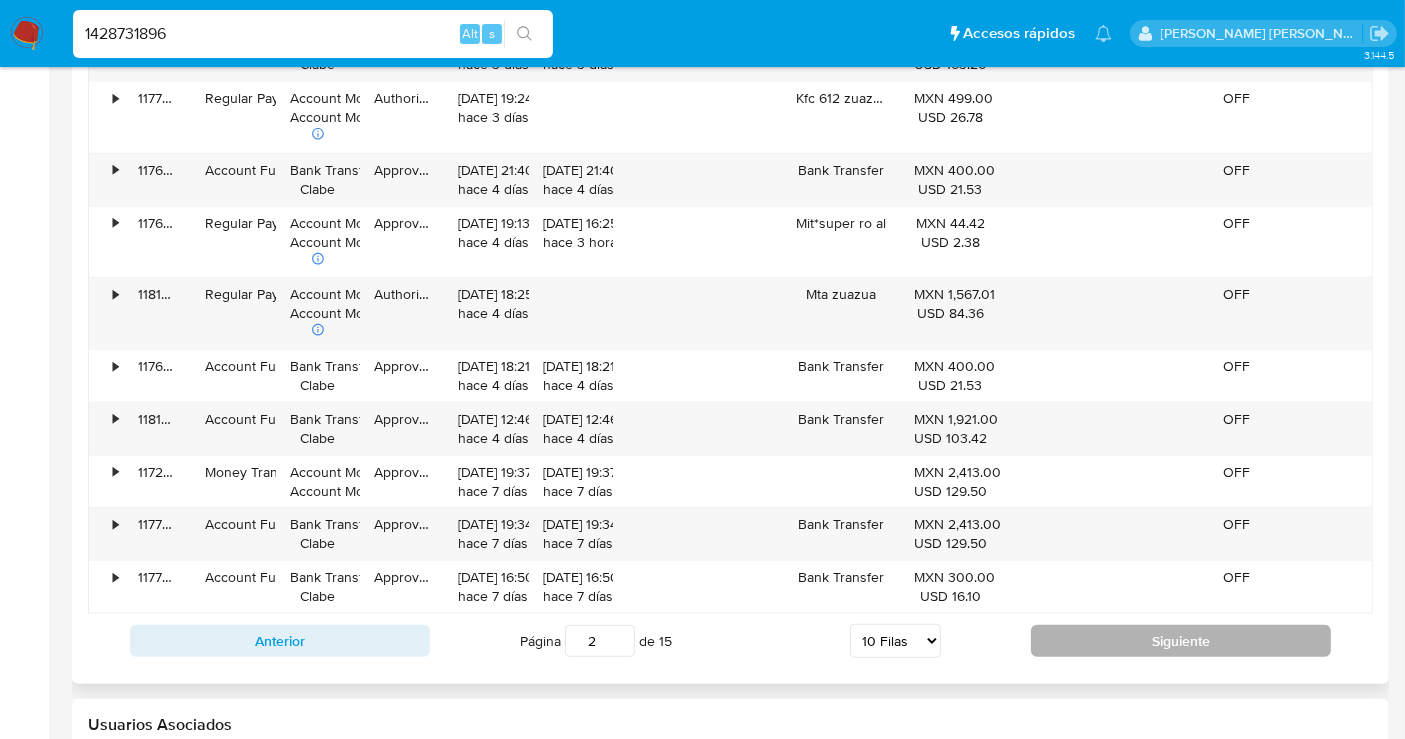 click on "Siguiente" at bounding box center [1181, 641] 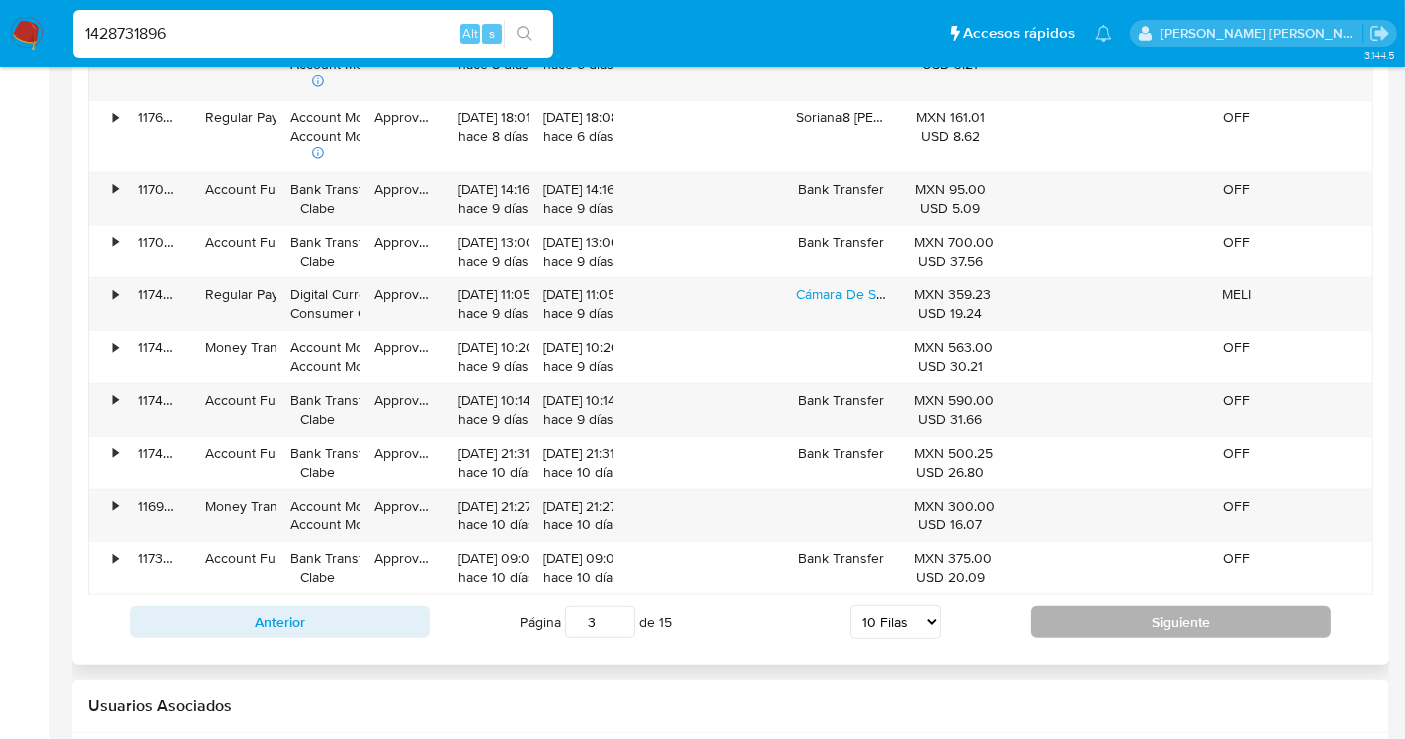 click on "Siguiente" at bounding box center (1181, 622) 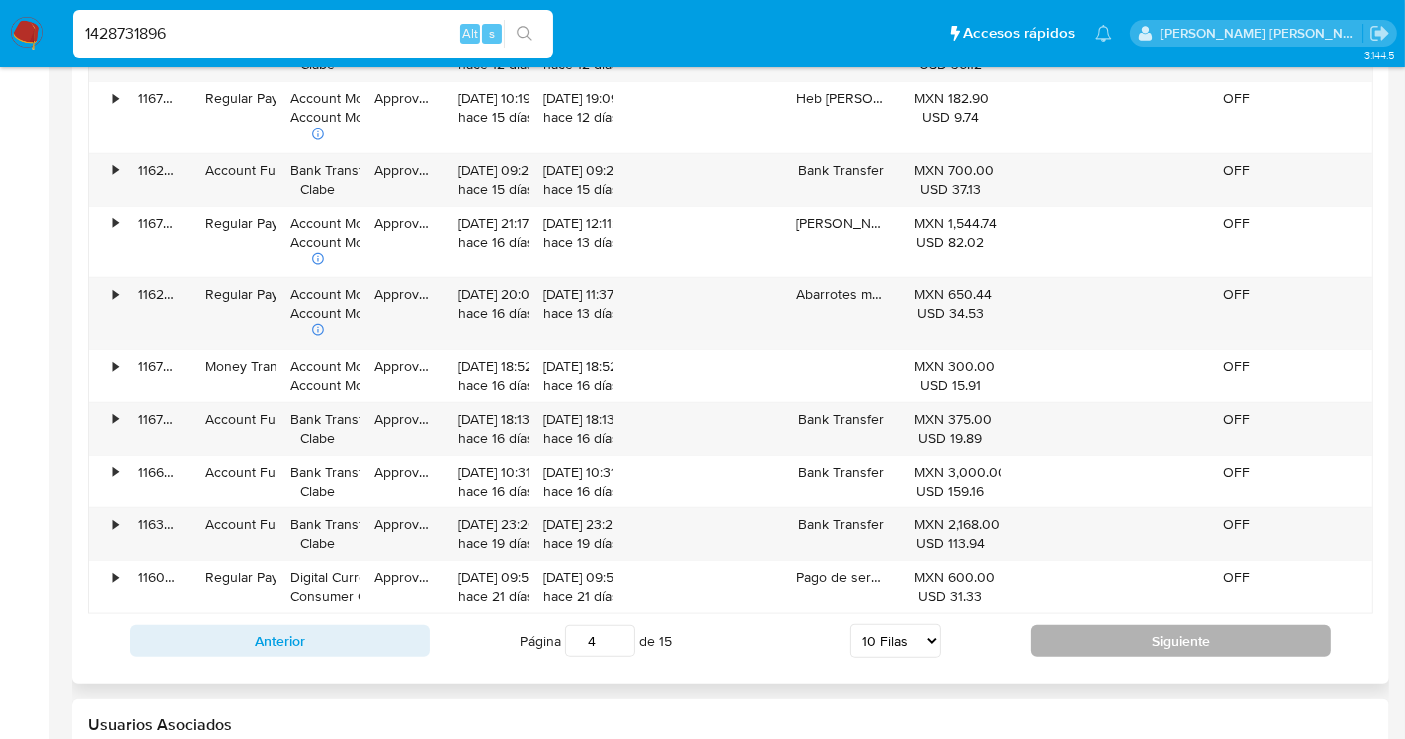 click on "Siguiente" at bounding box center [1181, 641] 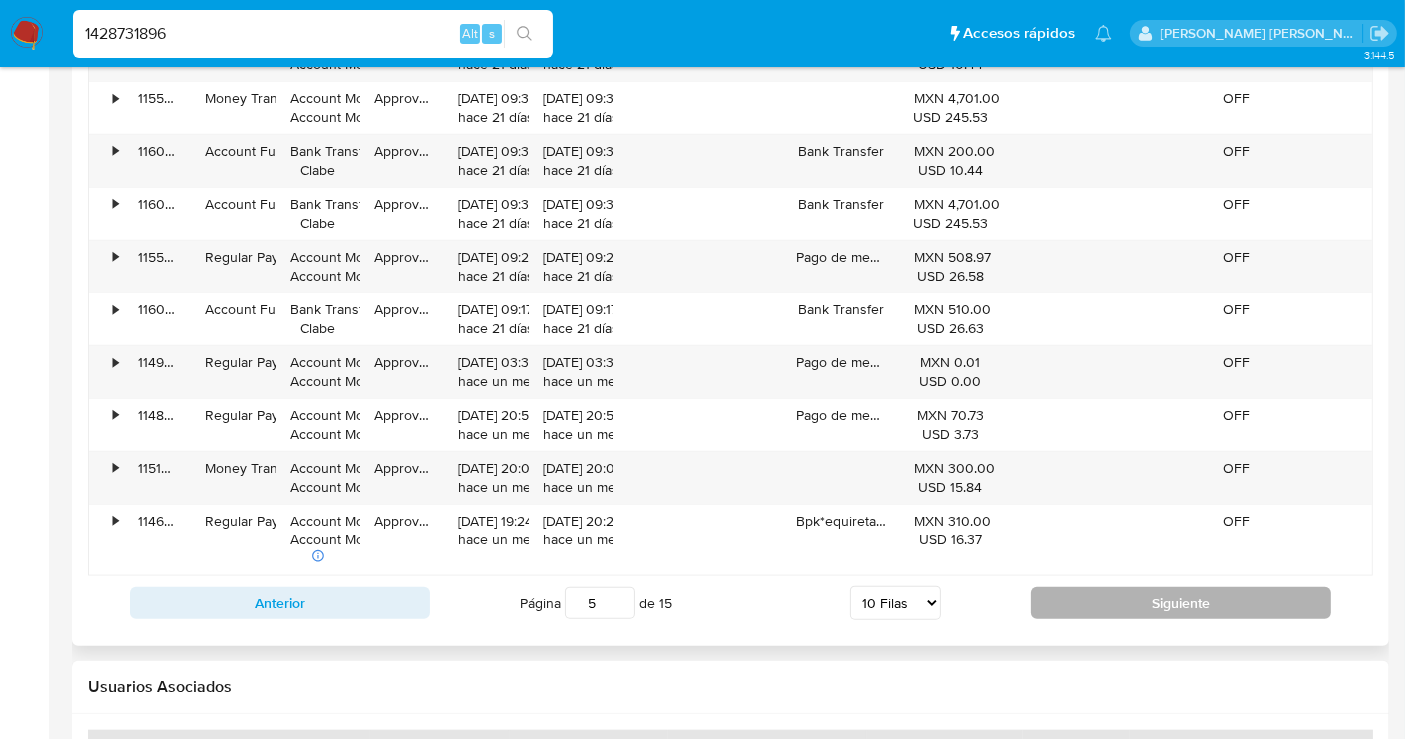 click on "Siguiente" at bounding box center [1181, 603] 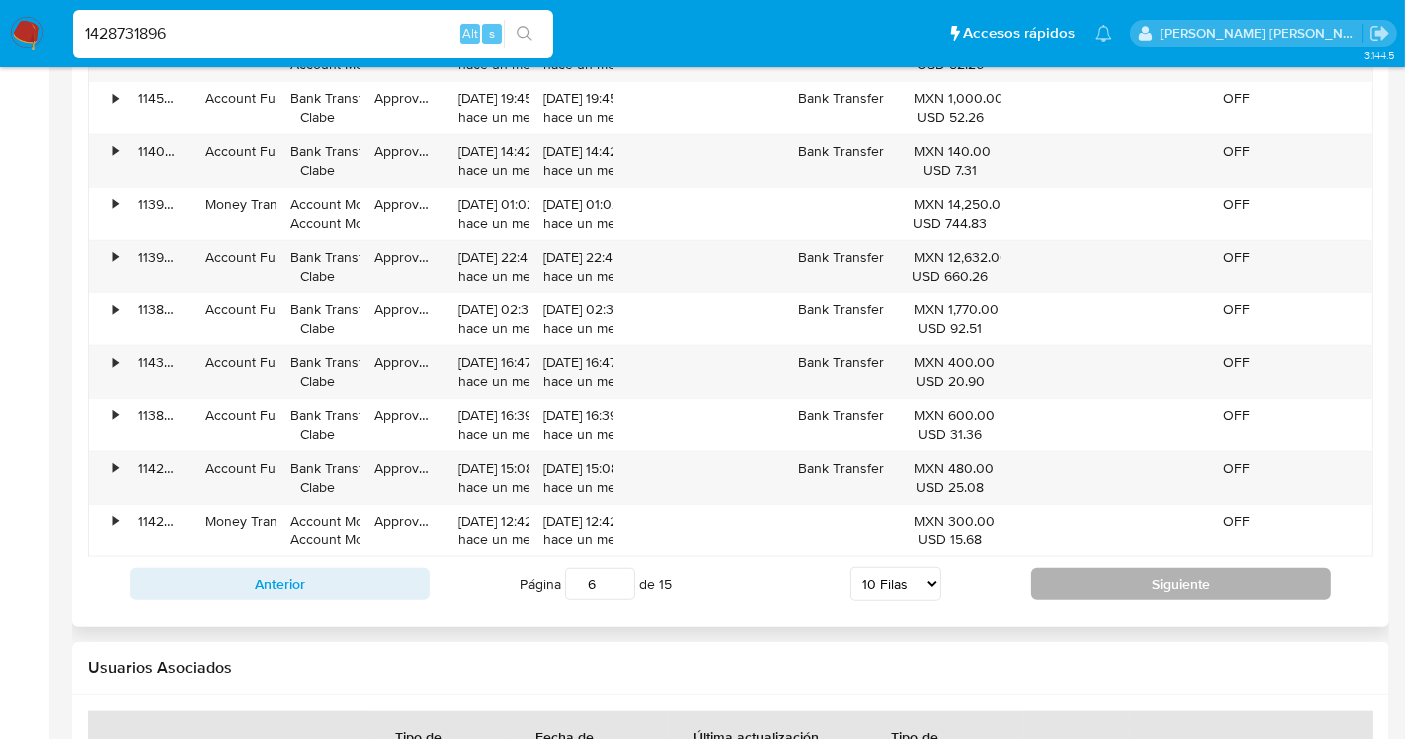 click on "Anterior Página   6   de   15 5   Filas 10   Filas 20   Filas 25   Filas 50   Filas 100   Filas Siguiente" at bounding box center (730, 584) 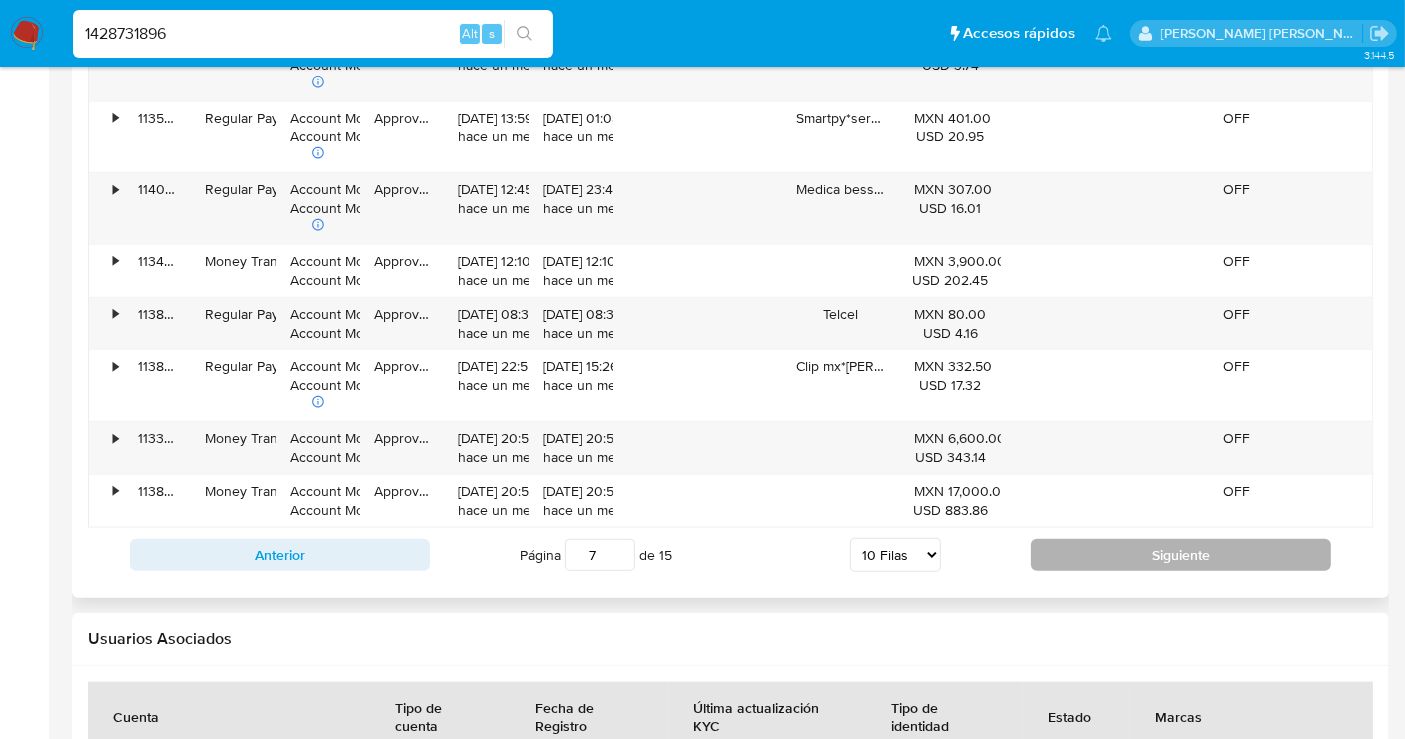 scroll, scrollTop: 2211, scrollLeft: 0, axis: vertical 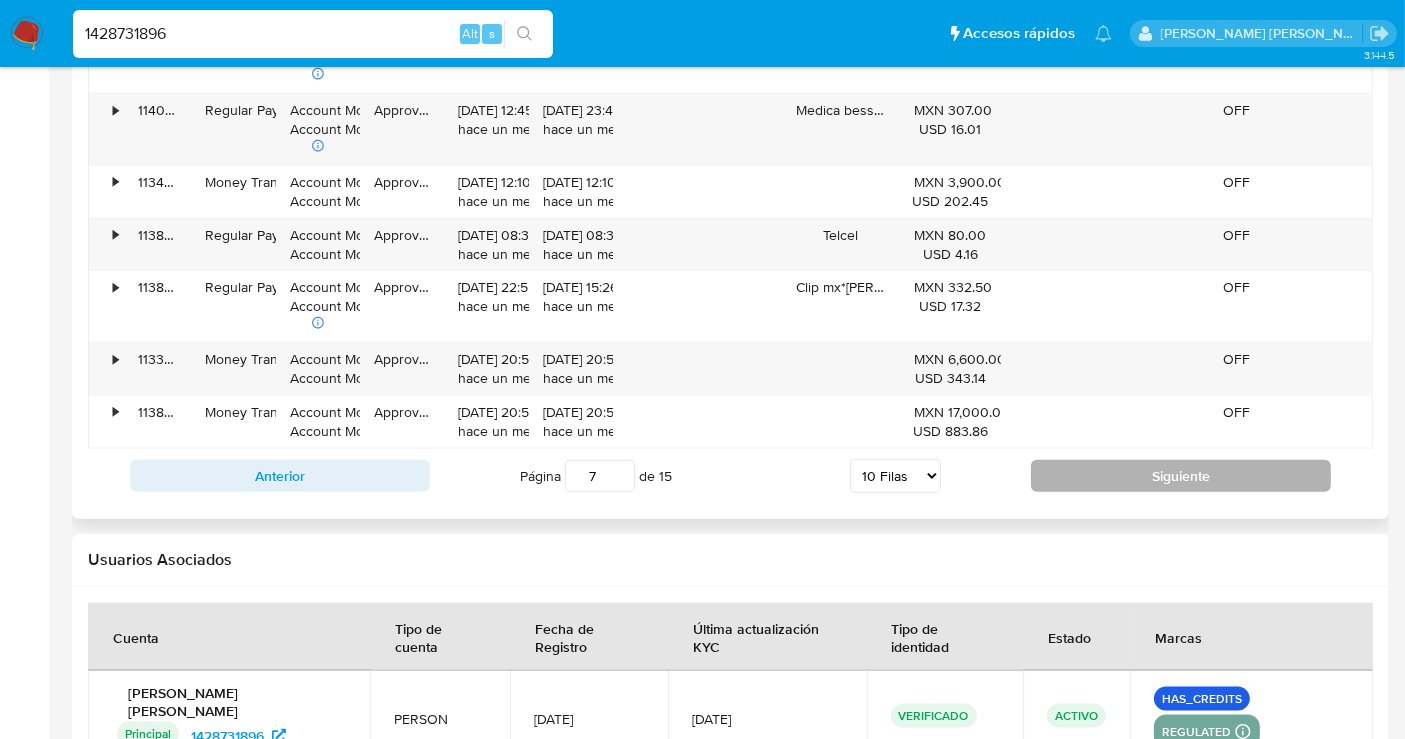click on "Siguiente" at bounding box center (1181, 476) 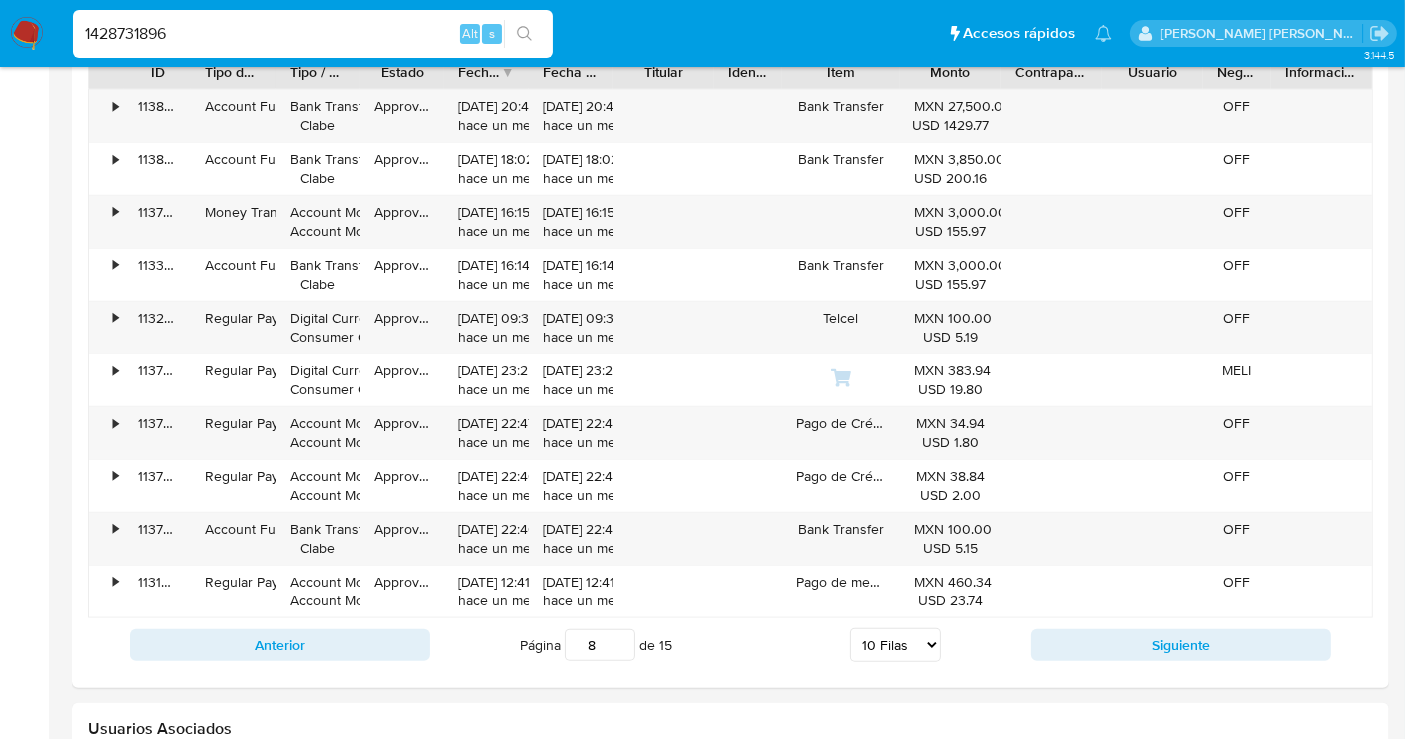 scroll, scrollTop: 1845, scrollLeft: 0, axis: vertical 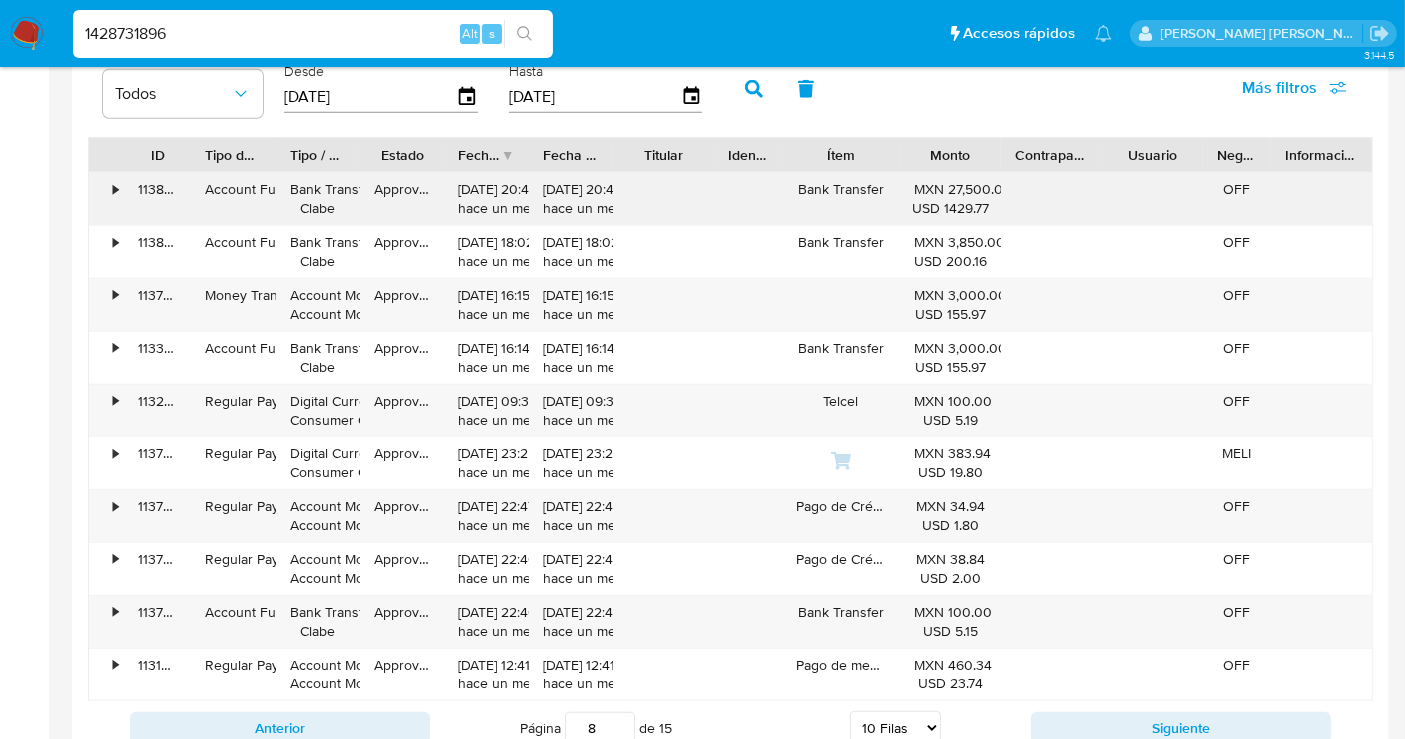 click on "•" at bounding box center (115, 189) 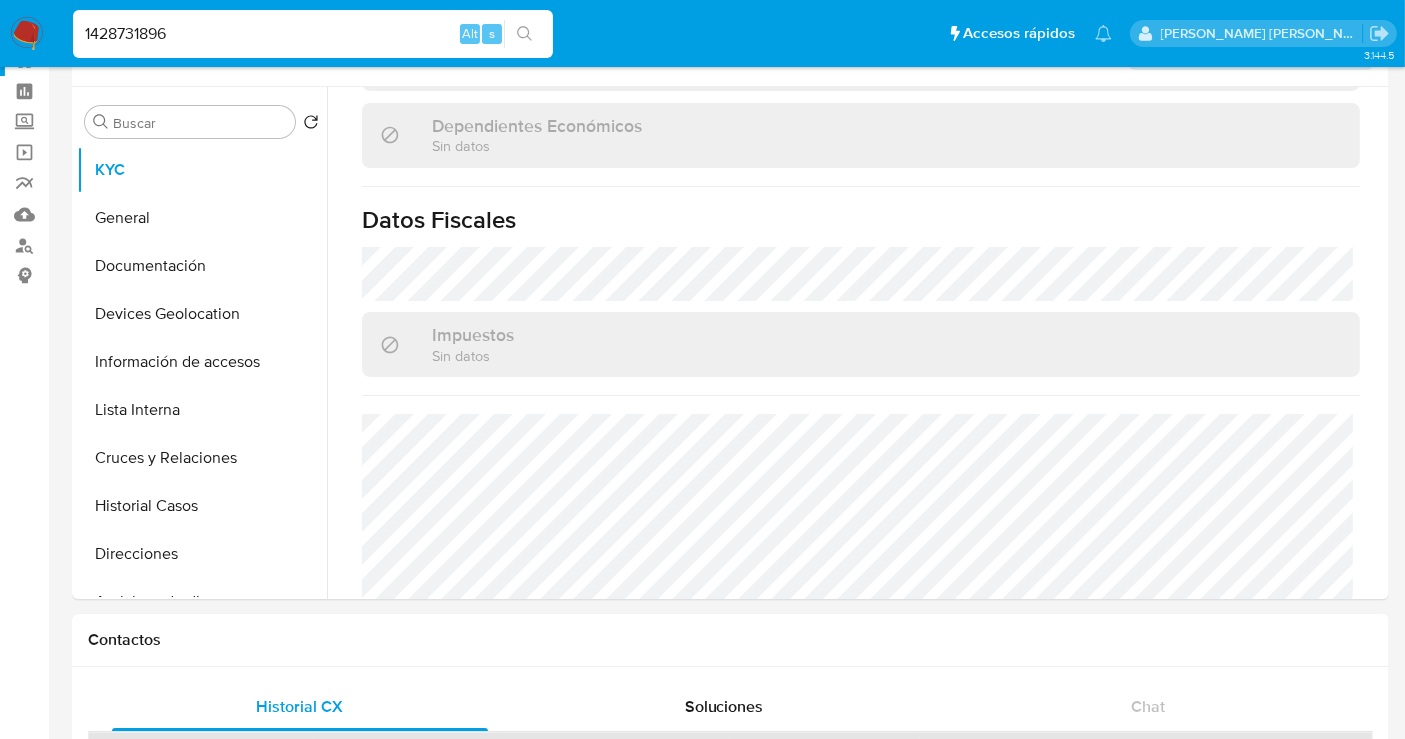 scroll, scrollTop: 0, scrollLeft: 0, axis: both 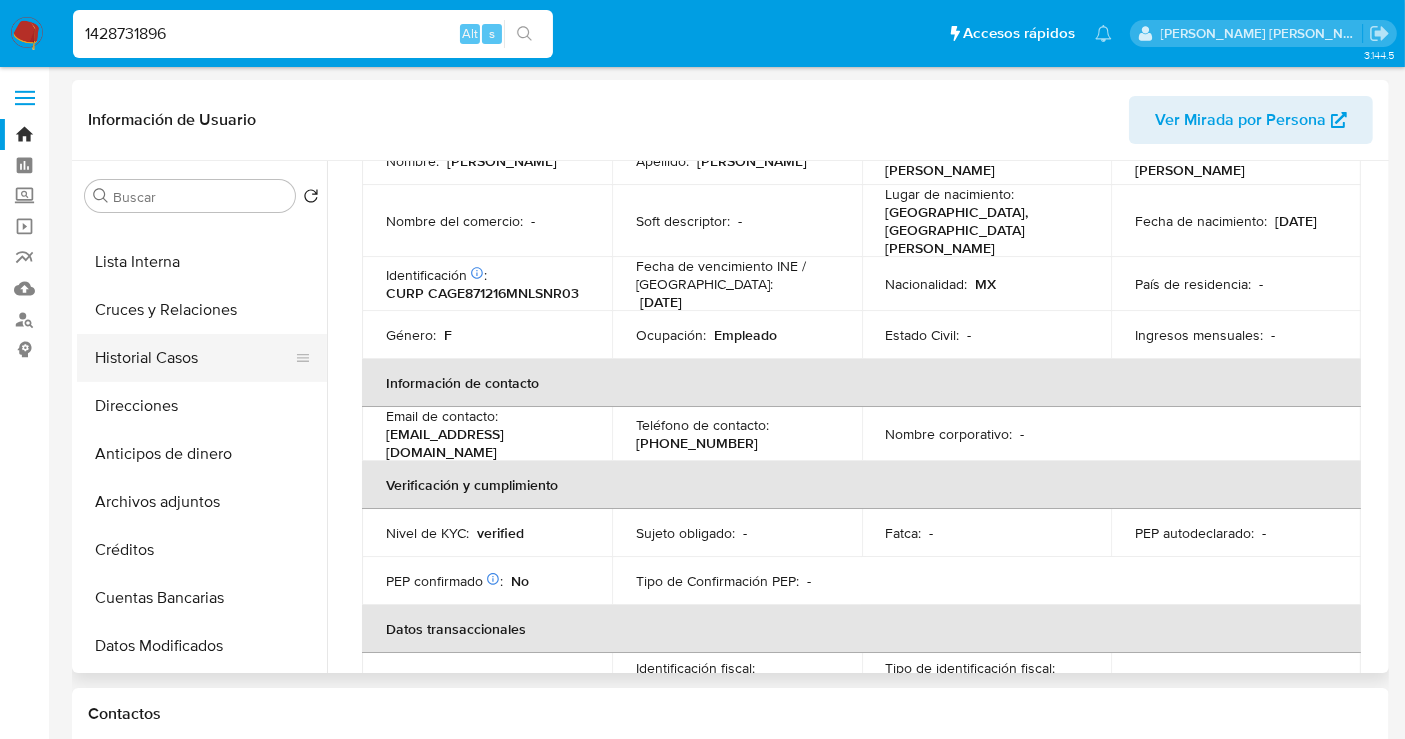 click on "Historial Casos" at bounding box center (194, 358) 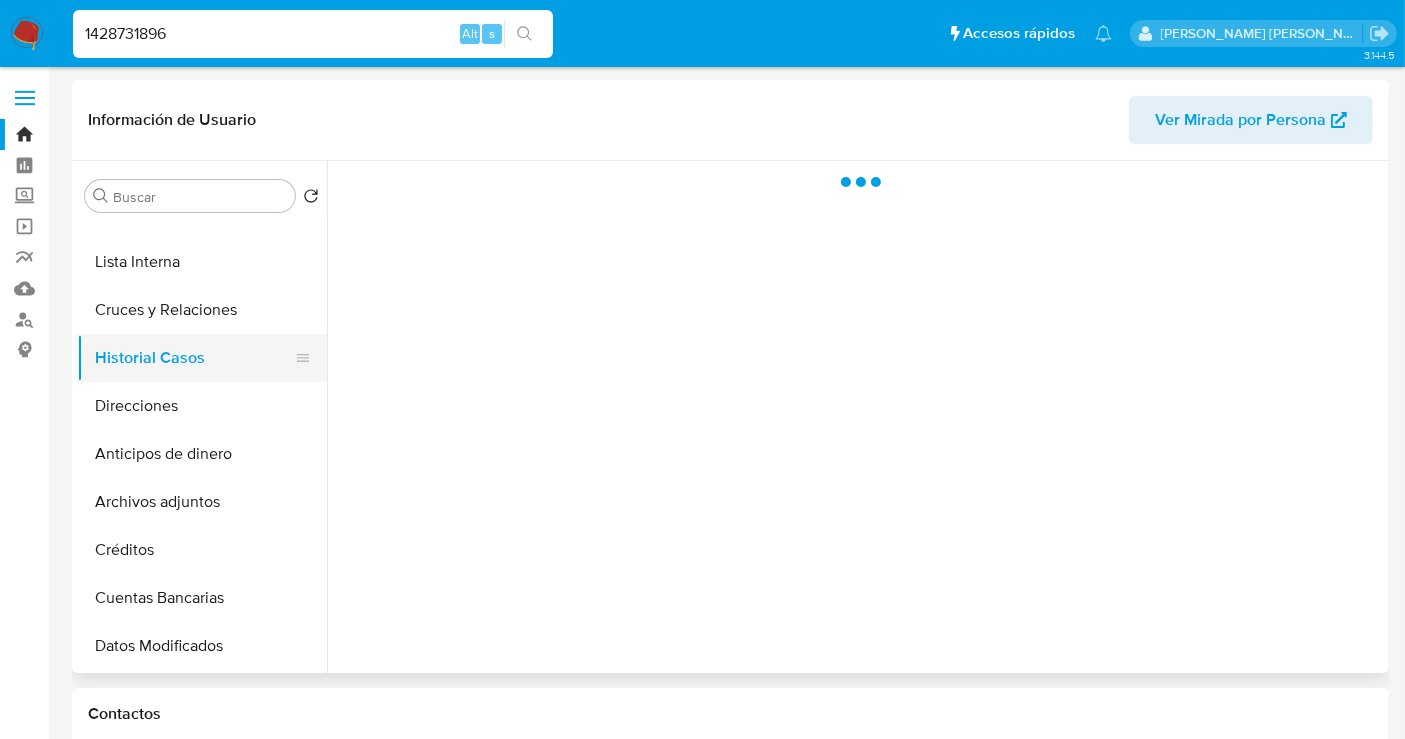 scroll, scrollTop: 0, scrollLeft: 0, axis: both 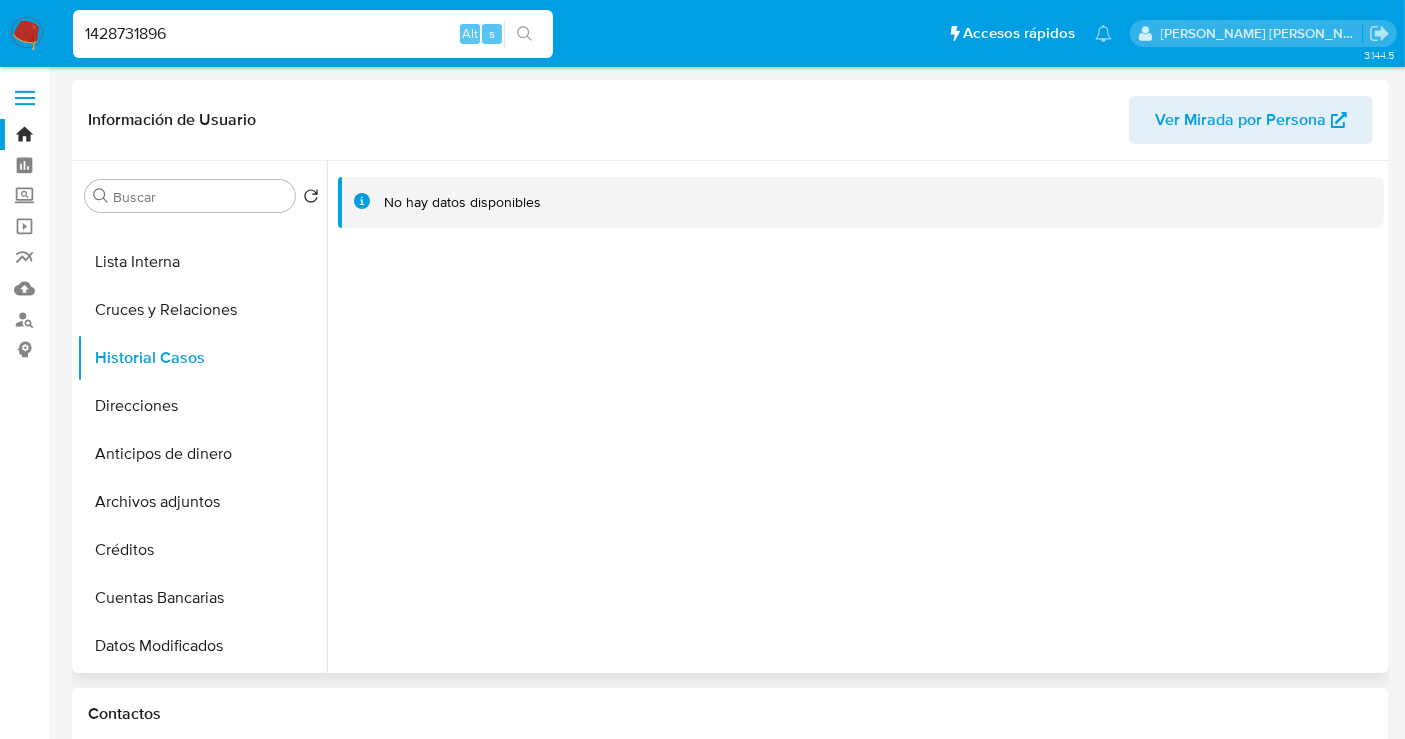 type 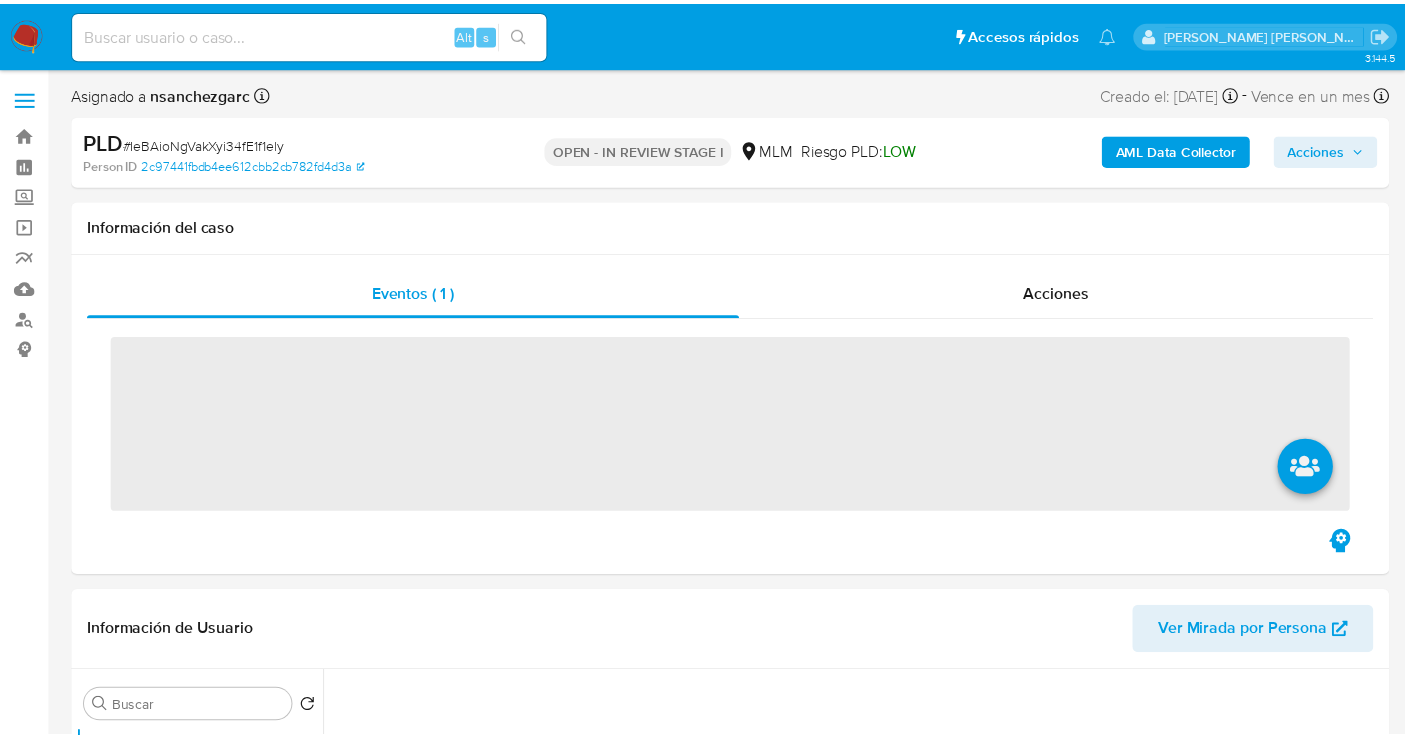 scroll, scrollTop: 0, scrollLeft: 0, axis: both 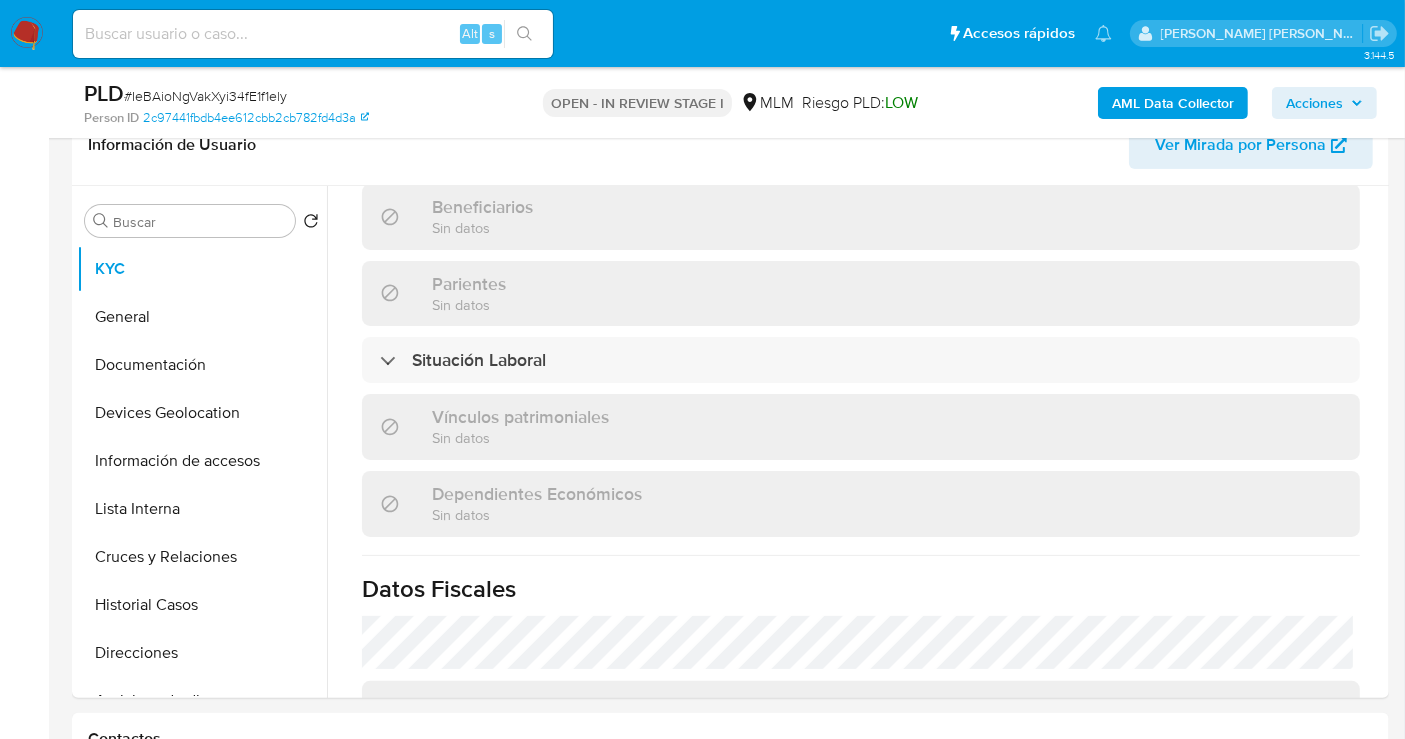 select on "10" 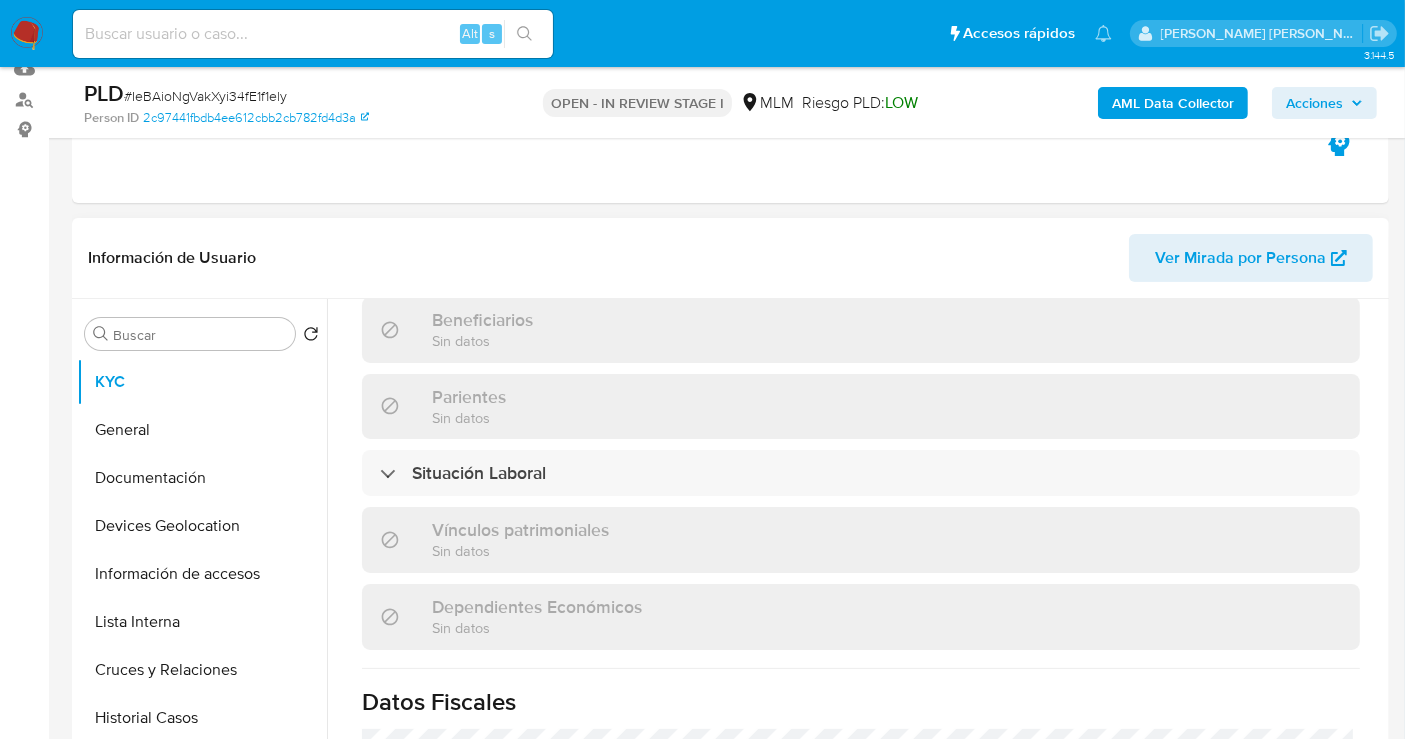 scroll, scrollTop: 222, scrollLeft: 0, axis: vertical 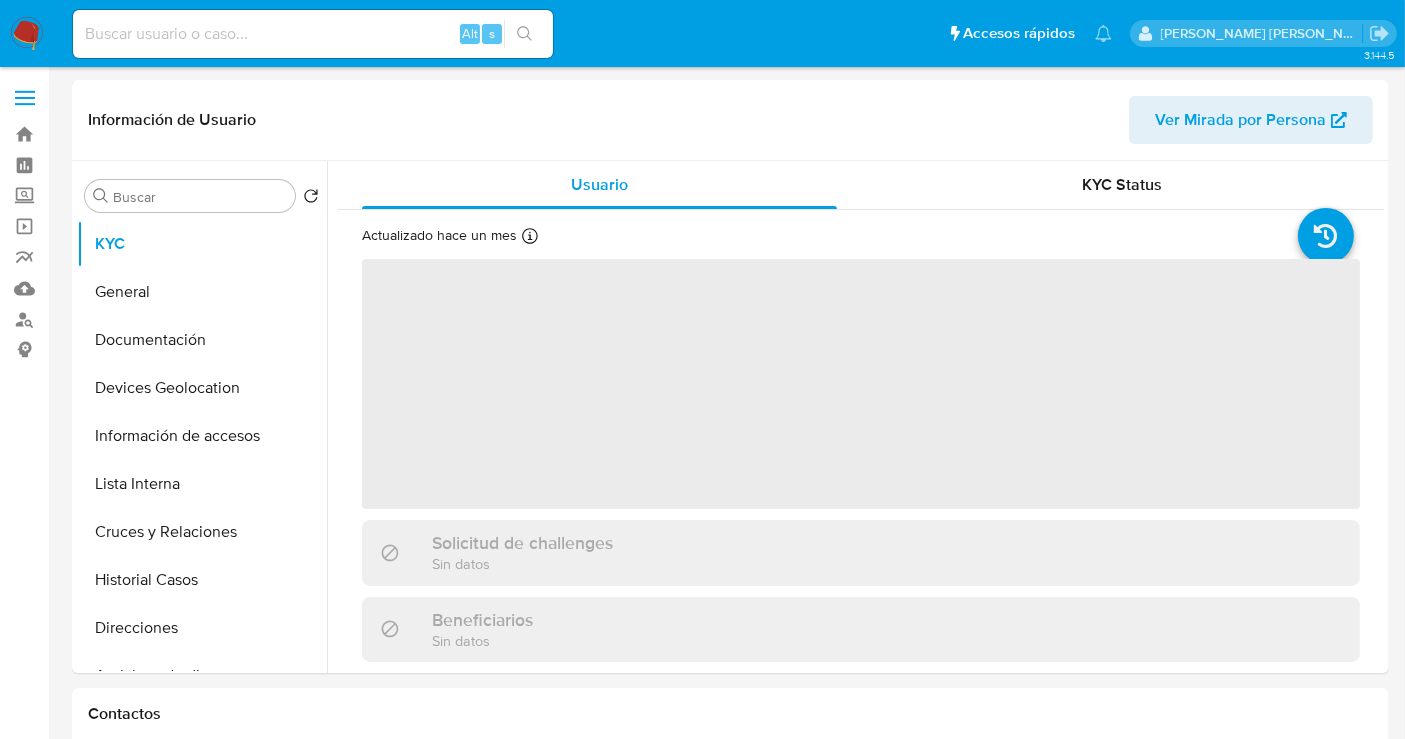 click at bounding box center (27, 34) 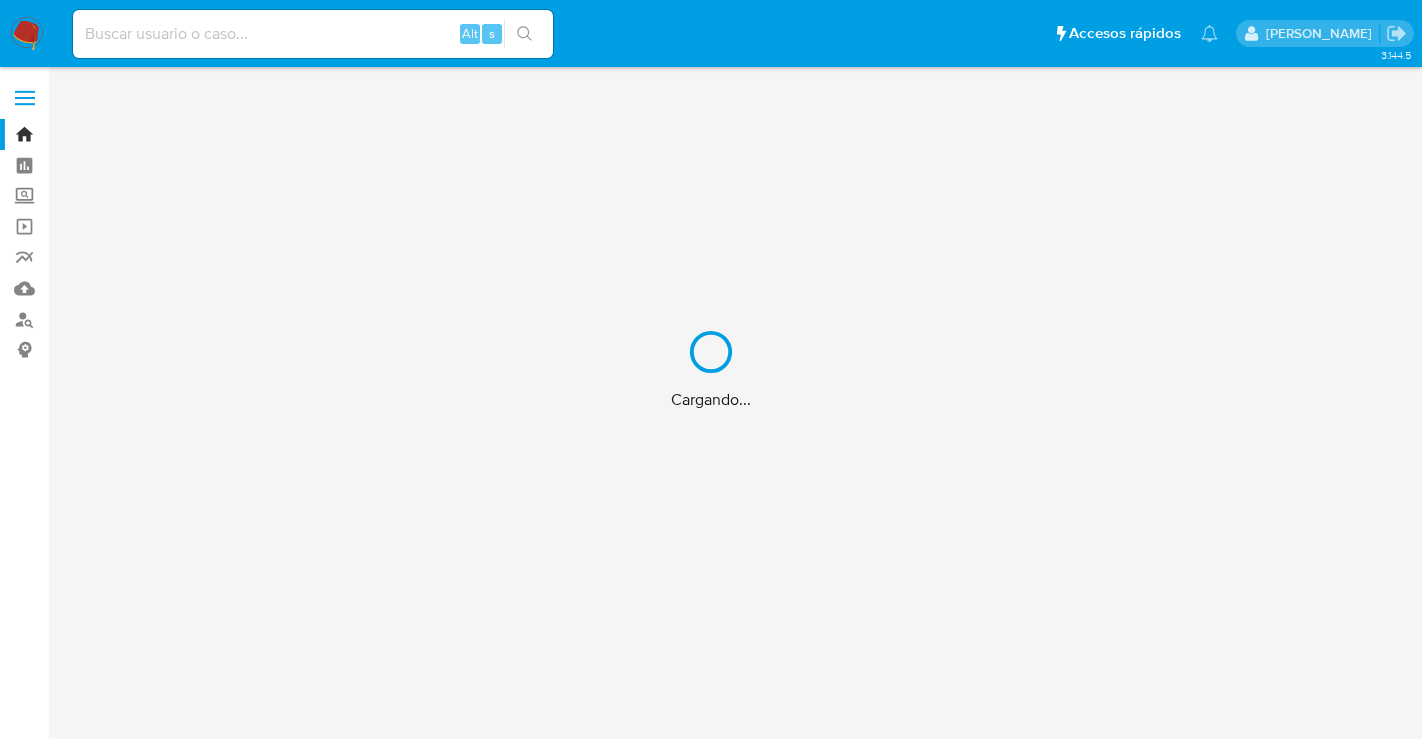 scroll, scrollTop: 0, scrollLeft: 0, axis: both 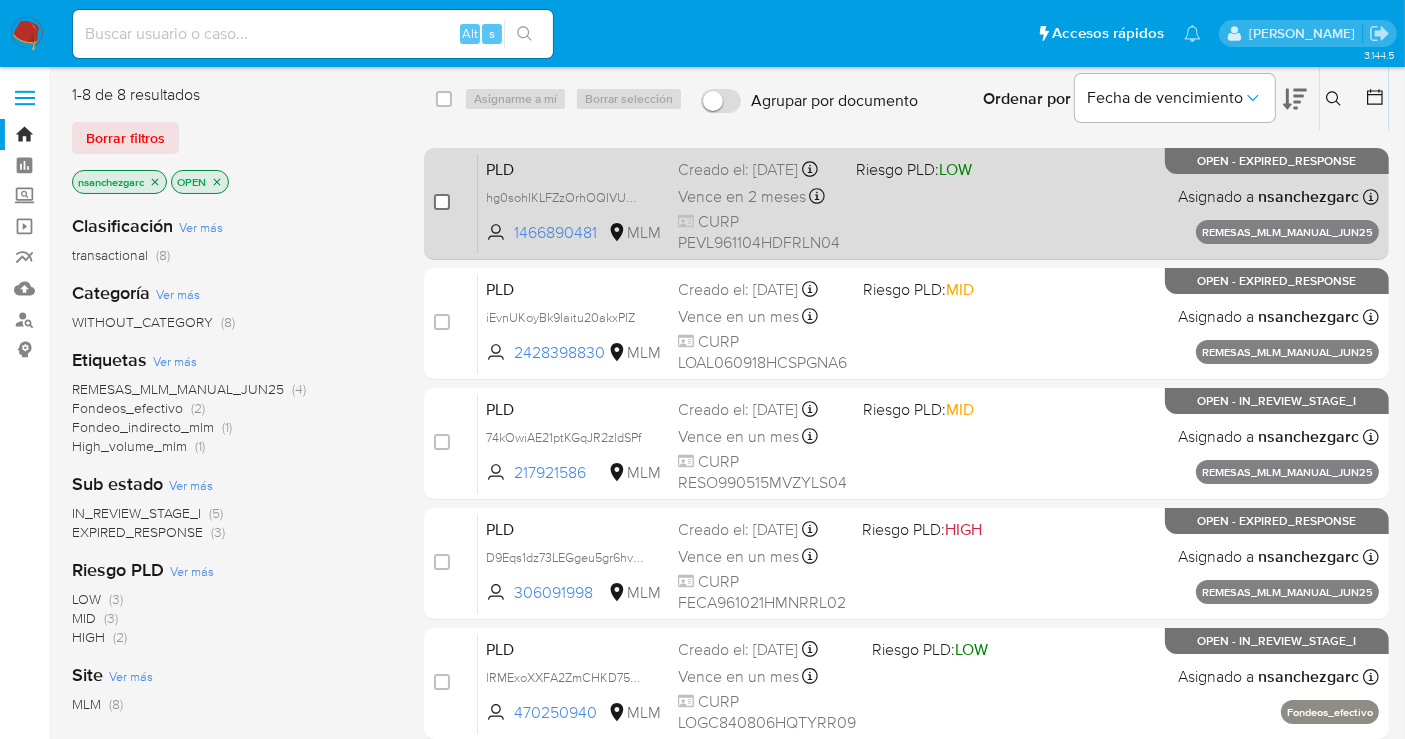click at bounding box center [442, 202] 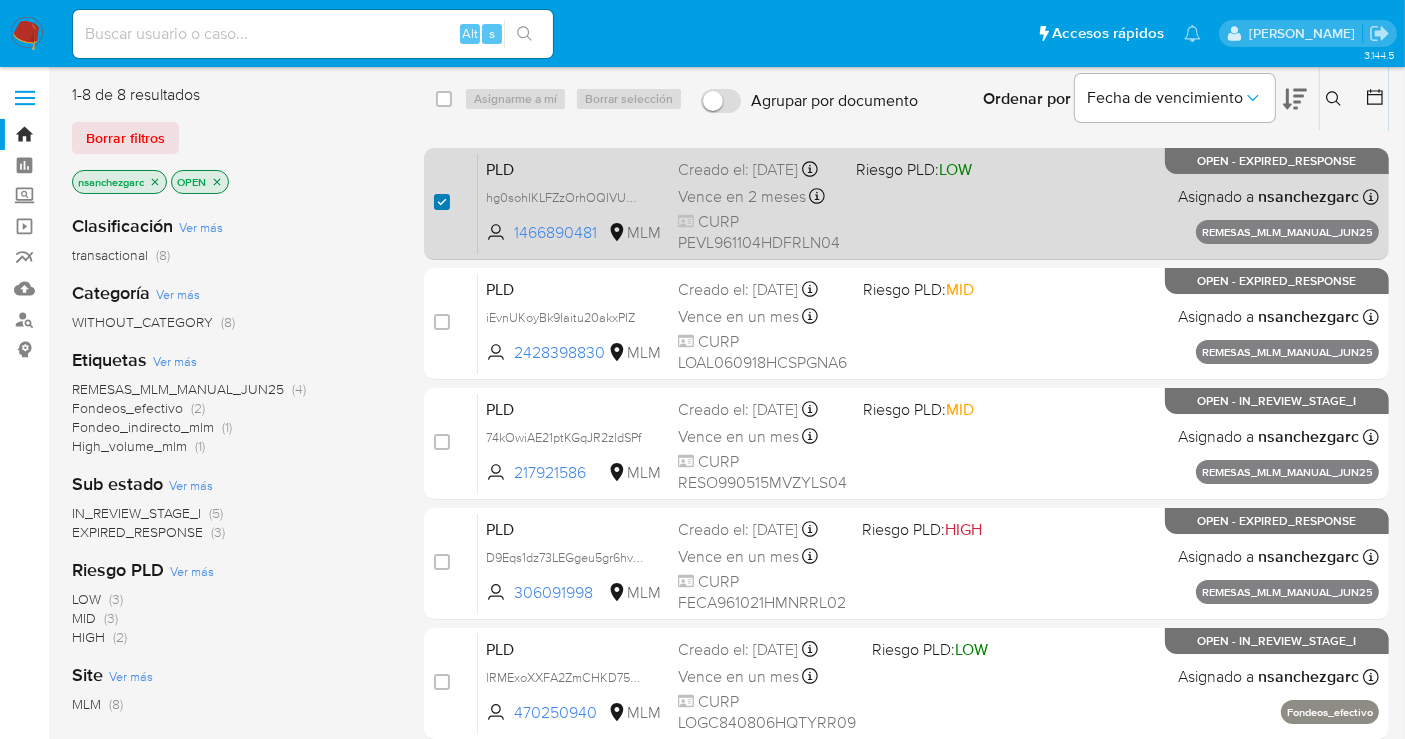 checkbox on "true" 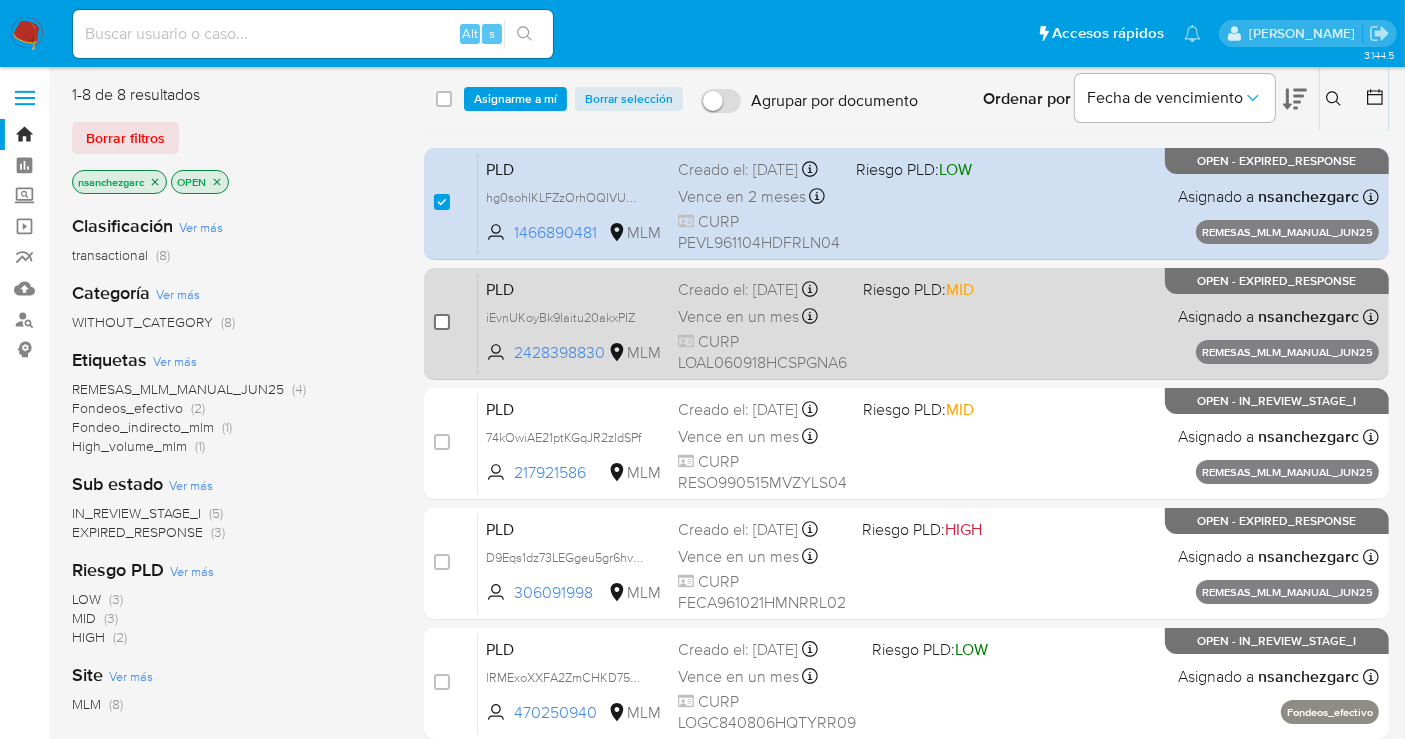 click at bounding box center [442, 322] 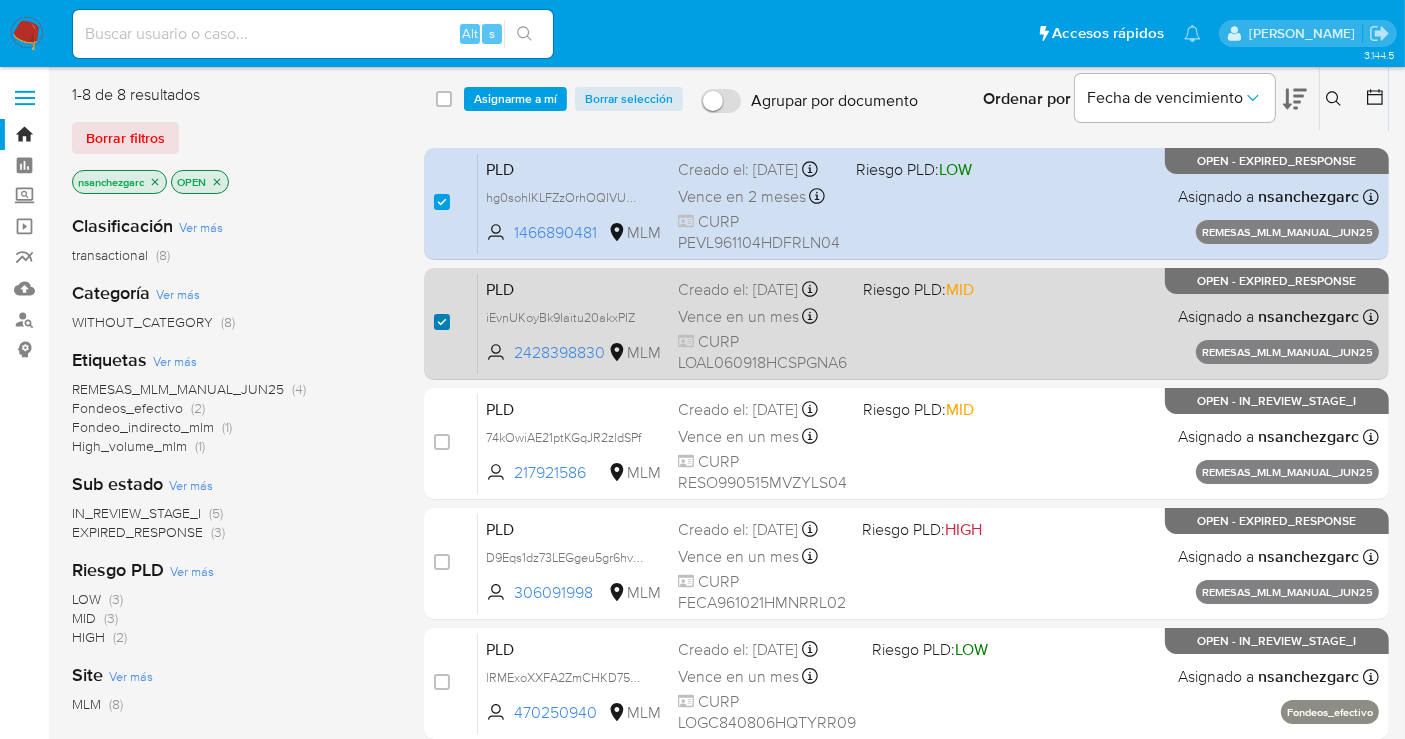 checkbox on "true" 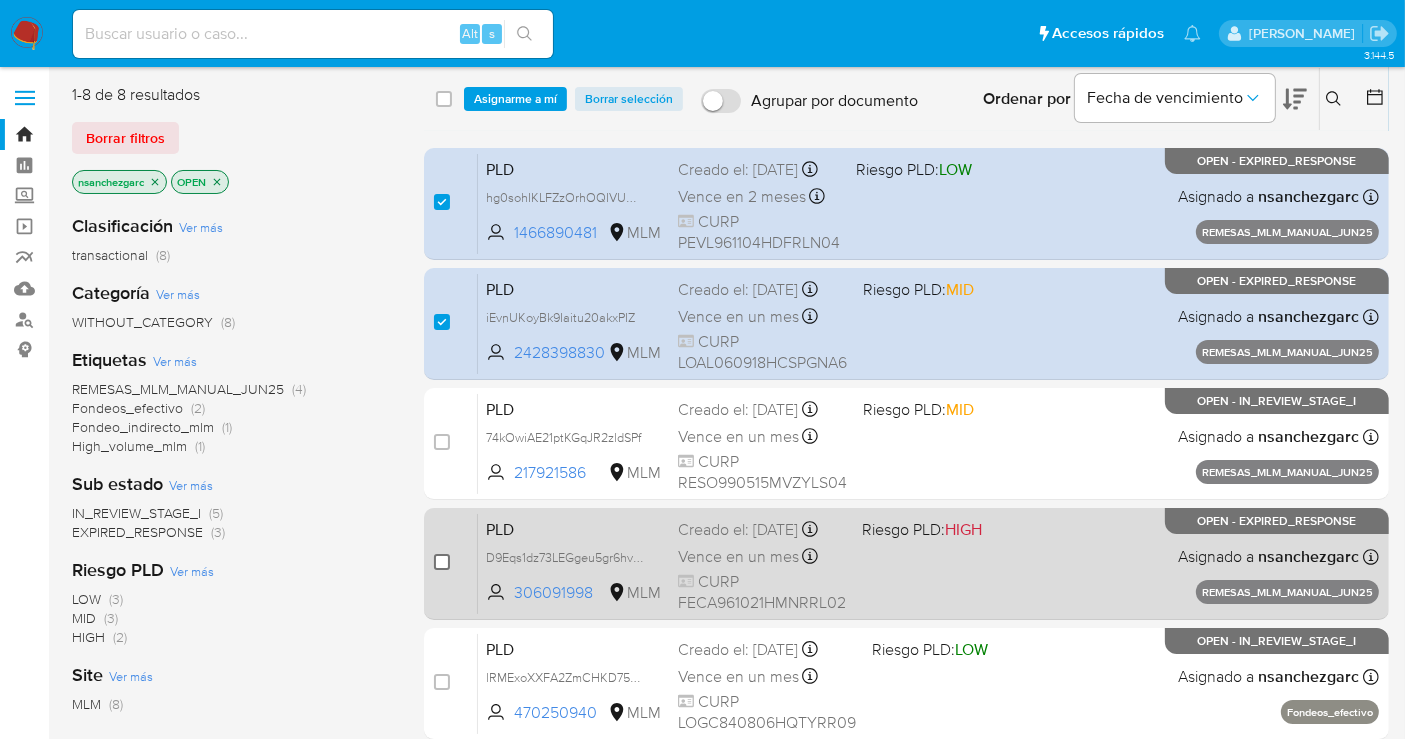 click at bounding box center [442, 562] 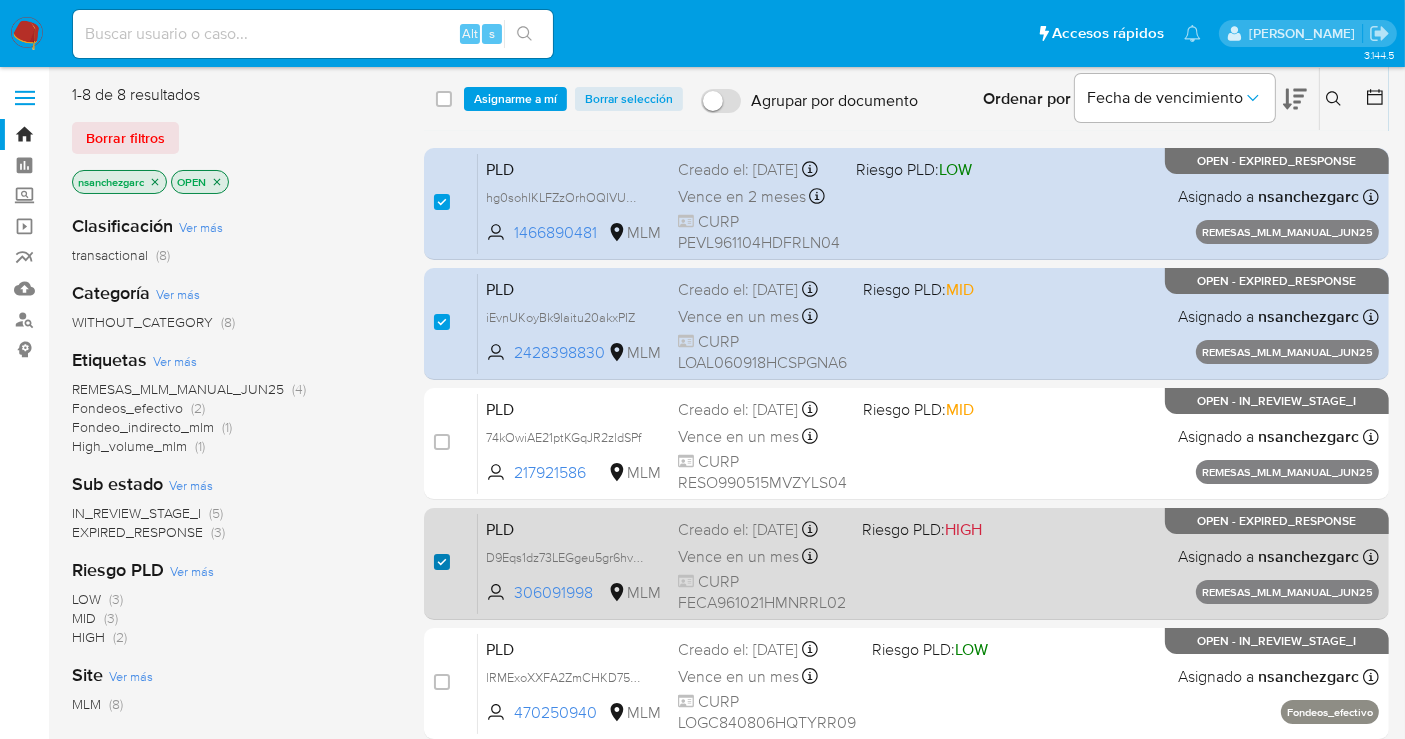 checkbox on "true" 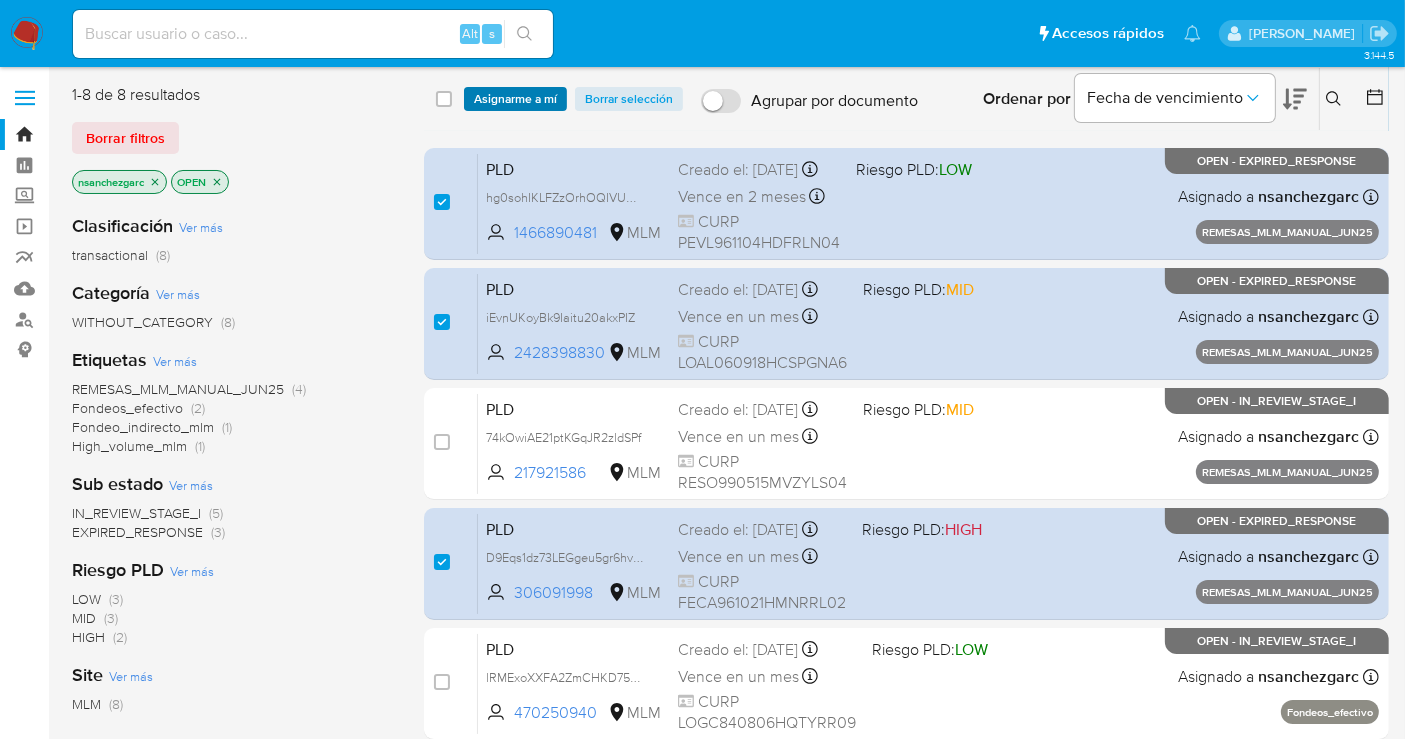click on "Asignarme a mí" at bounding box center [515, 99] 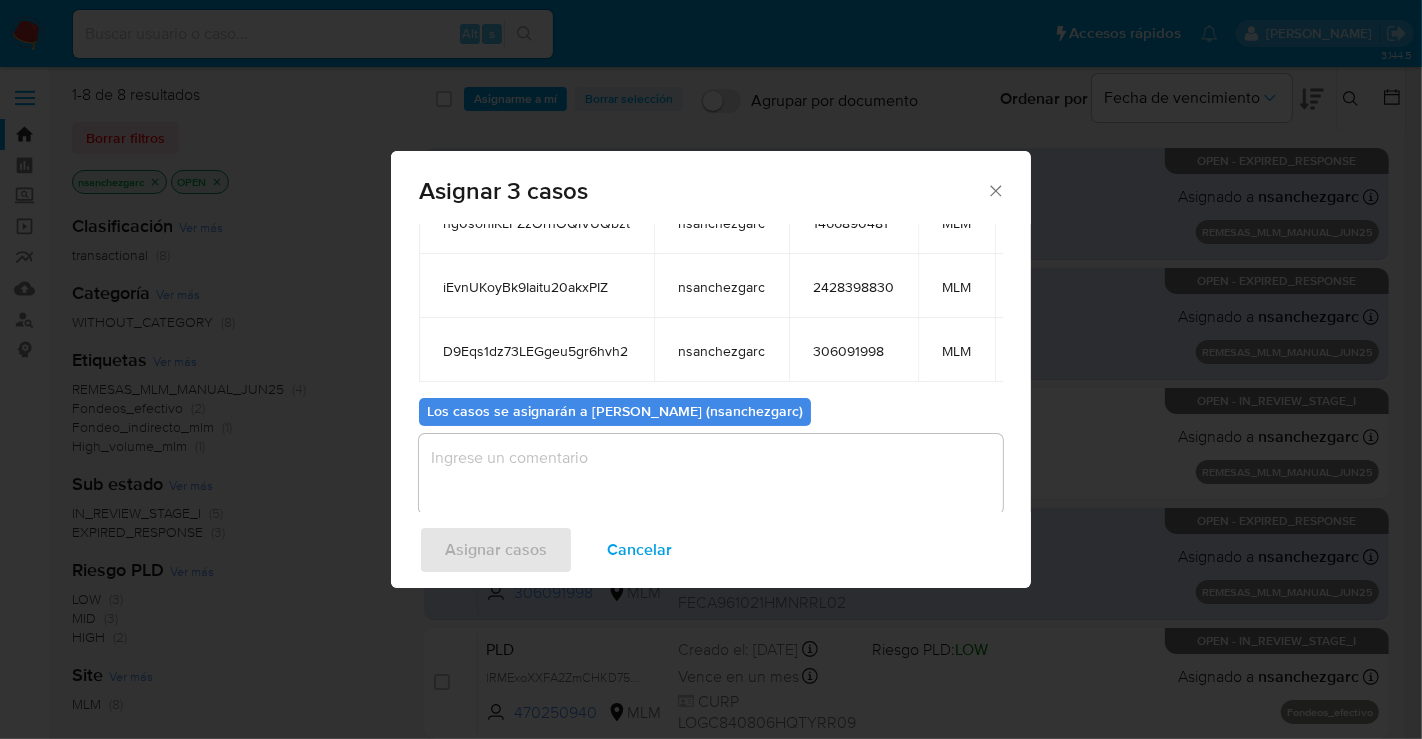 scroll, scrollTop: 195, scrollLeft: 0, axis: vertical 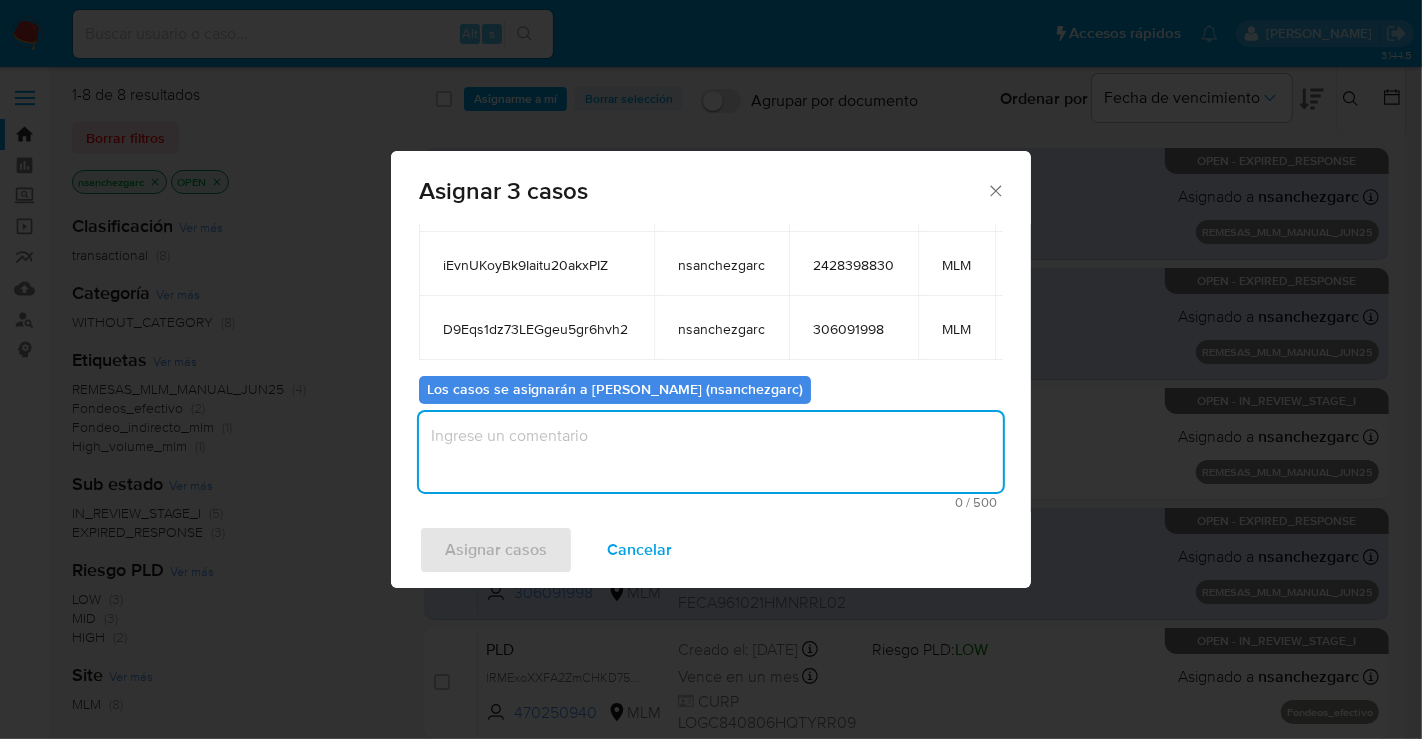 click at bounding box center [711, 452] 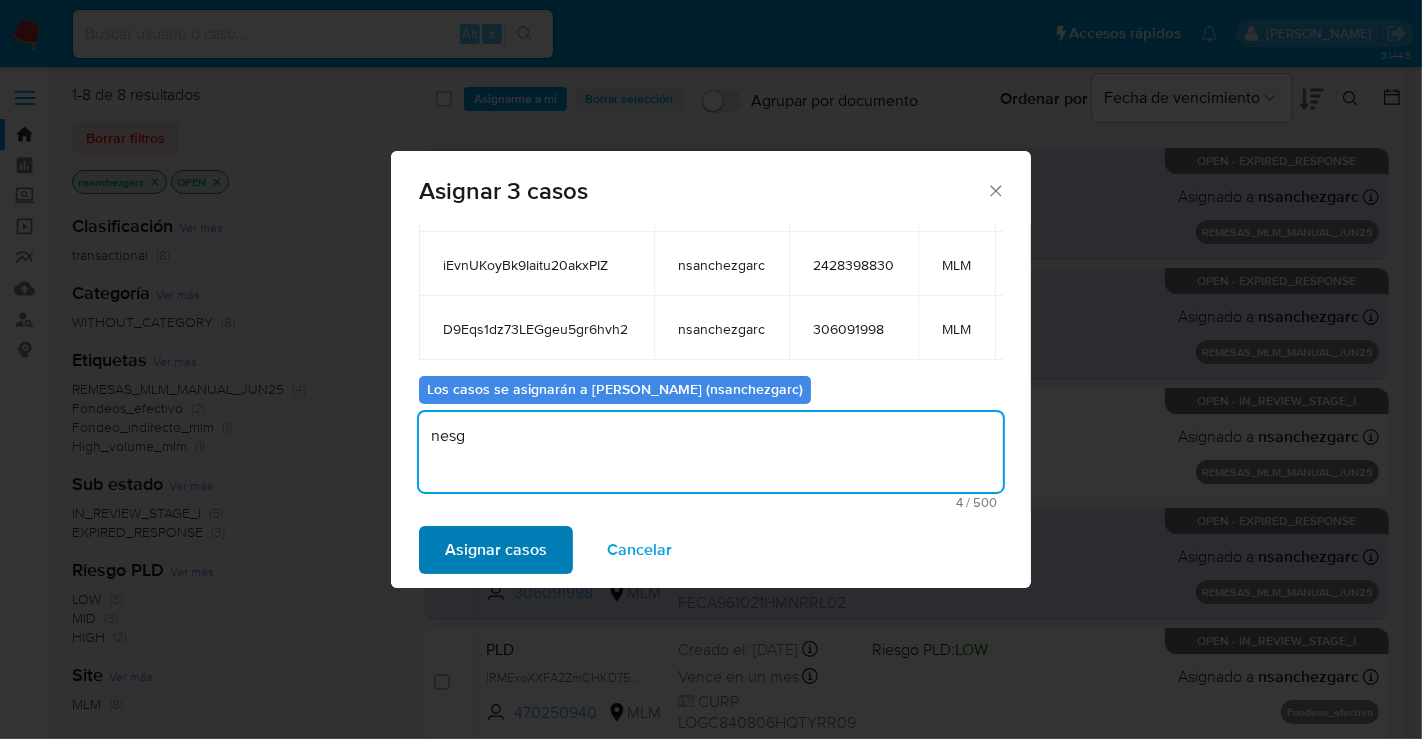 type on "nesg" 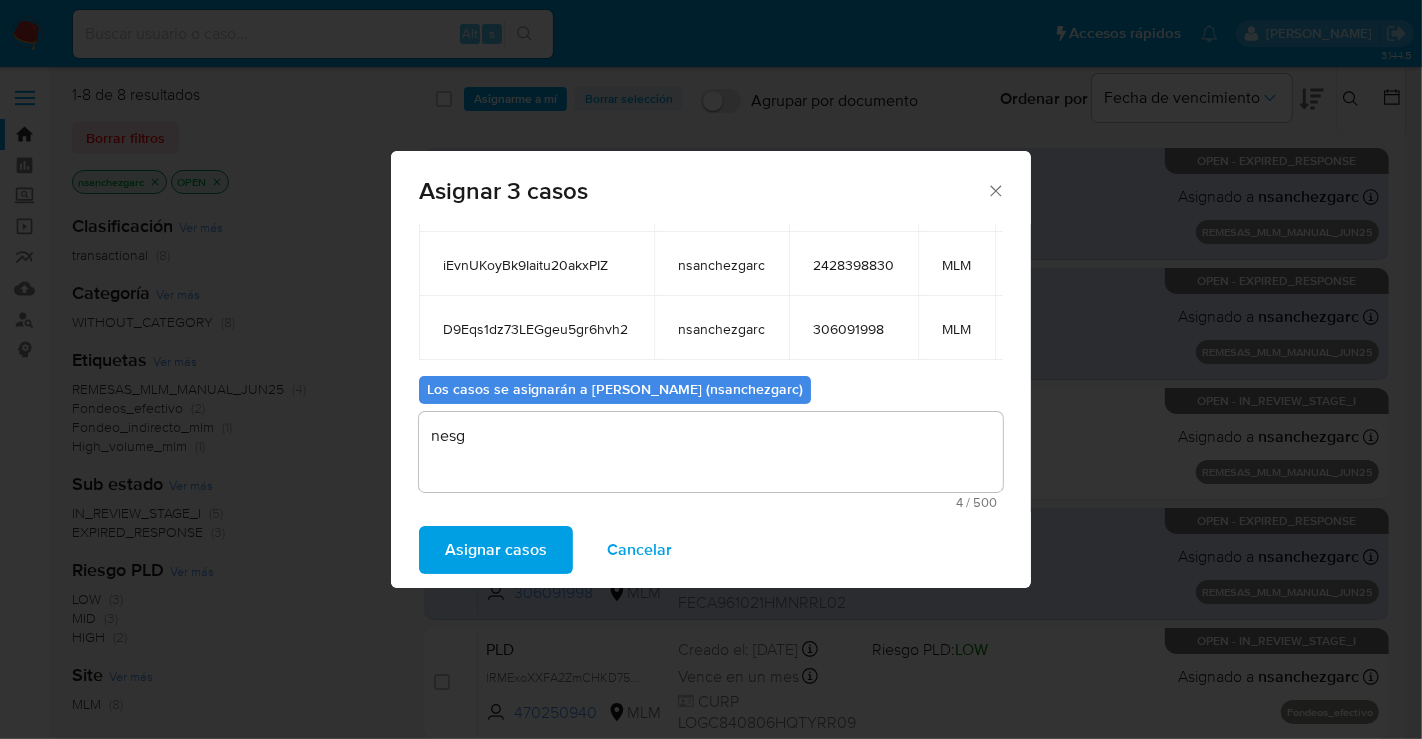 click on "Asignar casos" at bounding box center (496, 550) 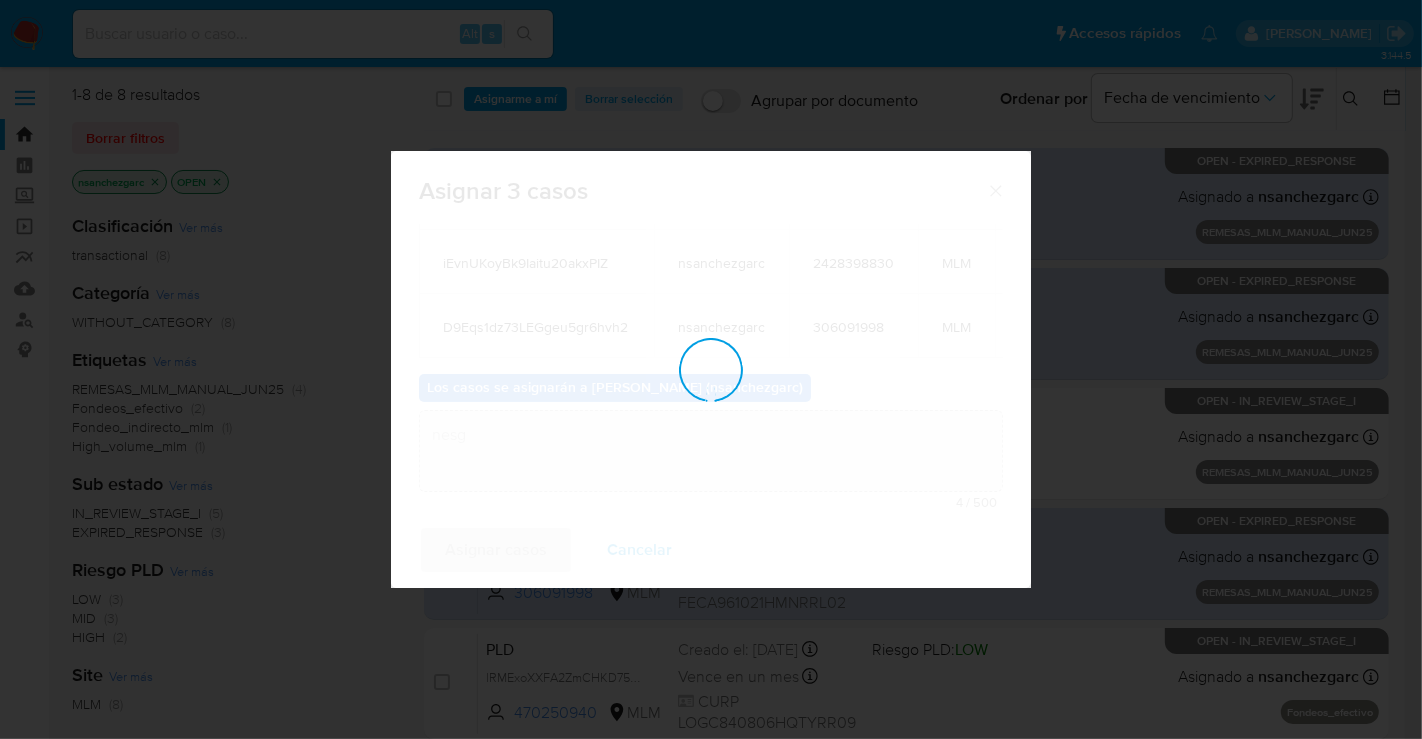 type 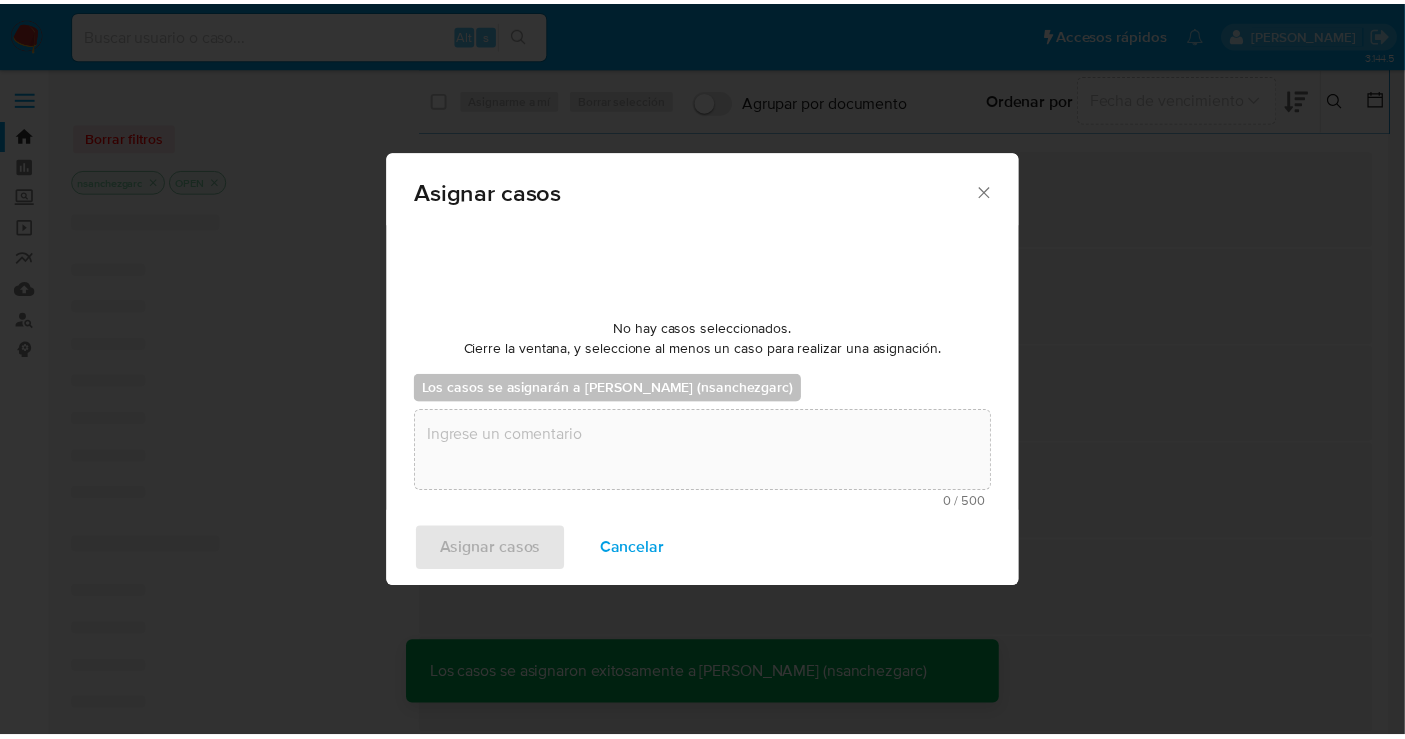 scroll, scrollTop: 120, scrollLeft: 0, axis: vertical 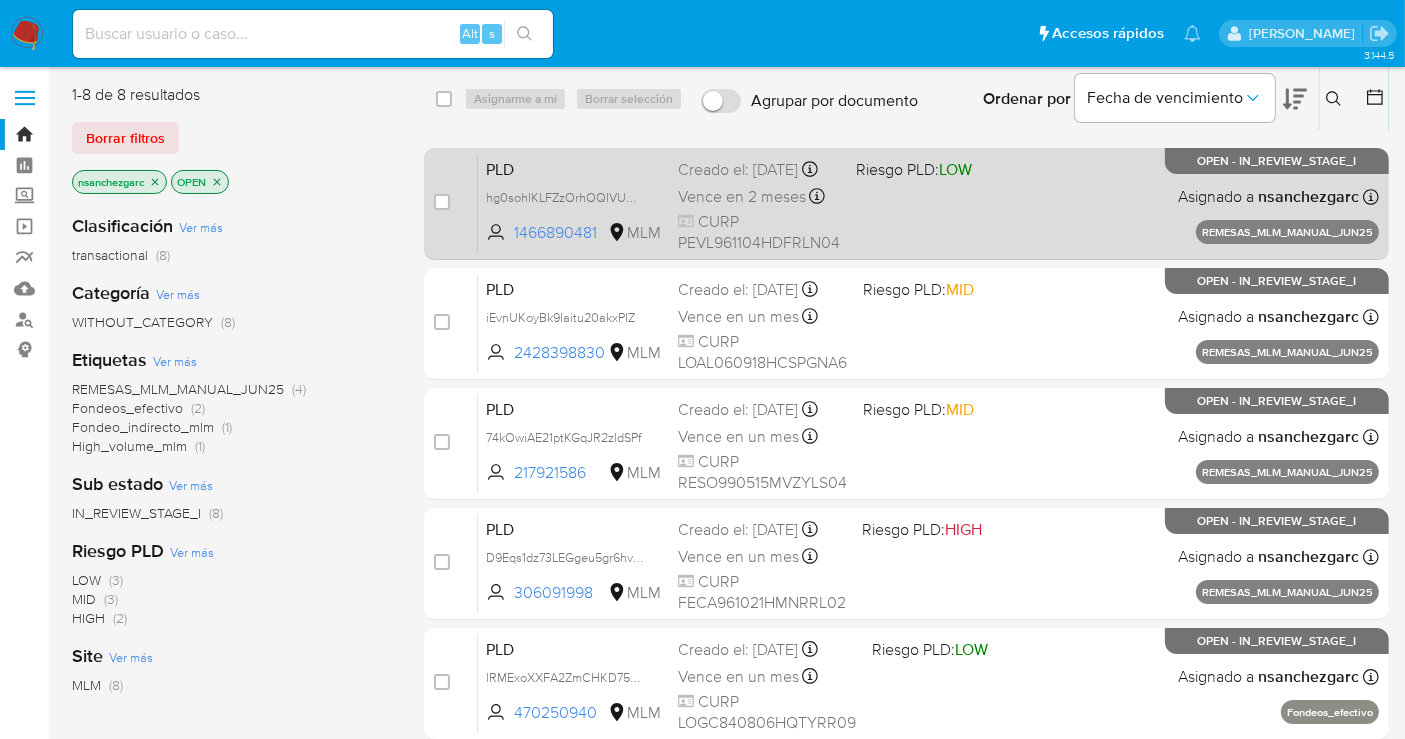 click on "Creado el: 11/07/2025   Creado el: 11/07/2025 17:30:14" at bounding box center (759, 170) 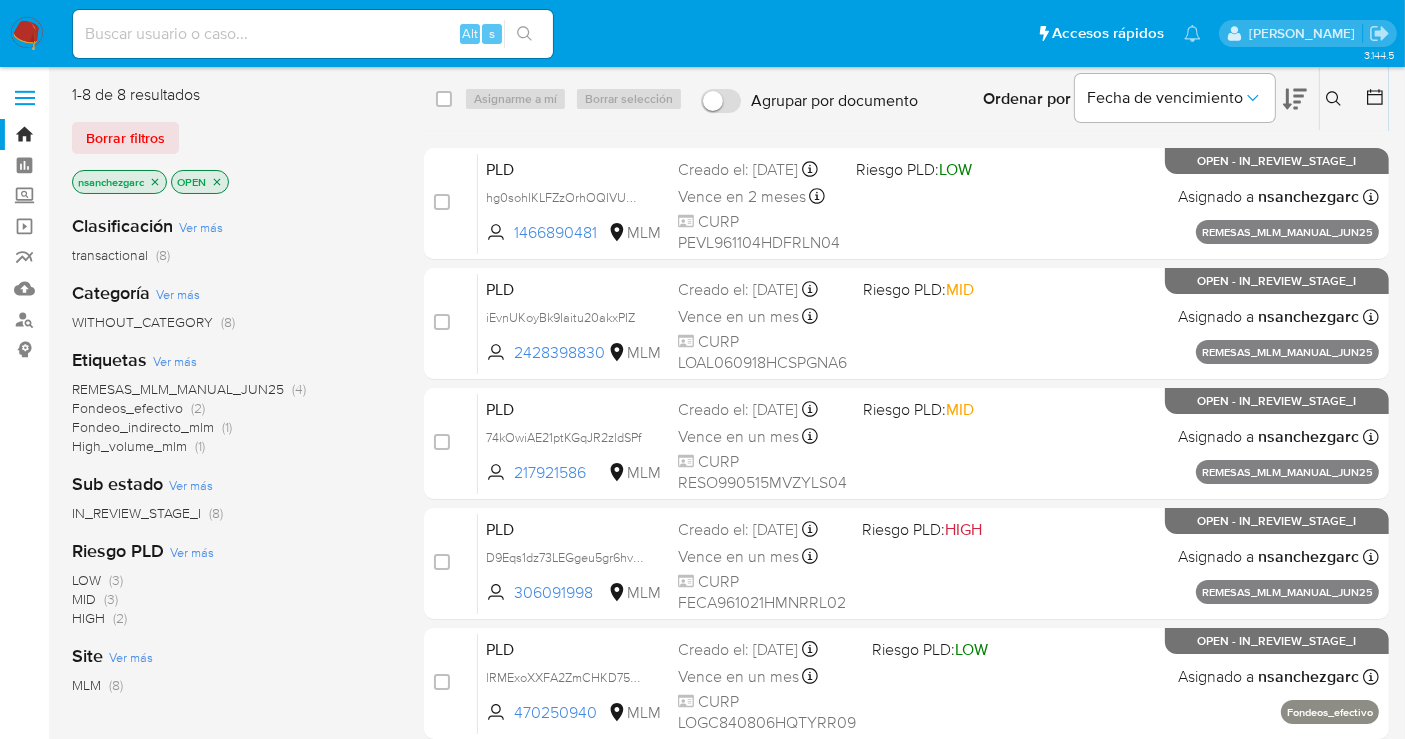 click at bounding box center (27, 34) 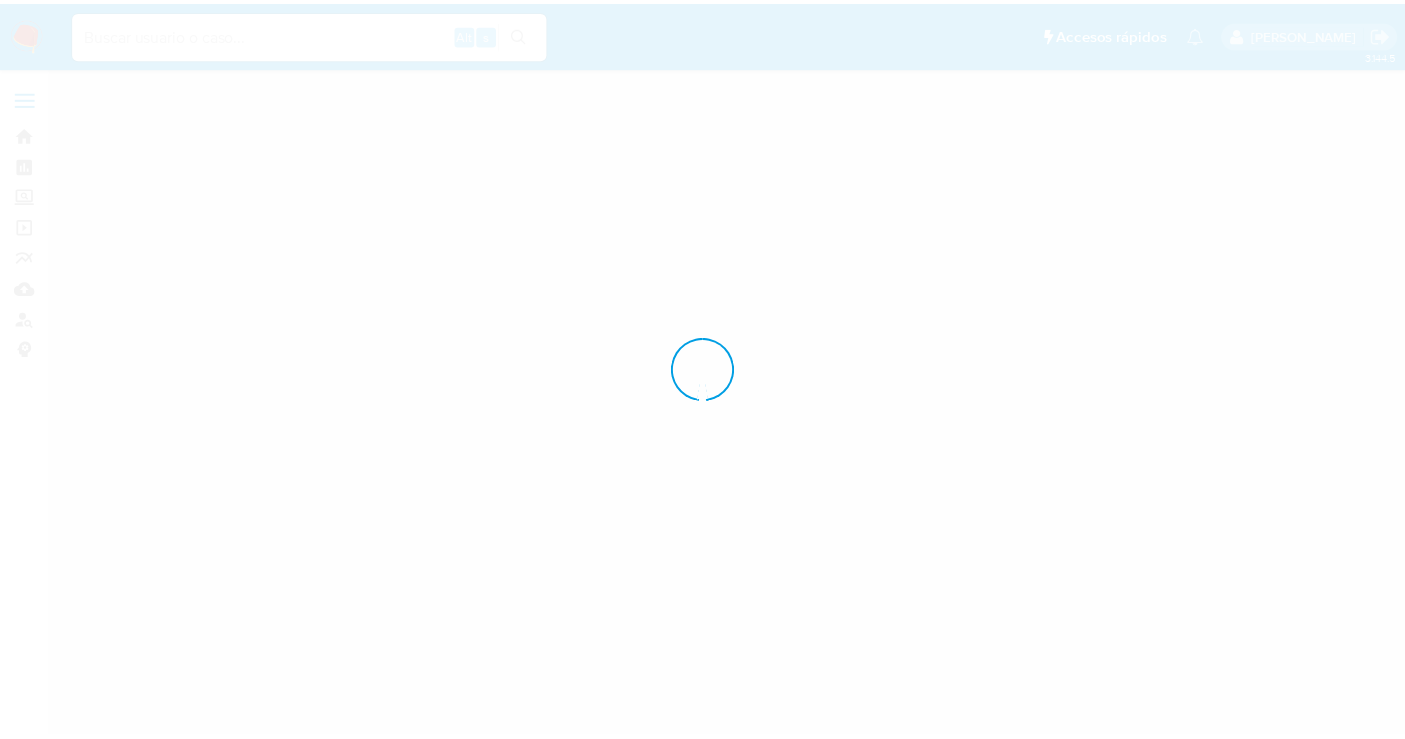 scroll, scrollTop: 0, scrollLeft: 0, axis: both 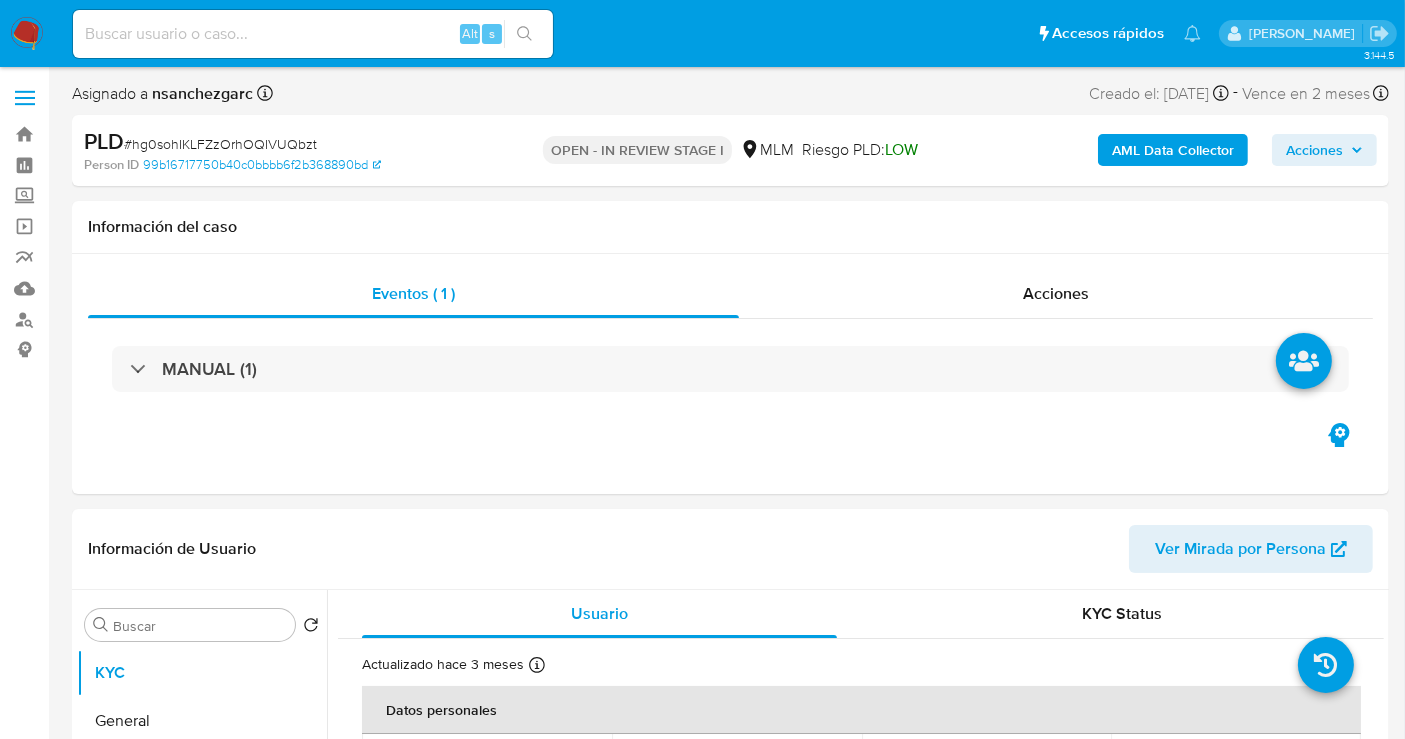 select on "10" 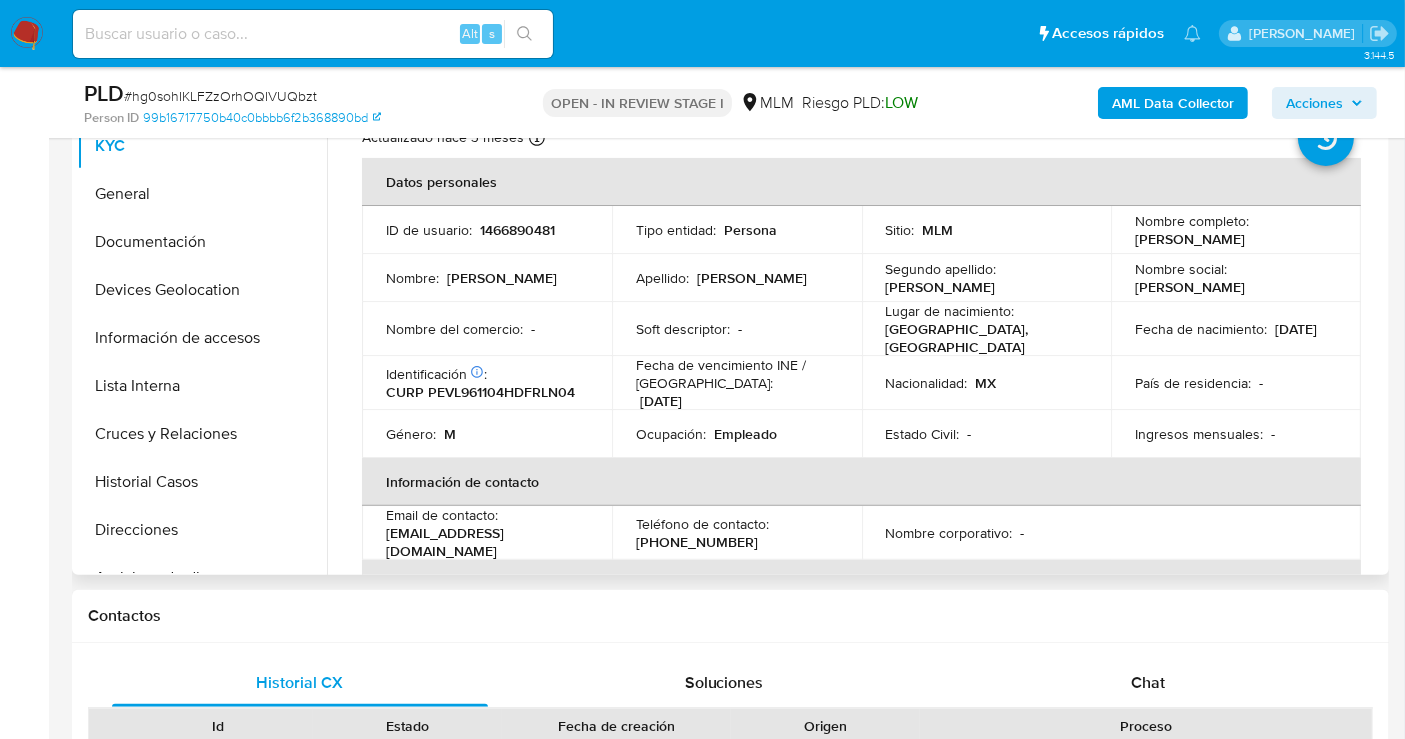 scroll, scrollTop: 333, scrollLeft: 0, axis: vertical 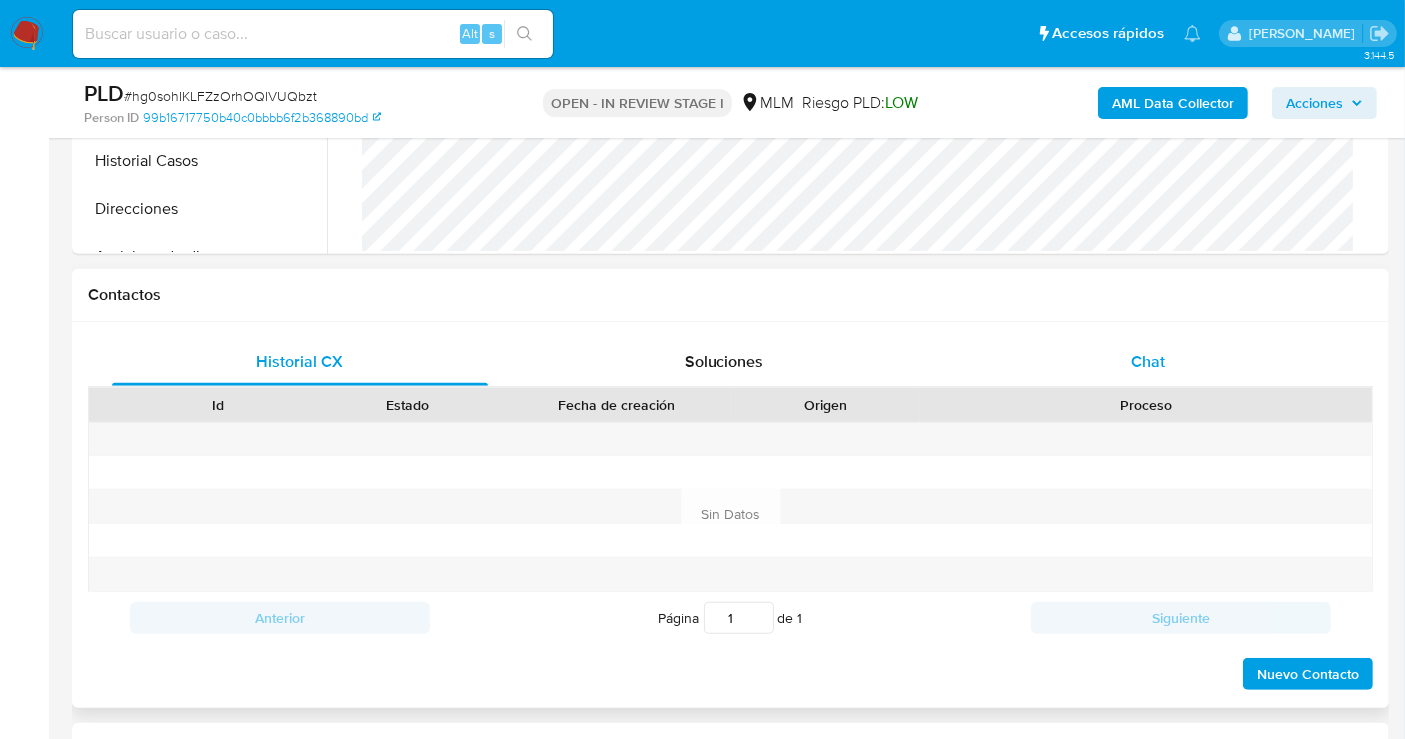 click on "Chat" at bounding box center [1148, 362] 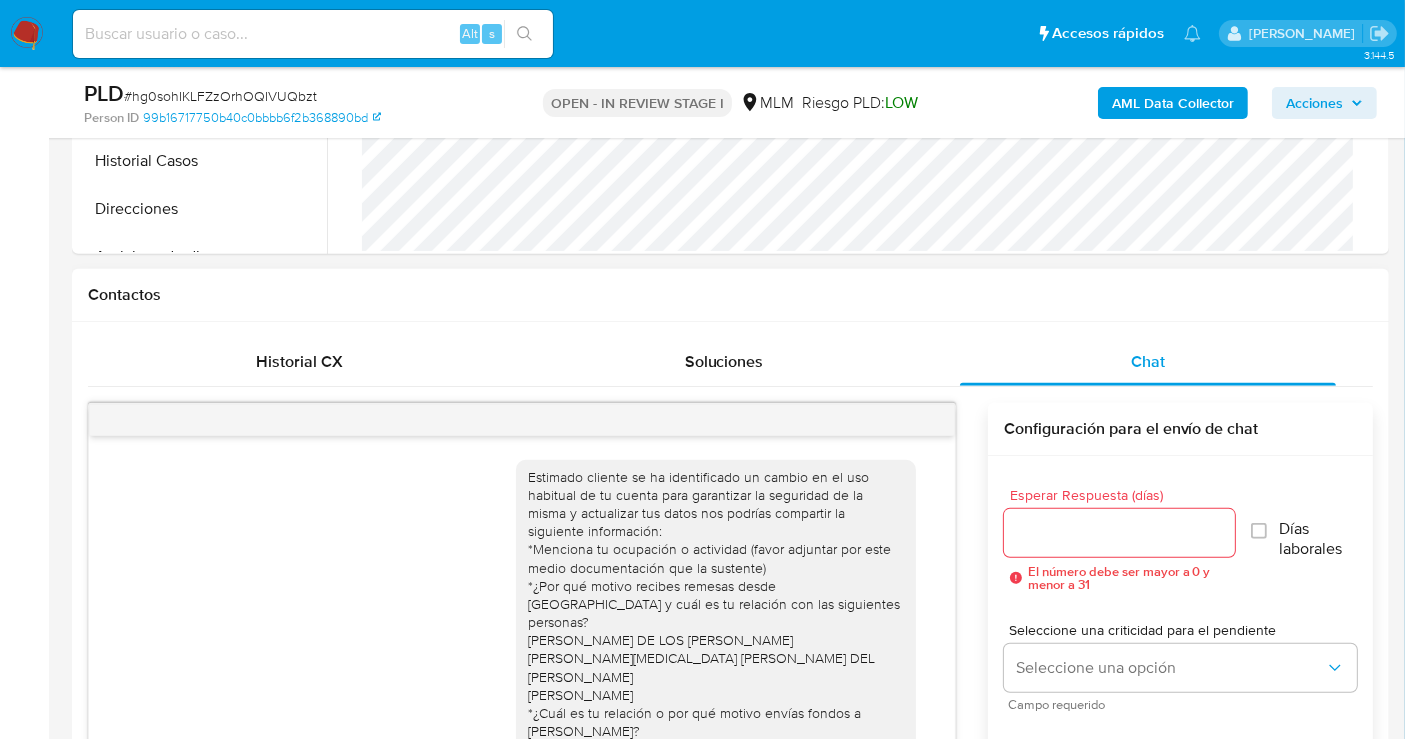 scroll, scrollTop: 48, scrollLeft: 0, axis: vertical 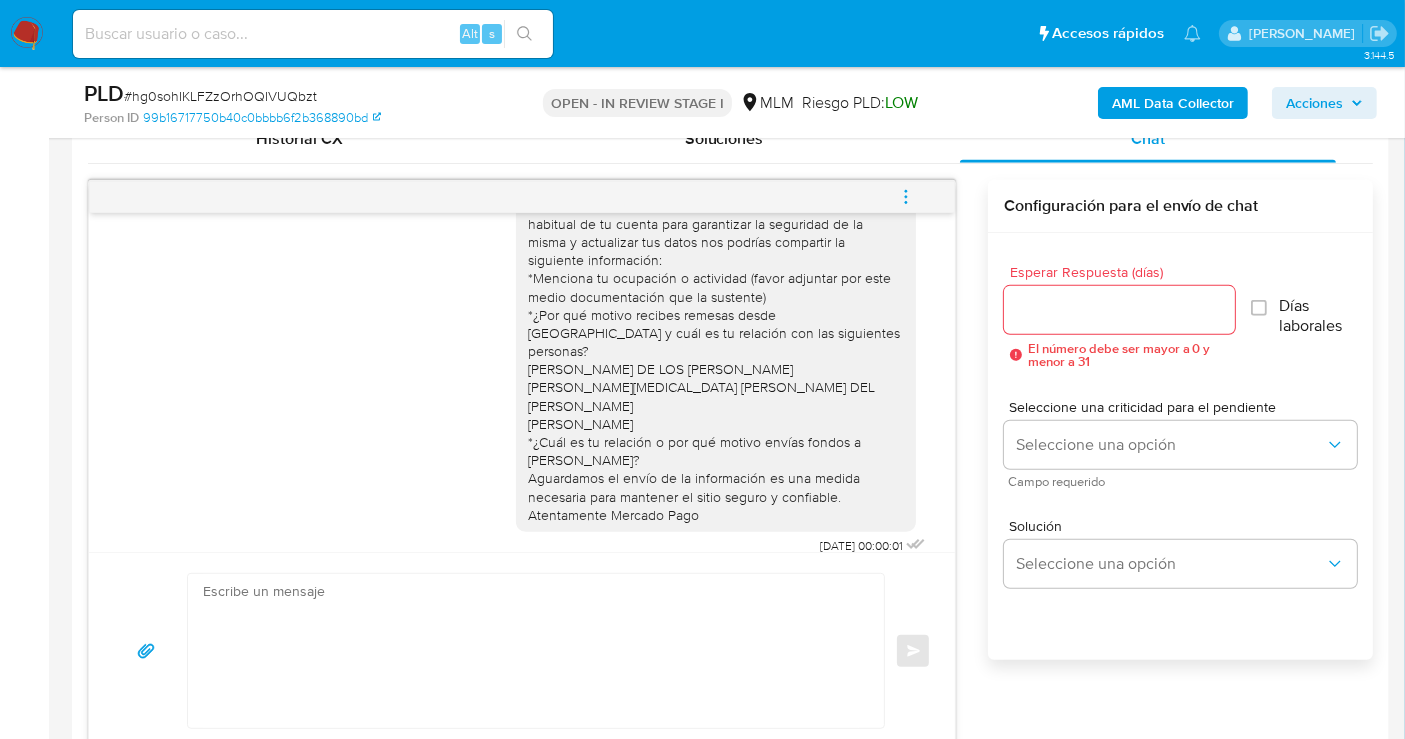 click at bounding box center (906, 197) 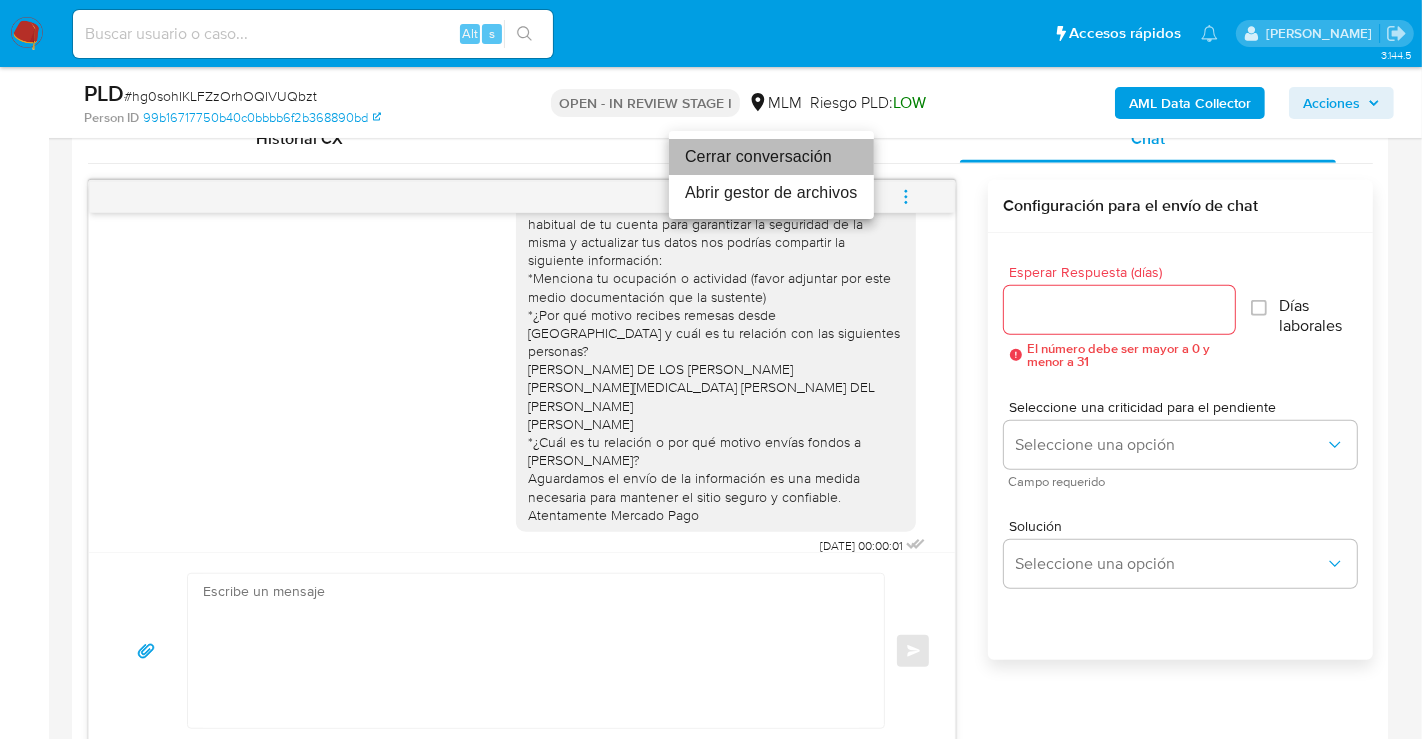 click on "Cerrar conversación" at bounding box center (771, 157) 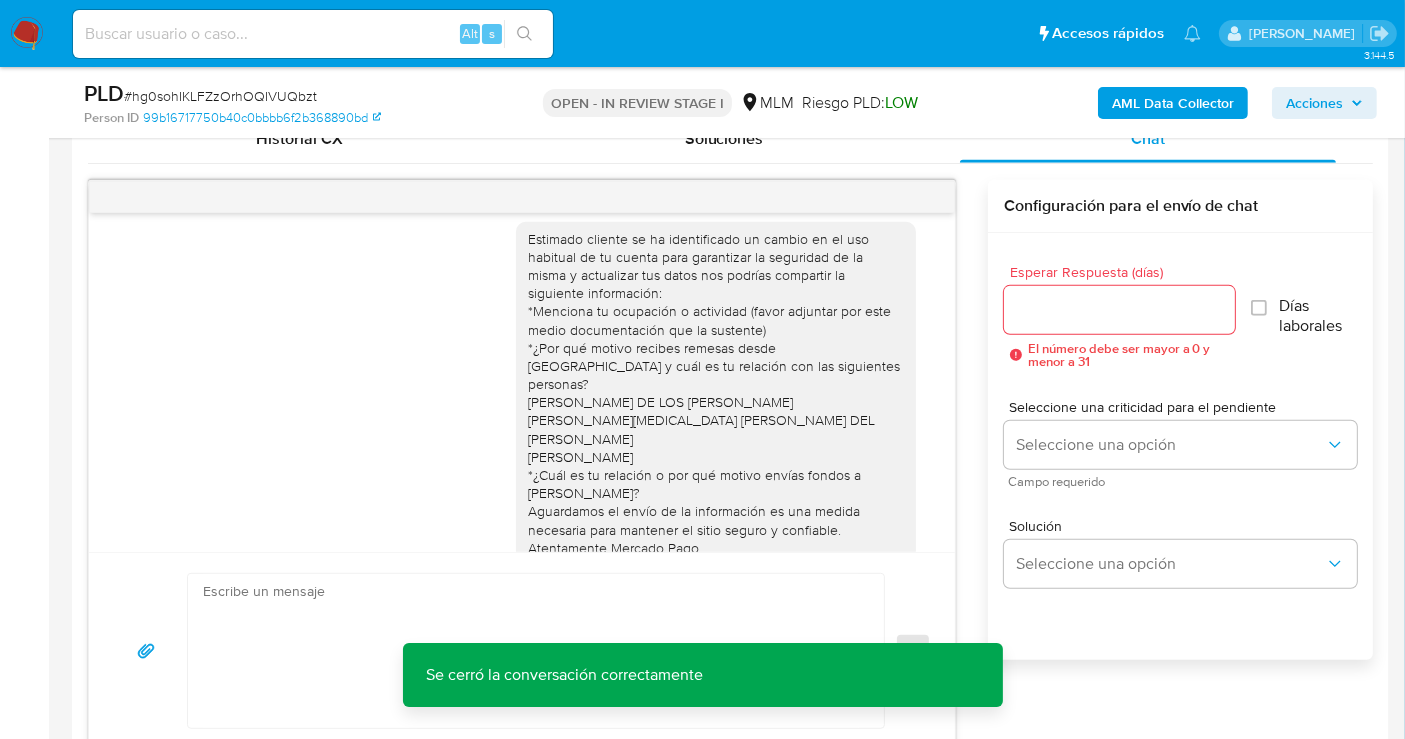 scroll, scrollTop: 0, scrollLeft: 0, axis: both 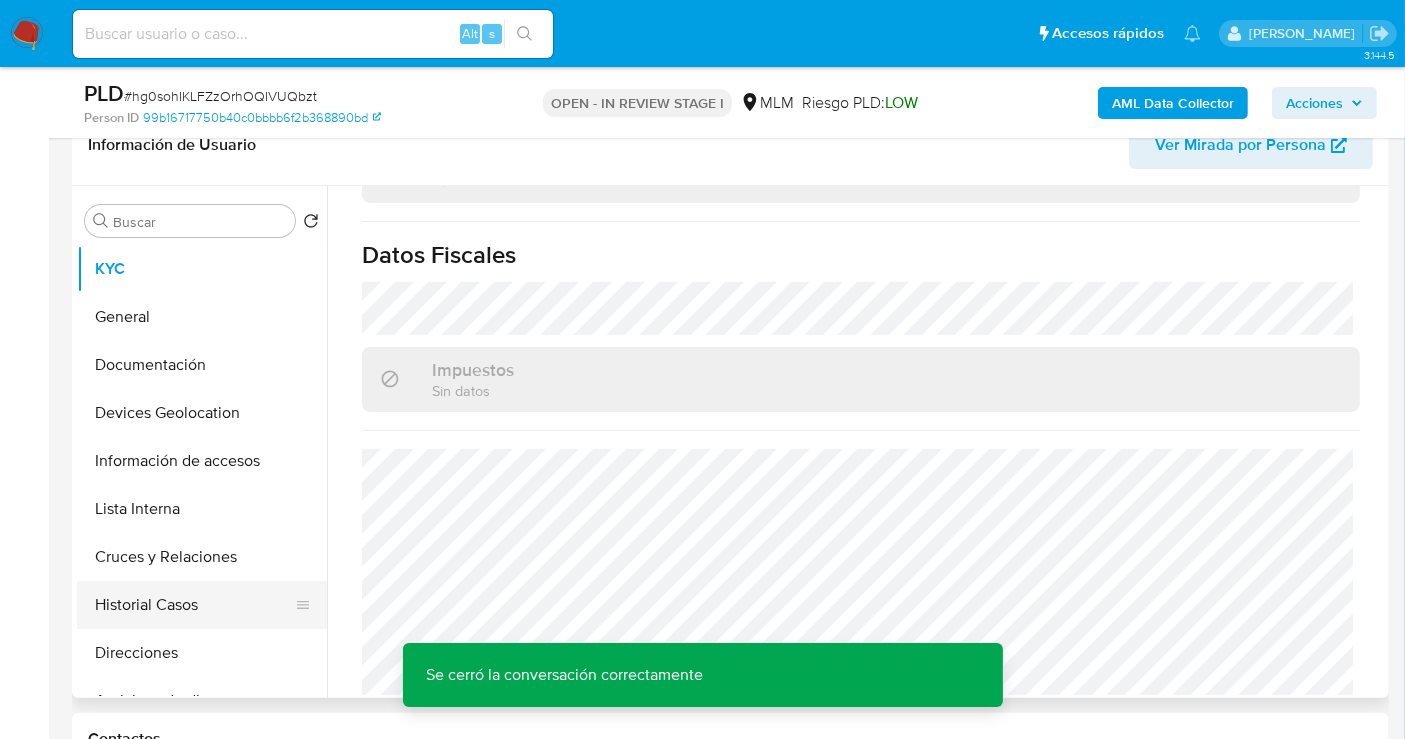 click on "Historial Casos" at bounding box center [194, 605] 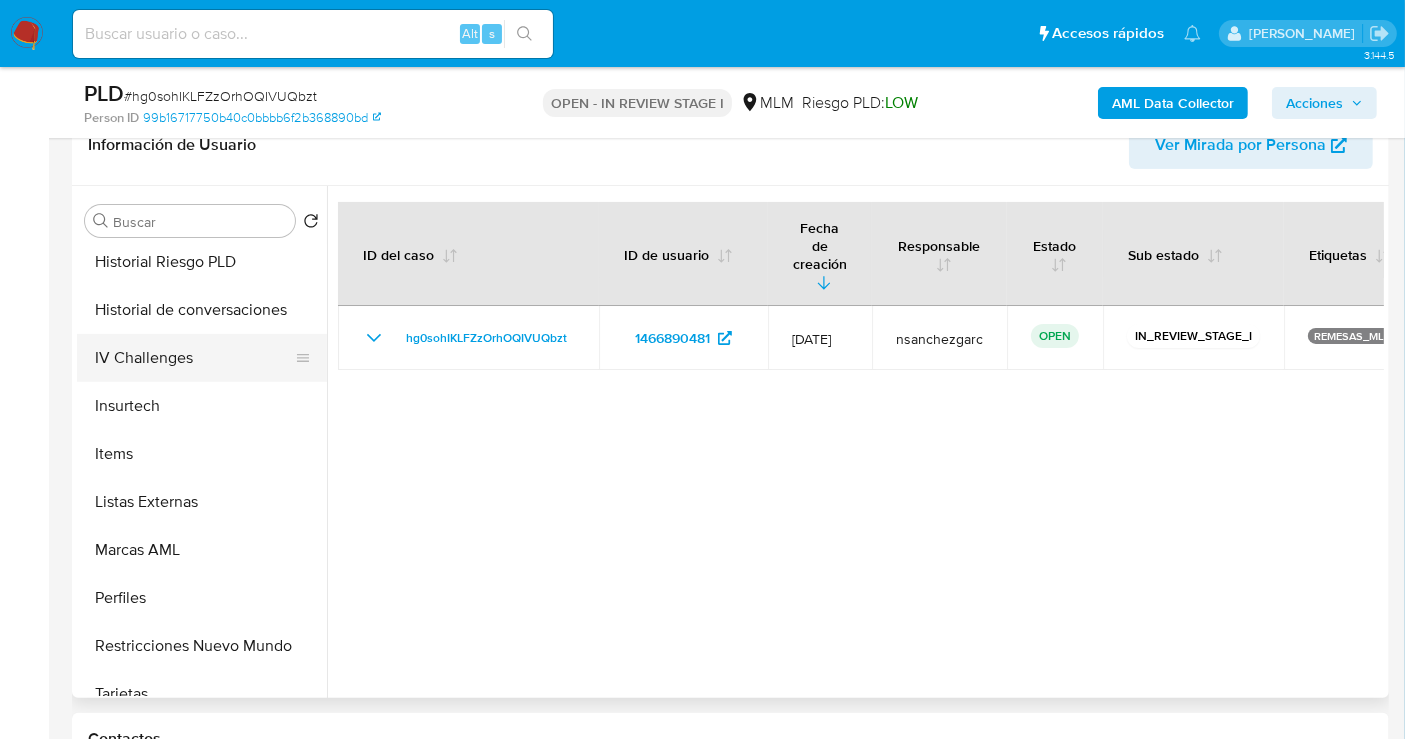 scroll, scrollTop: 777, scrollLeft: 0, axis: vertical 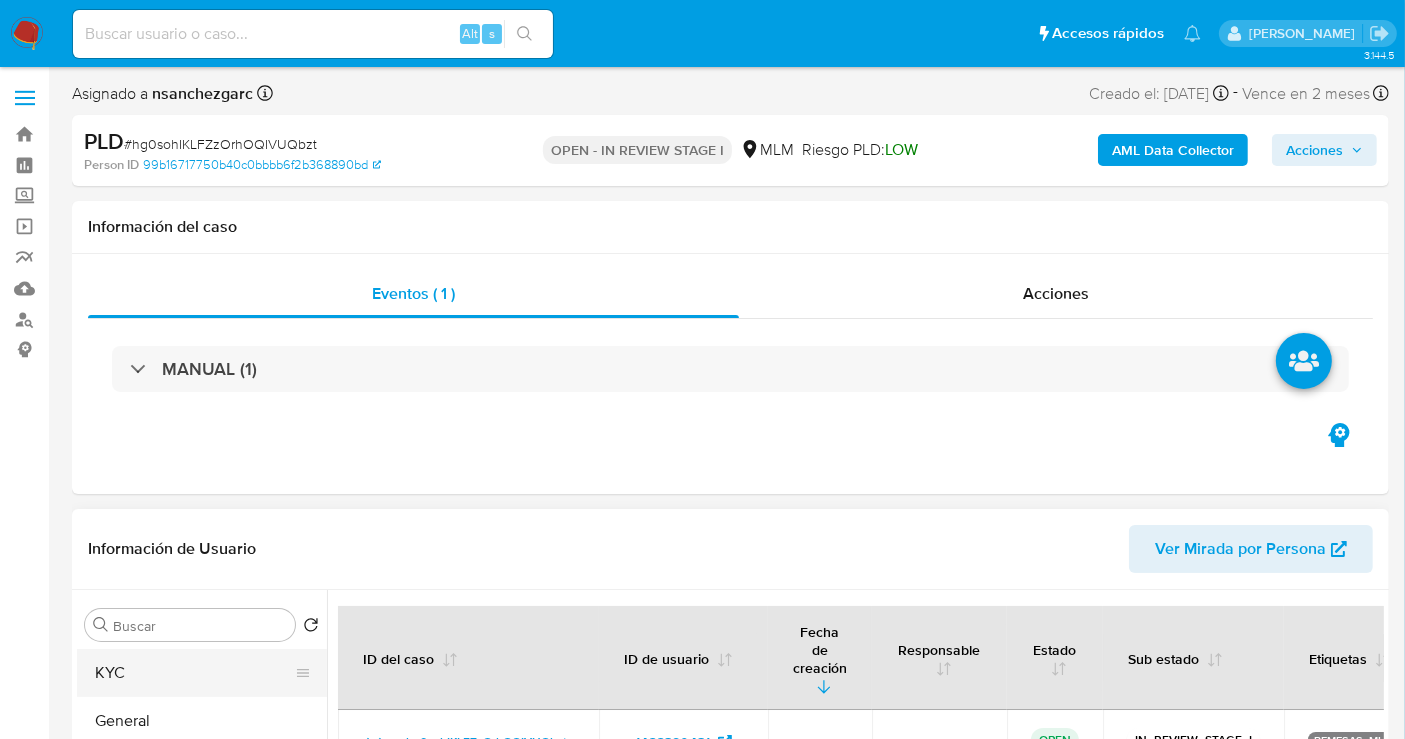 click on "KYC" at bounding box center (194, 673) 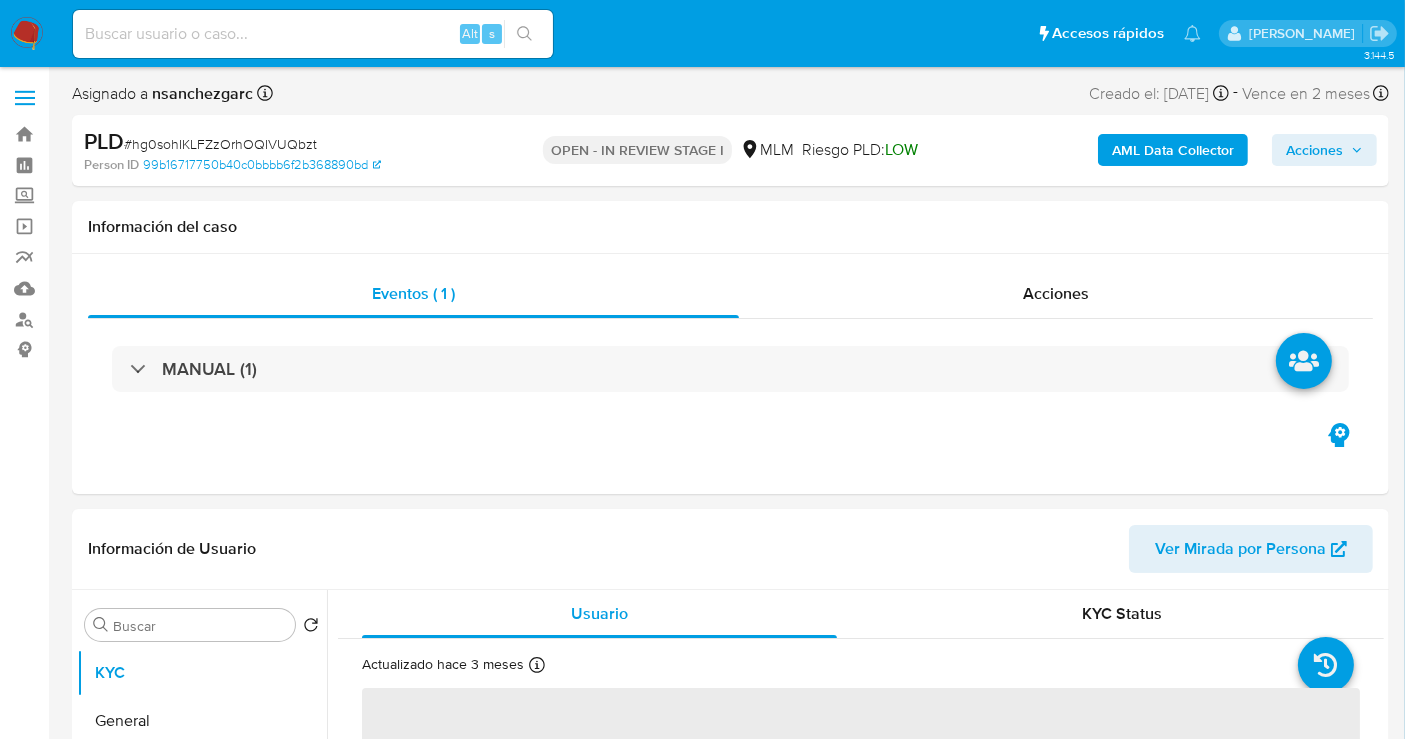 scroll, scrollTop: 222, scrollLeft: 0, axis: vertical 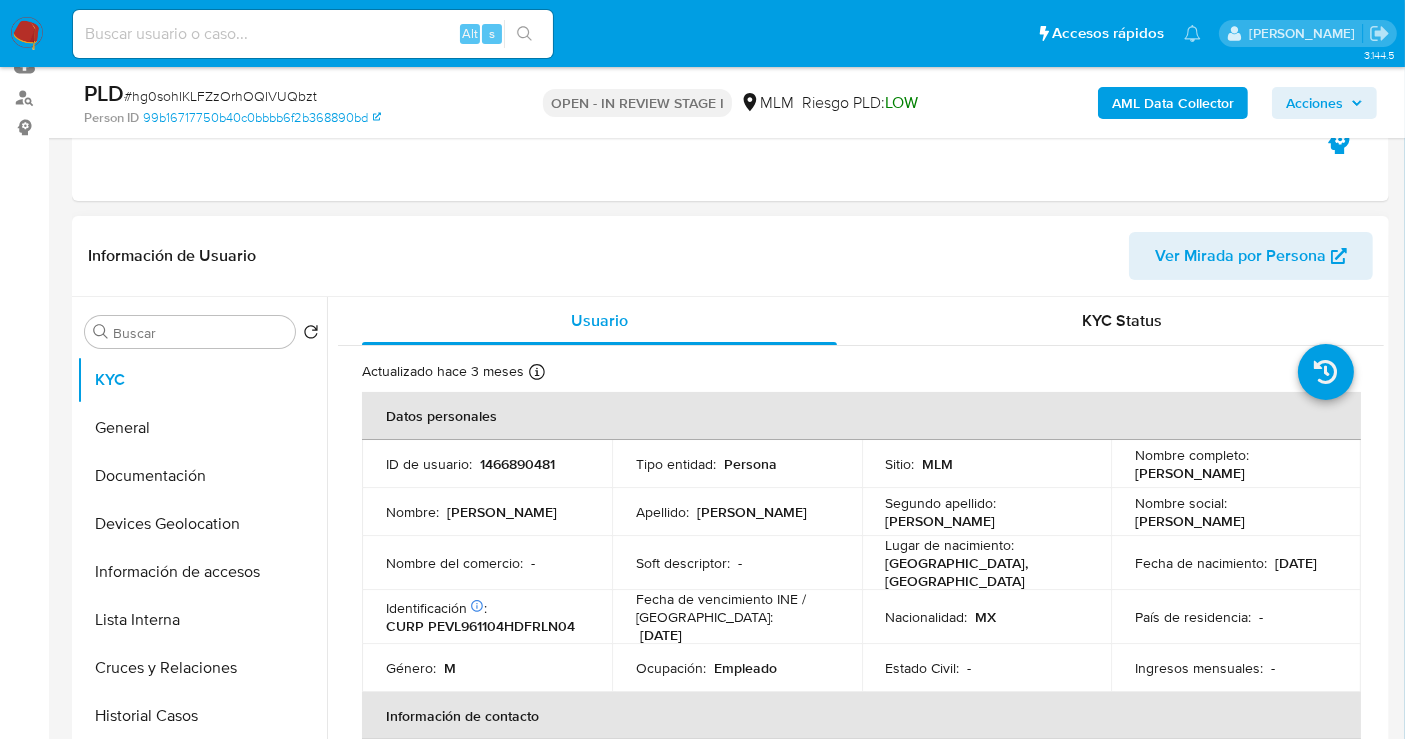 type 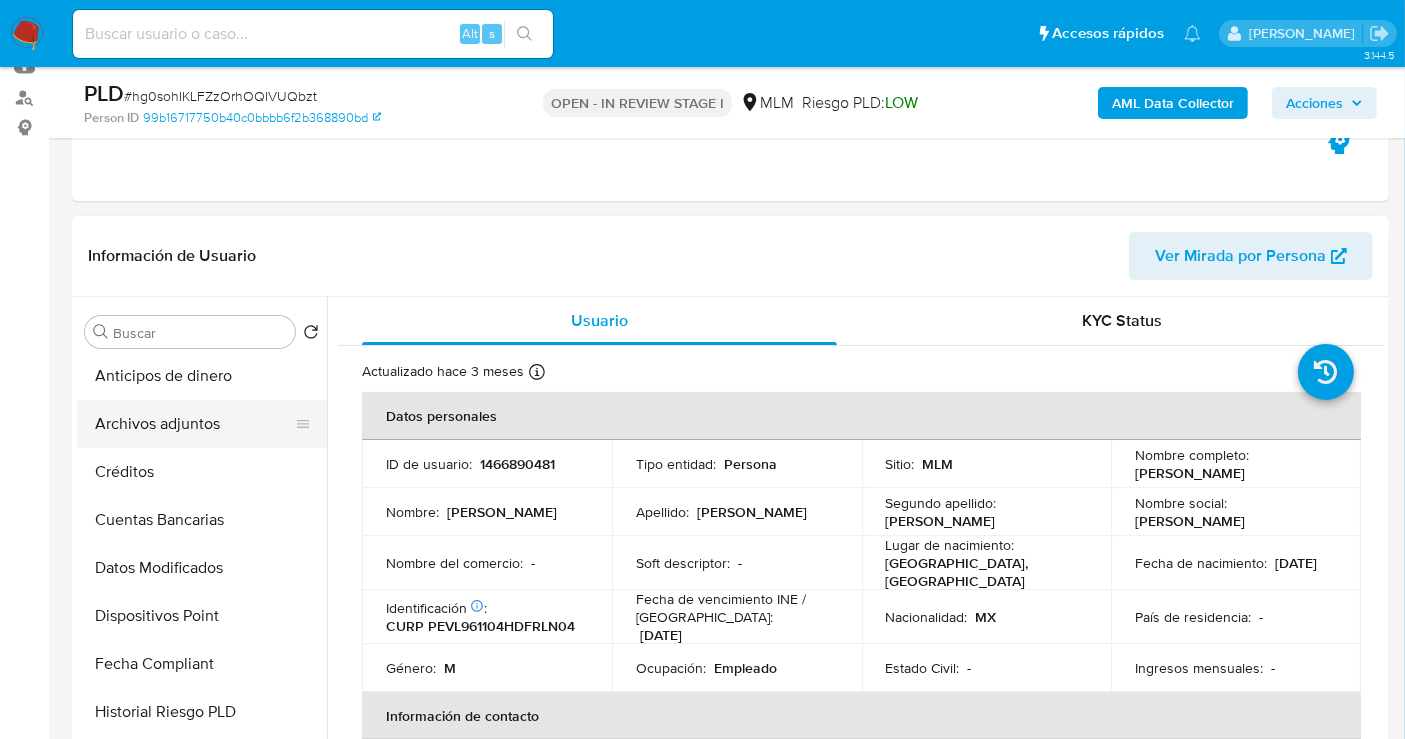 scroll, scrollTop: 444, scrollLeft: 0, axis: vertical 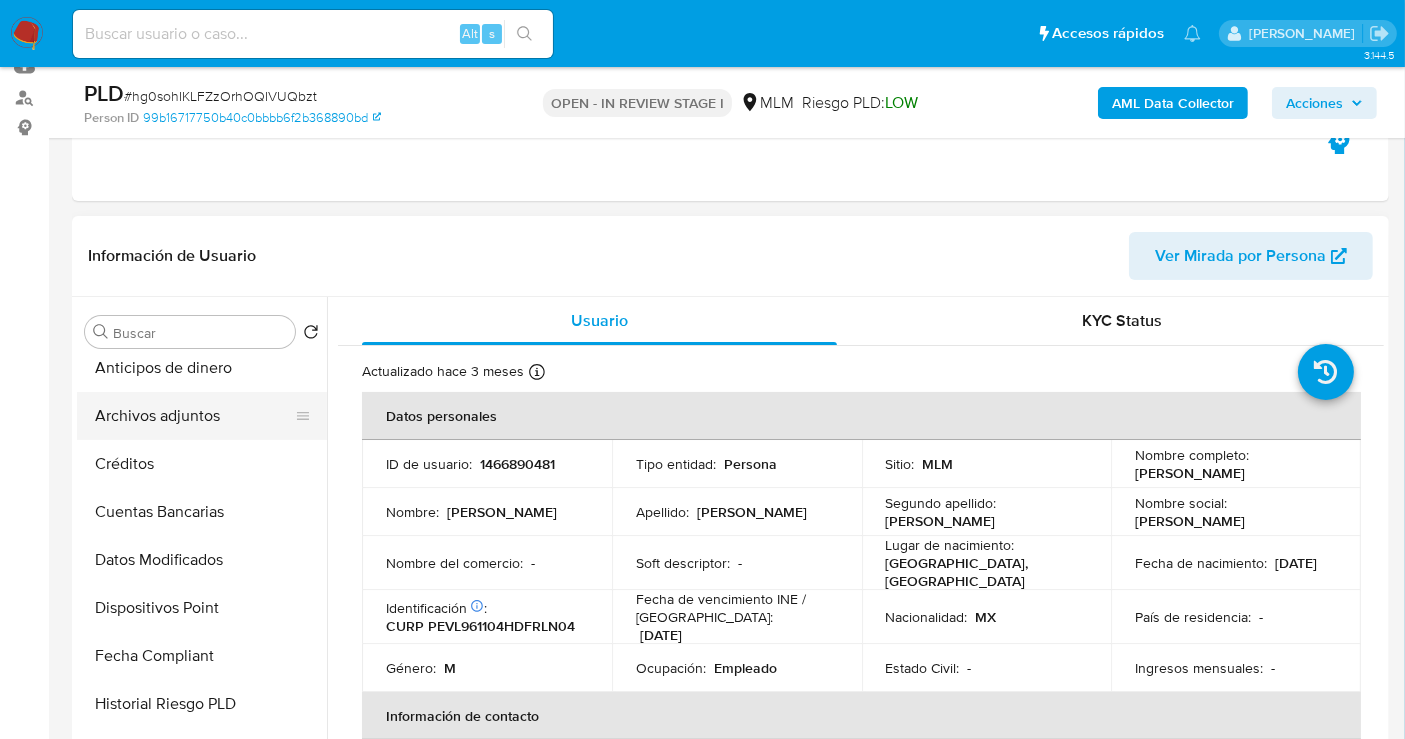 click on "Archivos adjuntos" at bounding box center (194, 416) 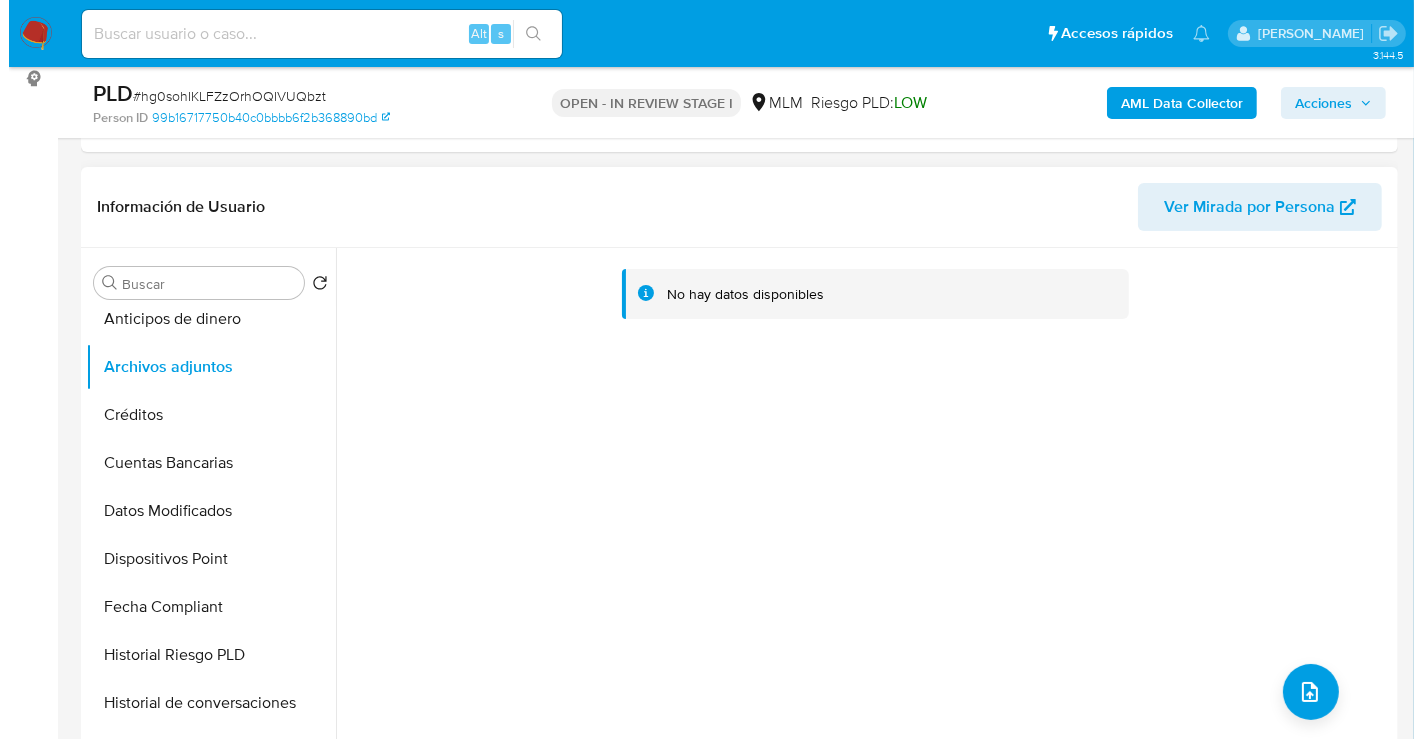 scroll, scrollTop: 333, scrollLeft: 0, axis: vertical 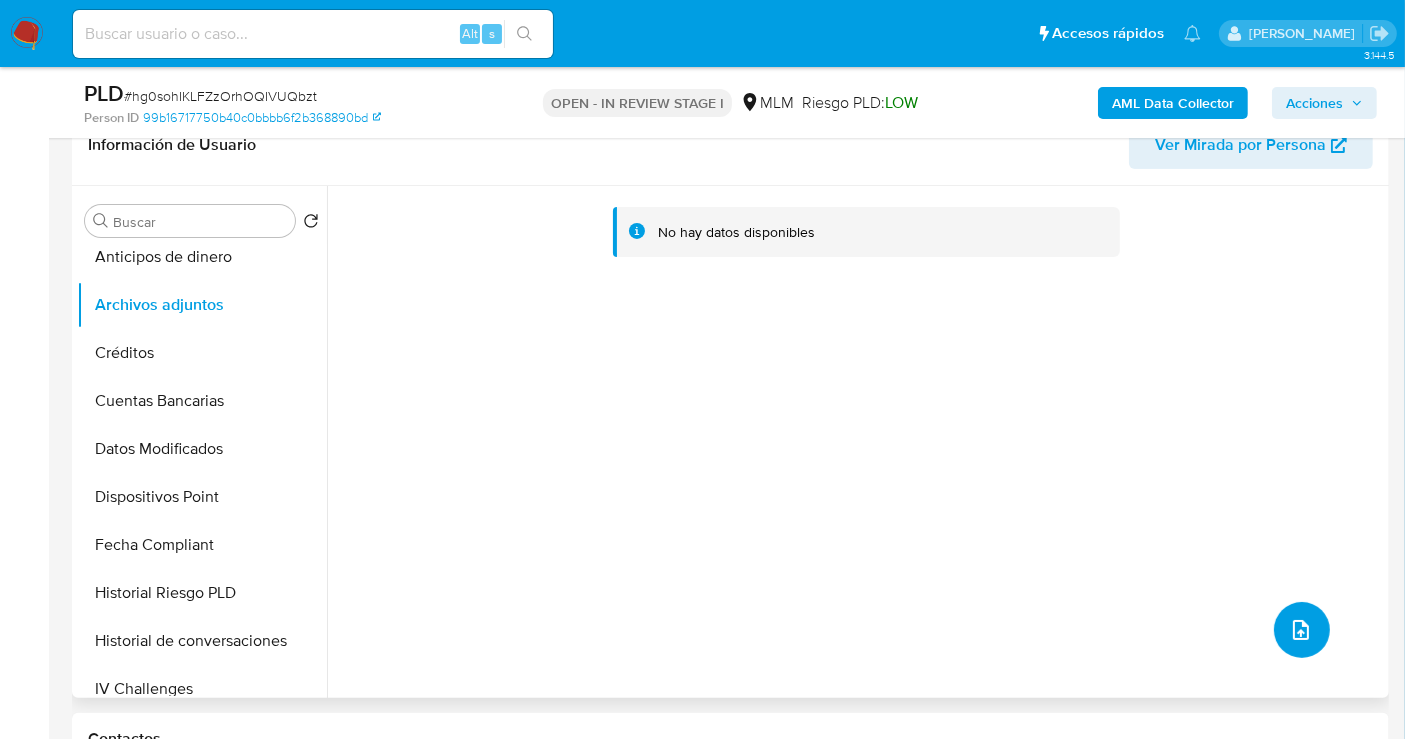 click at bounding box center [1302, 630] 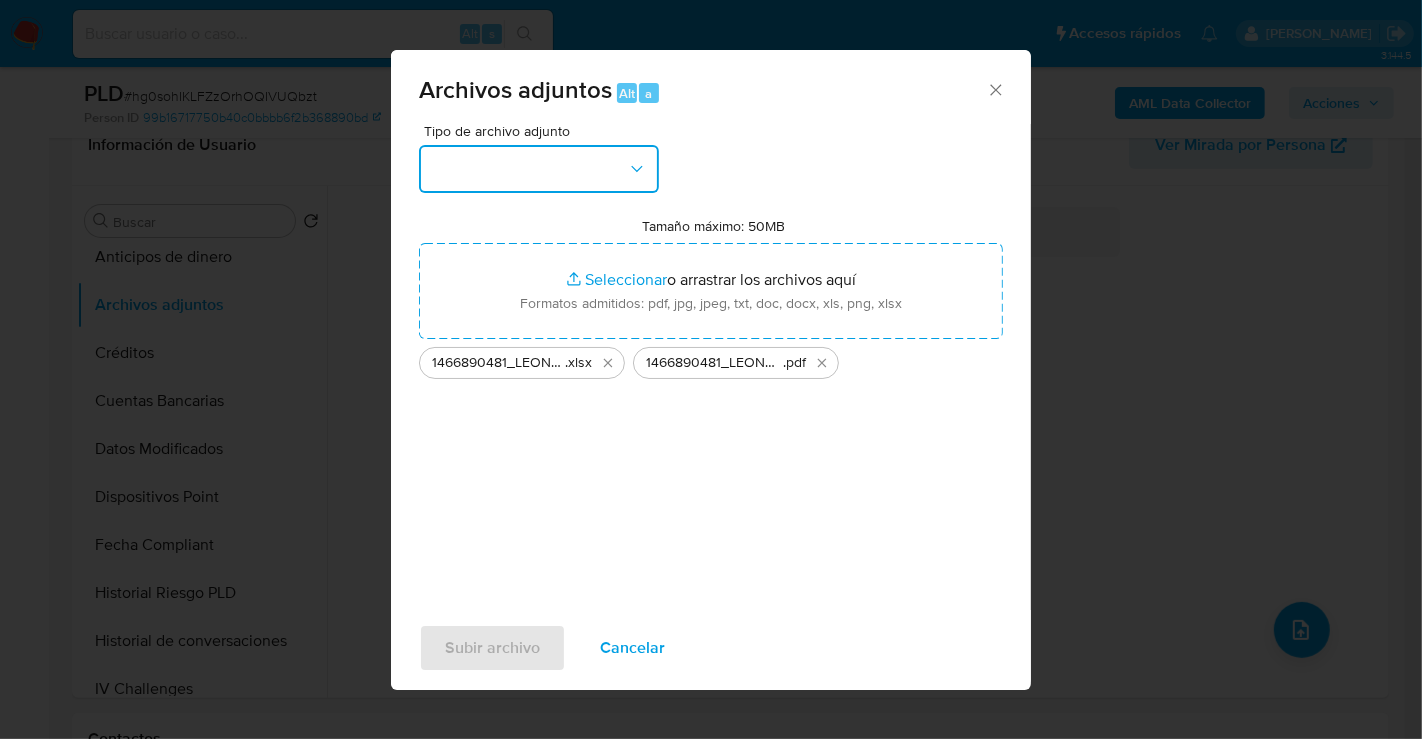 click at bounding box center [539, 169] 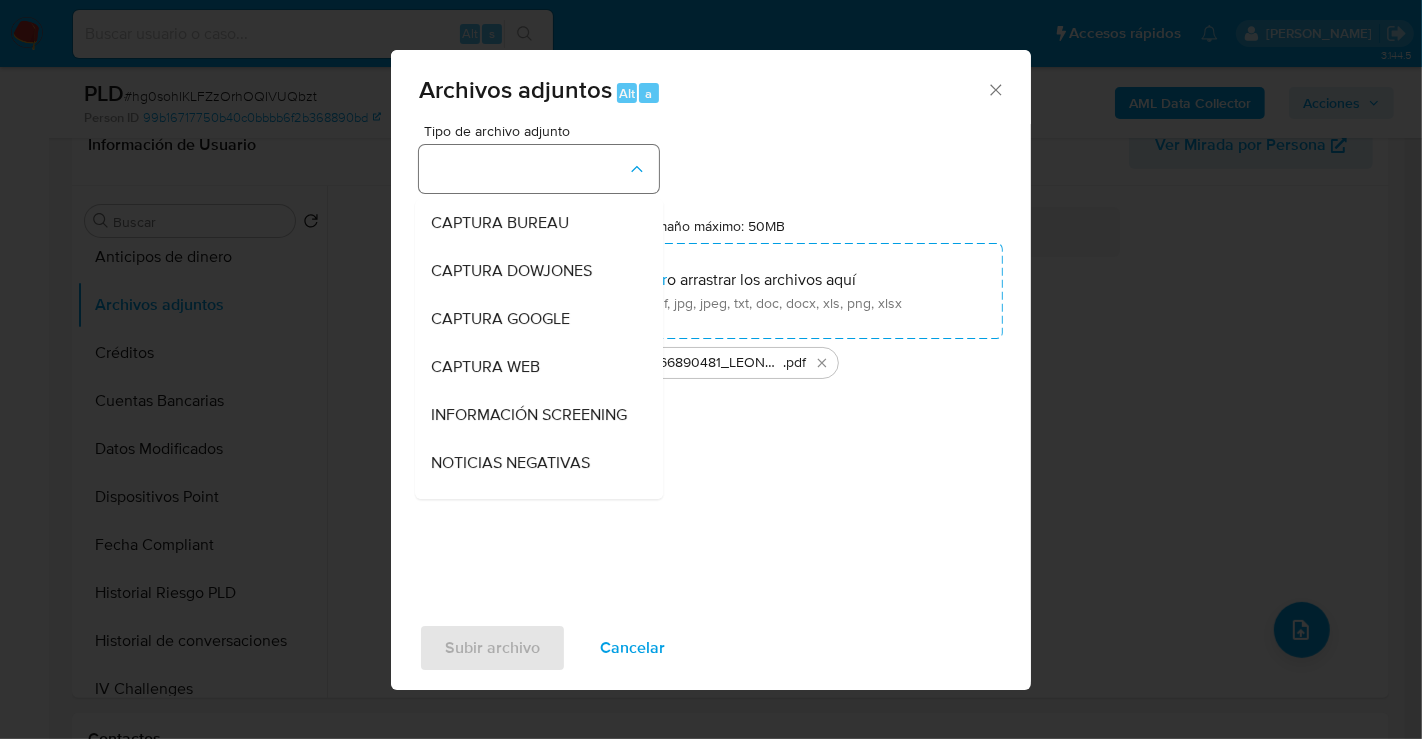 type 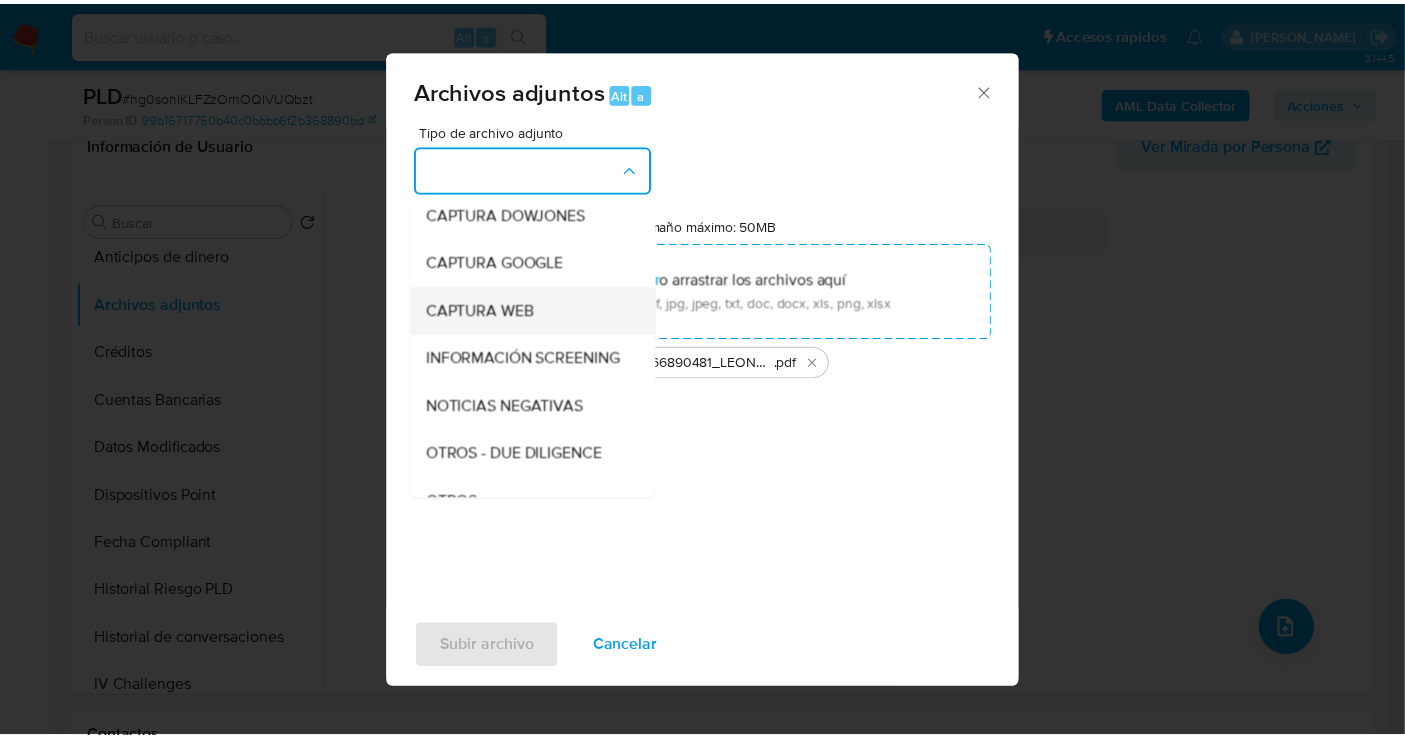scroll, scrollTop: 167, scrollLeft: 0, axis: vertical 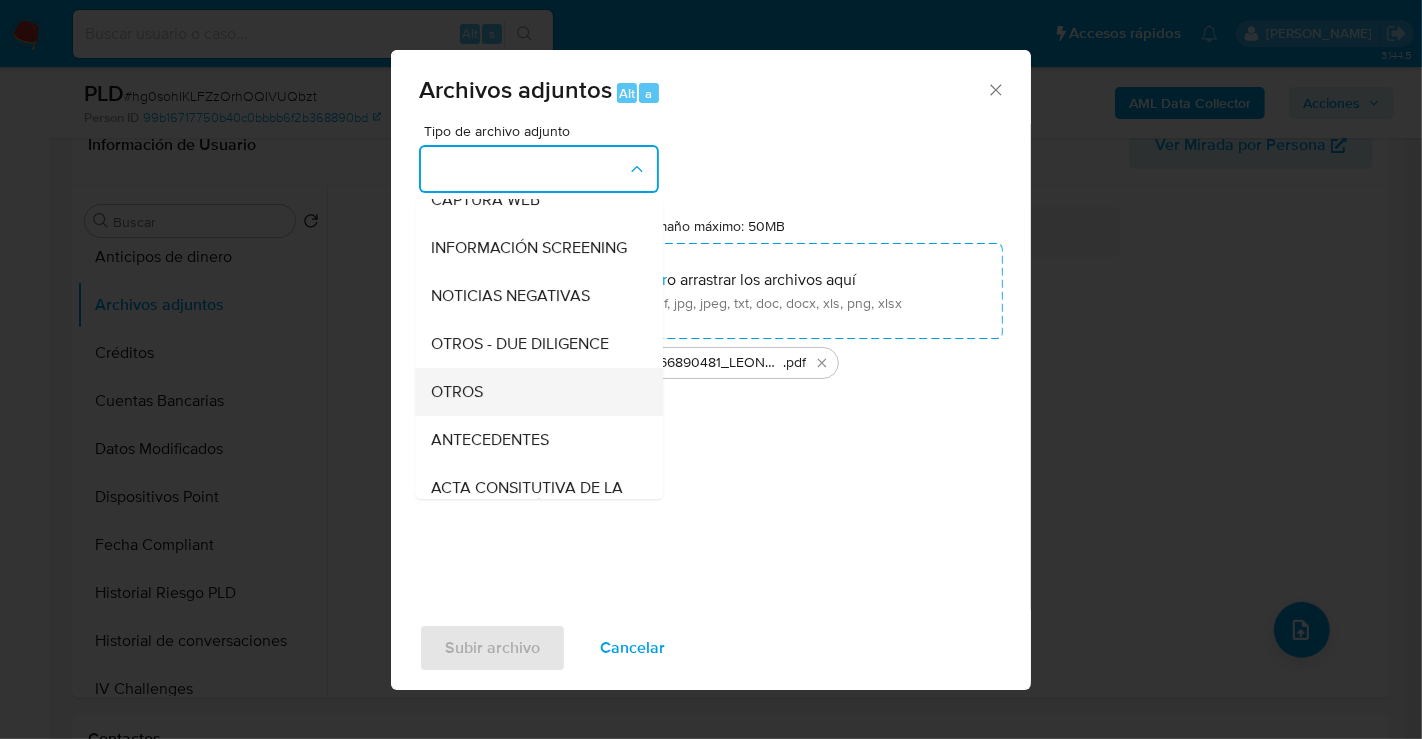 click on "OTROS" at bounding box center (457, 392) 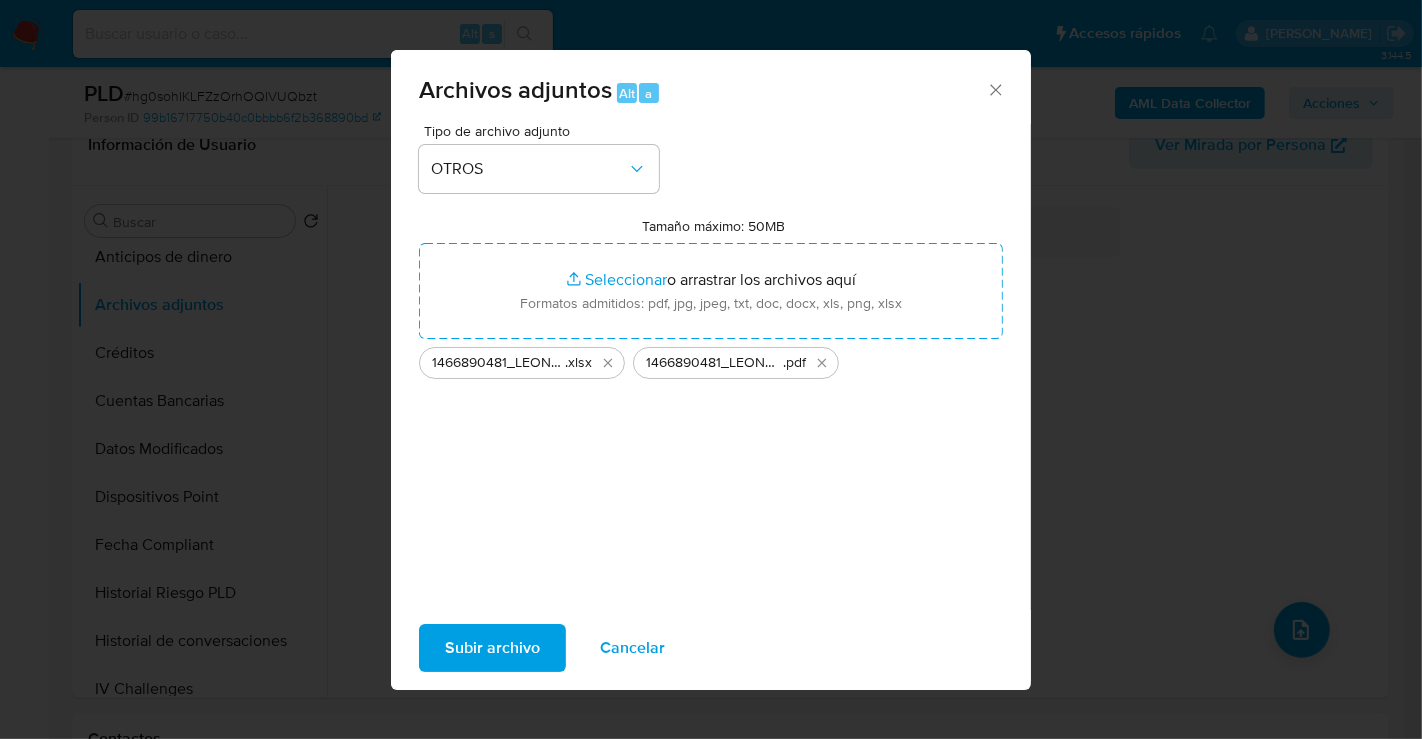 click on "Subir archivo" at bounding box center [492, 648] 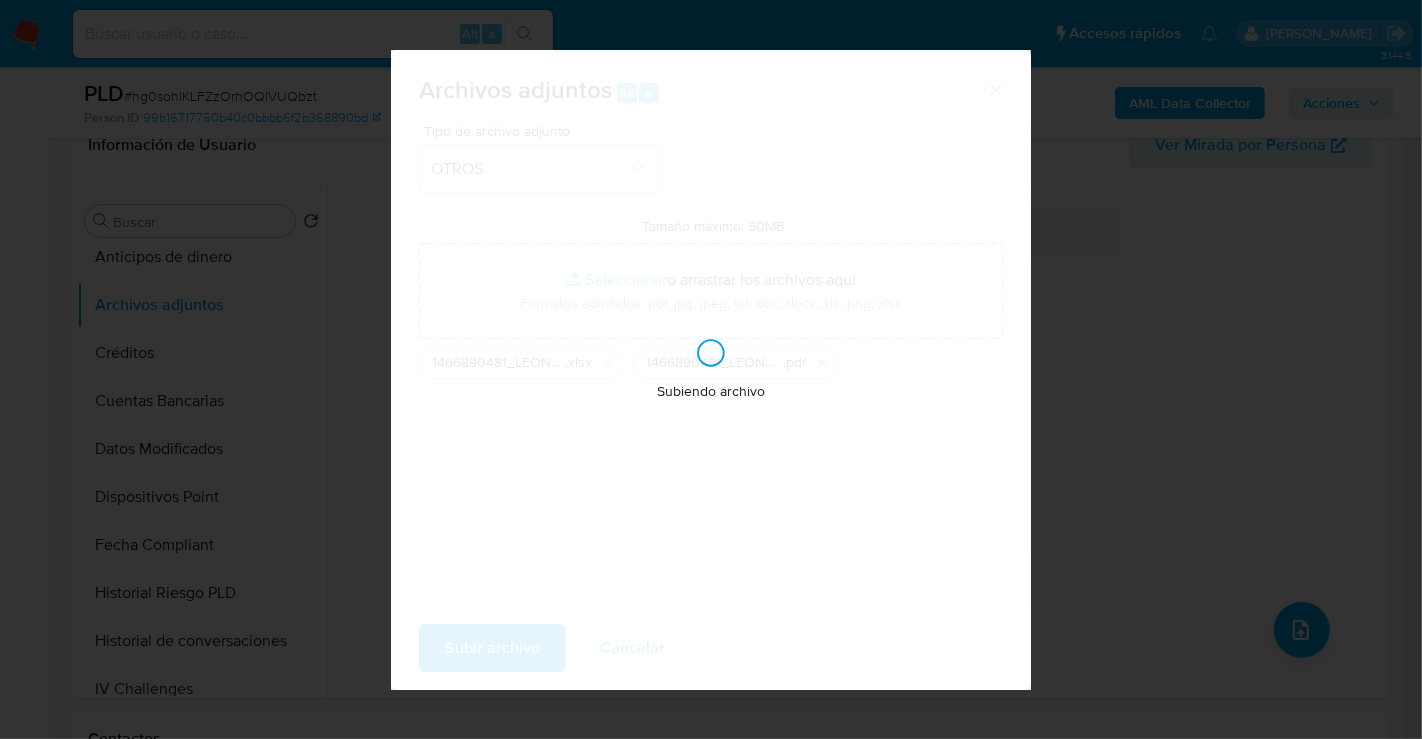 type 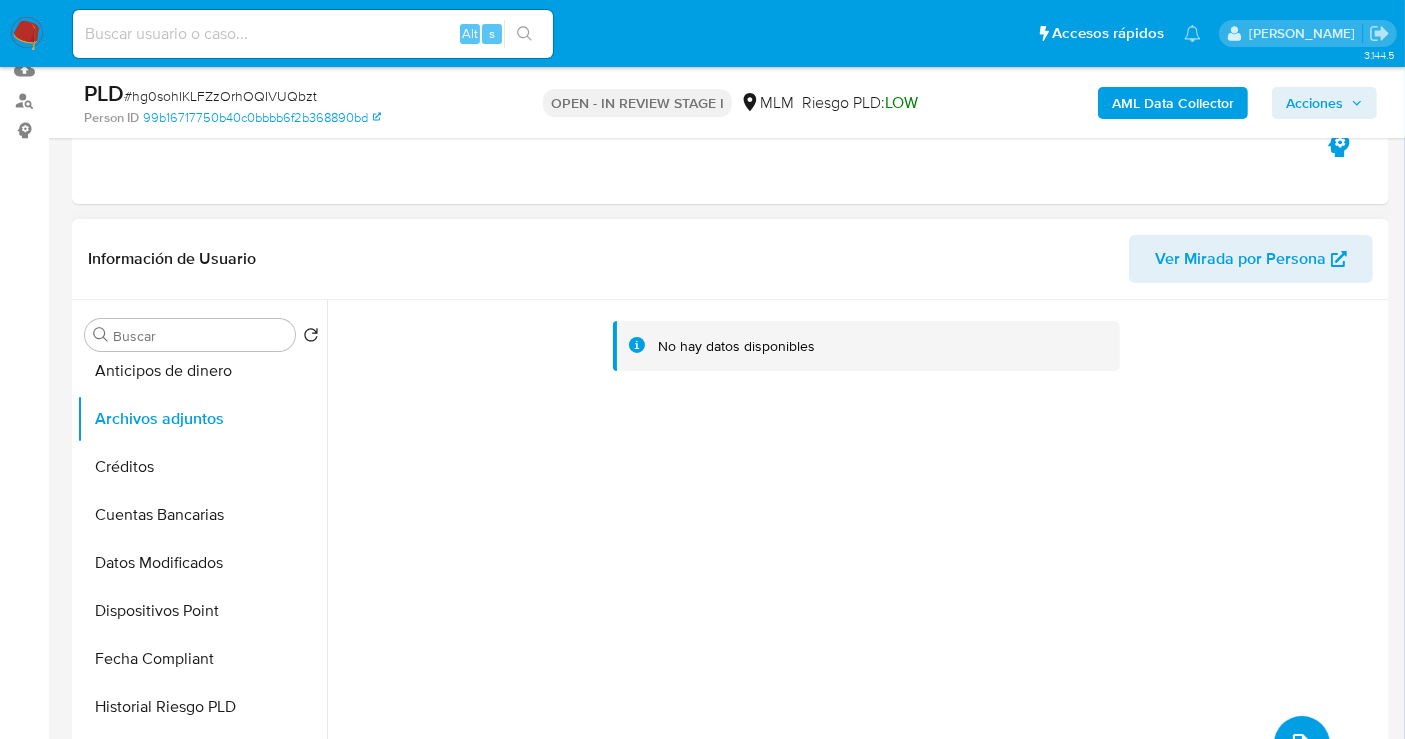 scroll, scrollTop: 111, scrollLeft: 0, axis: vertical 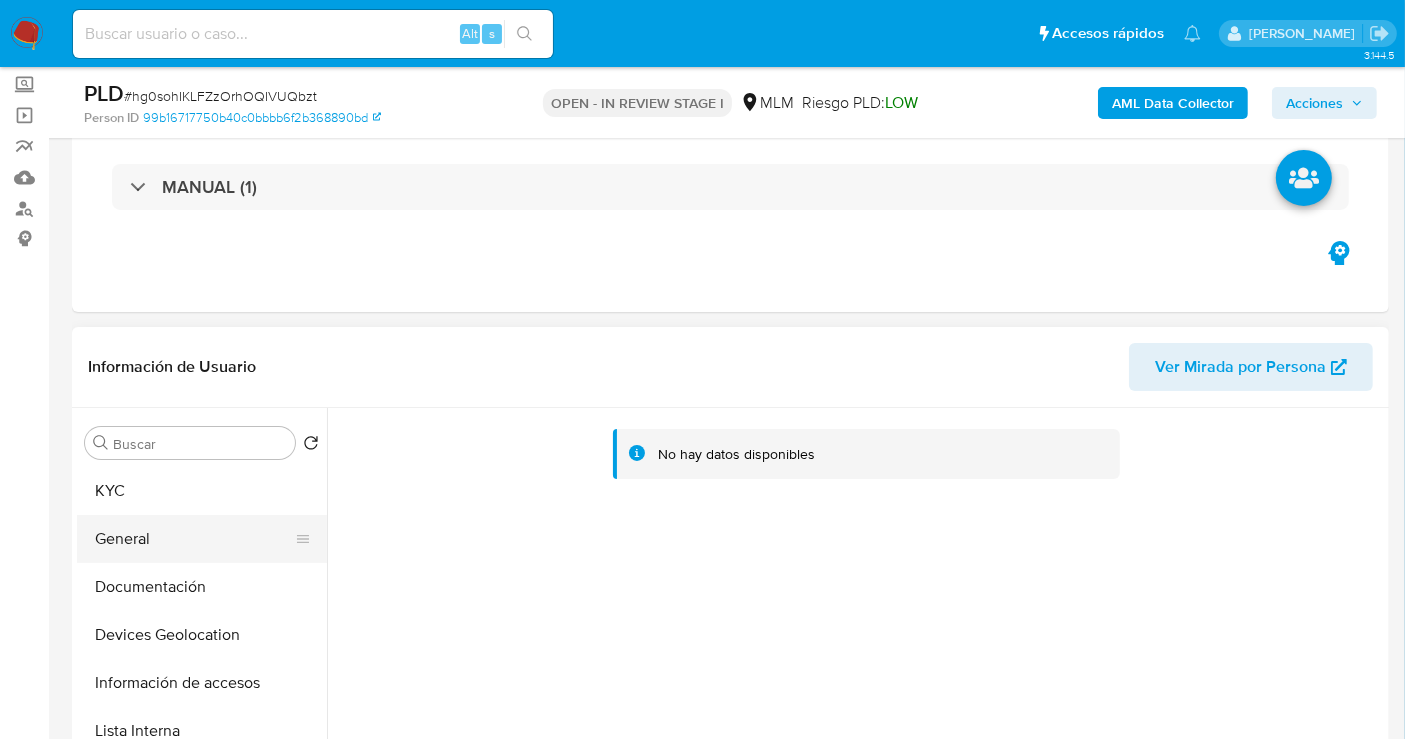 click on "KYC" at bounding box center [202, 491] 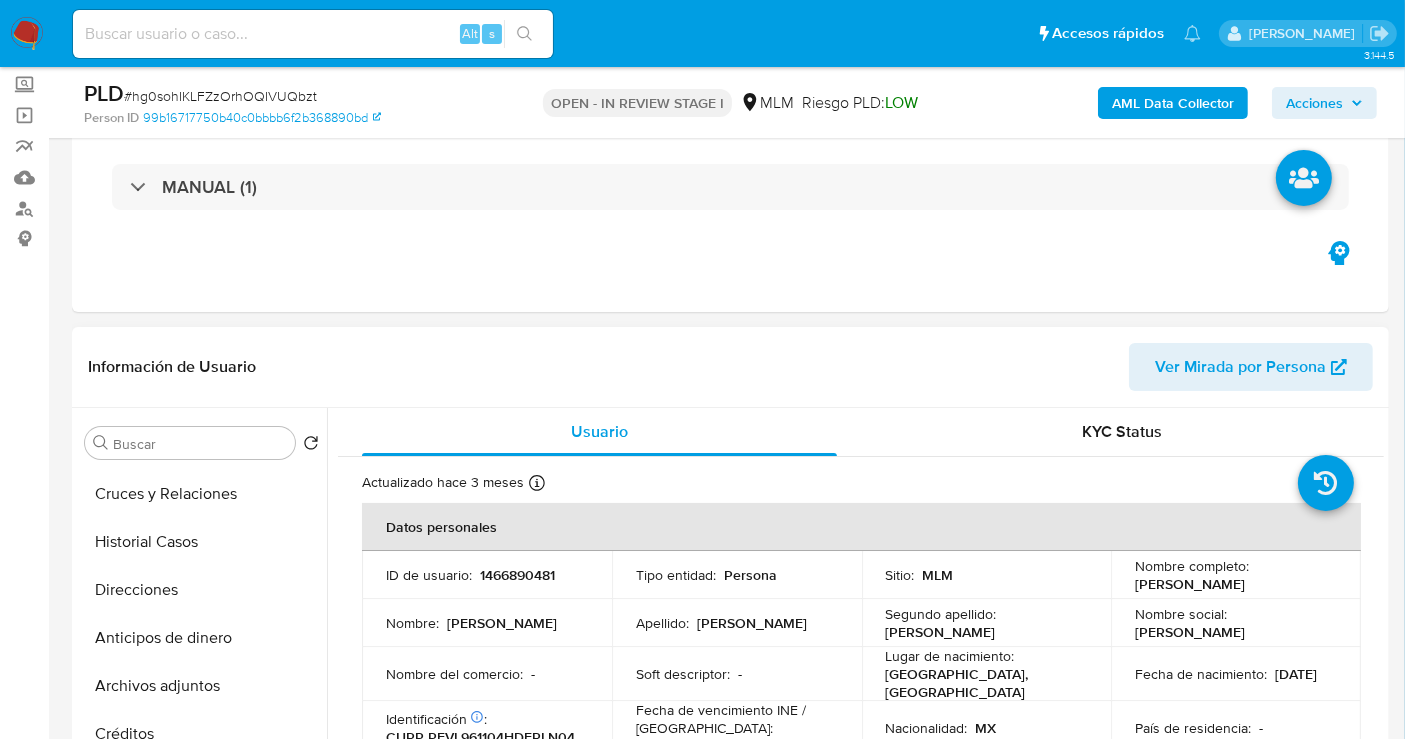 scroll, scrollTop: 333, scrollLeft: 0, axis: vertical 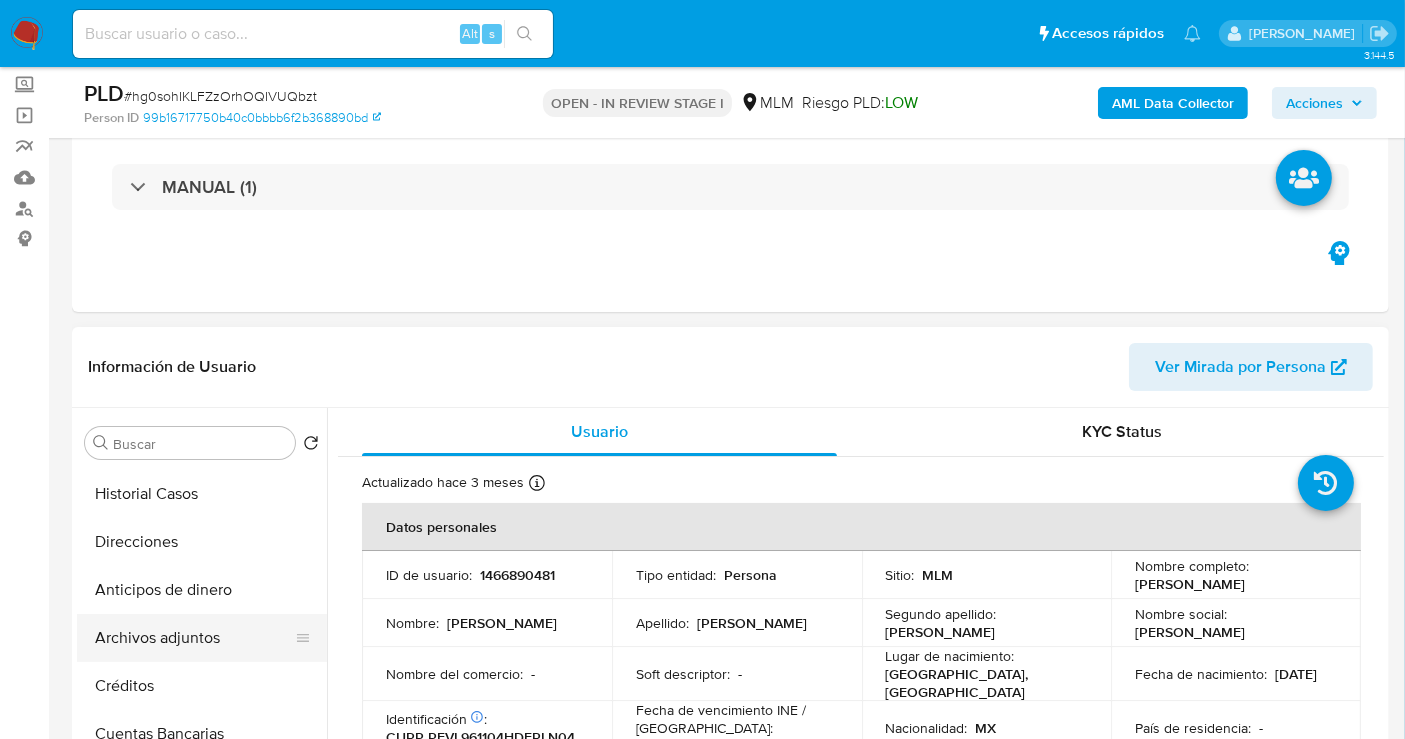 click on "Archivos adjuntos" at bounding box center (194, 638) 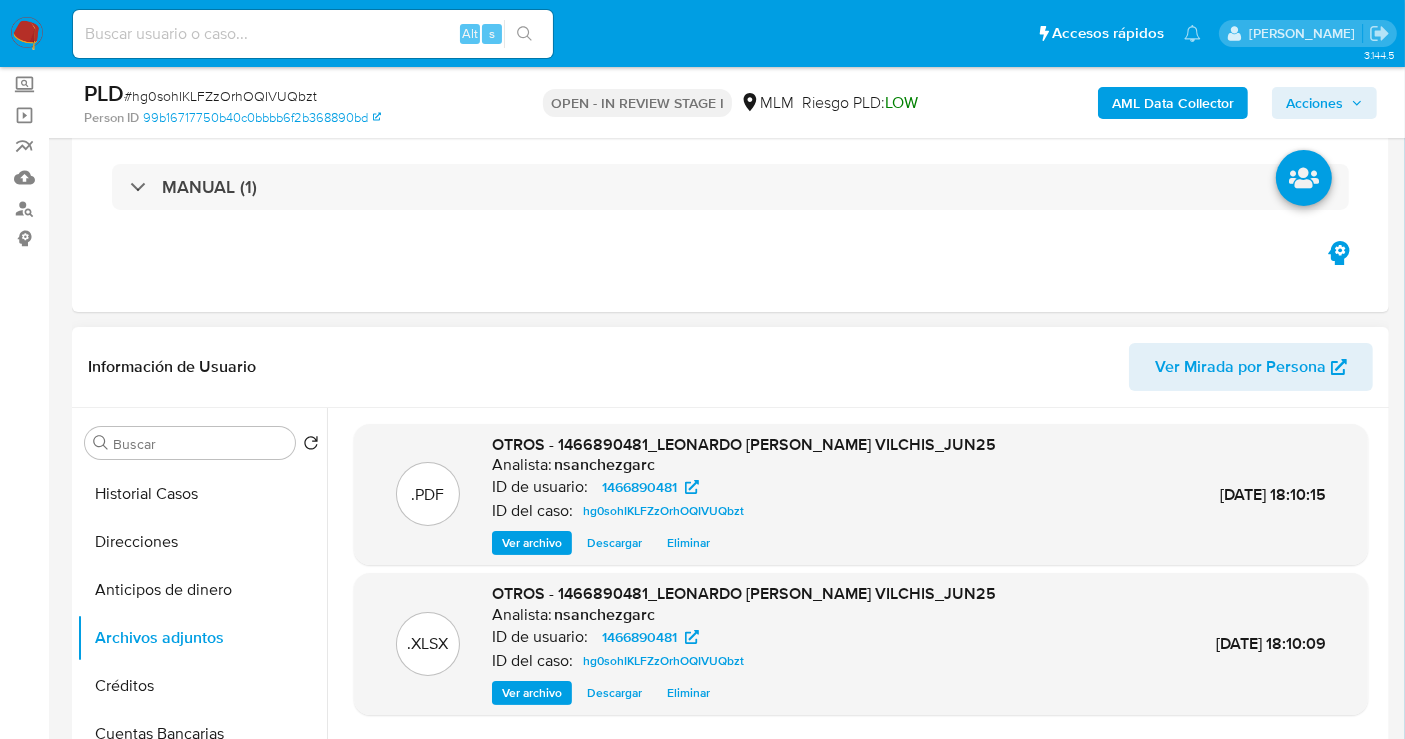 click on "Ver archivo" at bounding box center (532, 543) 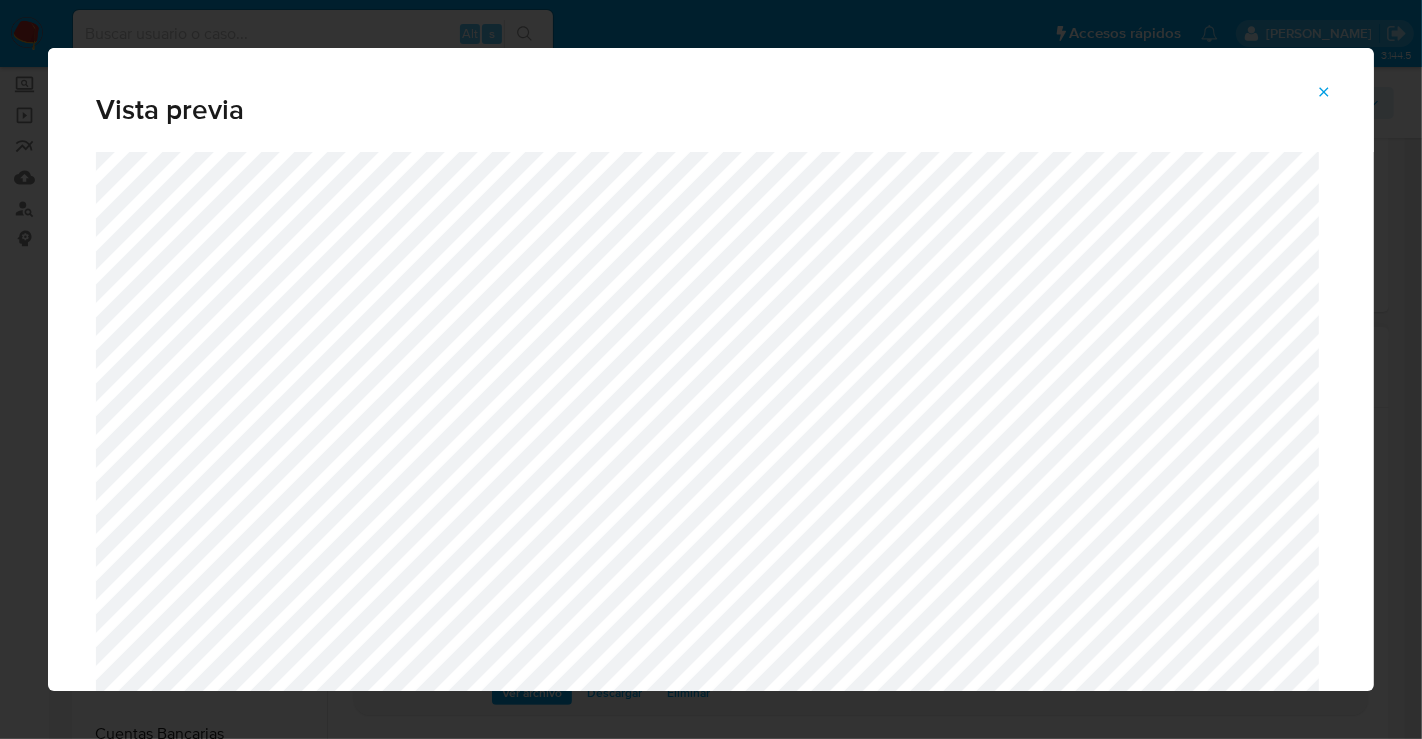 click 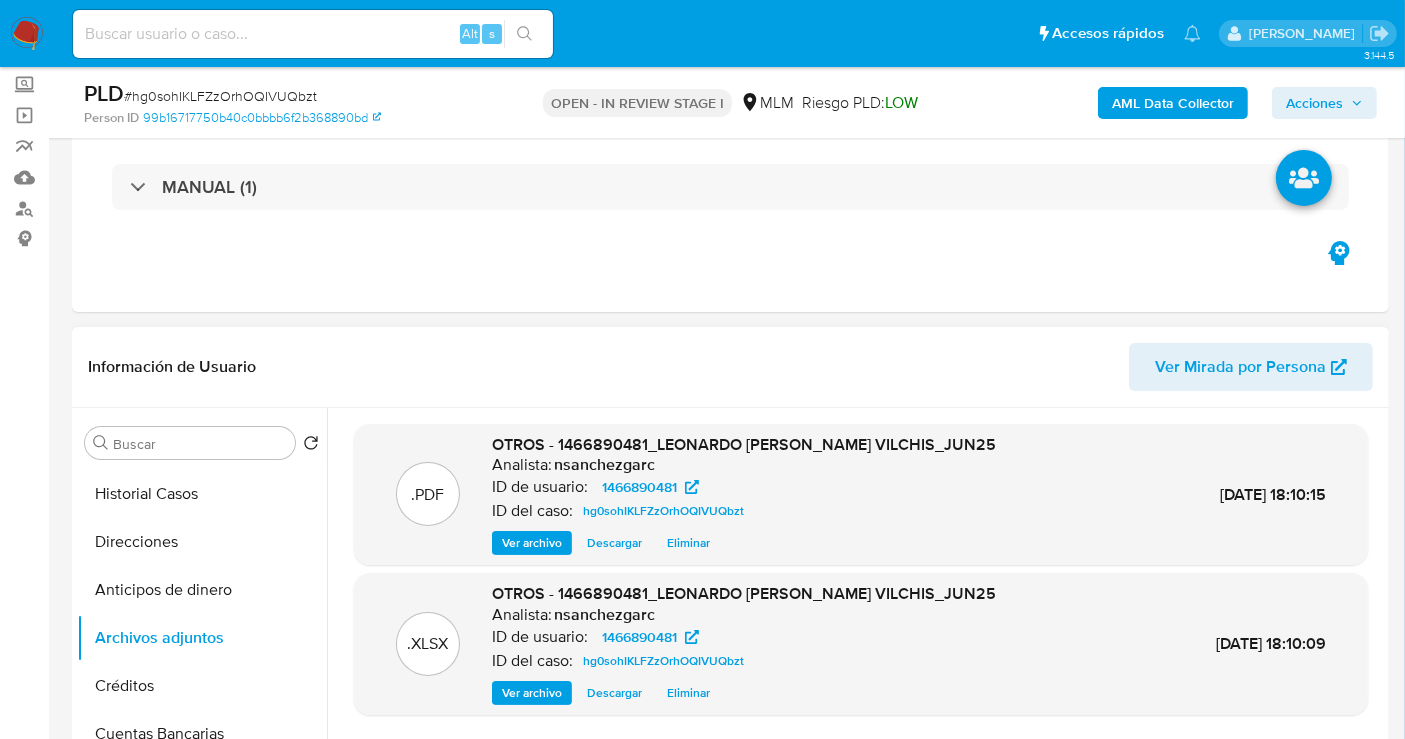 click on "Acciones" at bounding box center (1314, 103) 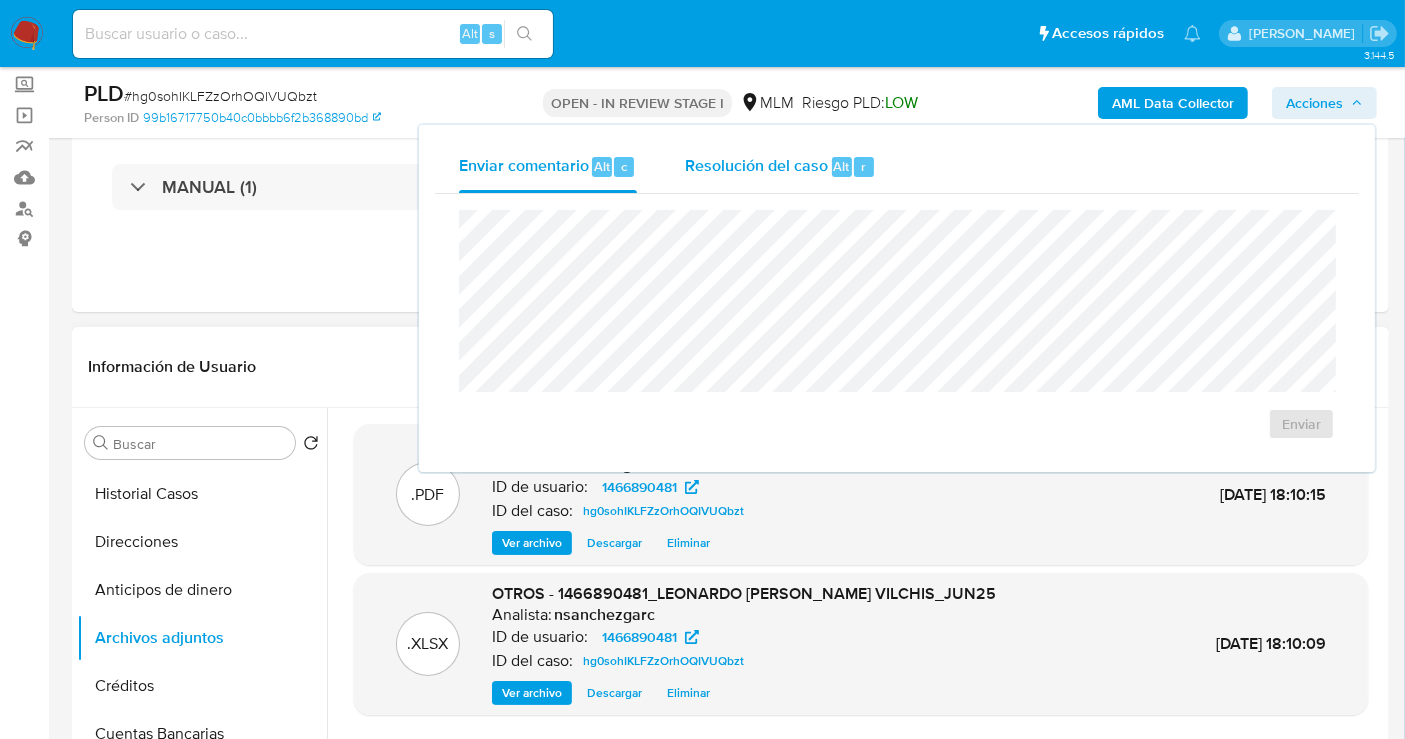 click on "Resolución del caso" at bounding box center (756, 165) 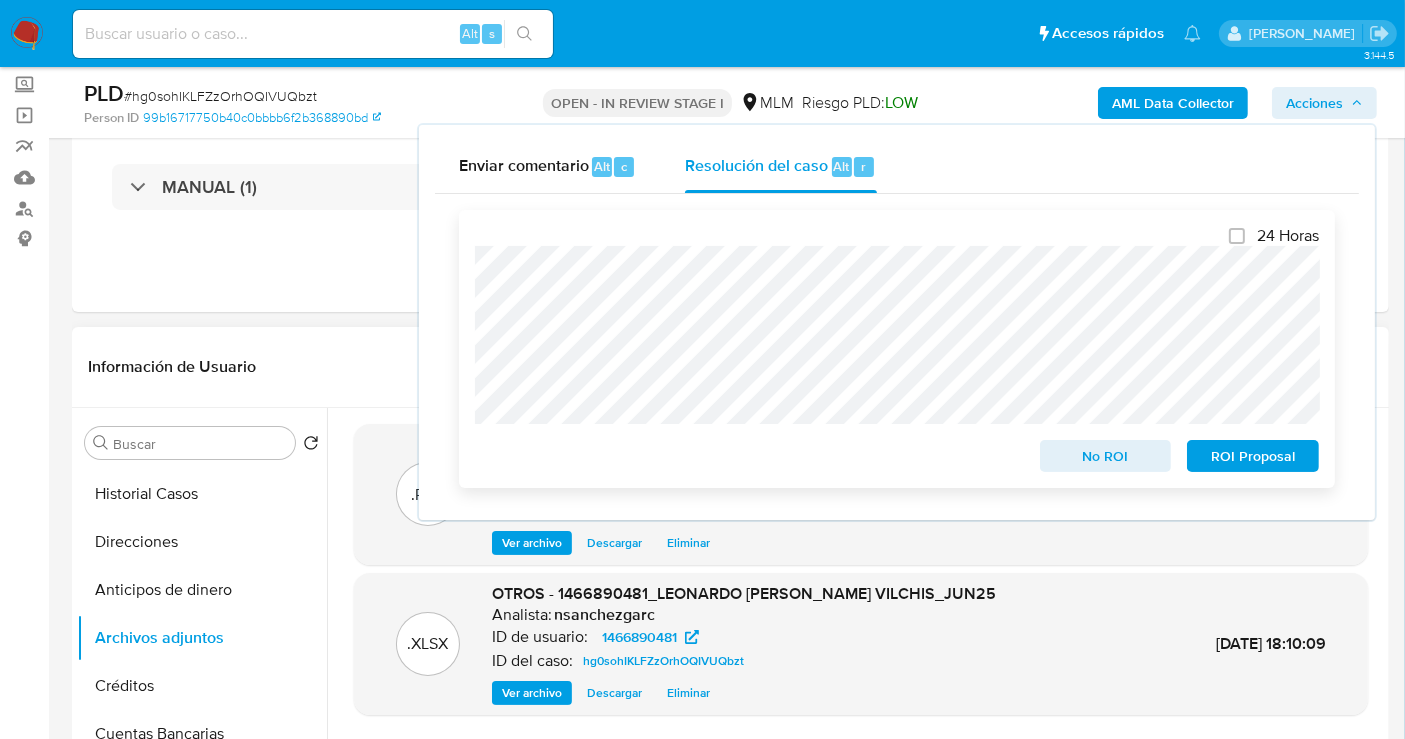 click on "ROI Proposal" at bounding box center [1253, 456] 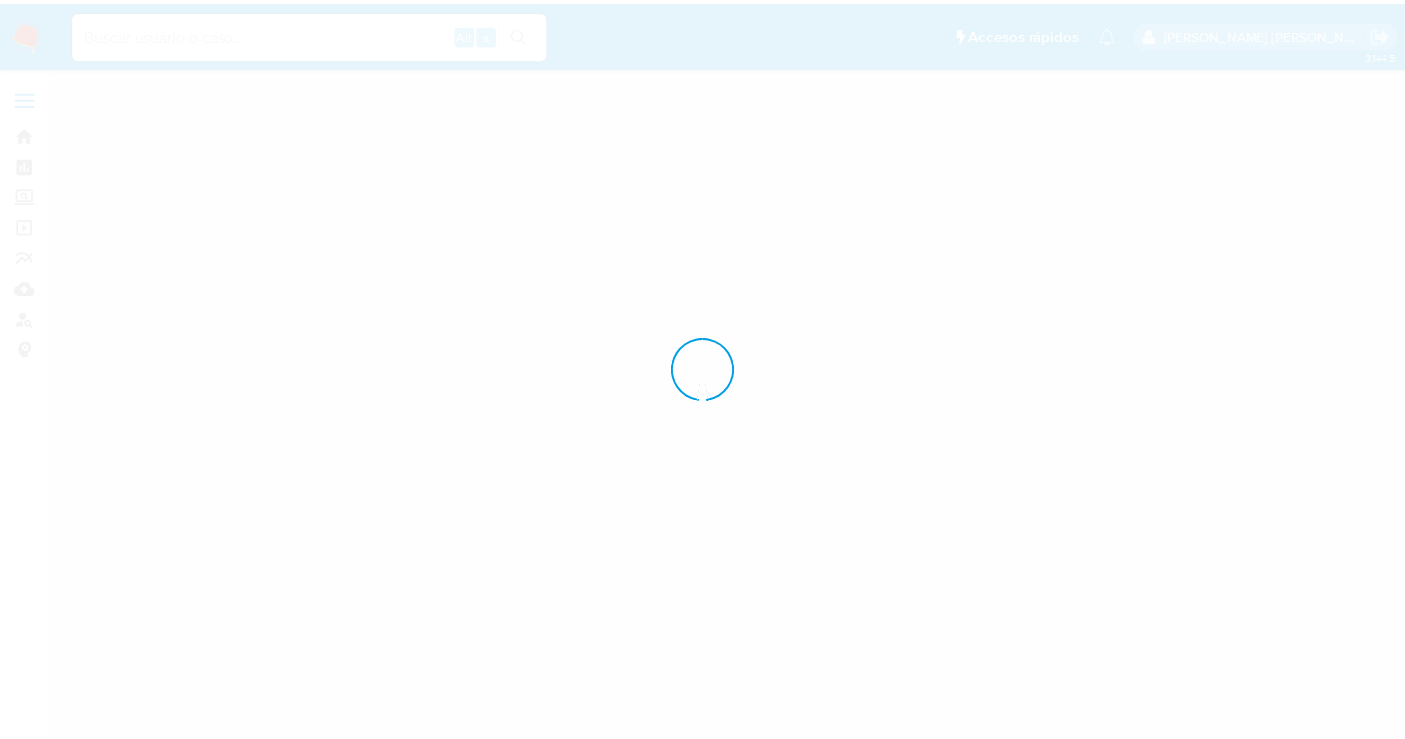 scroll, scrollTop: 0, scrollLeft: 0, axis: both 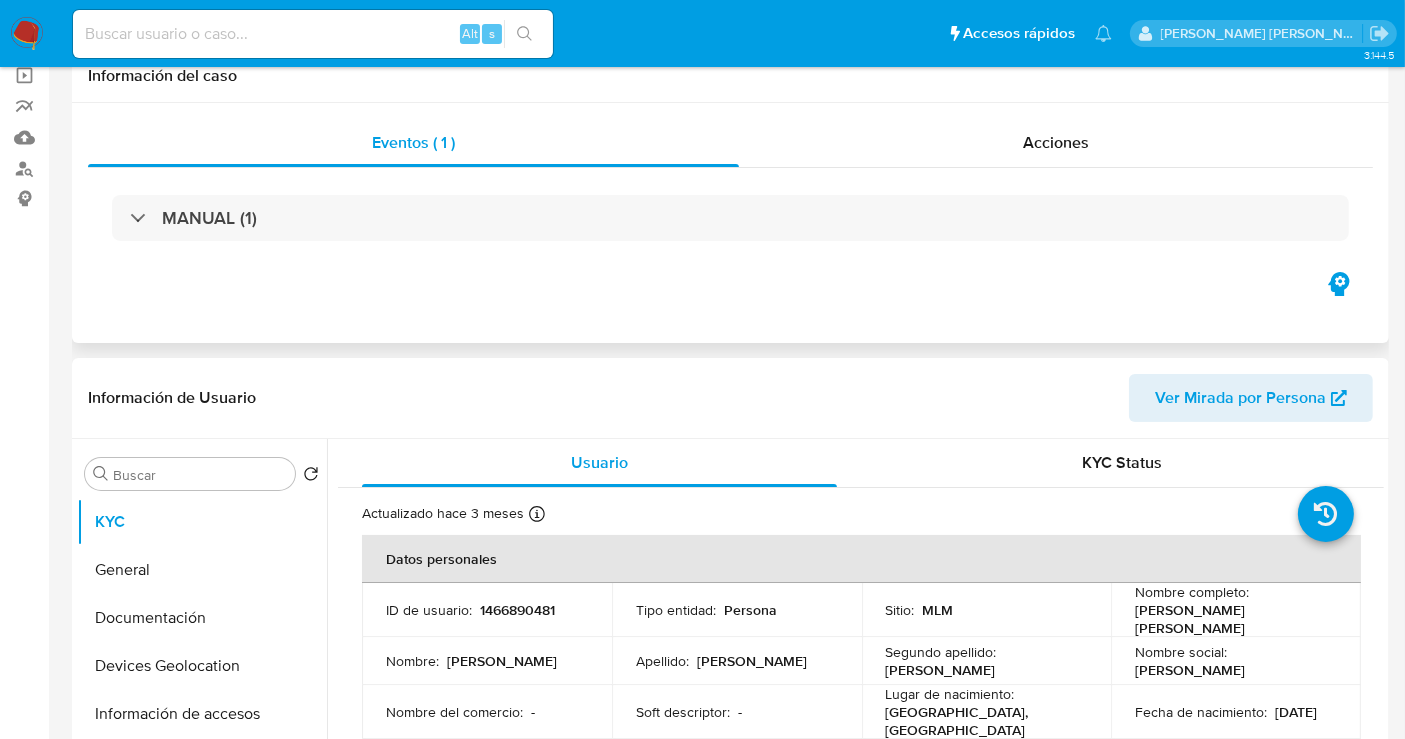 select on "10" 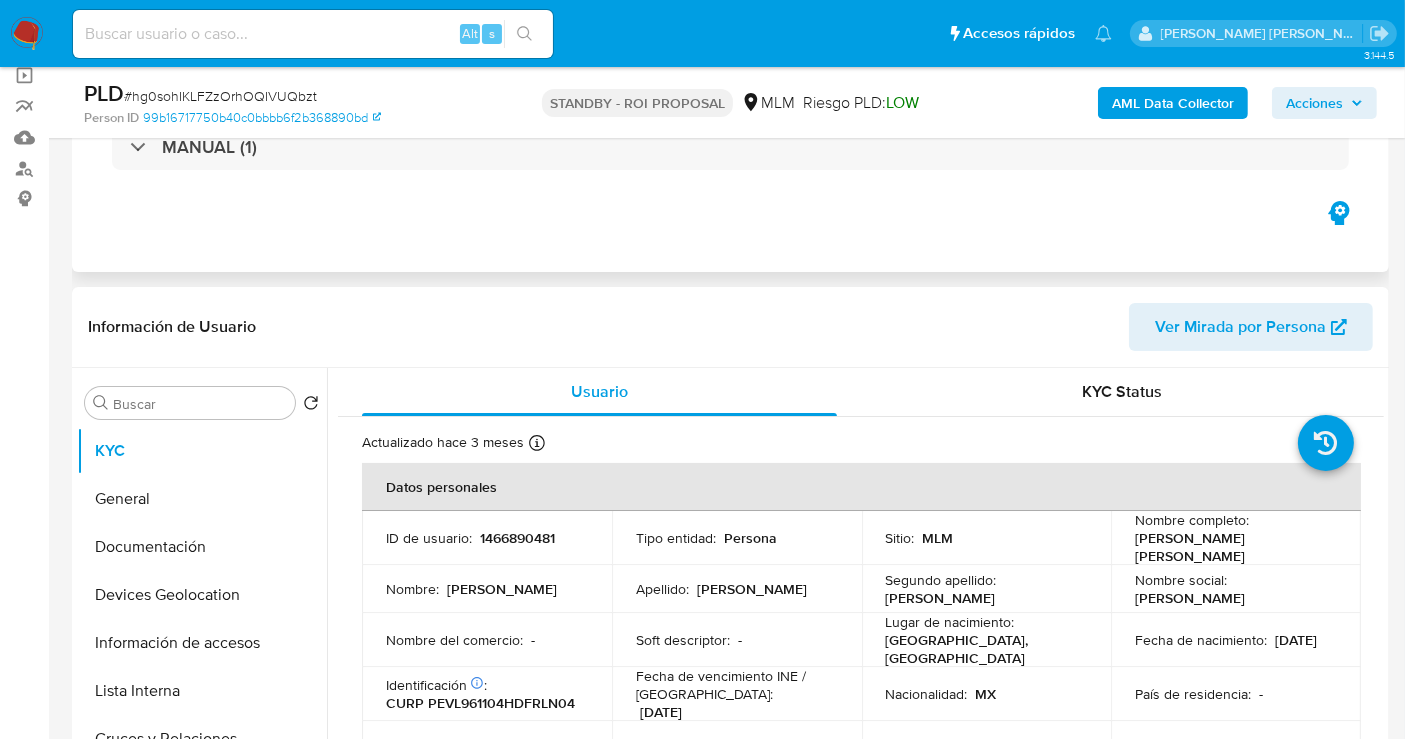 scroll, scrollTop: 444, scrollLeft: 0, axis: vertical 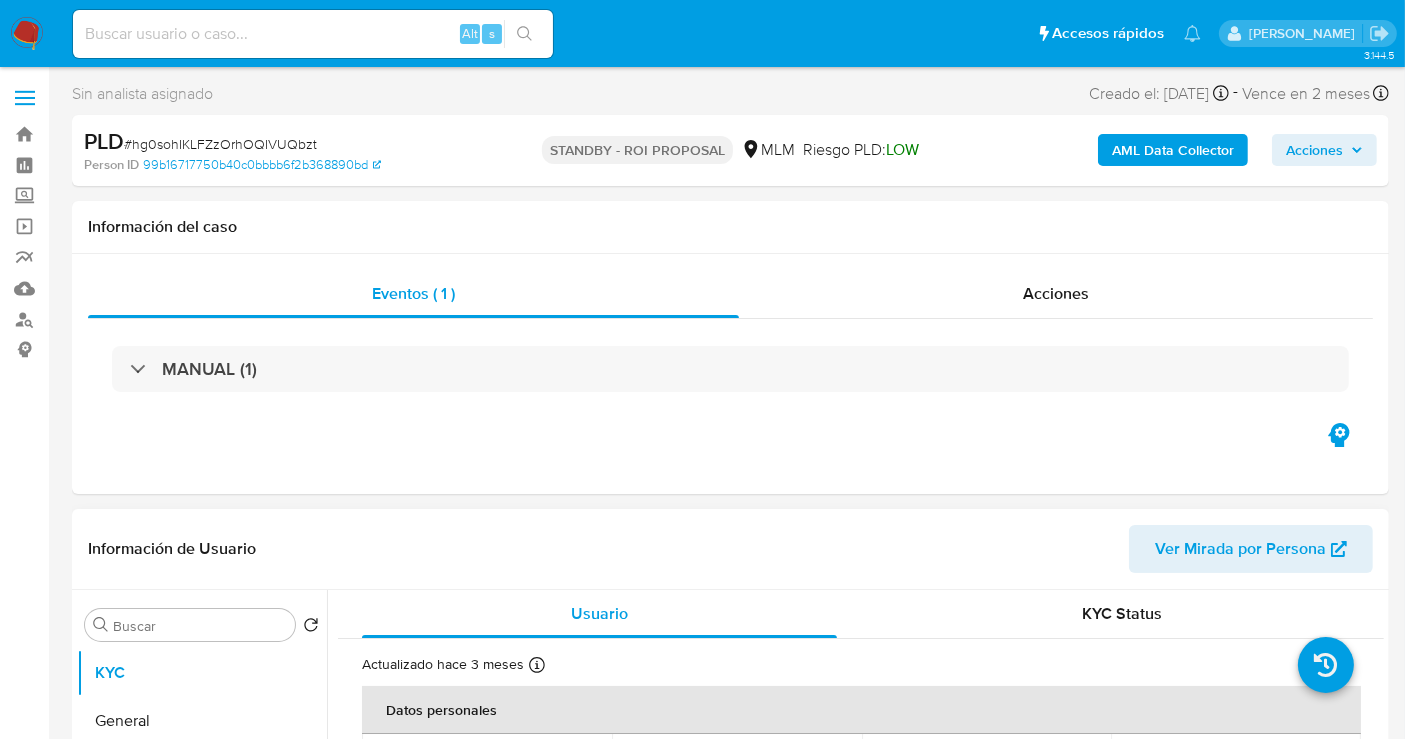 select on "10" 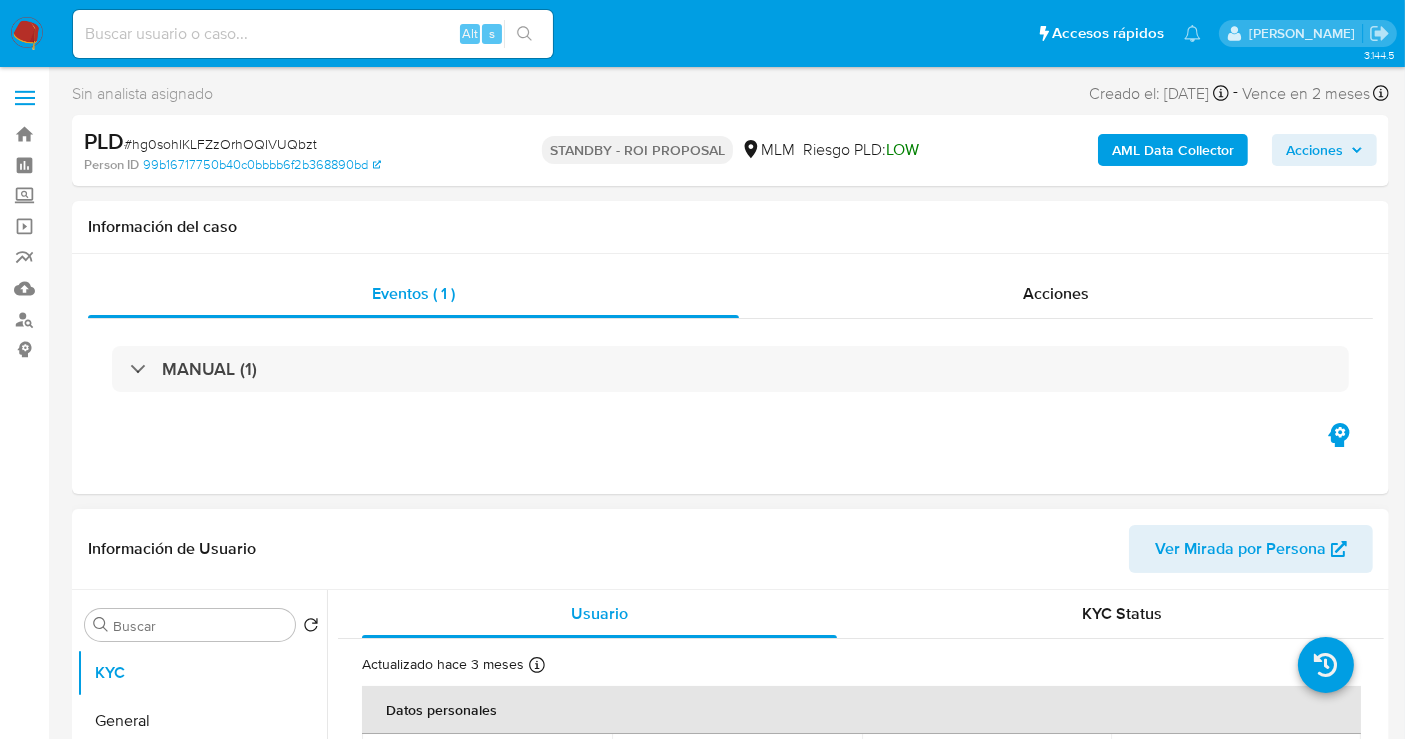 click on "Información de Usuario Ver Mirada por Persona" at bounding box center (730, 549) 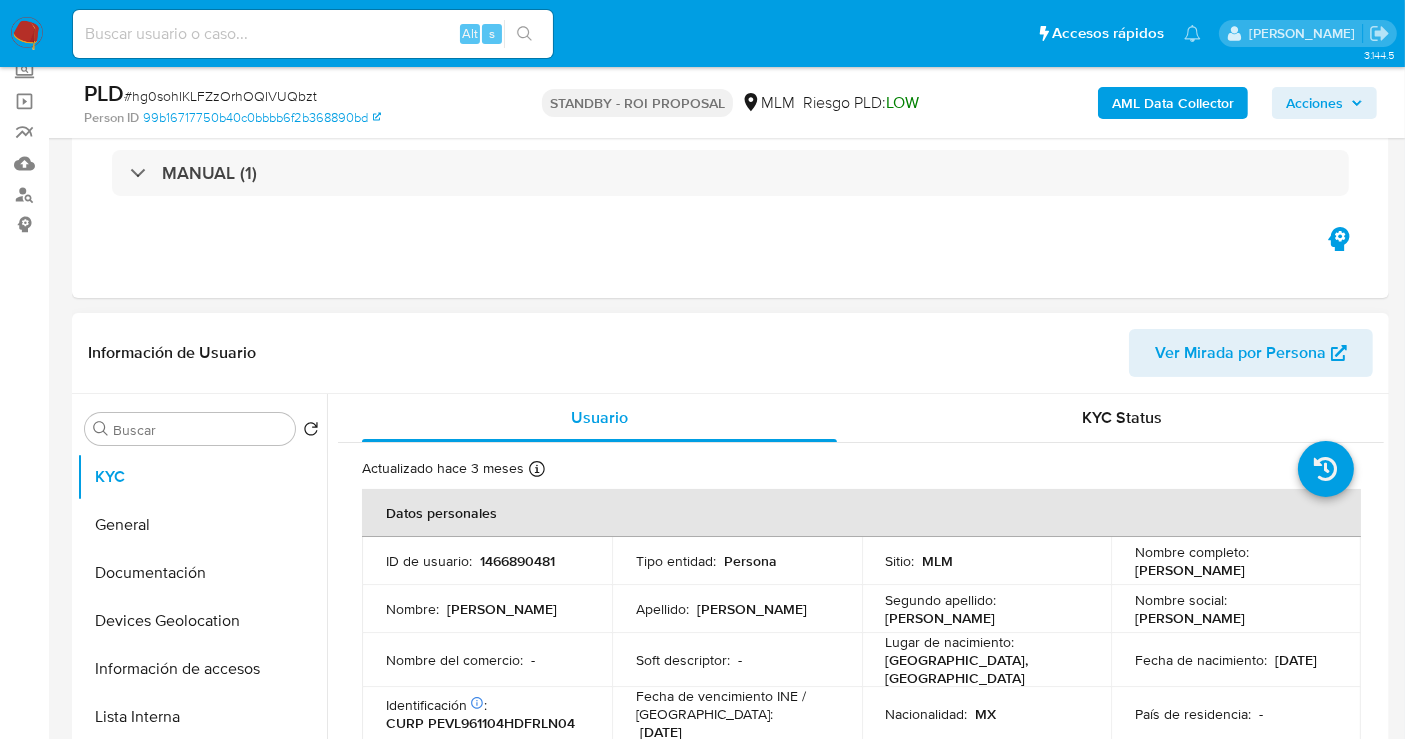 scroll, scrollTop: 222, scrollLeft: 0, axis: vertical 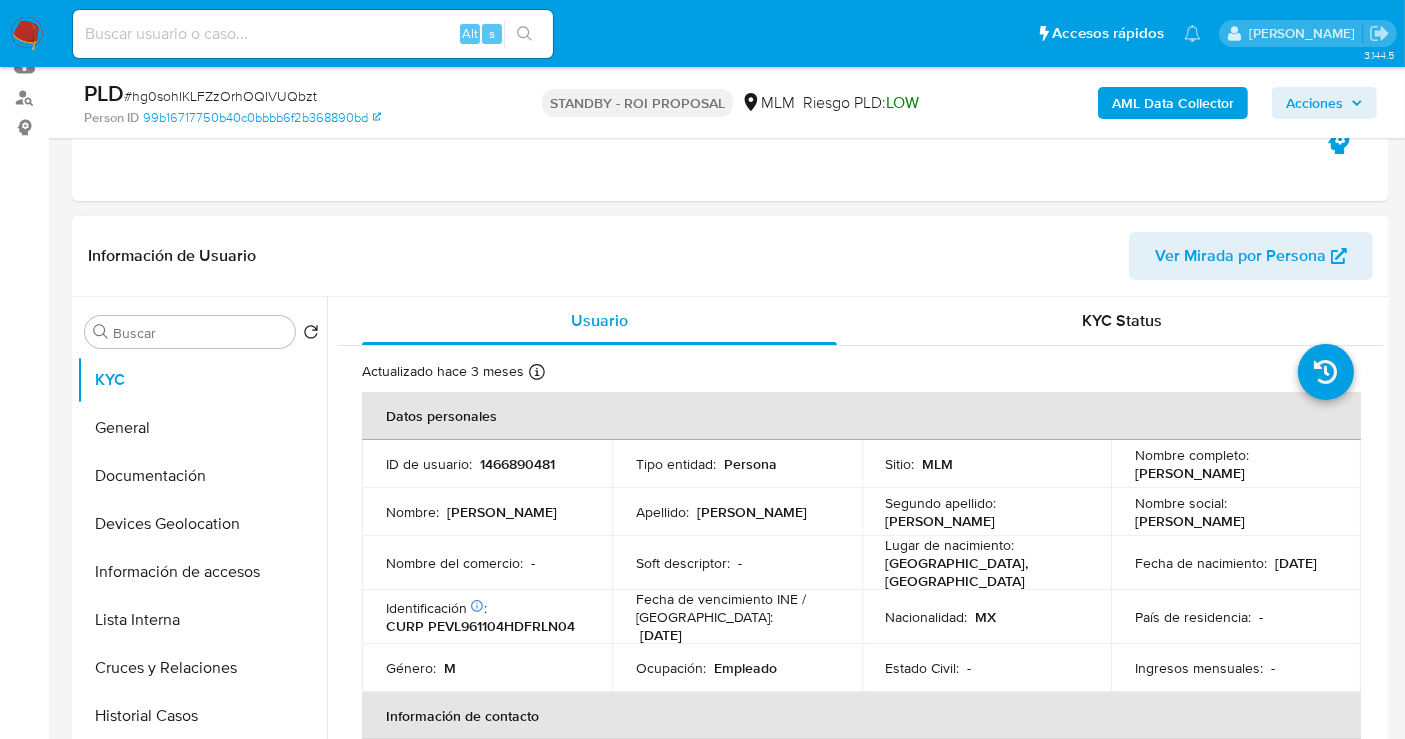 click on "Nombre del comercio :" at bounding box center [454, 563] 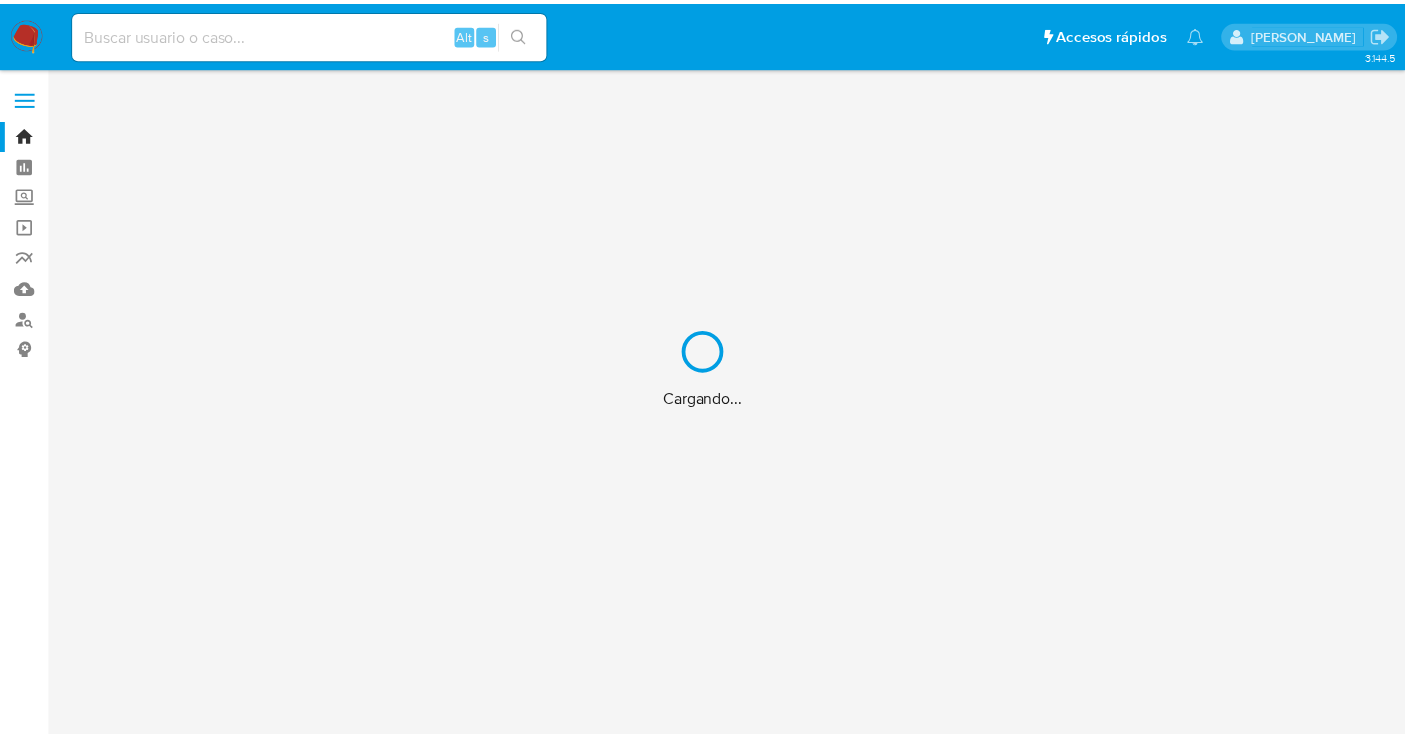 scroll, scrollTop: 0, scrollLeft: 0, axis: both 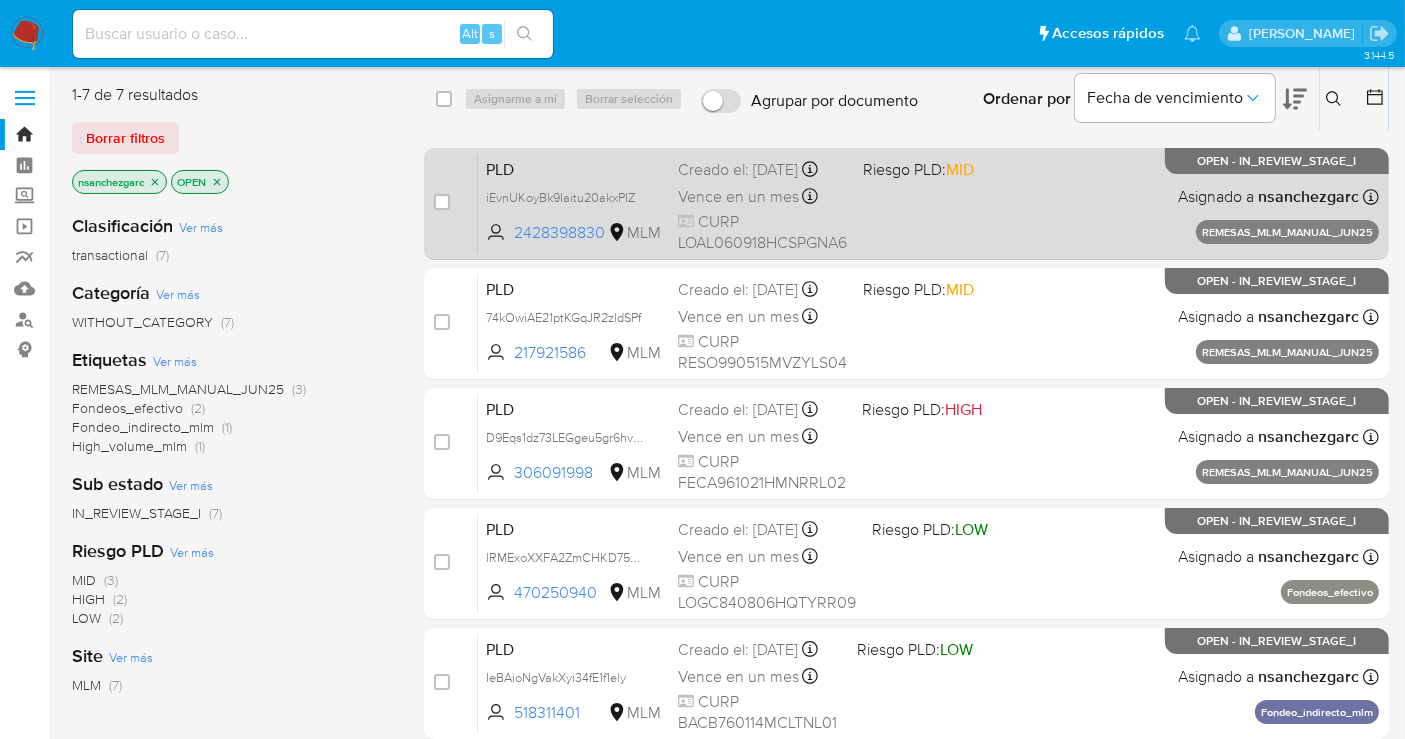 click on "Creado el: [DATE]   Creado el: [DATE] 13:16:20" at bounding box center (762, 170) 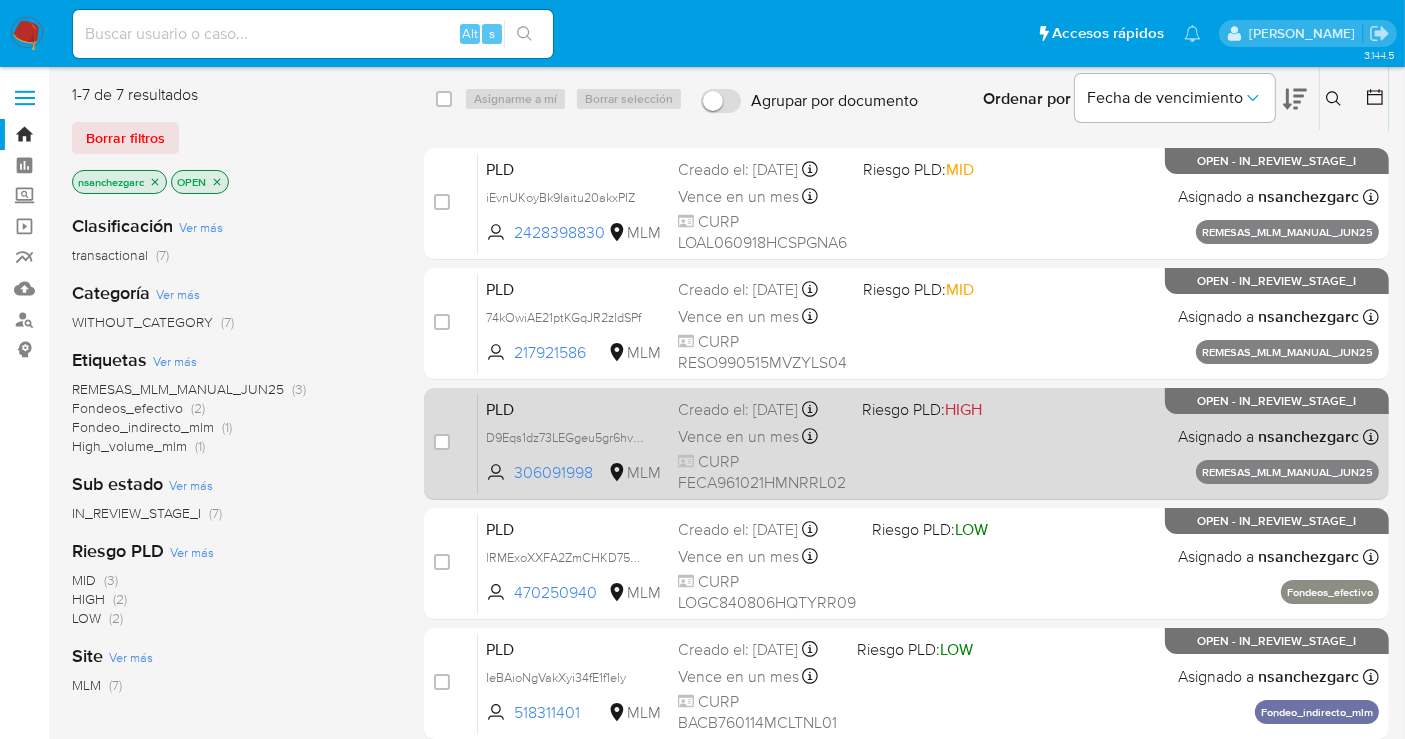click on "Creado el: [DATE]   Creado el: [DATE] 13:15:42" at bounding box center (762, 410) 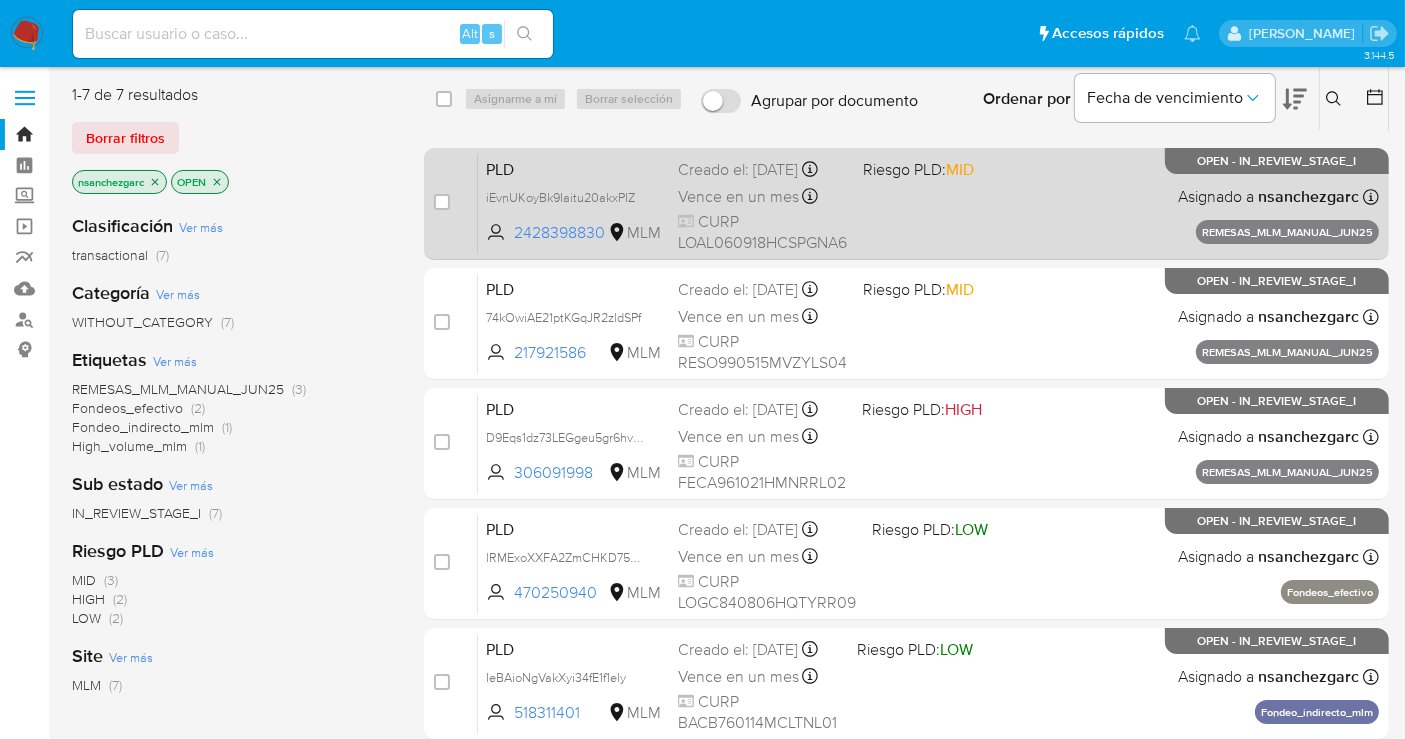 click on "Vence en un mes   Vence el [DATE] 13:16:21" at bounding box center (762, 196) 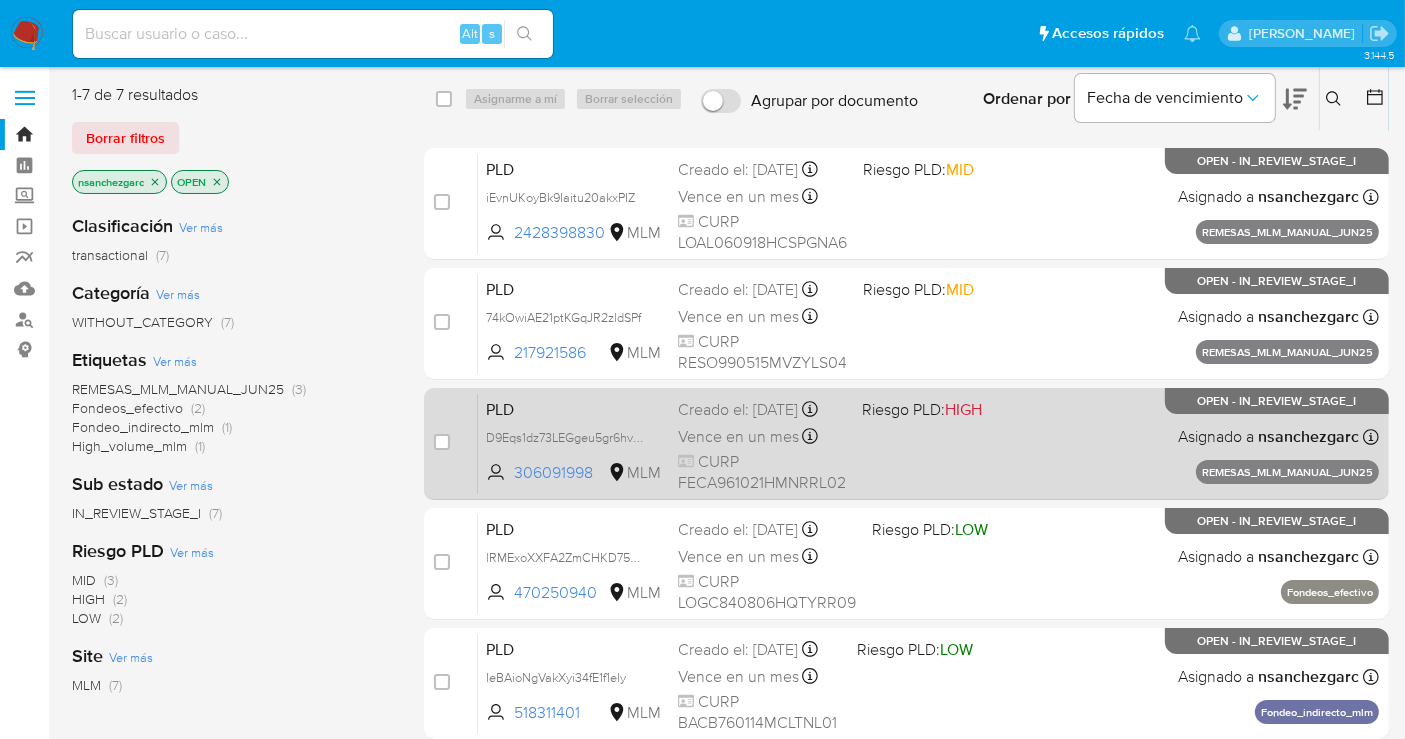 click on "Creado el: 25/06/2025   Creado el: 25/06/2025 13:15:42" at bounding box center [762, 410] 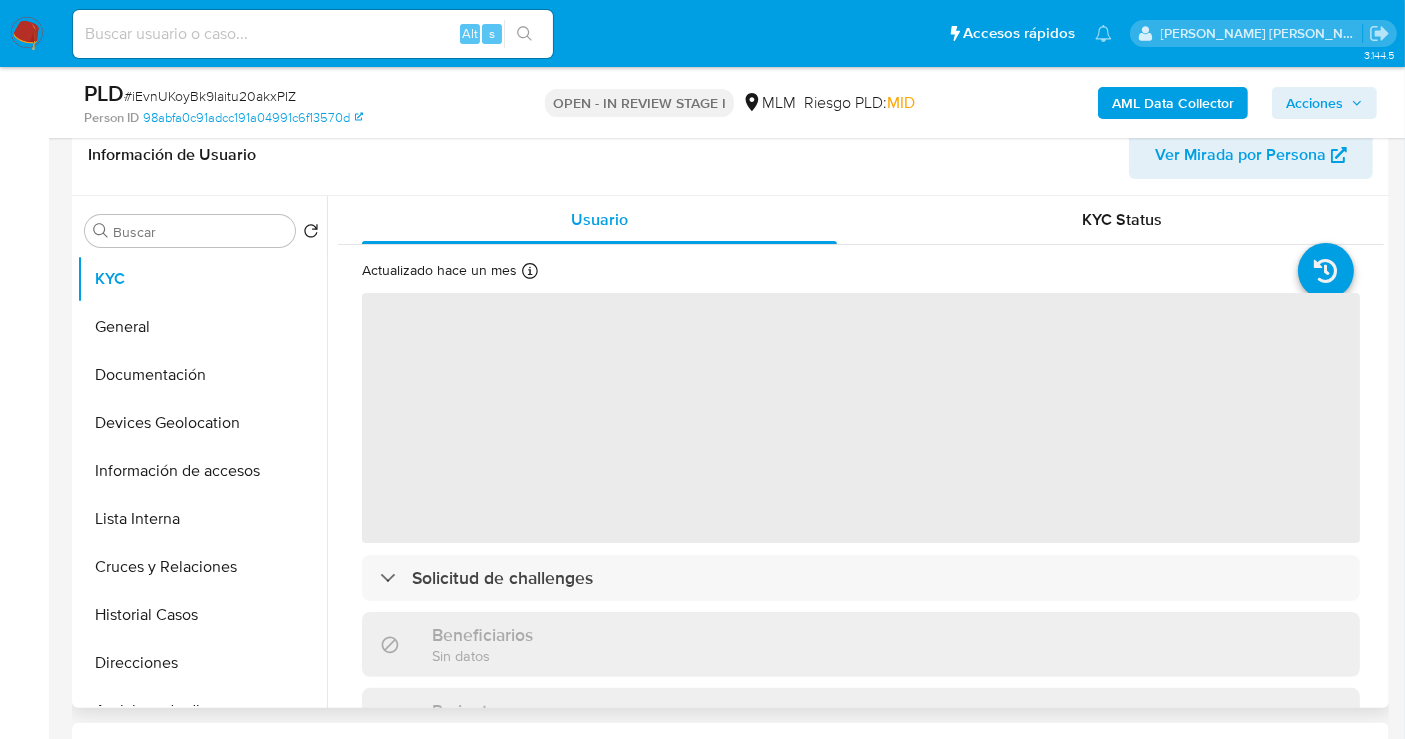 scroll, scrollTop: 333, scrollLeft: 0, axis: vertical 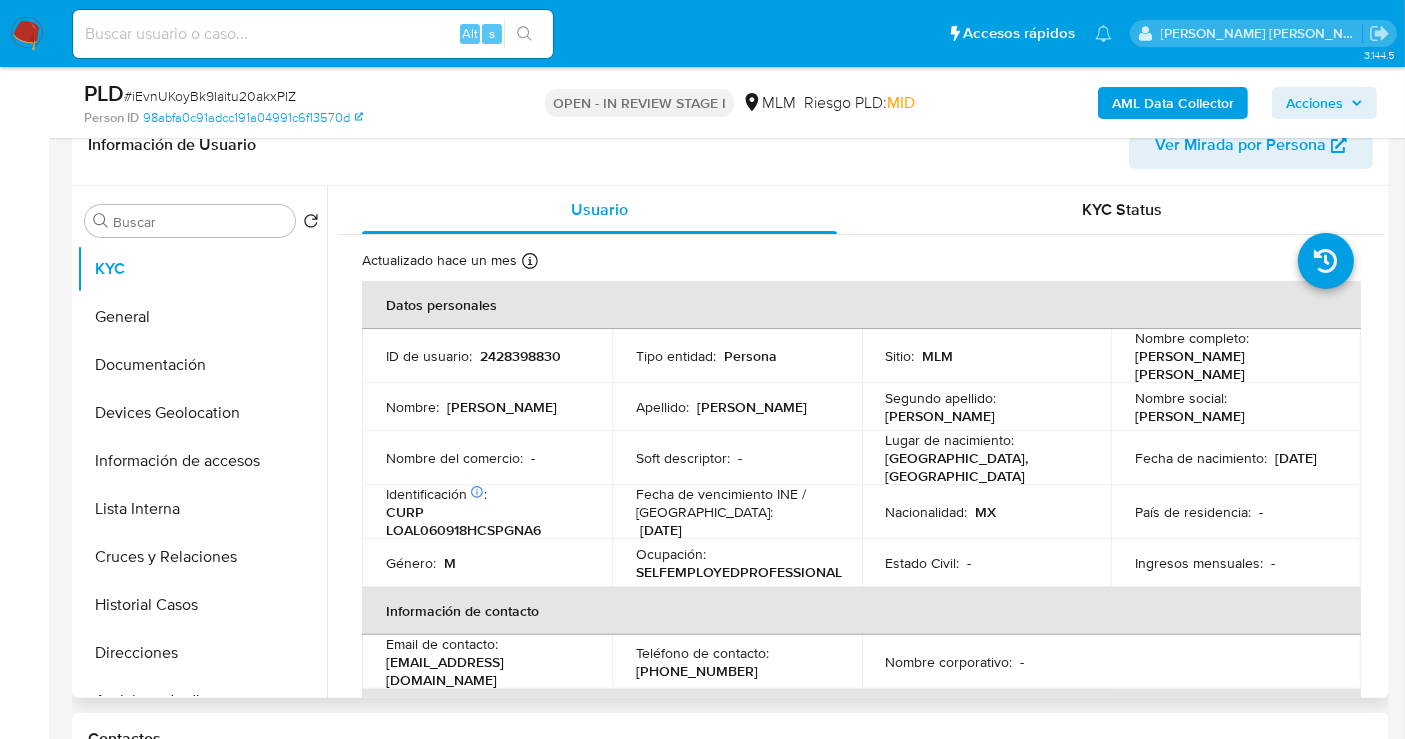 select on "10" 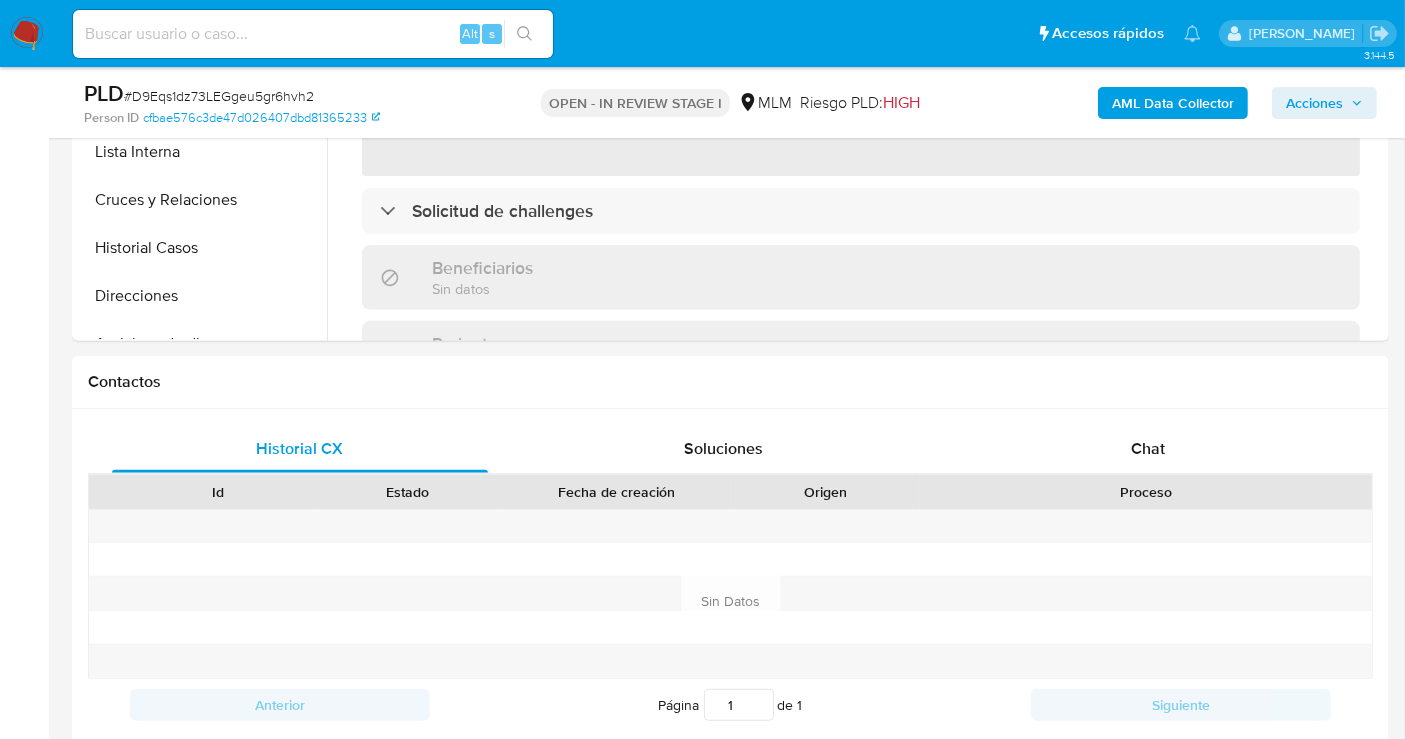 scroll, scrollTop: 777, scrollLeft: 0, axis: vertical 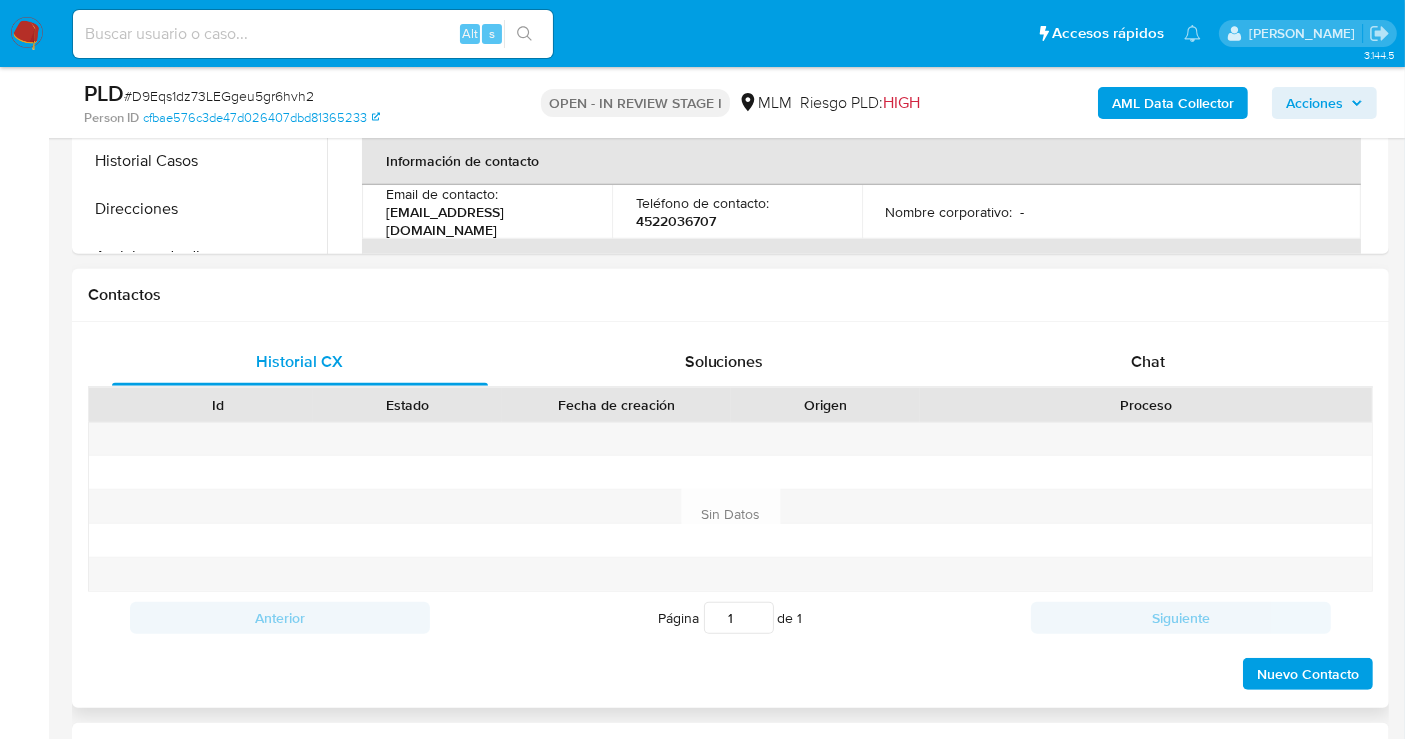select on "10" 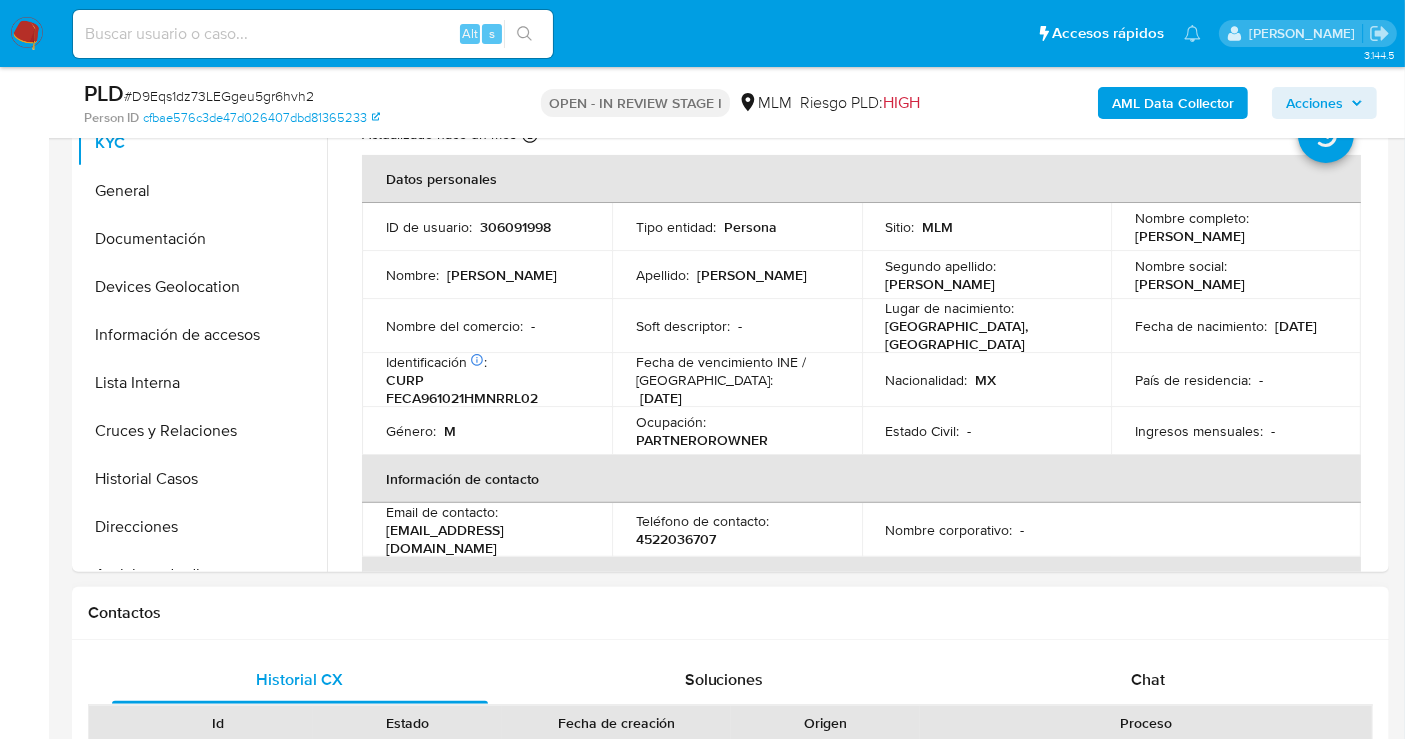 scroll, scrollTop: 333, scrollLeft: 0, axis: vertical 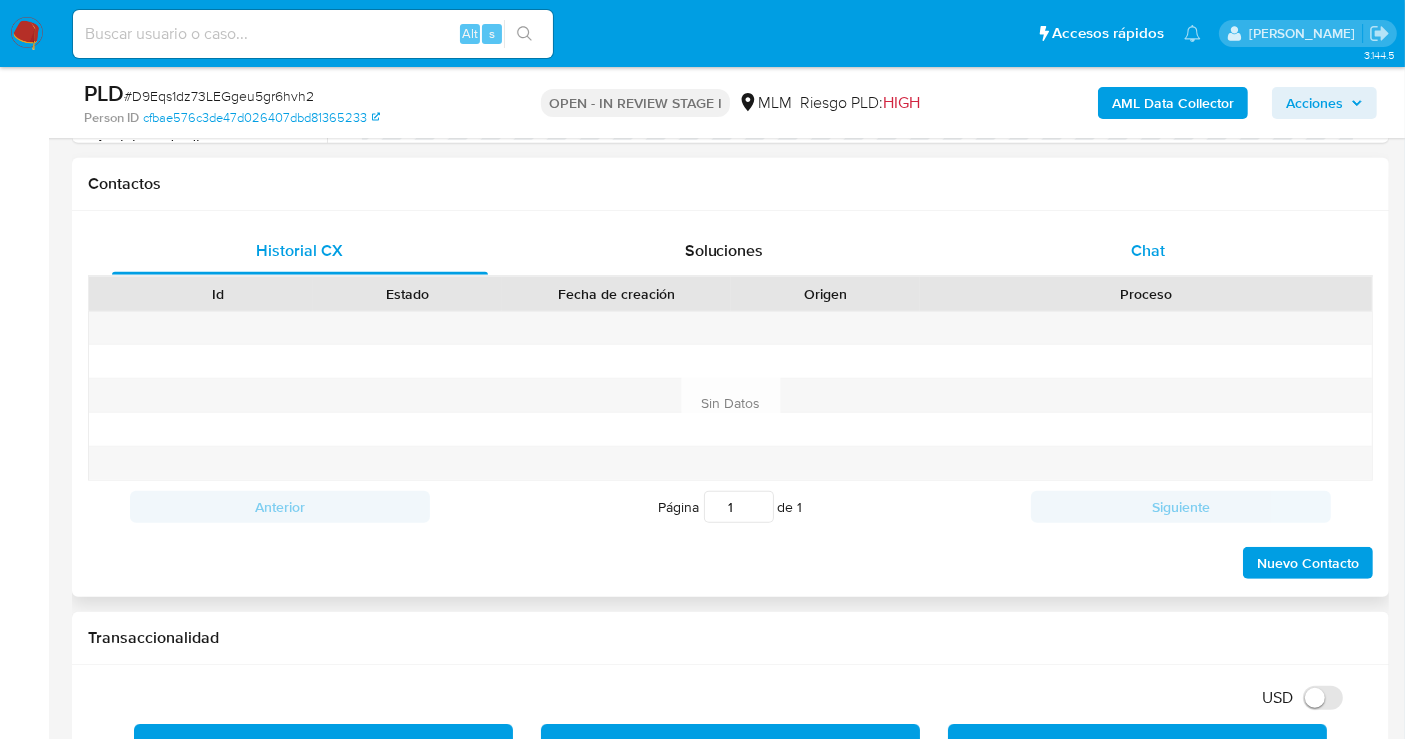 click on "Chat" at bounding box center (1148, 250) 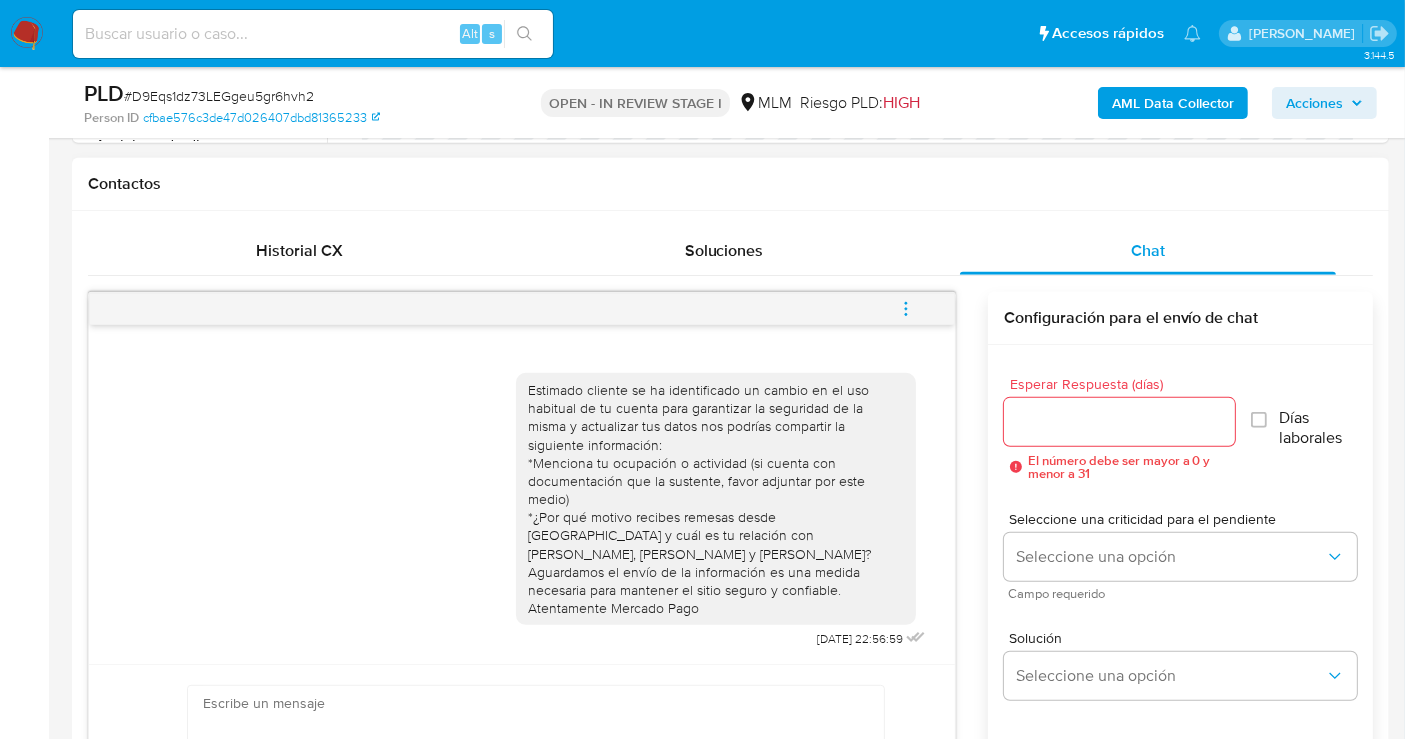 click 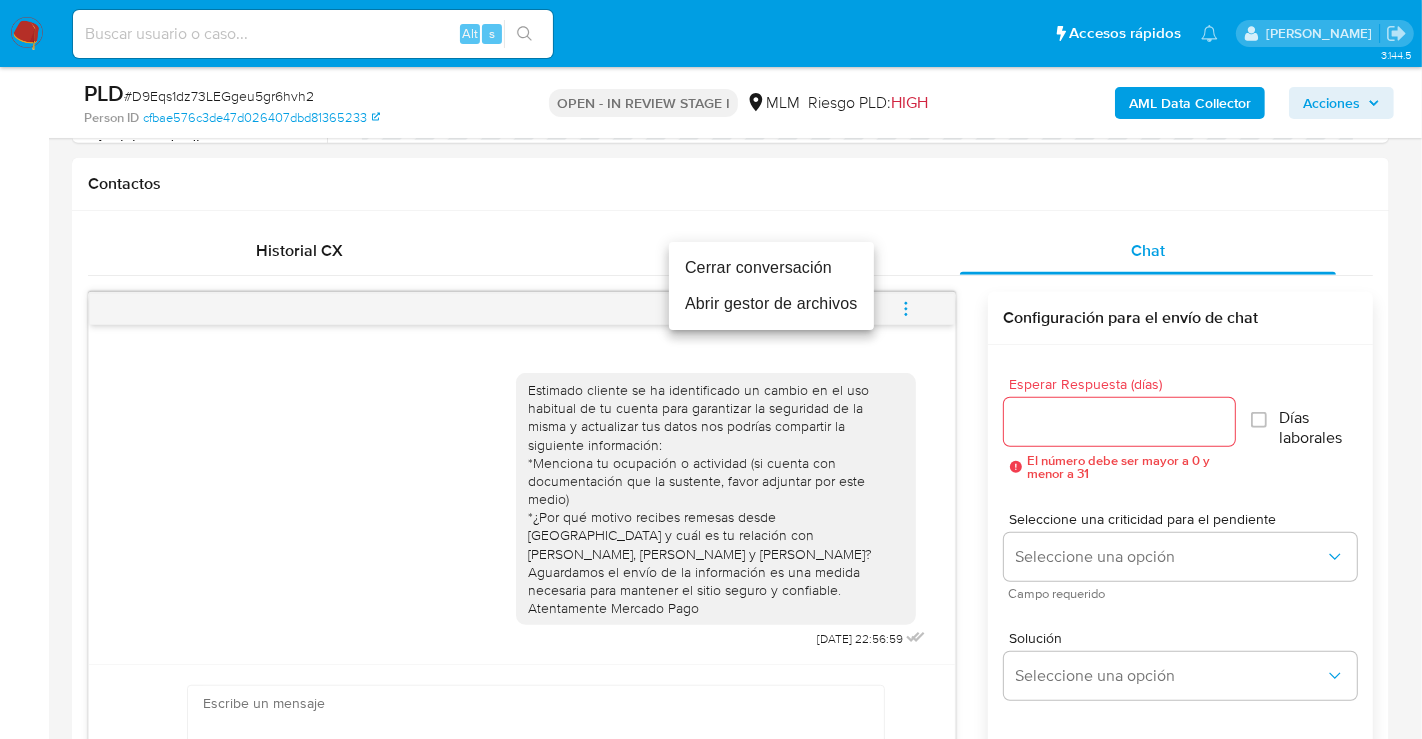 click on "Cerrar conversación" at bounding box center [771, 268] 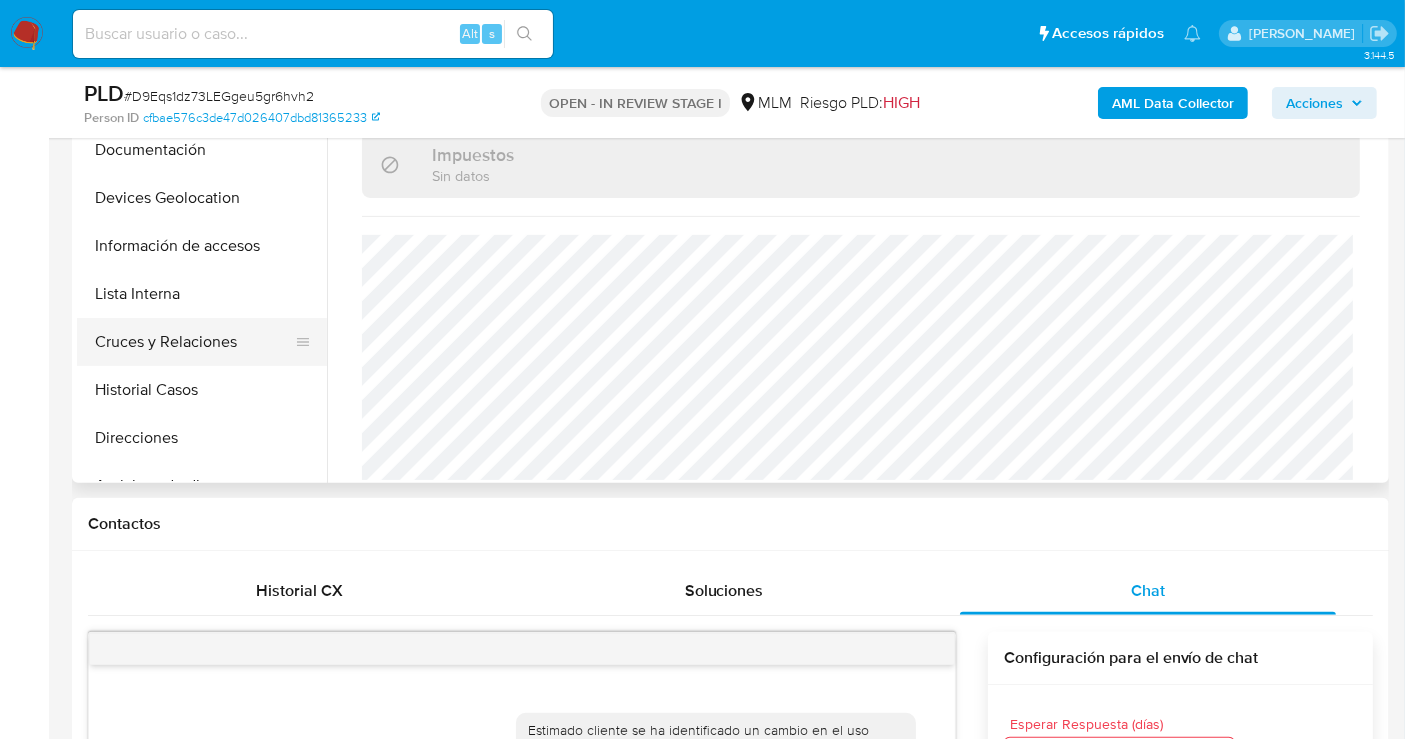 scroll, scrollTop: 333, scrollLeft: 0, axis: vertical 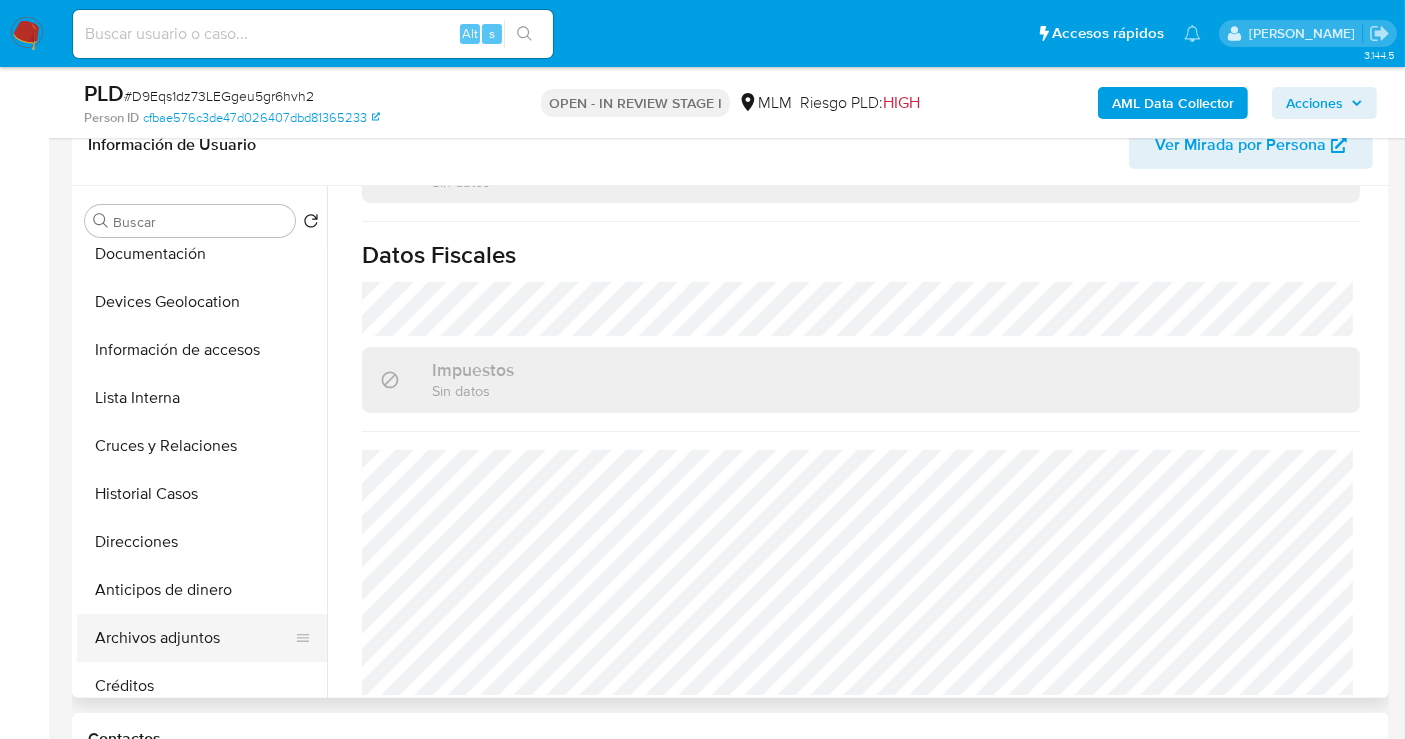 click on "Archivos adjuntos" at bounding box center (194, 638) 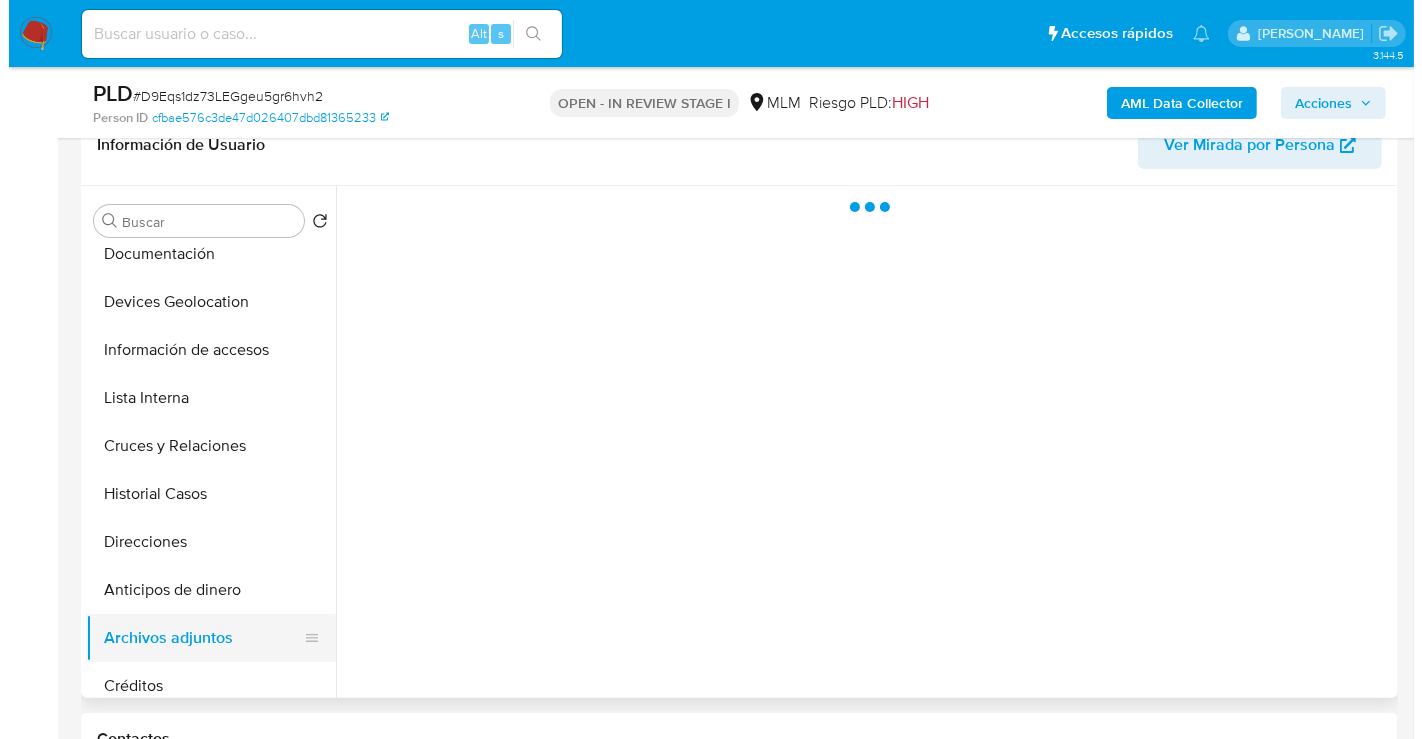 scroll, scrollTop: 0, scrollLeft: 0, axis: both 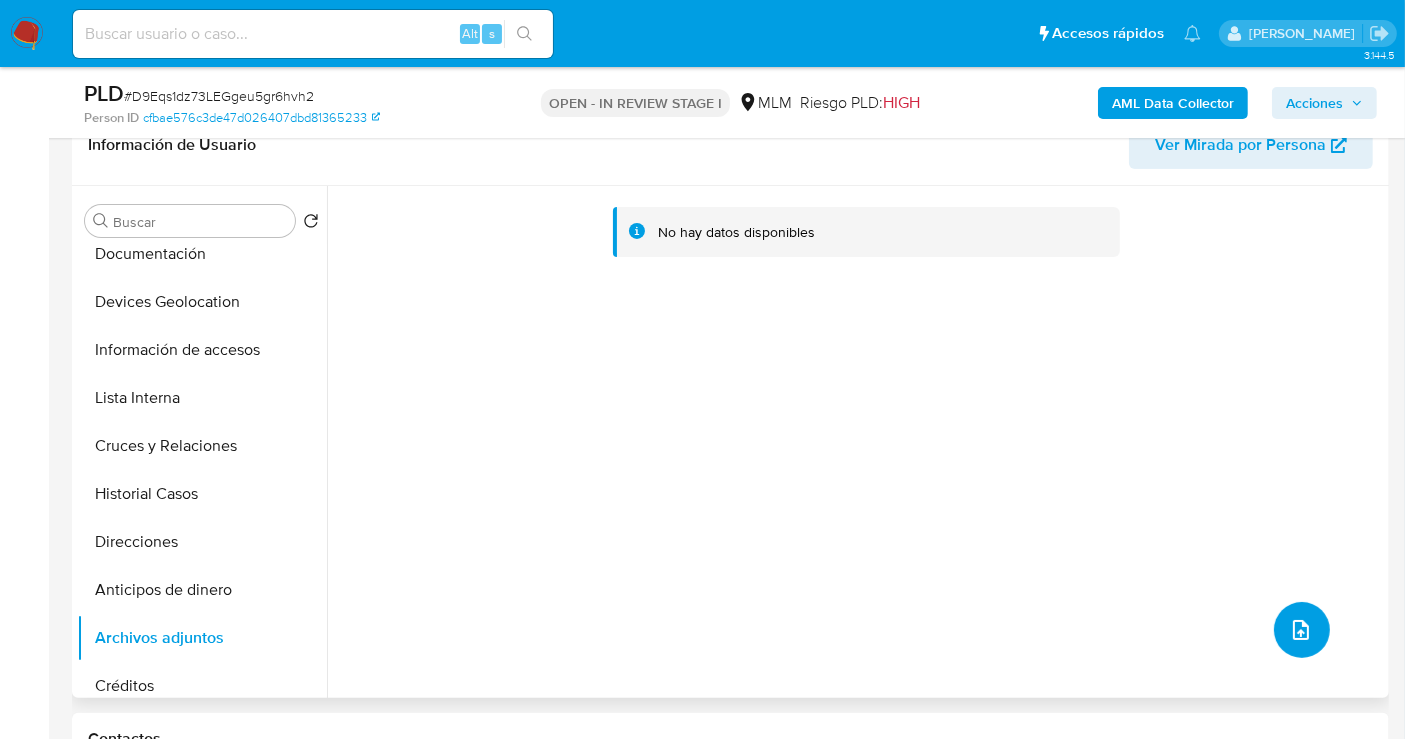 click 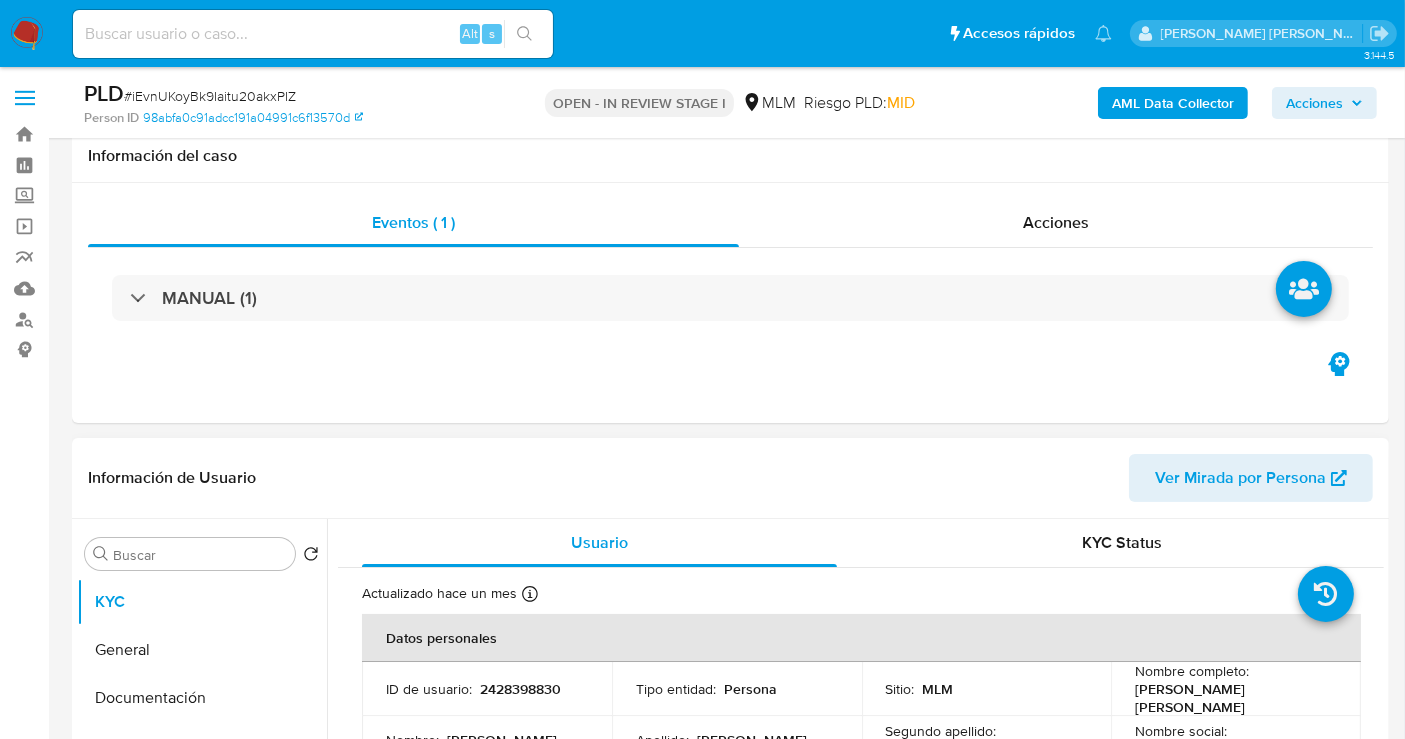 scroll, scrollTop: 333, scrollLeft: 0, axis: vertical 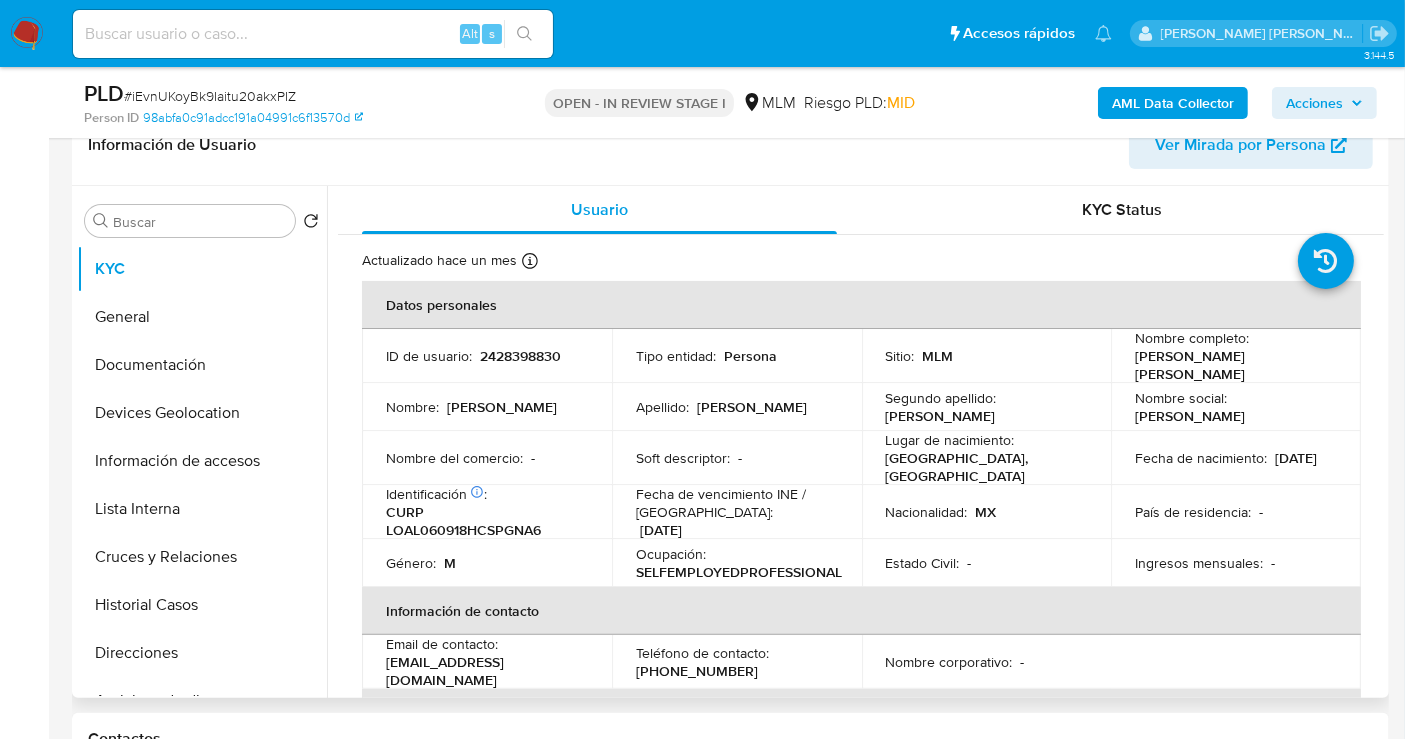 select on "10" 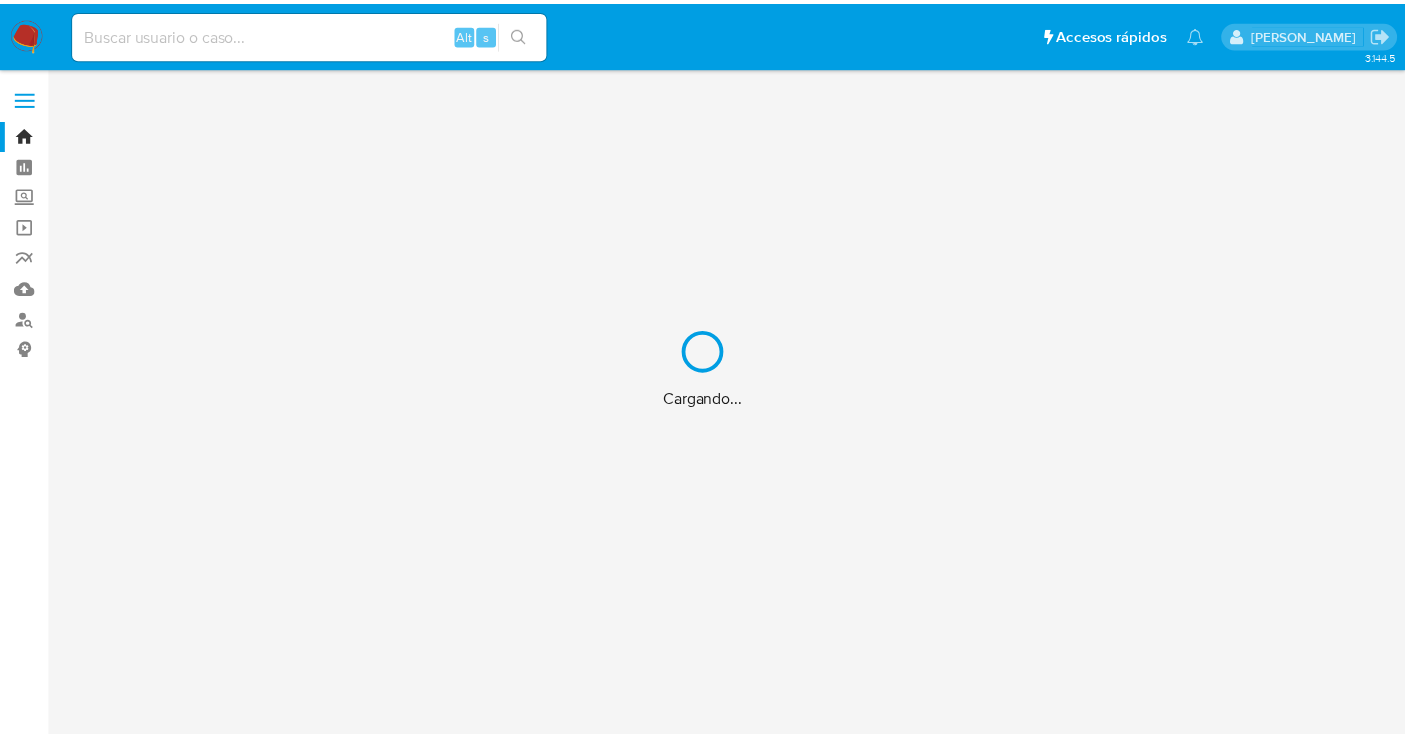 scroll, scrollTop: 0, scrollLeft: 0, axis: both 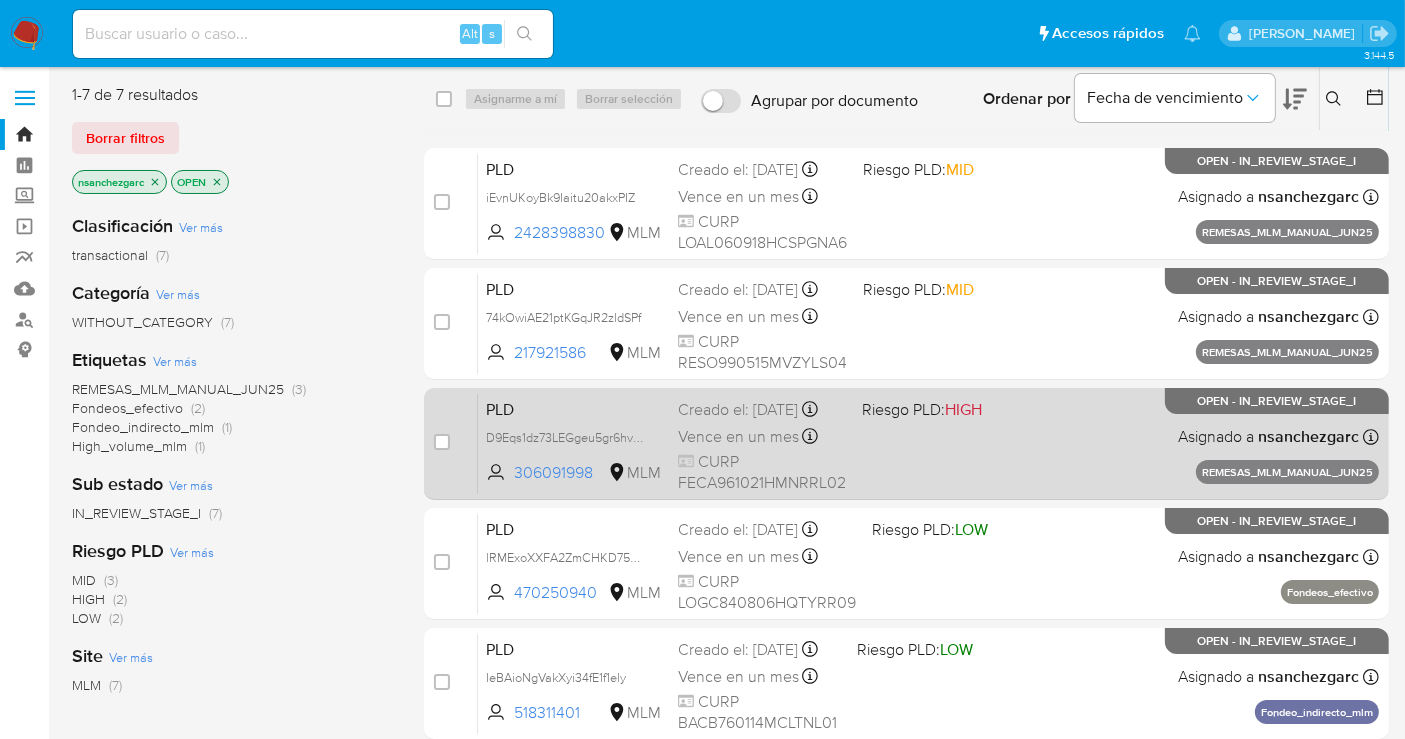 click on "Vence en un mes" at bounding box center [738, 437] 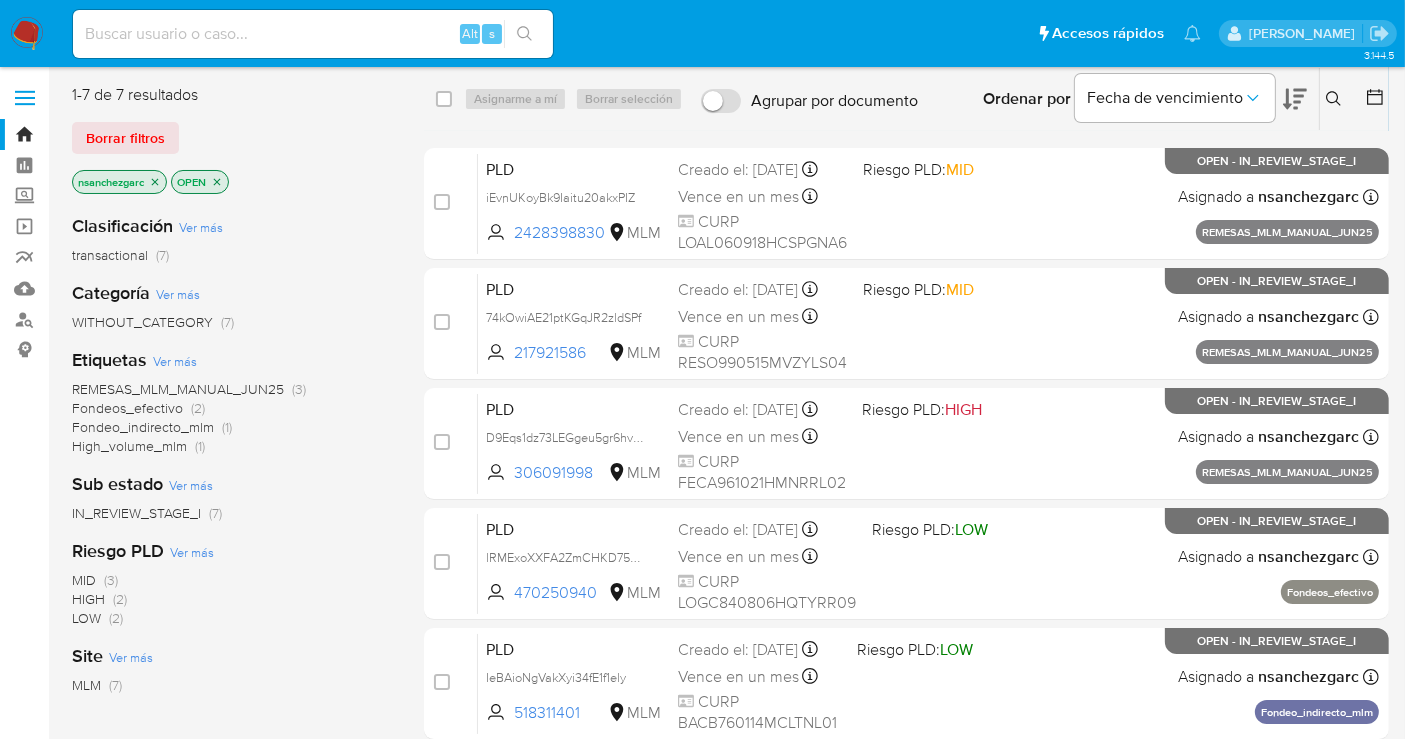 click at bounding box center [27, 34] 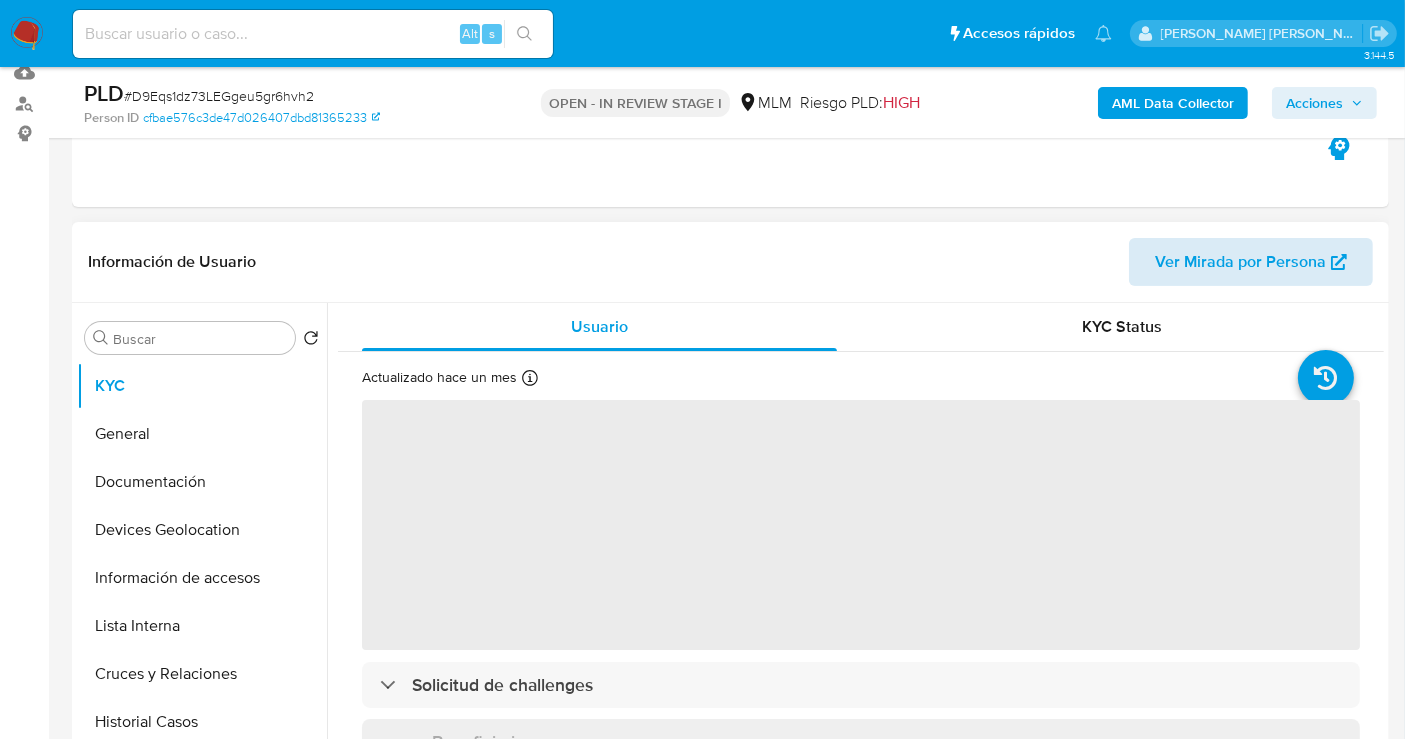 scroll, scrollTop: 222, scrollLeft: 0, axis: vertical 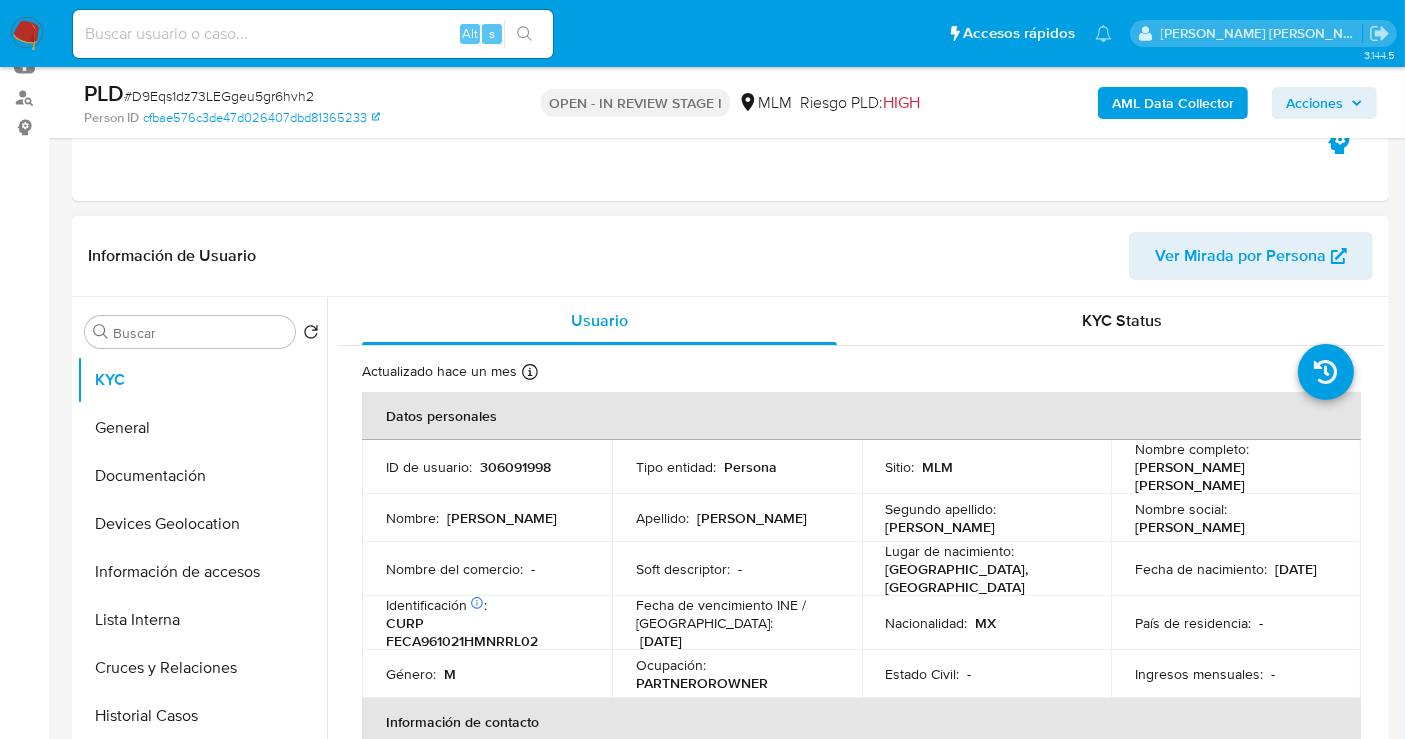 select on "10" 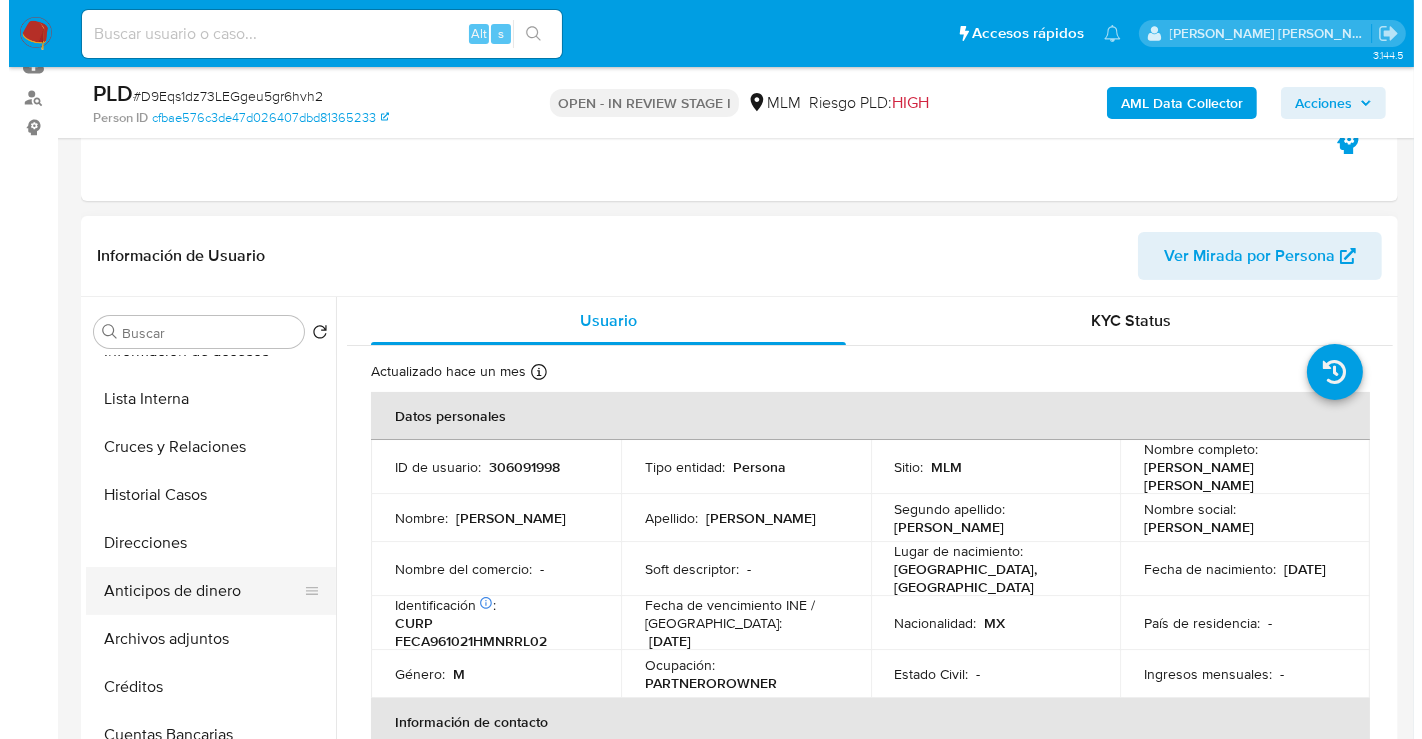 scroll, scrollTop: 222, scrollLeft: 0, axis: vertical 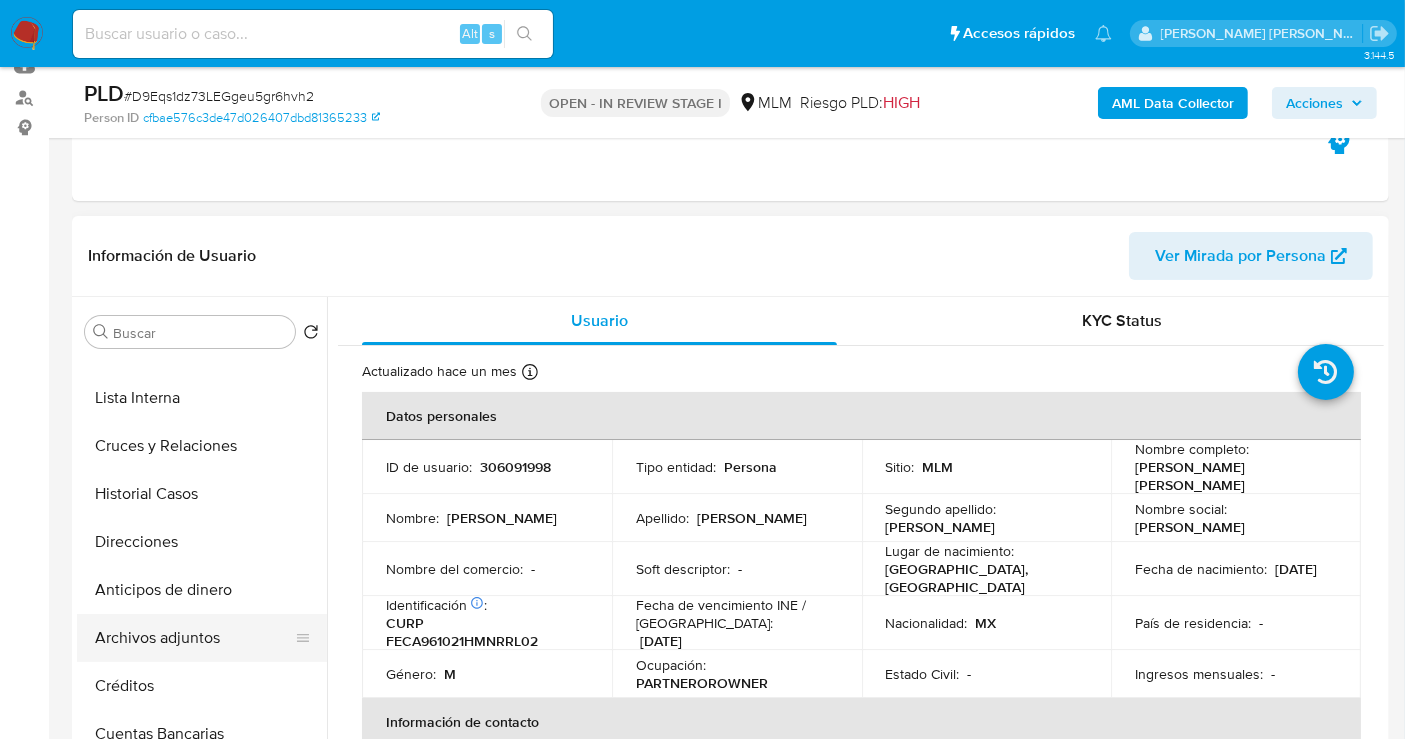 click on "Archivos adjuntos" at bounding box center (194, 638) 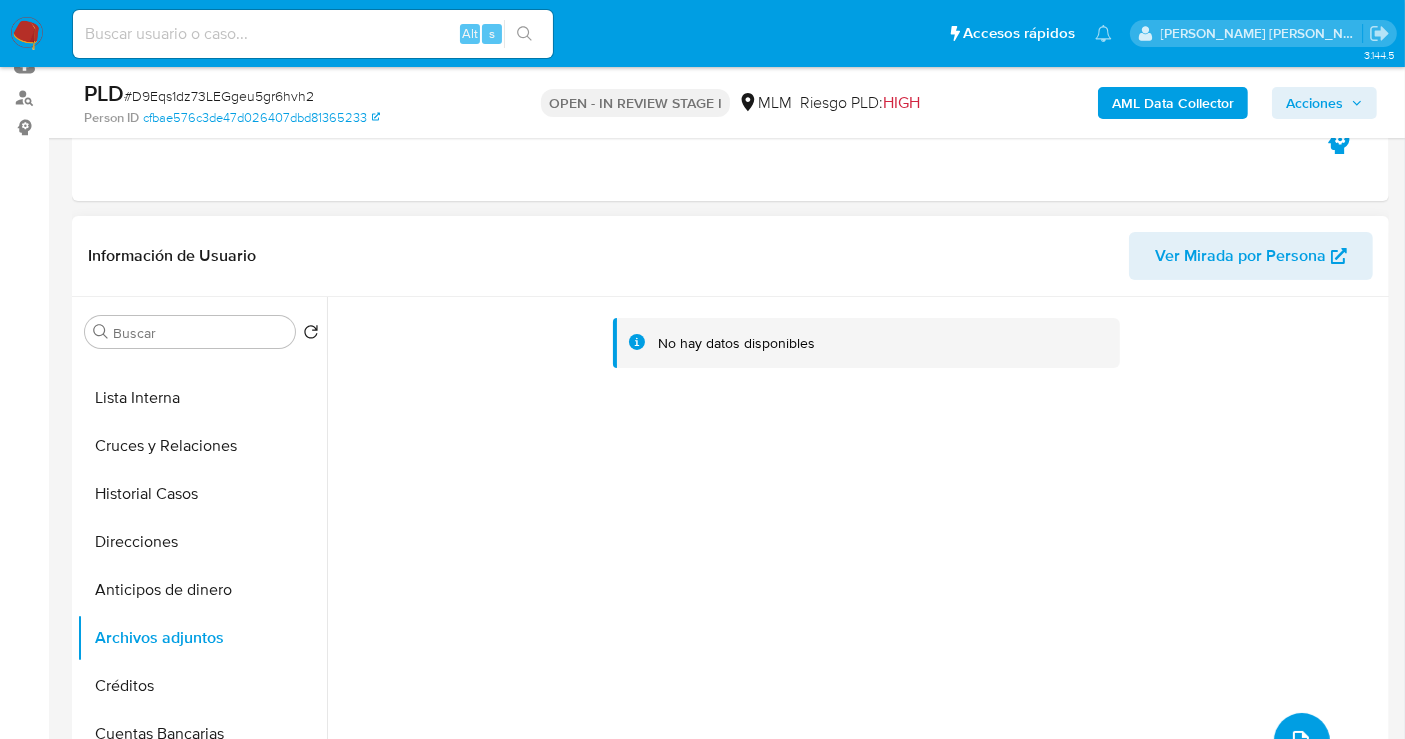 click 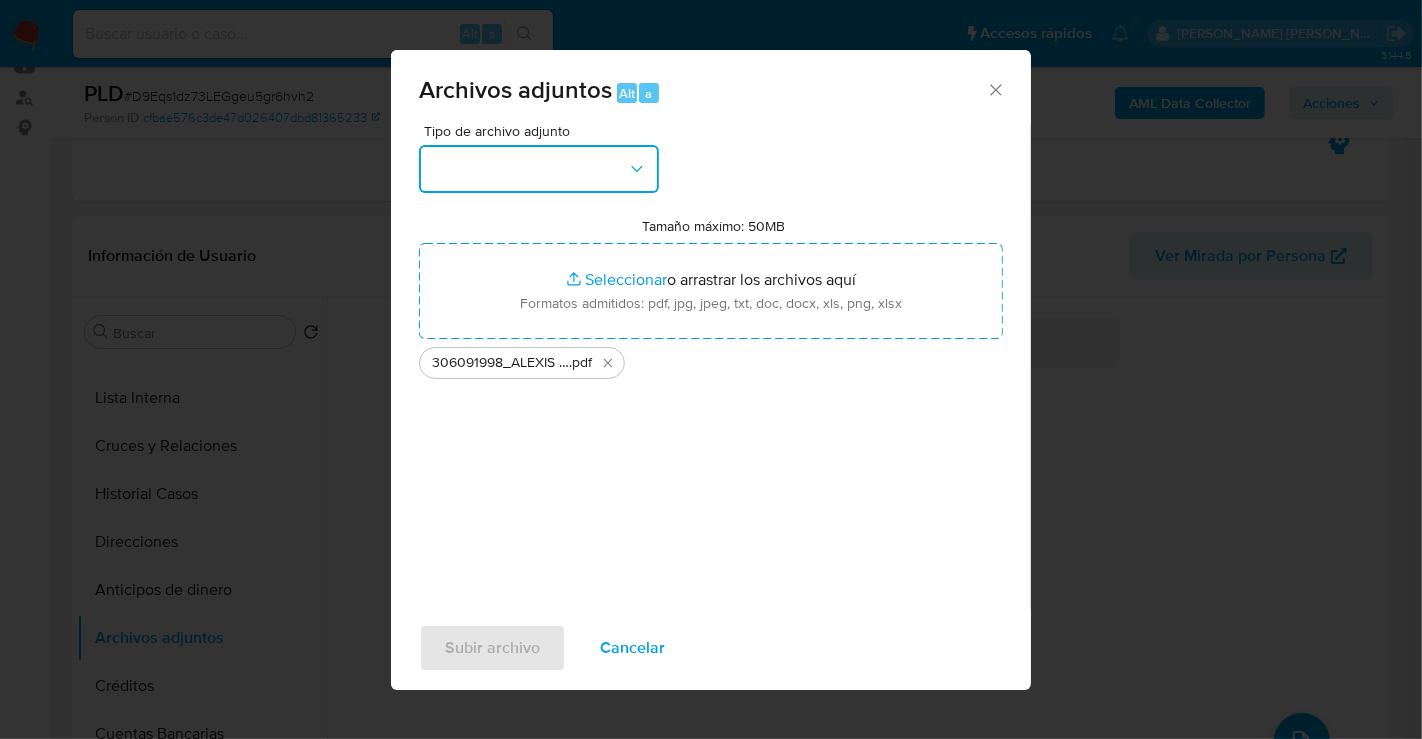 click at bounding box center (539, 169) 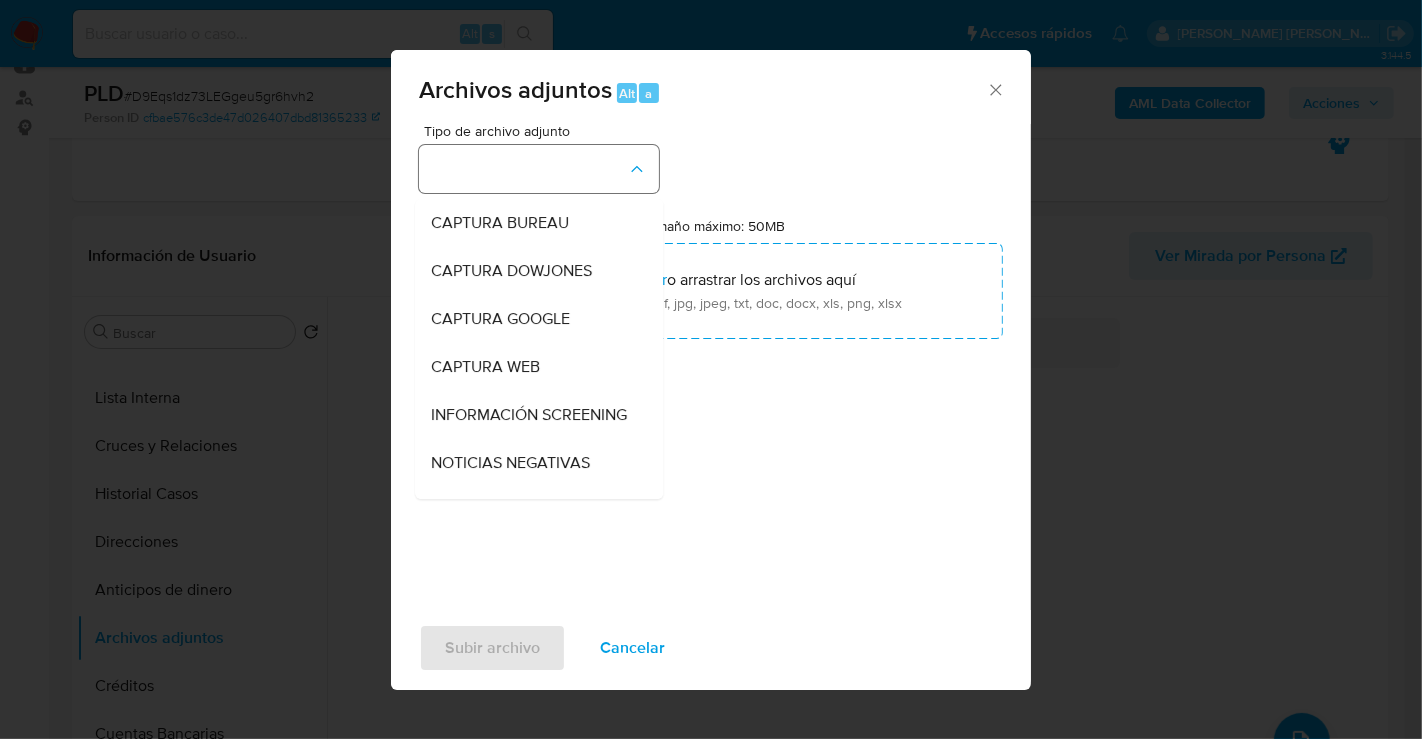 type 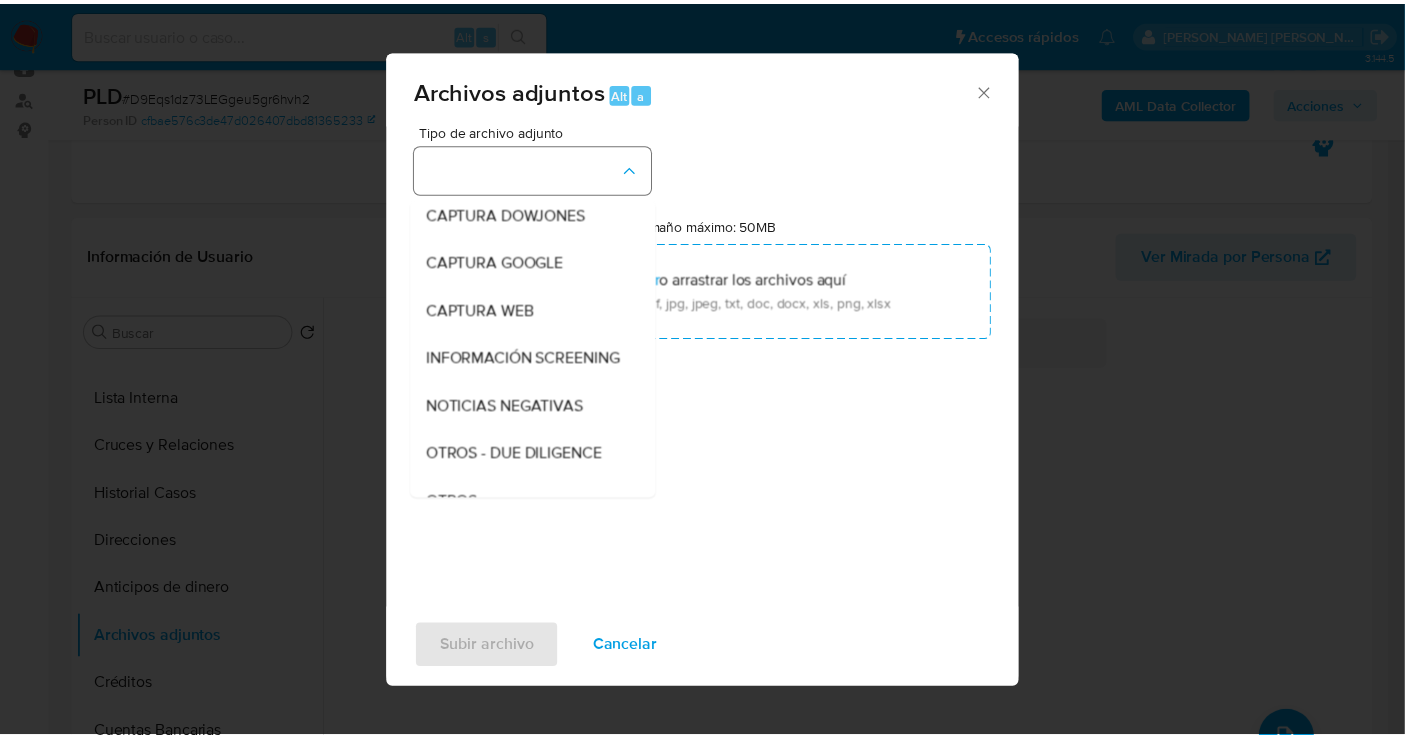scroll, scrollTop: 103, scrollLeft: 0, axis: vertical 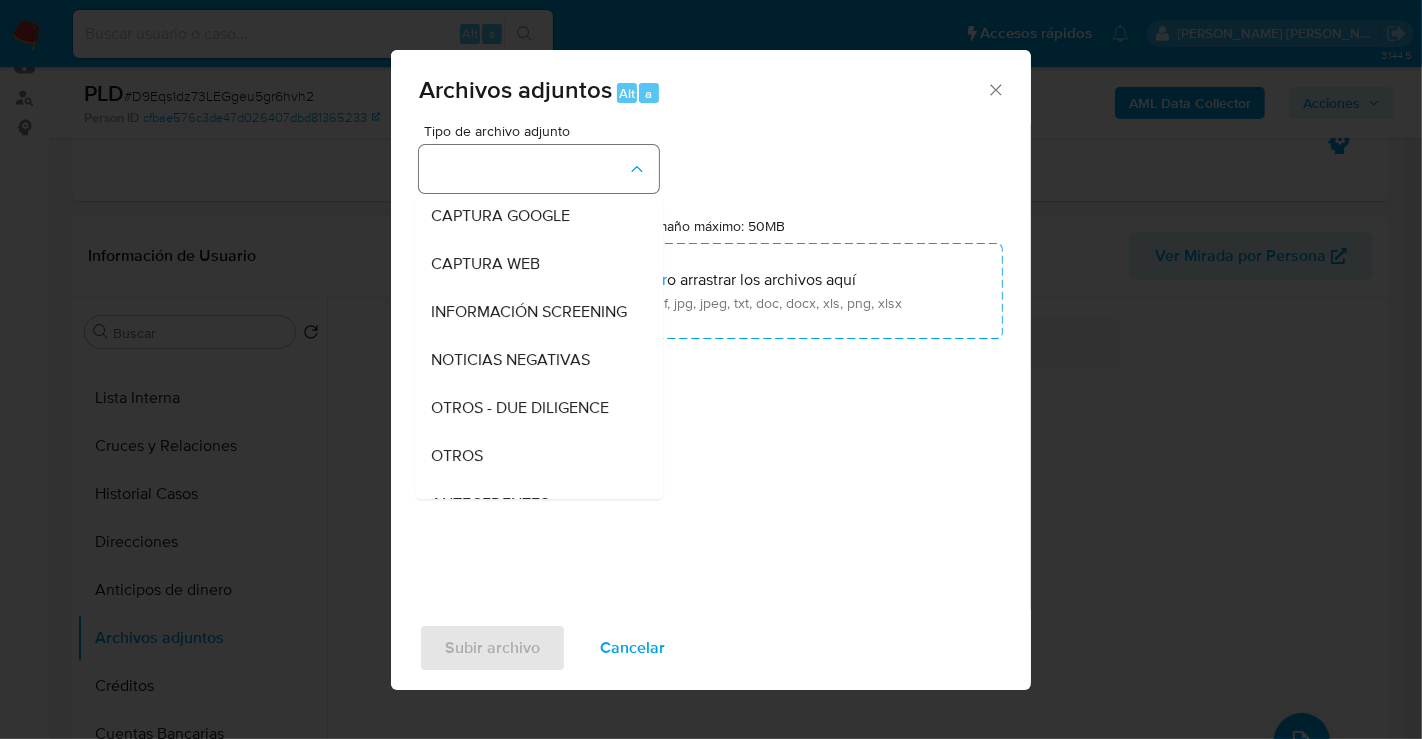 type 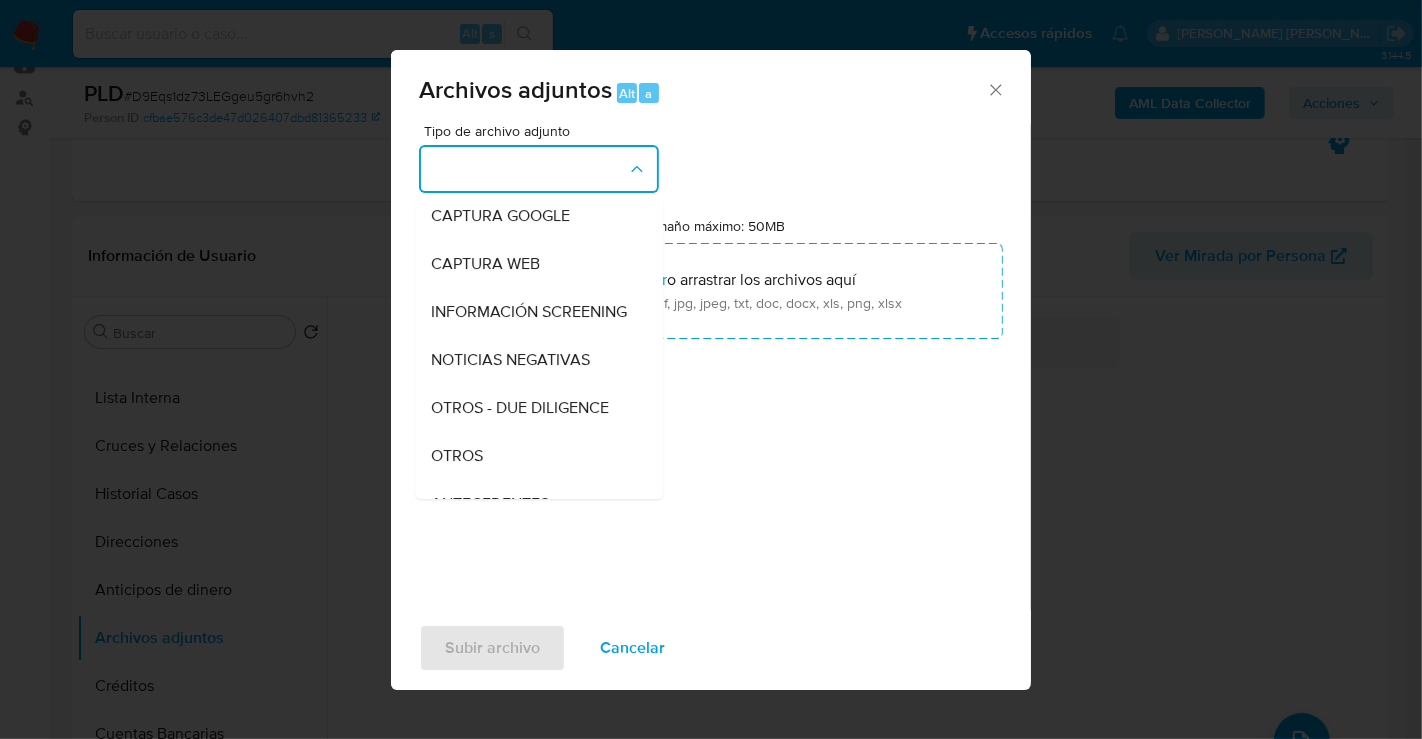 type 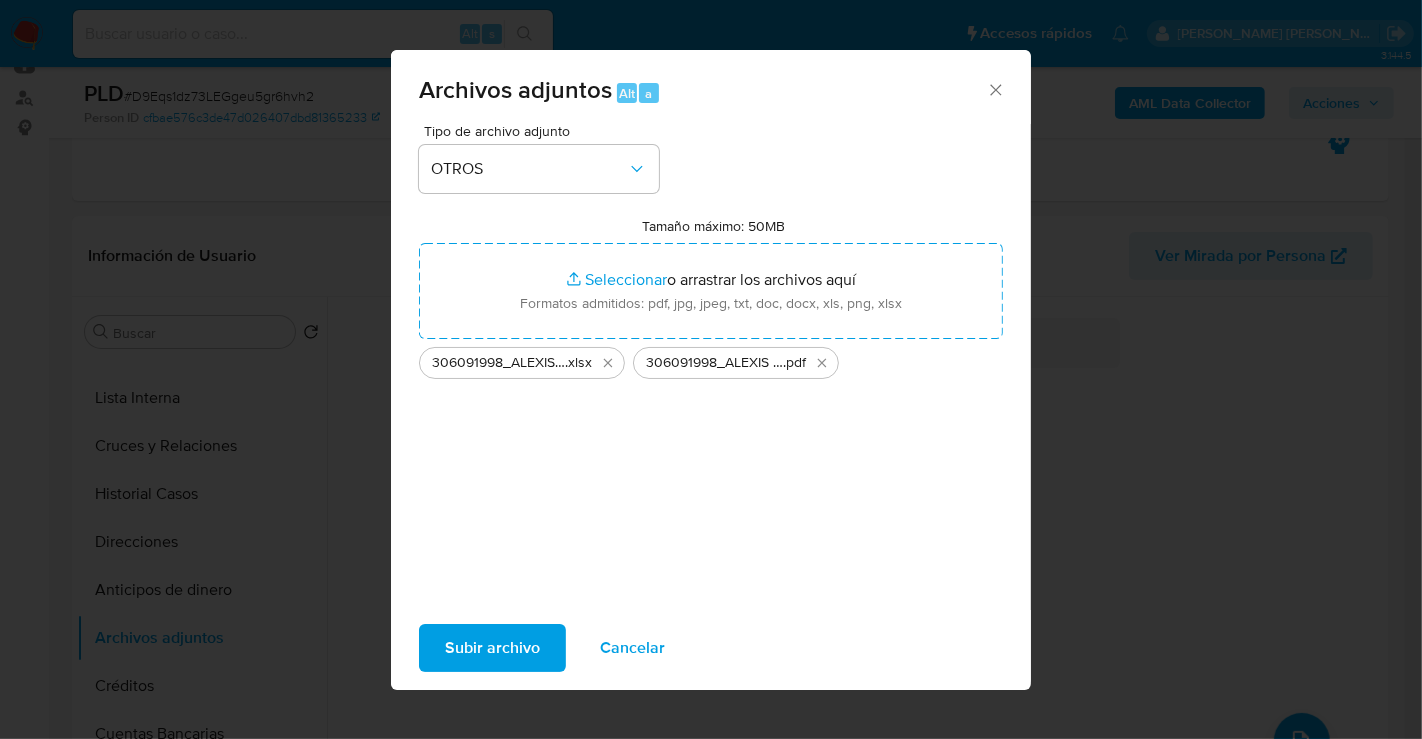 click on "Subir archivo" at bounding box center [492, 648] 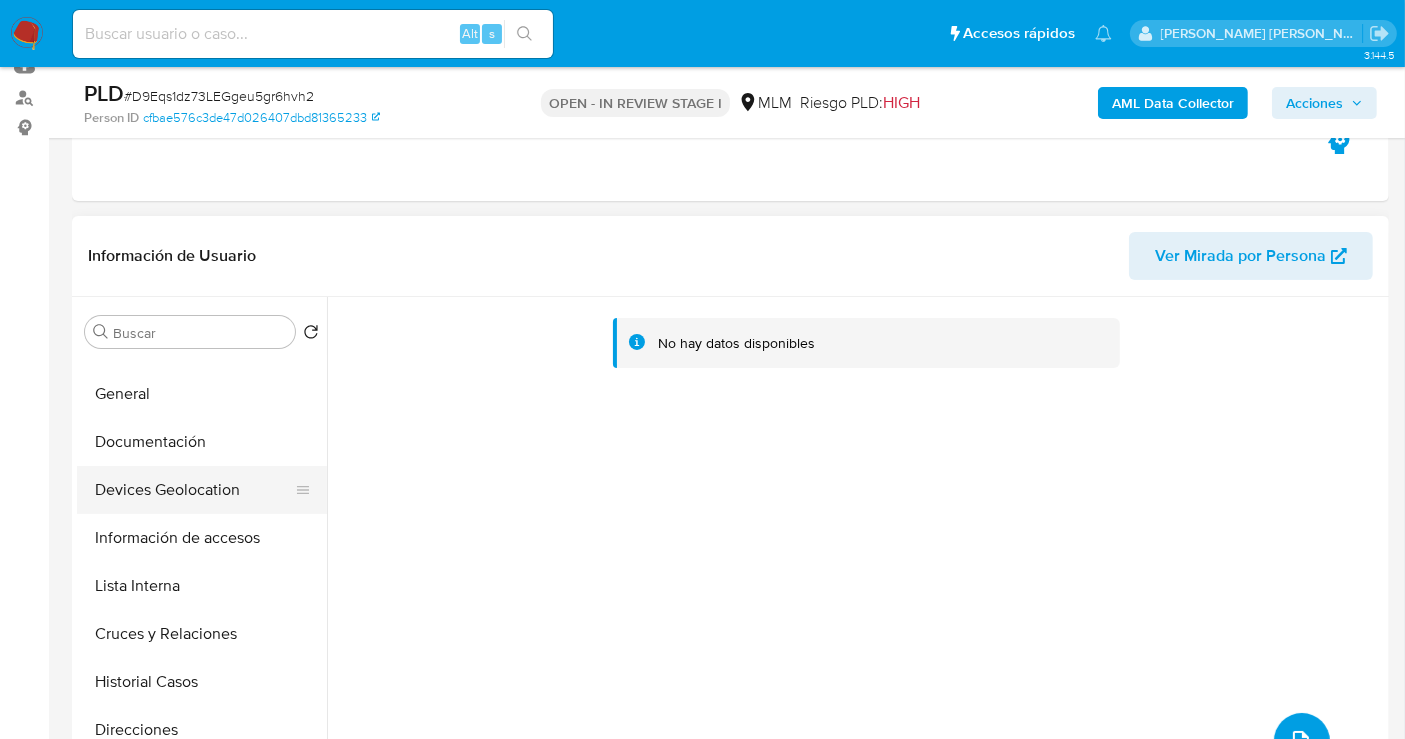 scroll, scrollTop: 0, scrollLeft: 0, axis: both 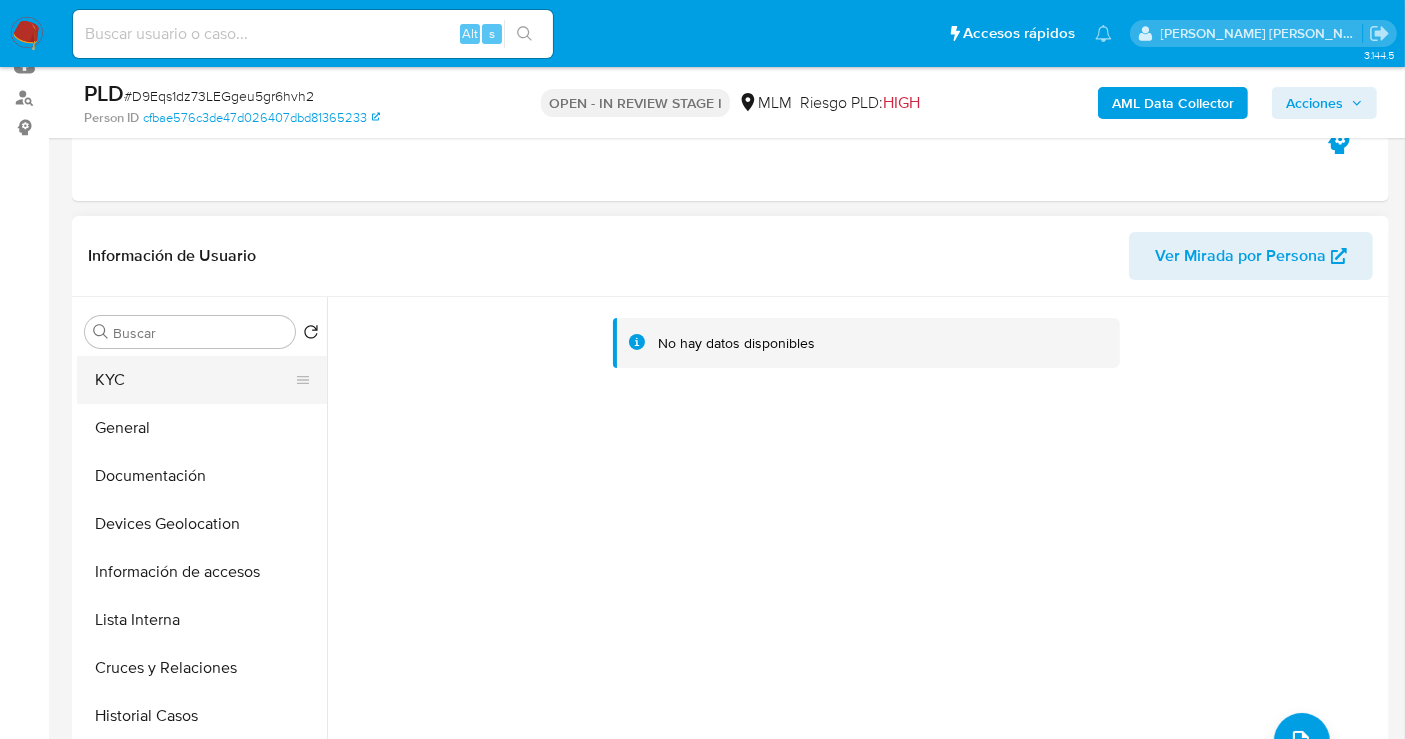 click on "KYC" at bounding box center [194, 380] 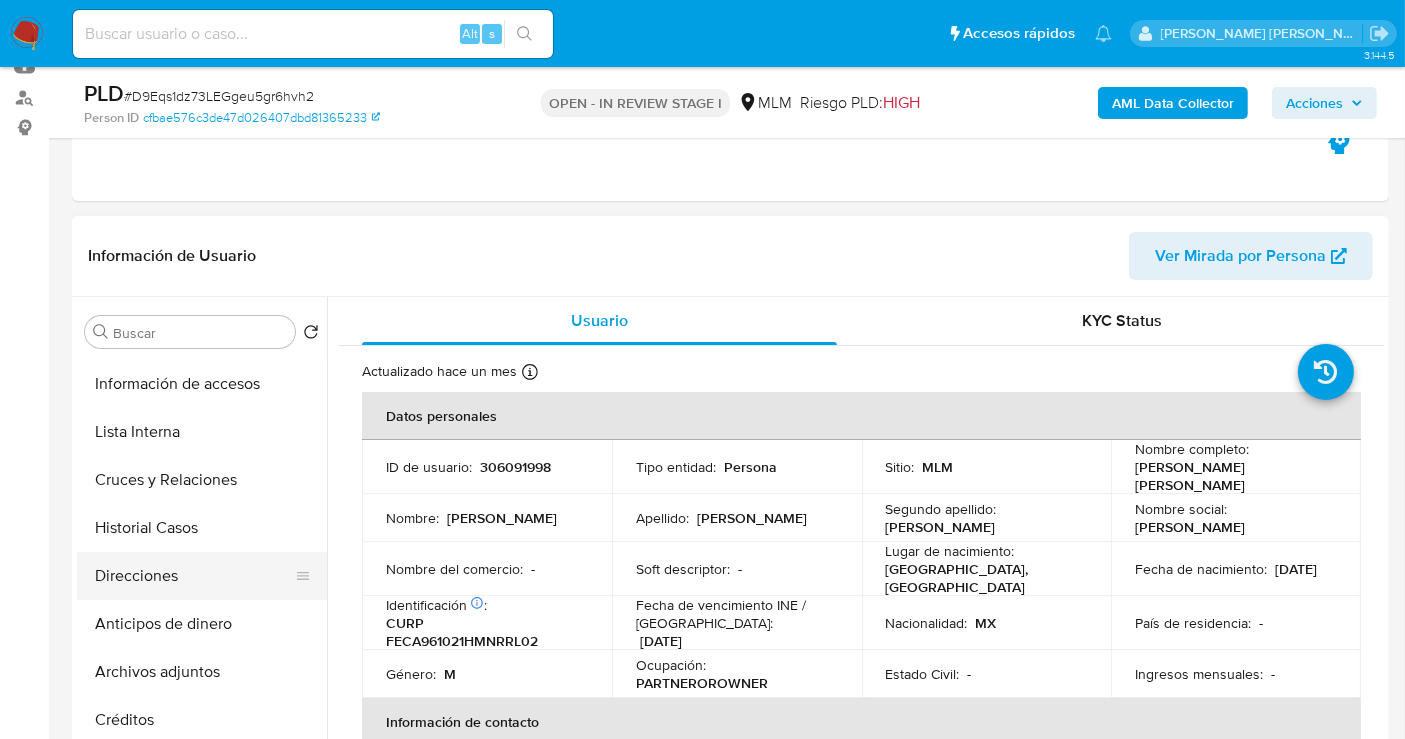 scroll, scrollTop: 333, scrollLeft: 0, axis: vertical 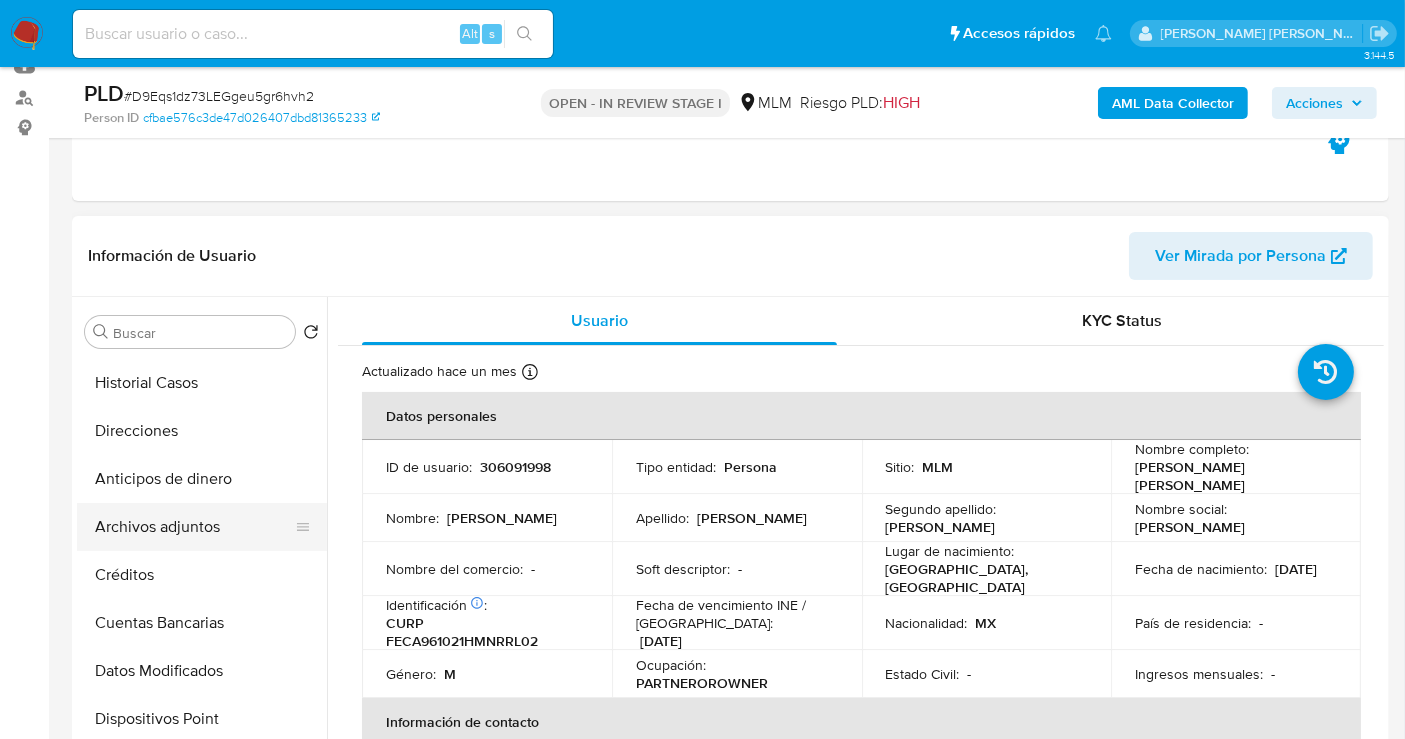 click on "Archivos adjuntos" at bounding box center (194, 527) 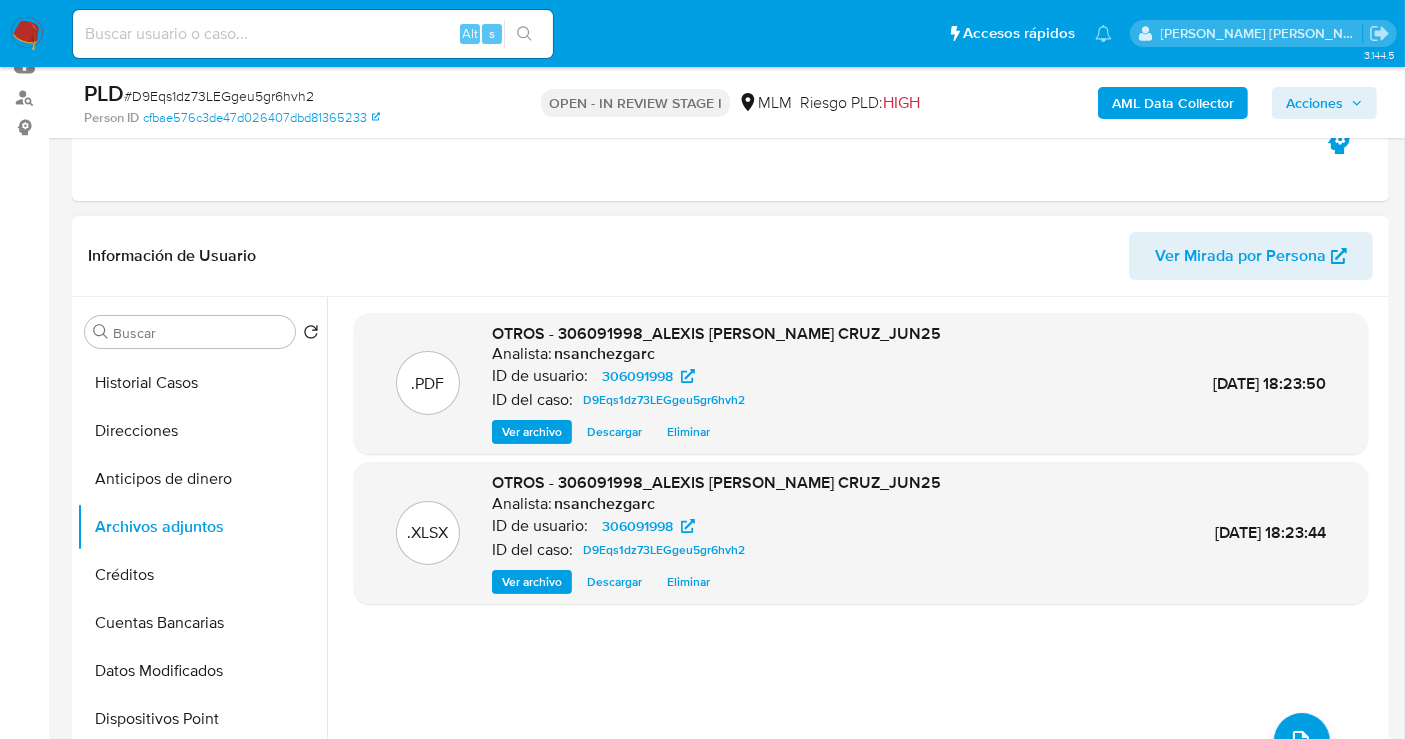 click on "Ver archivo" at bounding box center (532, 432) 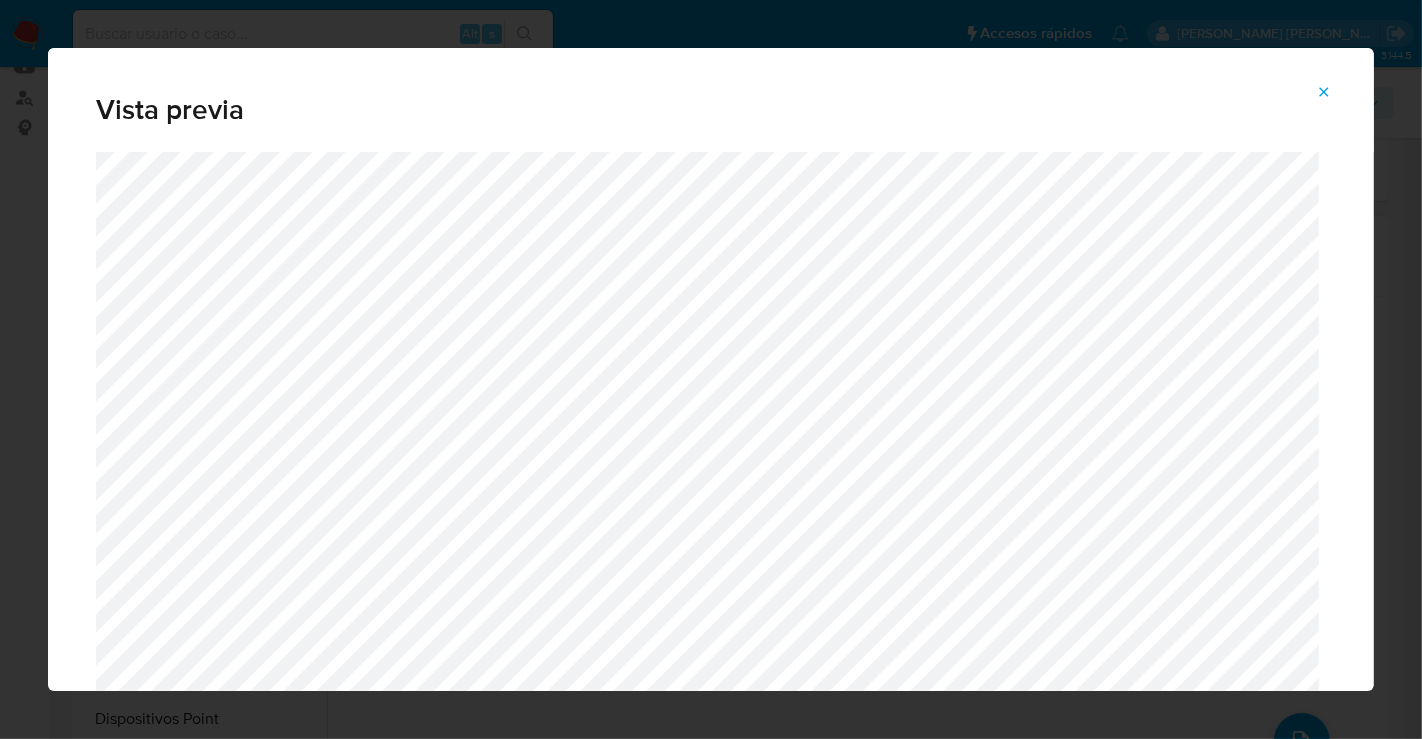 click 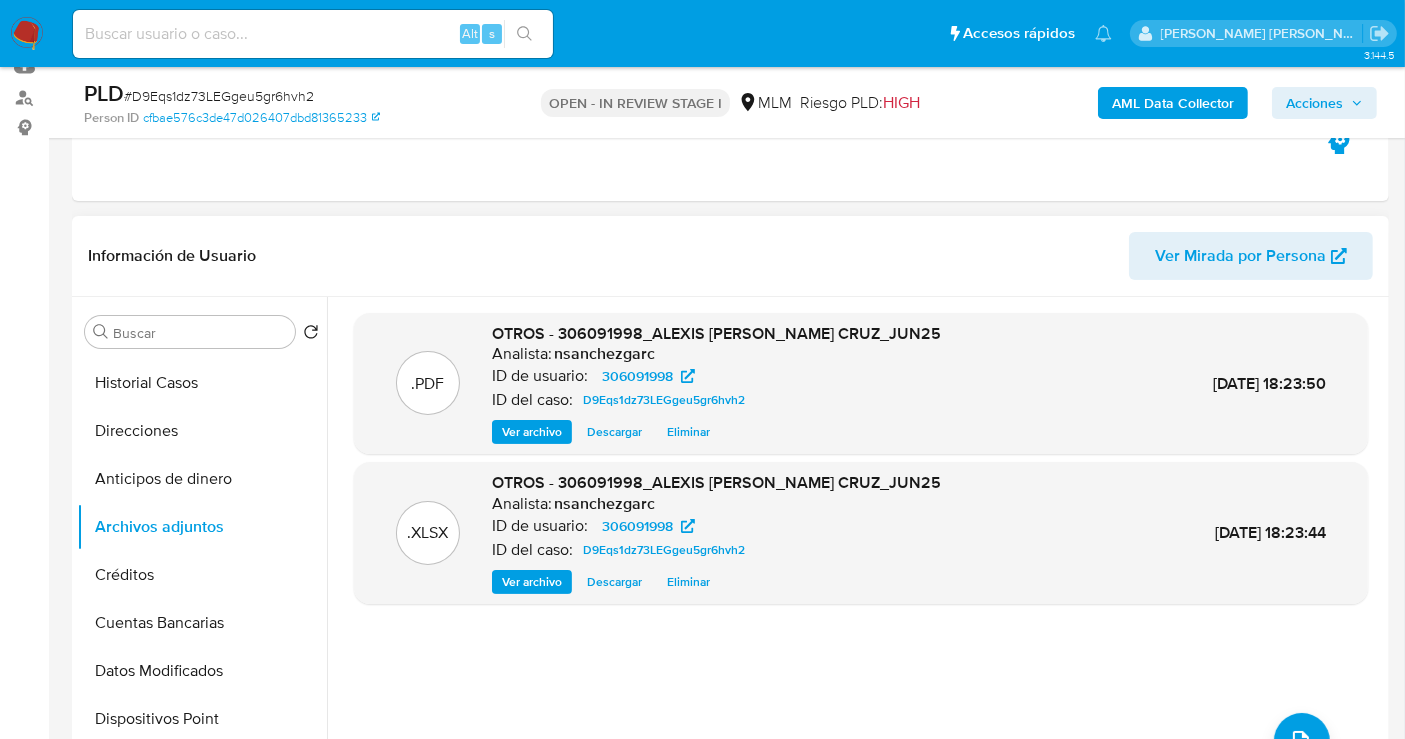 click on "Acciones" at bounding box center [1314, 103] 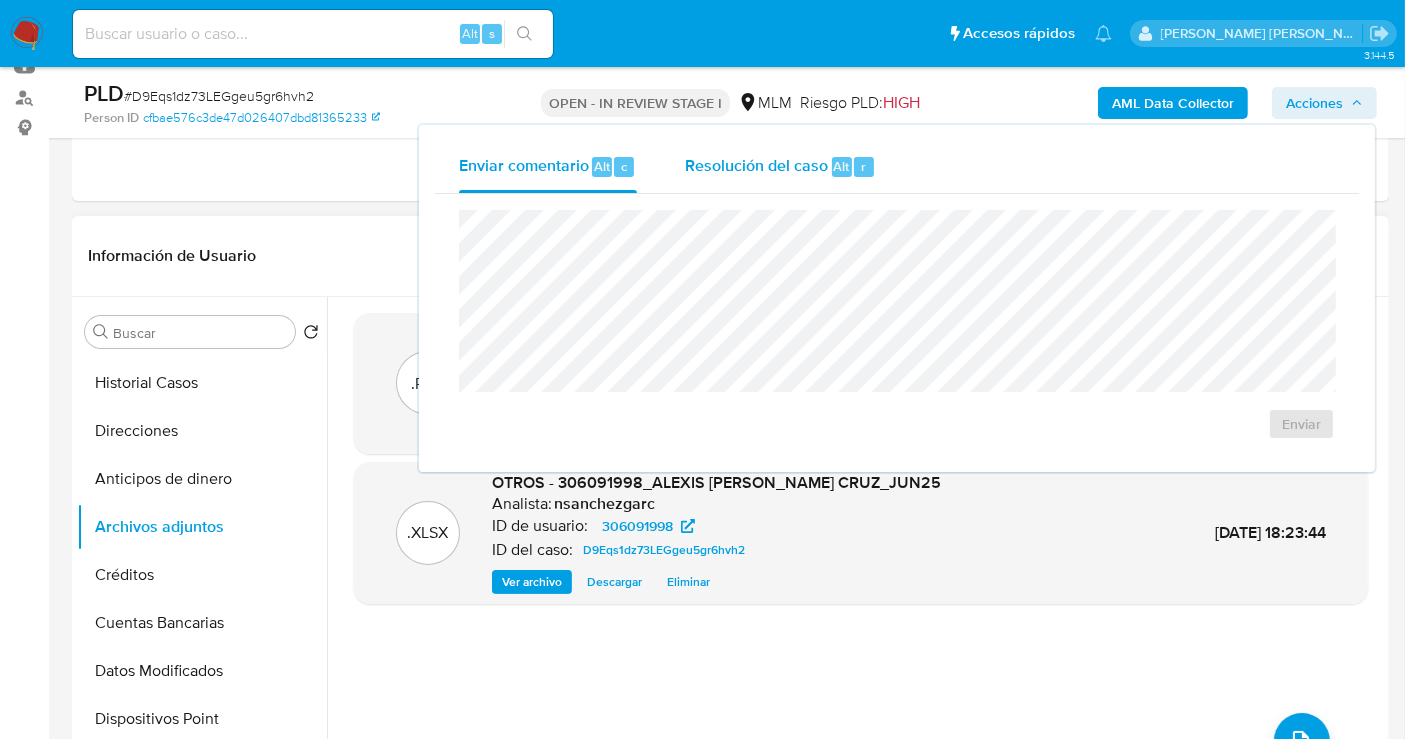 click on "Resolución del caso" at bounding box center [756, 165] 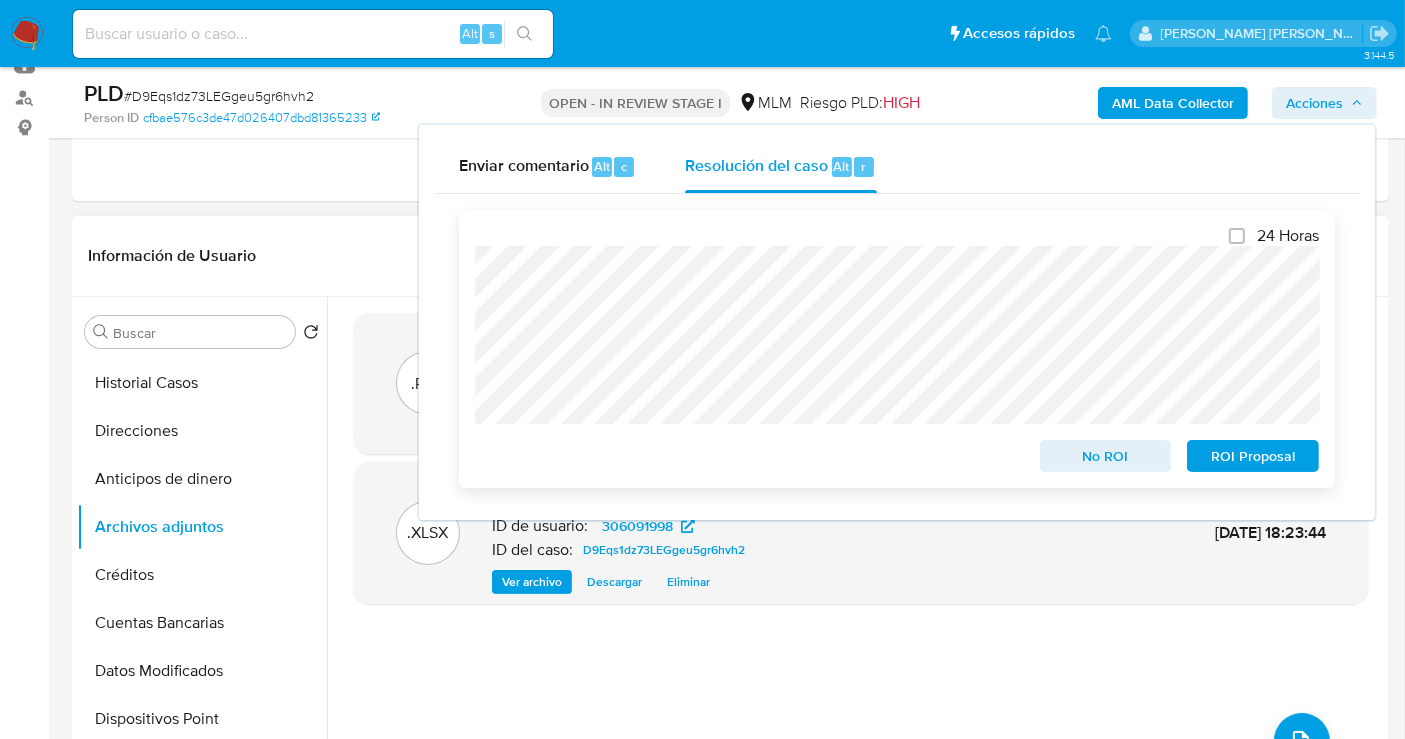 click on "ROI Proposal" at bounding box center [1253, 456] 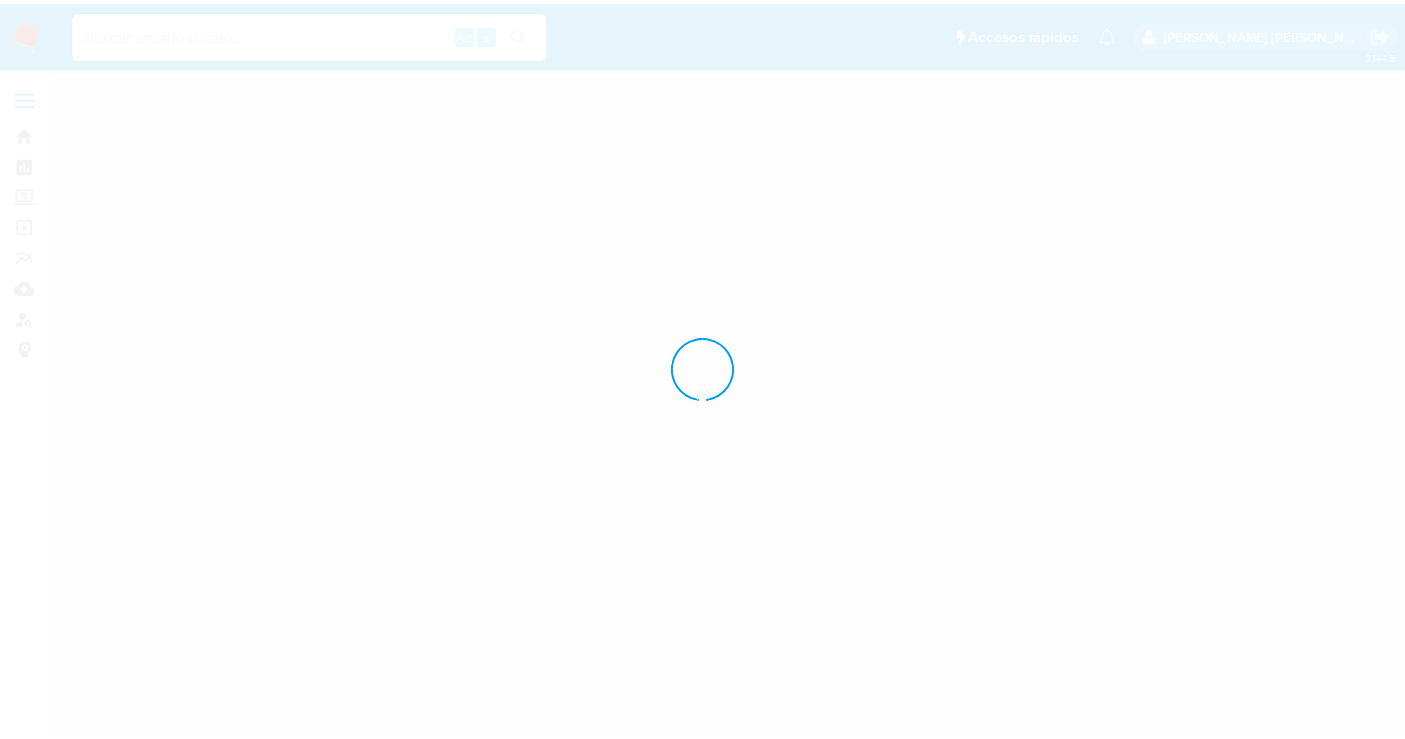 scroll, scrollTop: 0, scrollLeft: 0, axis: both 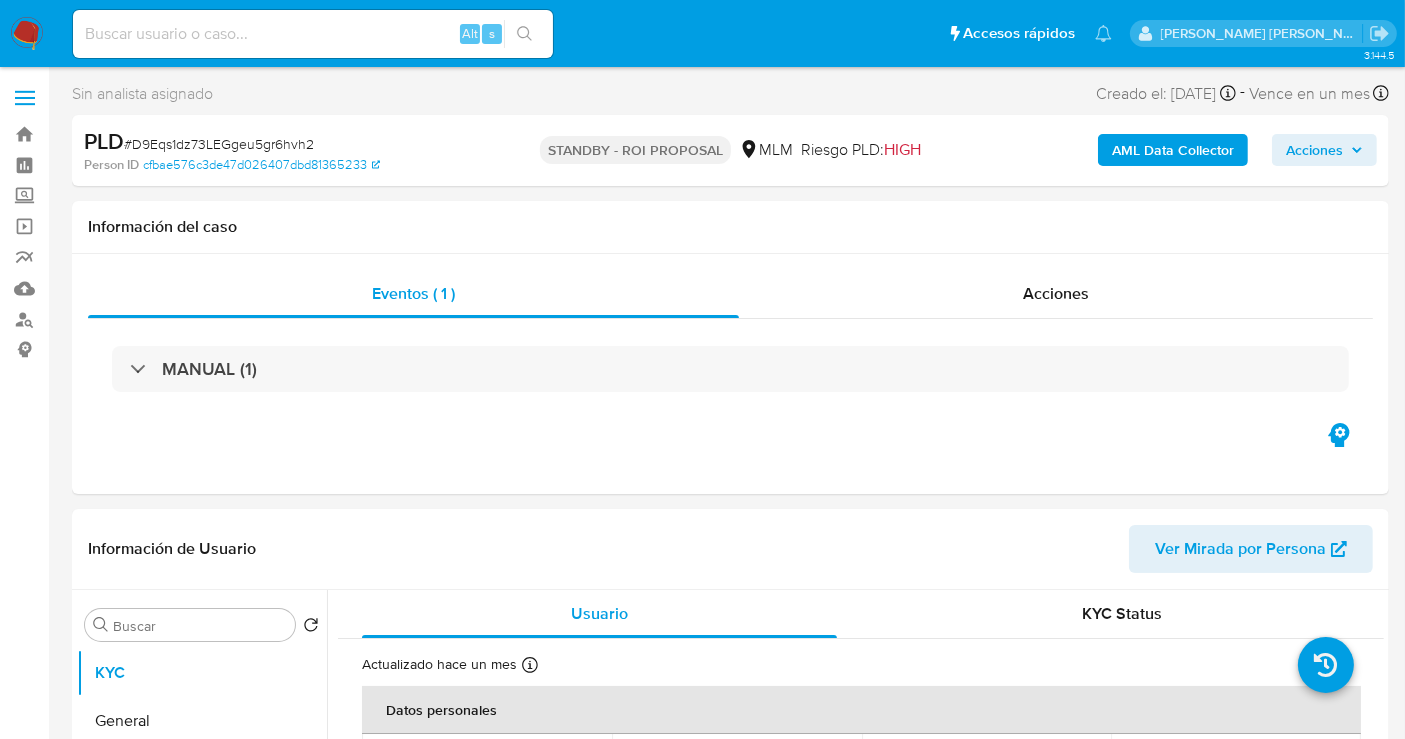 select on "10" 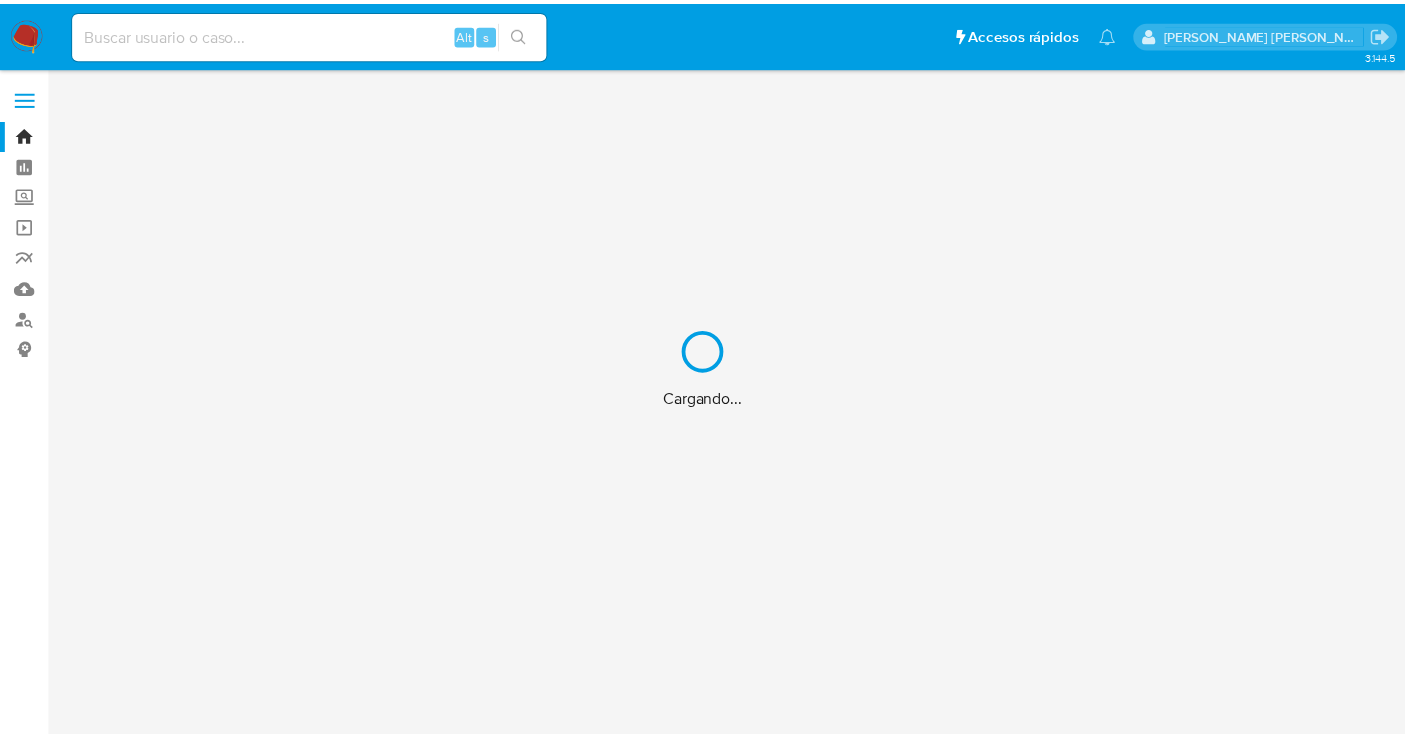 scroll, scrollTop: 0, scrollLeft: 0, axis: both 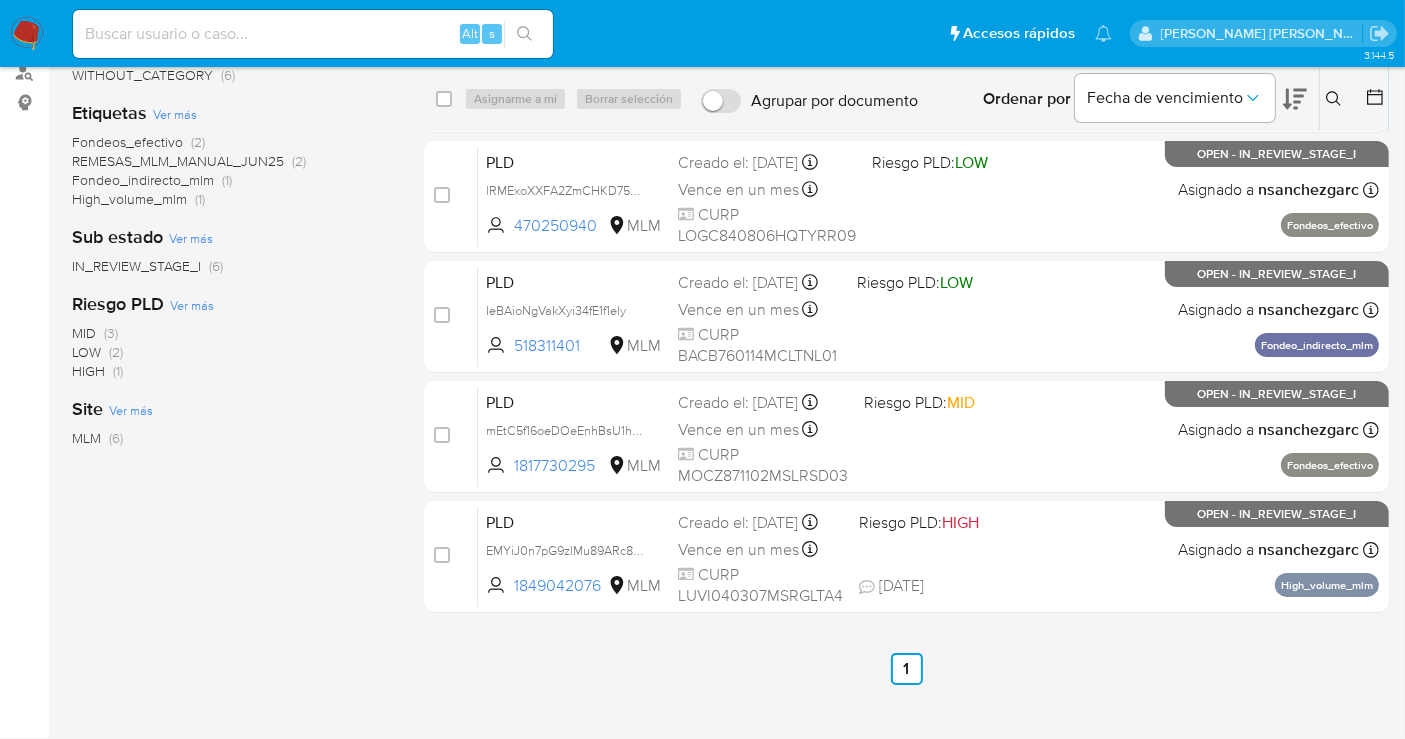 click 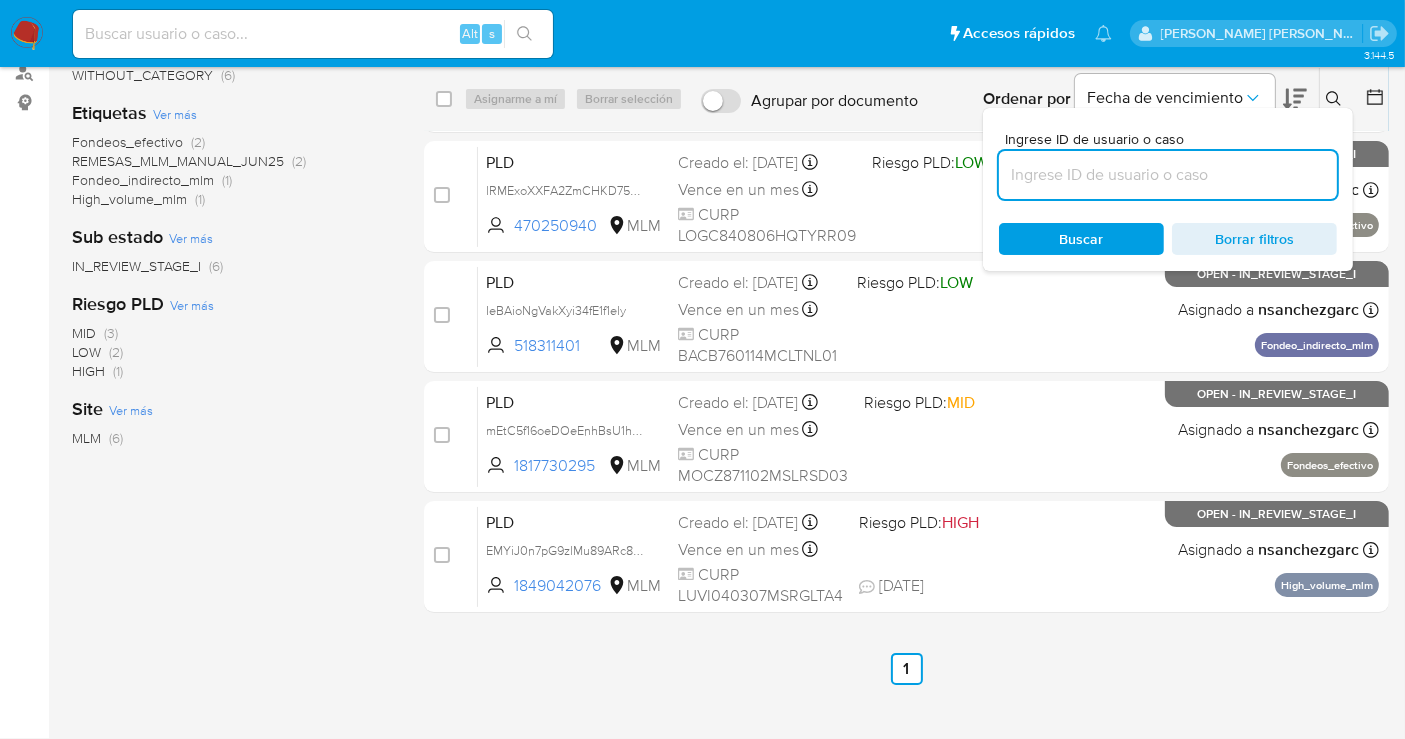 click at bounding box center (1168, 175) 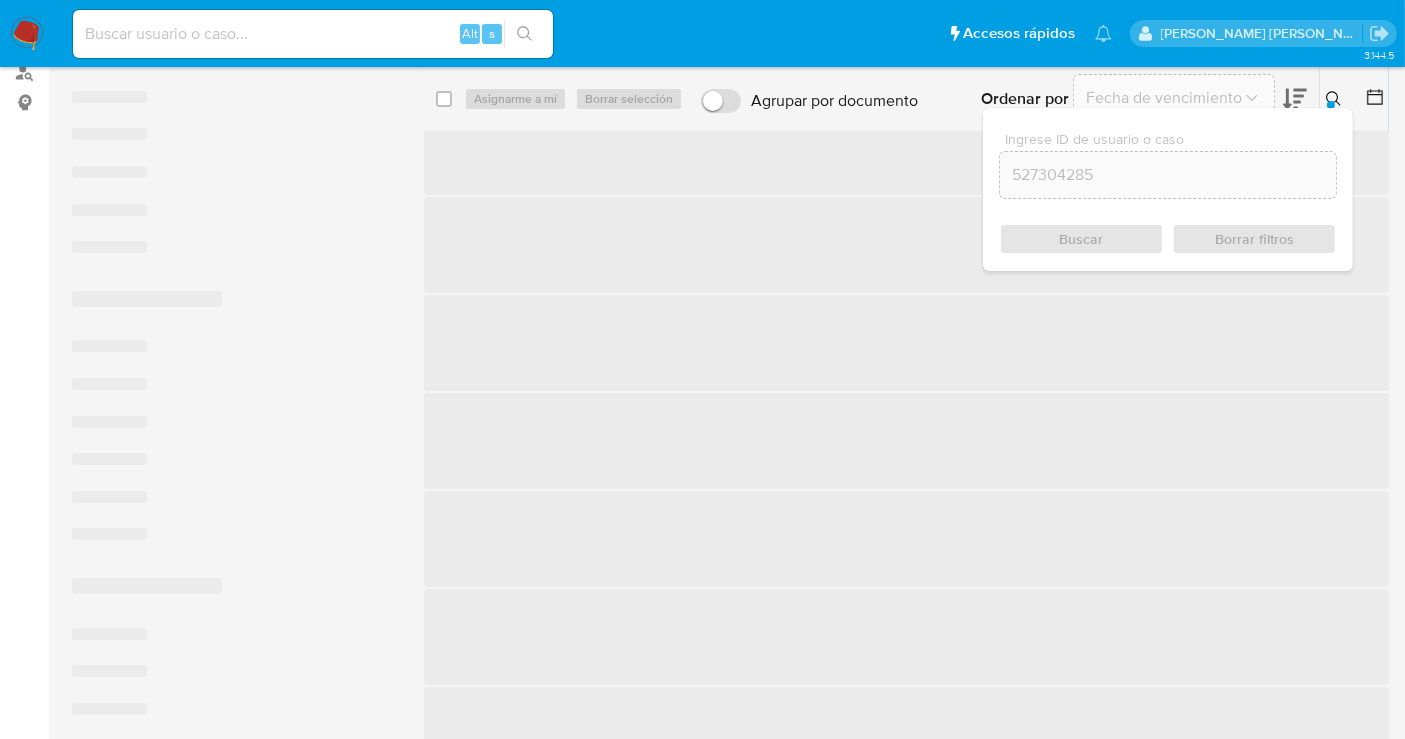 scroll, scrollTop: 246, scrollLeft: 0, axis: vertical 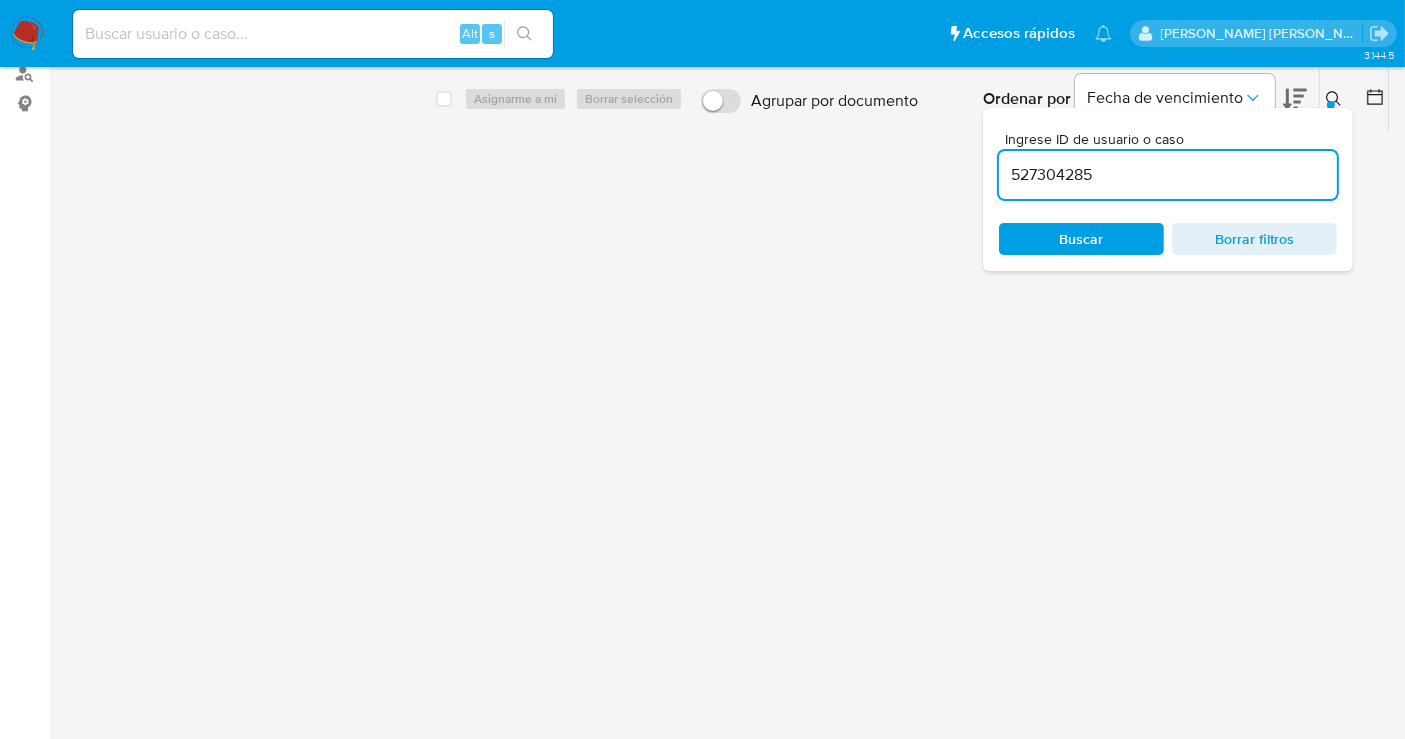 click on "527304285" at bounding box center (1168, 175) 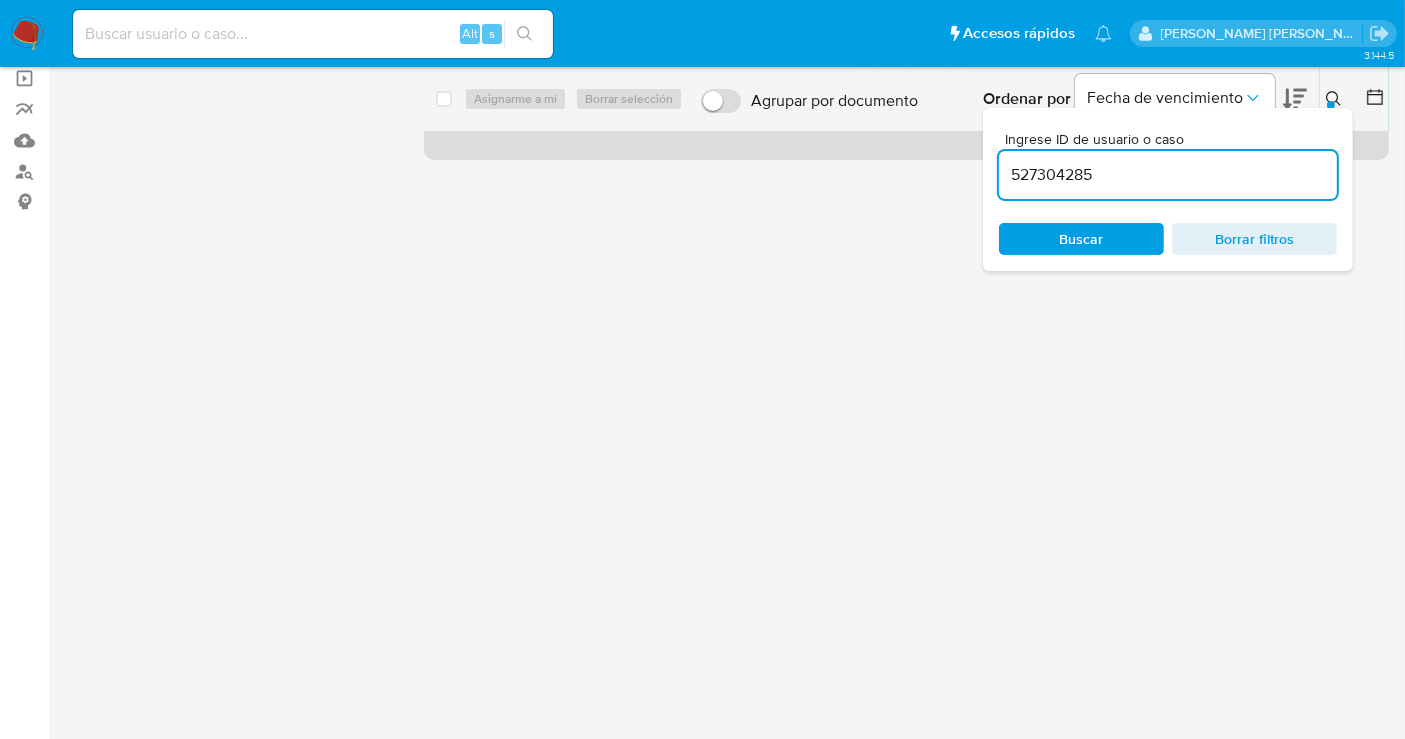 scroll, scrollTop: 5, scrollLeft: 0, axis: vertical 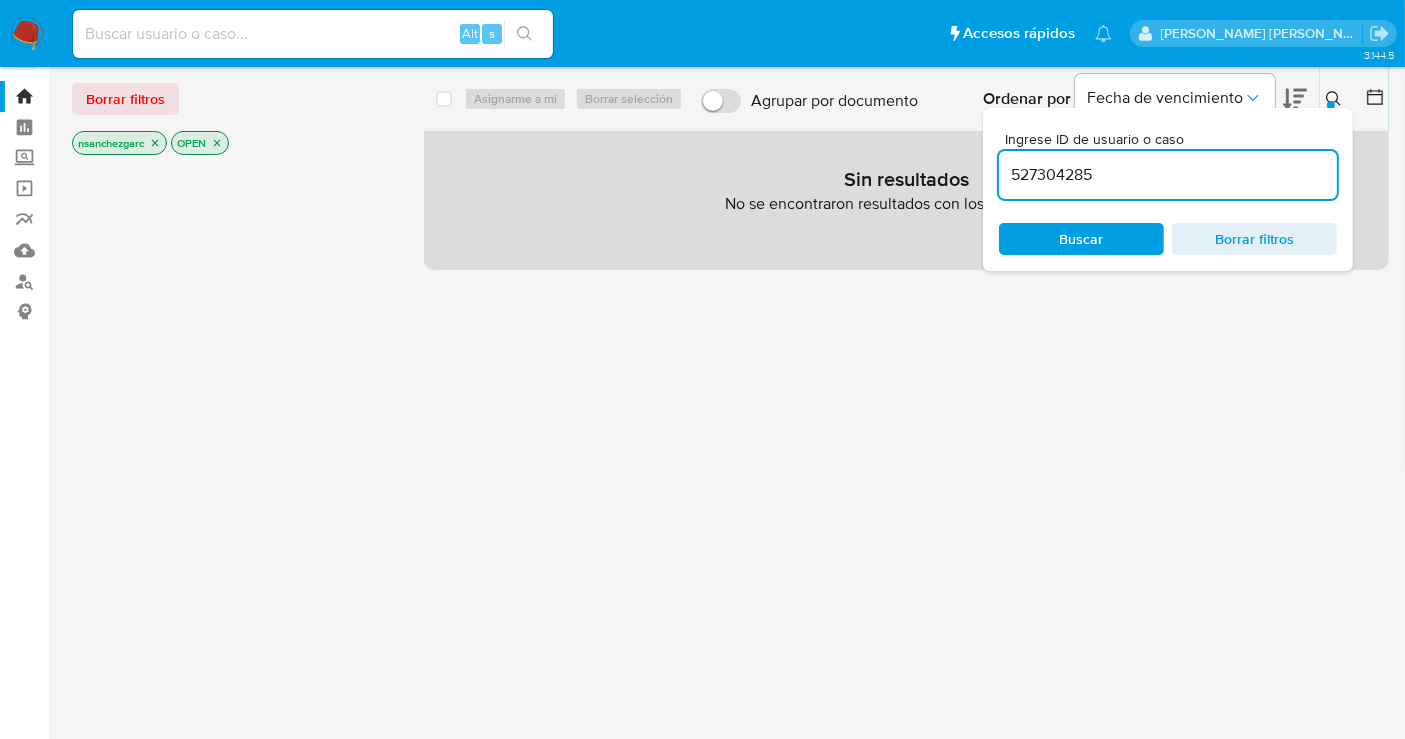 type on "527304285" 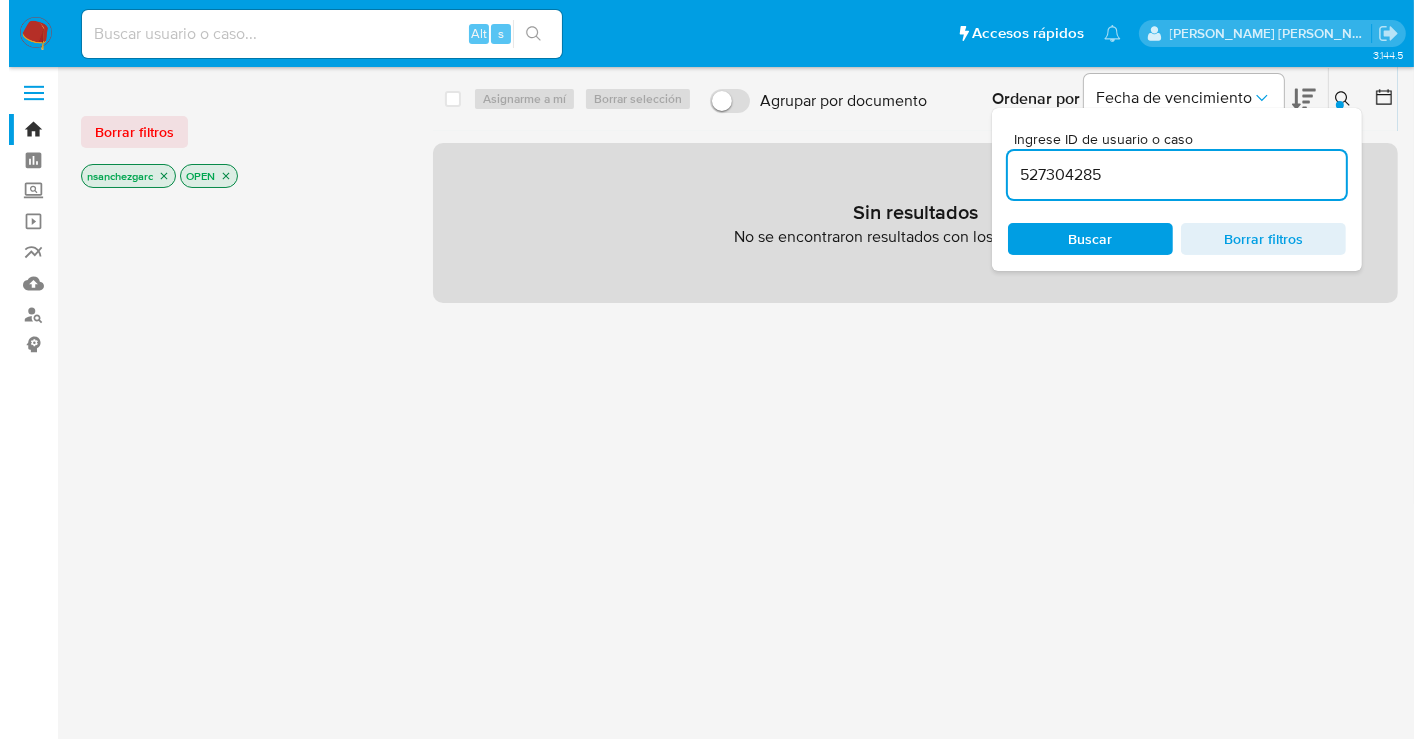 scroll, scrollTop: 0, scrollLeft: 0, axis: both 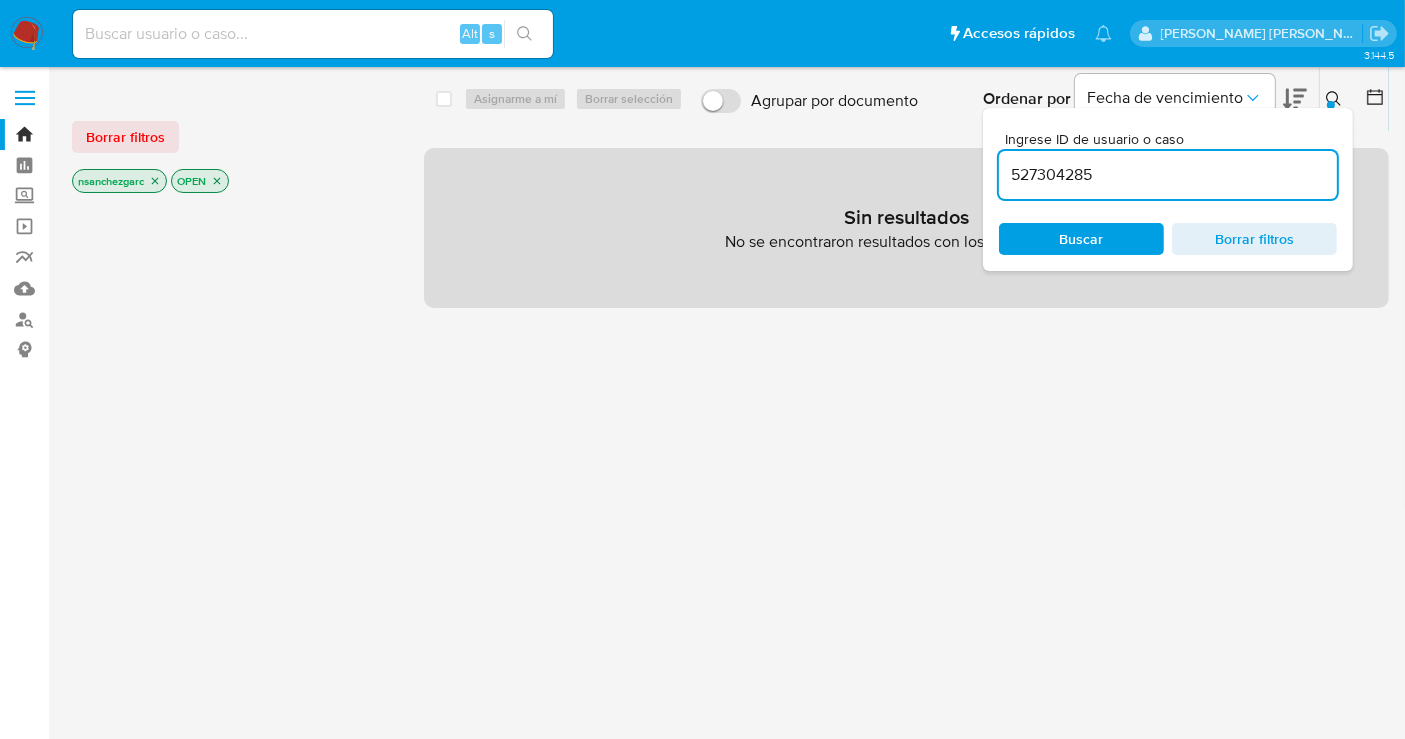 click 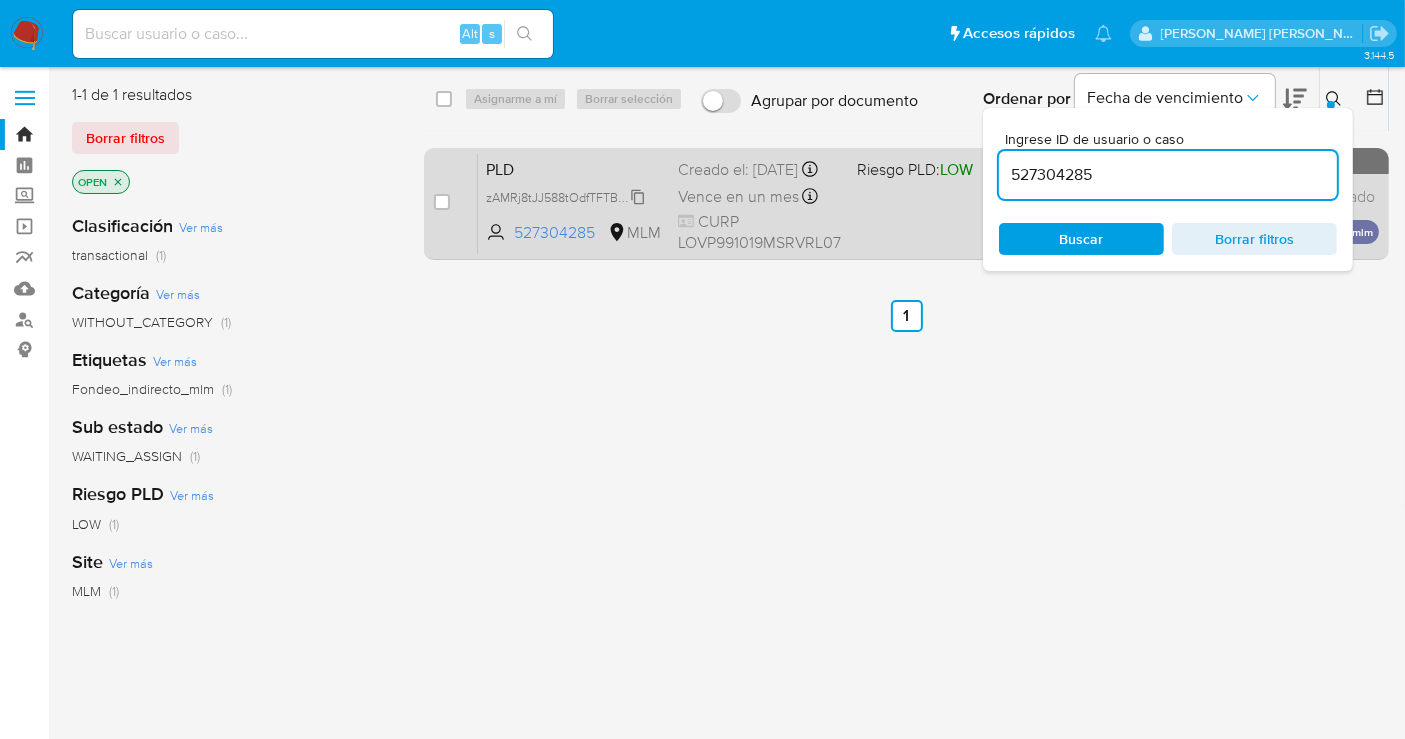 click on "zAMRj8tJJ588tOdfTFTB1VIJ" at bounding box center [562, 196] 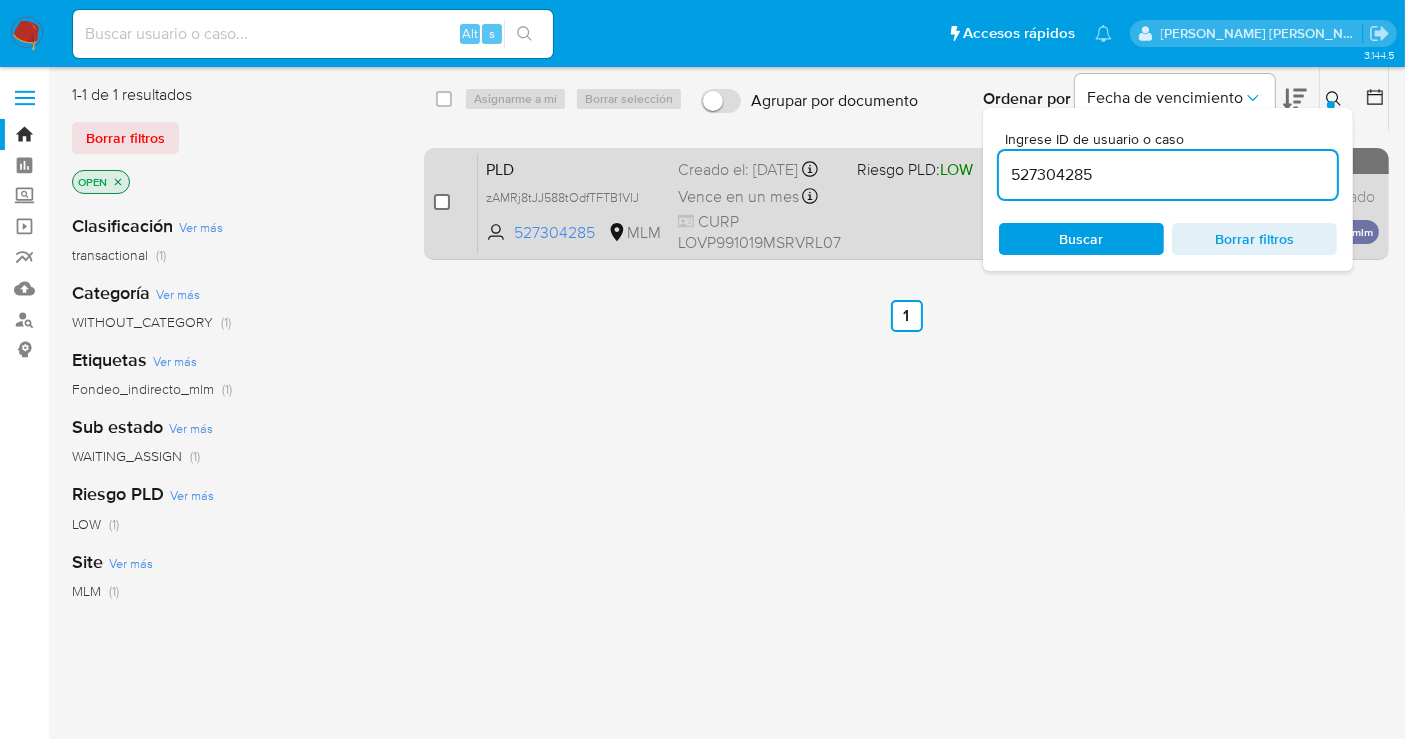 click at bounding box center (442, 202) 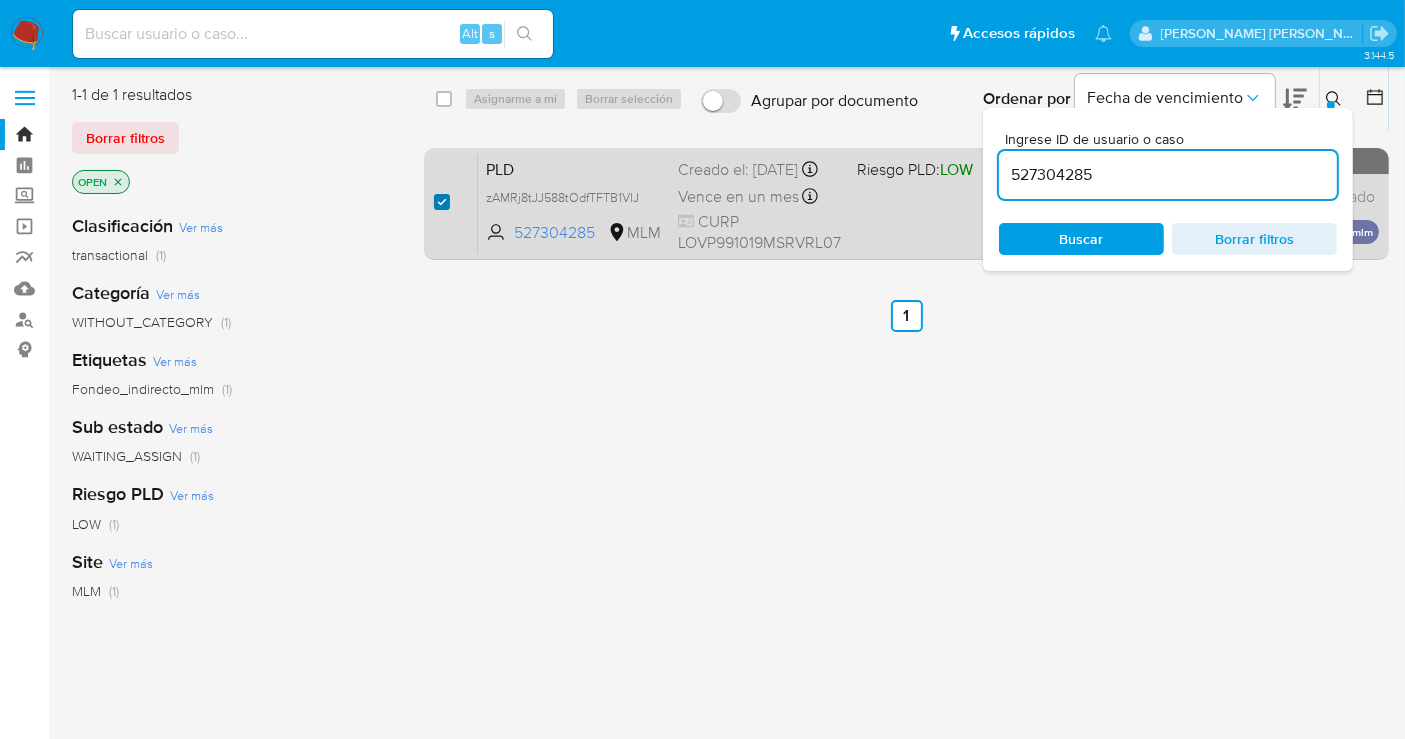checkbox on "true" 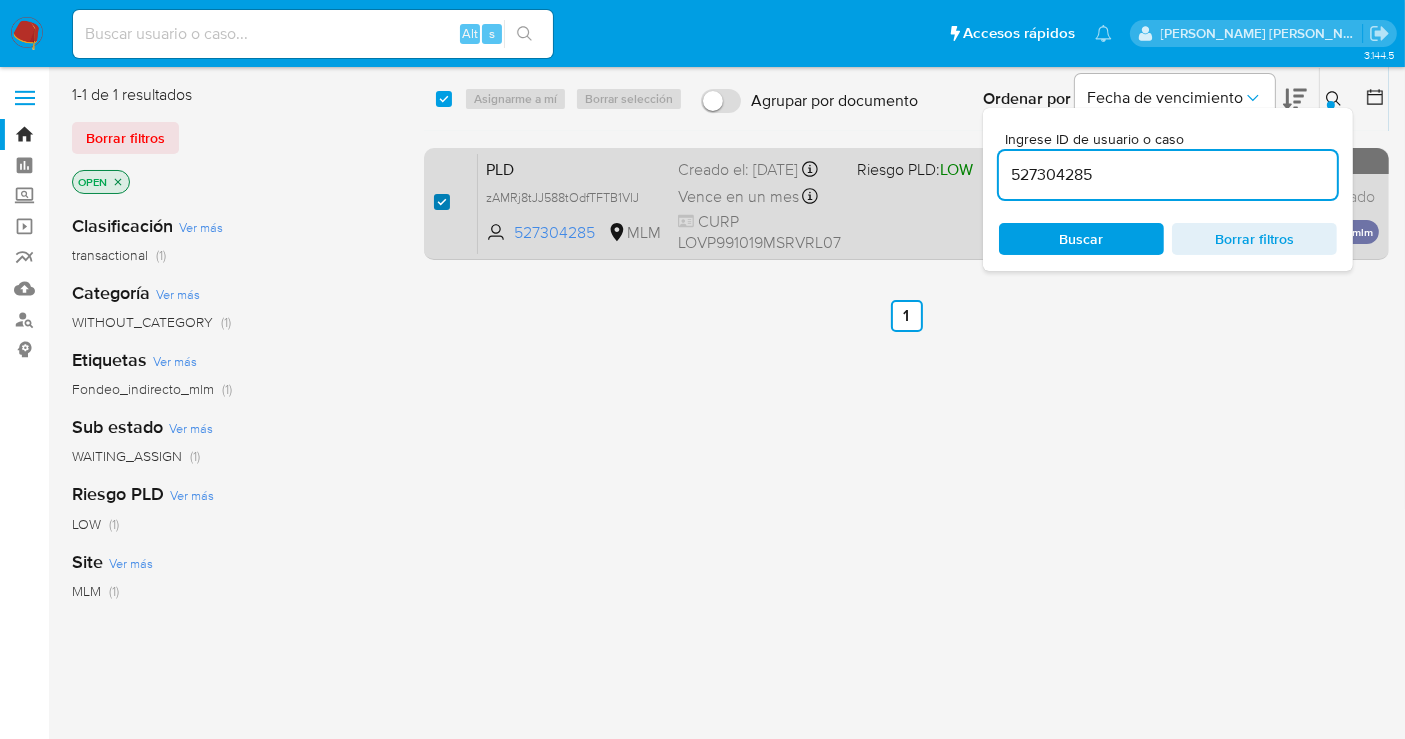 checkbox on "true" 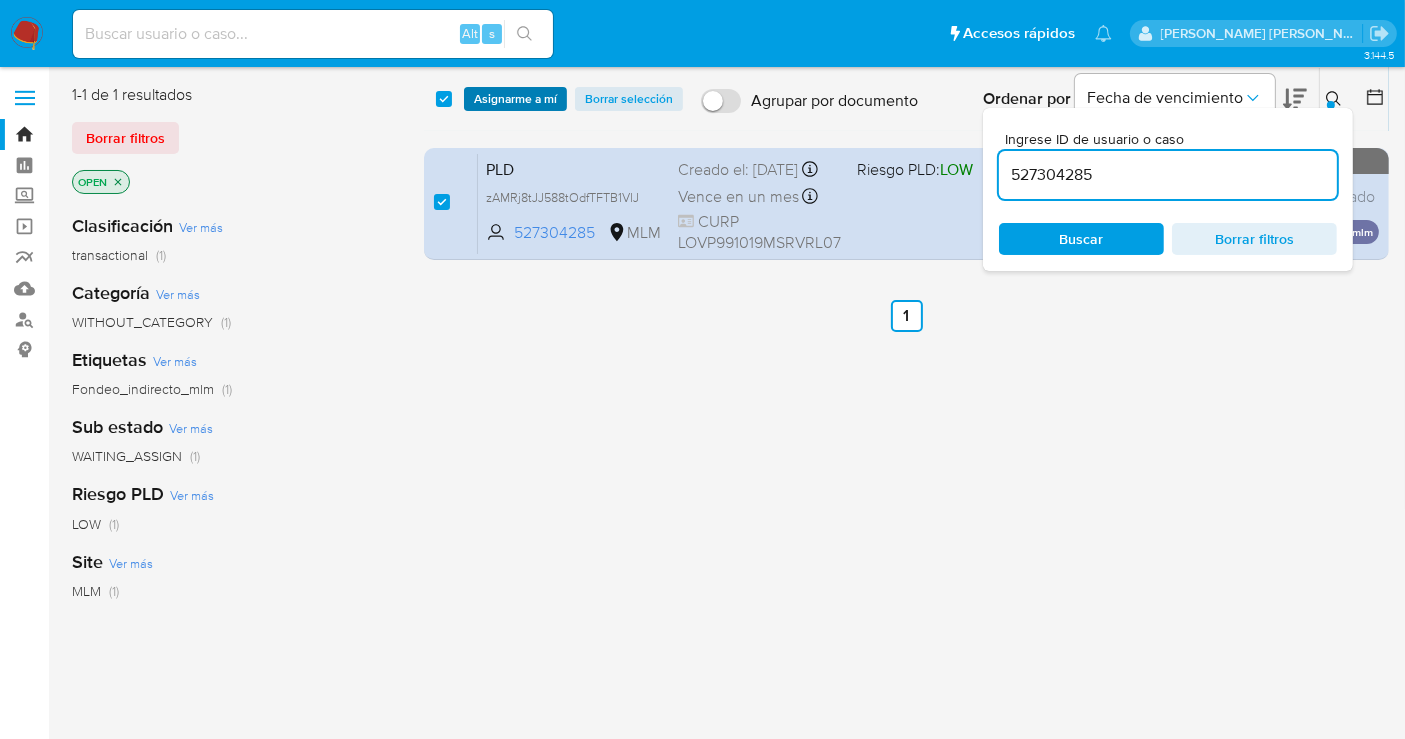 click on "Asignarme a mí" at bounding box center [515, 99] 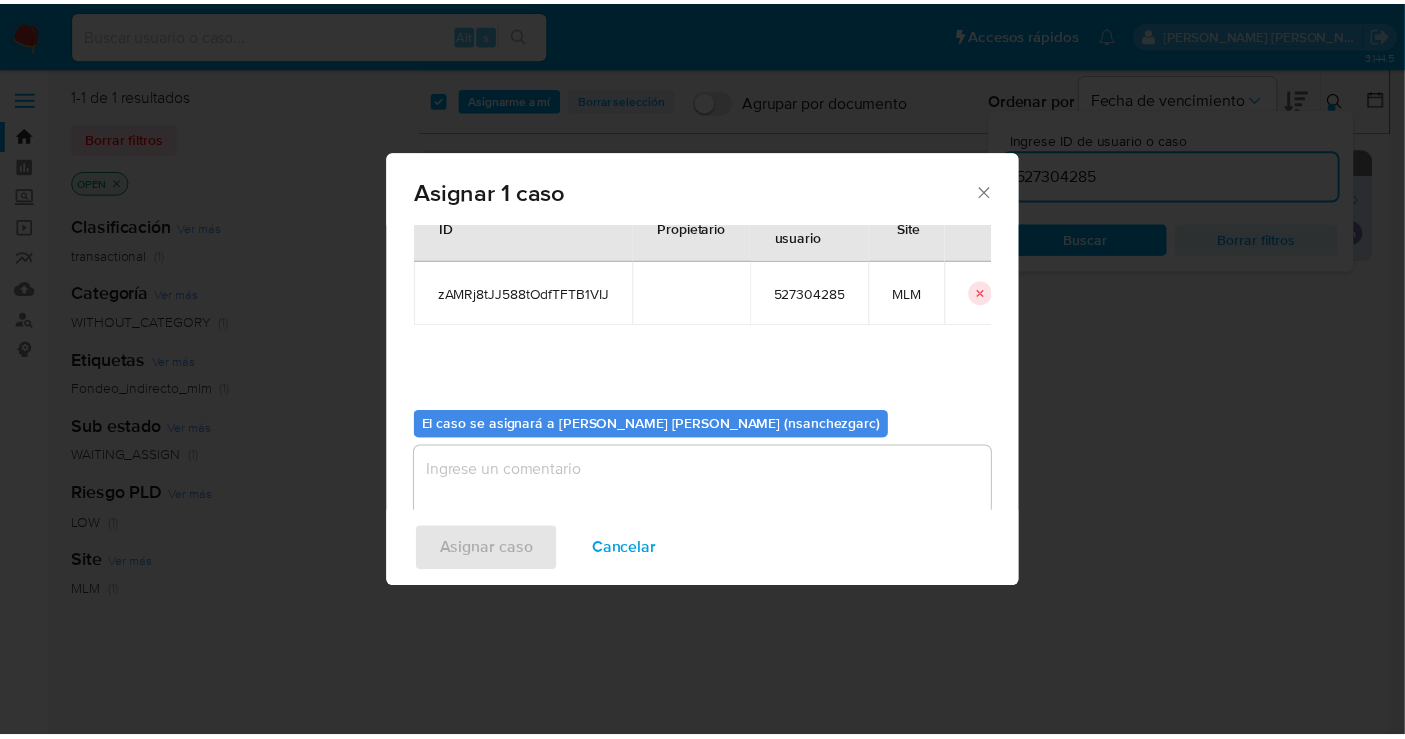 scroll, scrollTop: 102, scrollLeft: 0, axis: vertical 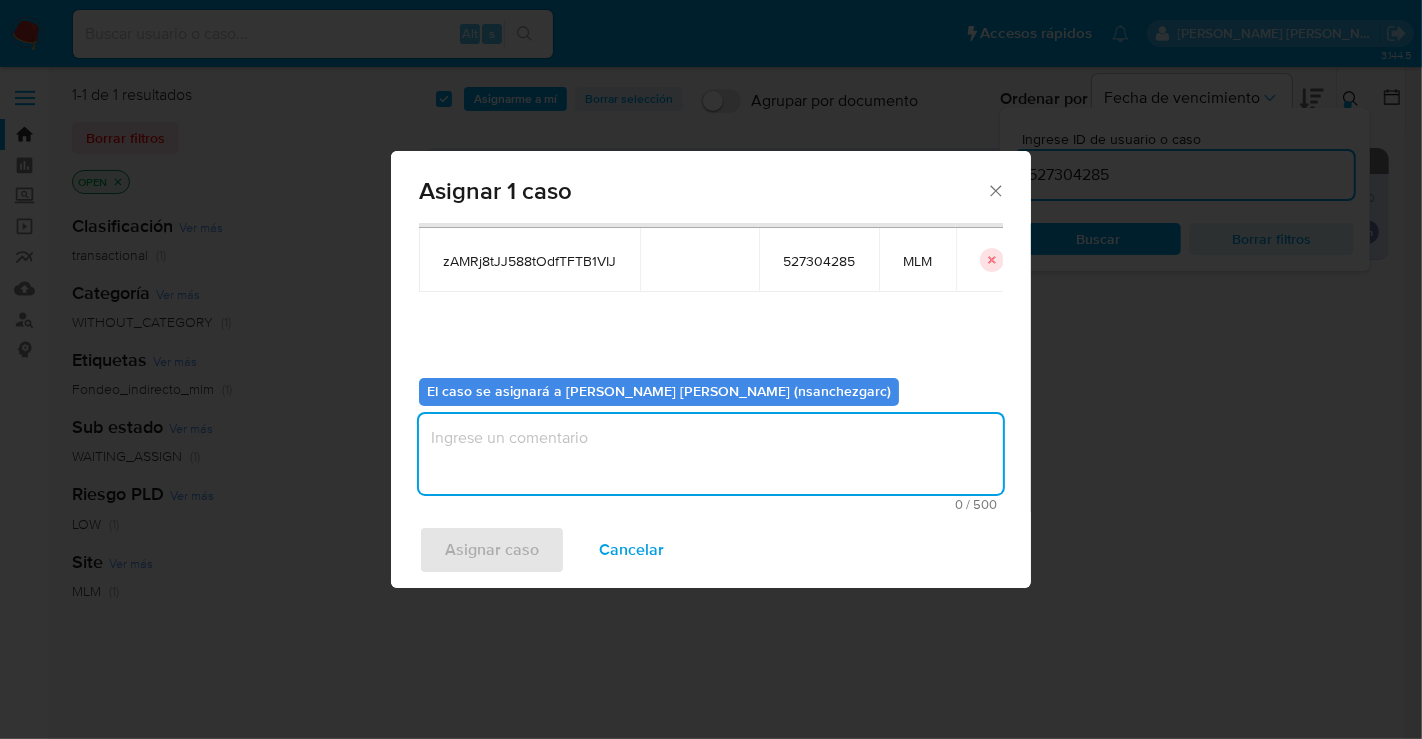 click at bounding box center (711, 454) 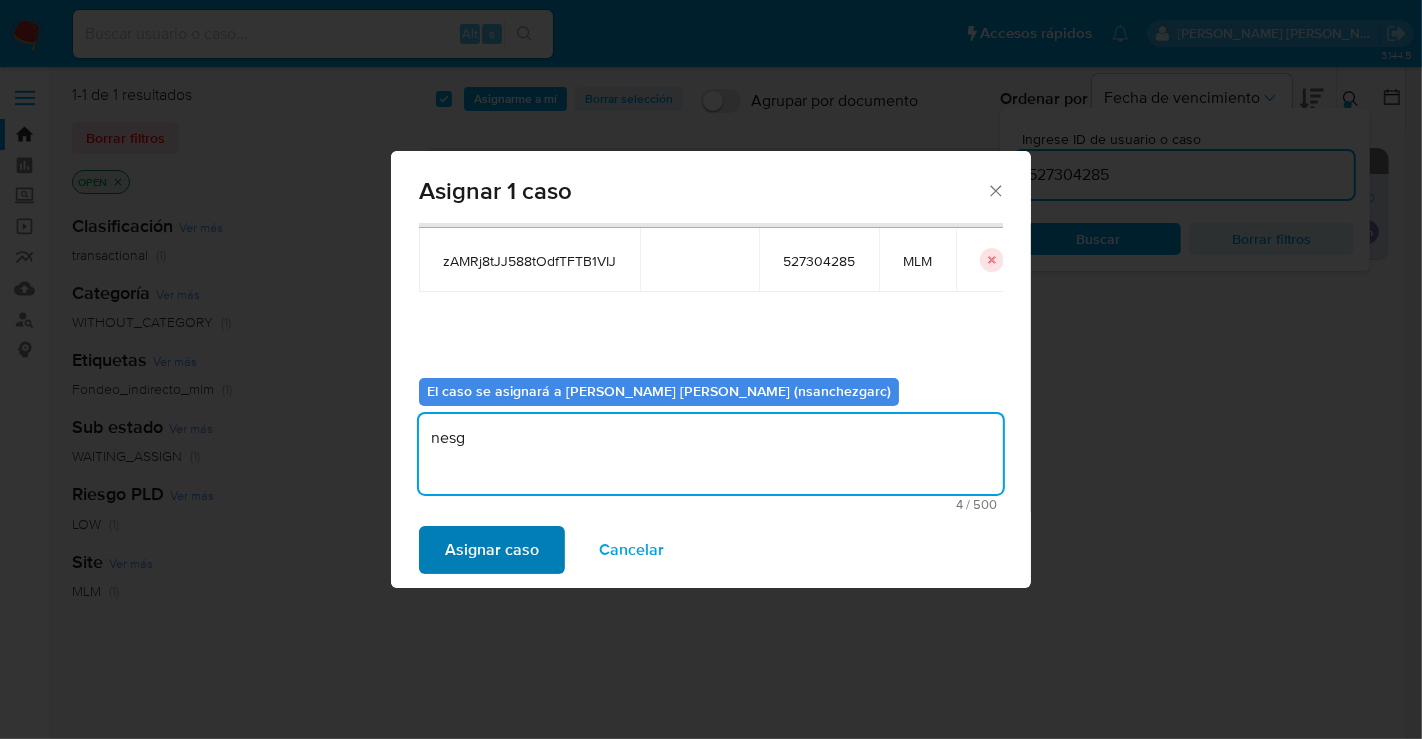type on "nesg" 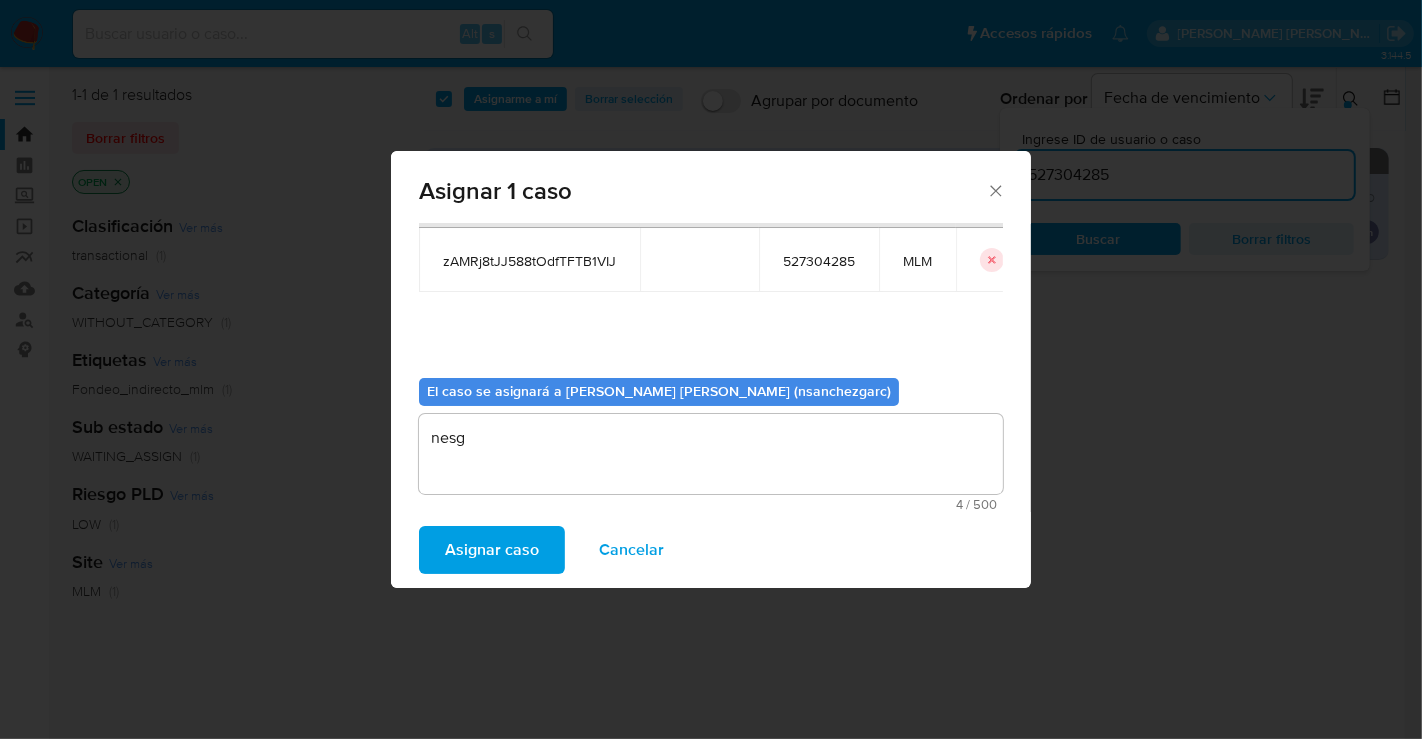 click on "Asignar caso" at bounding box center [492, 550] 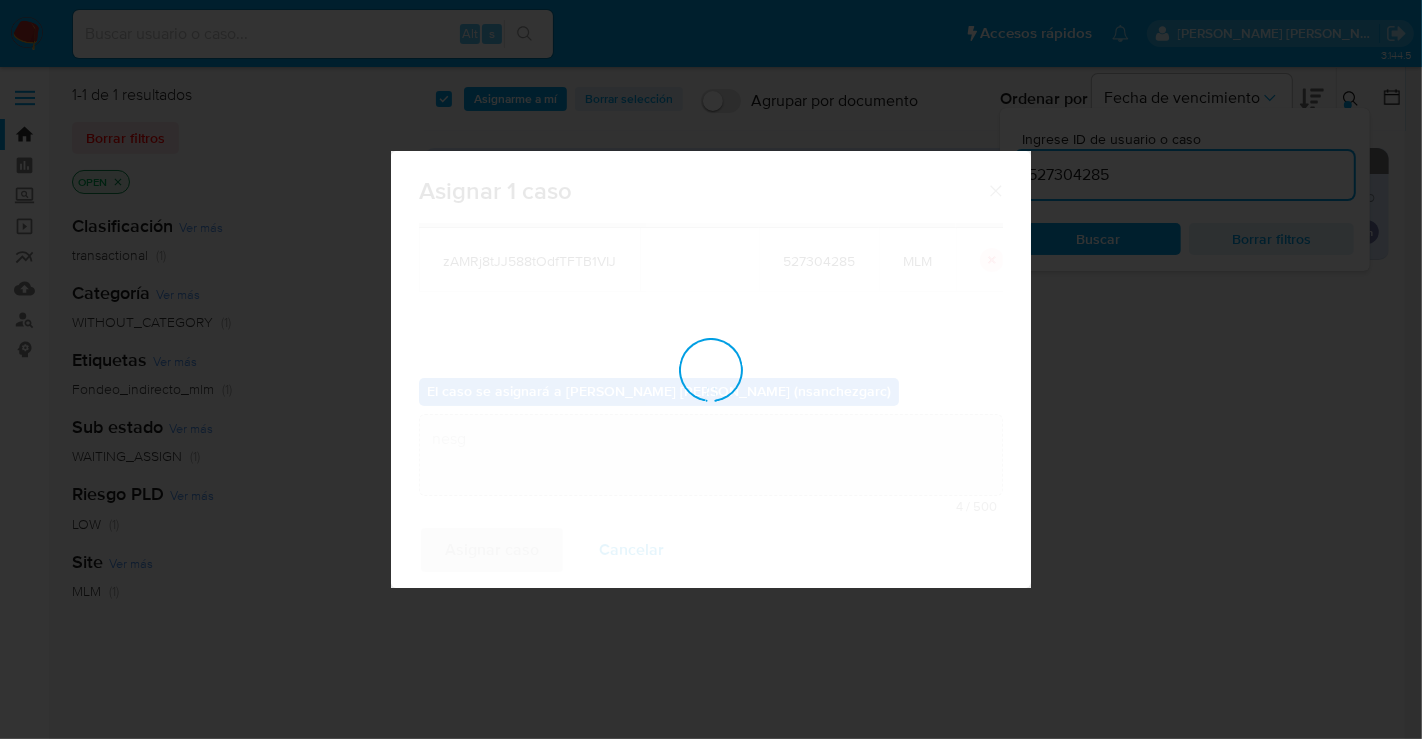 type 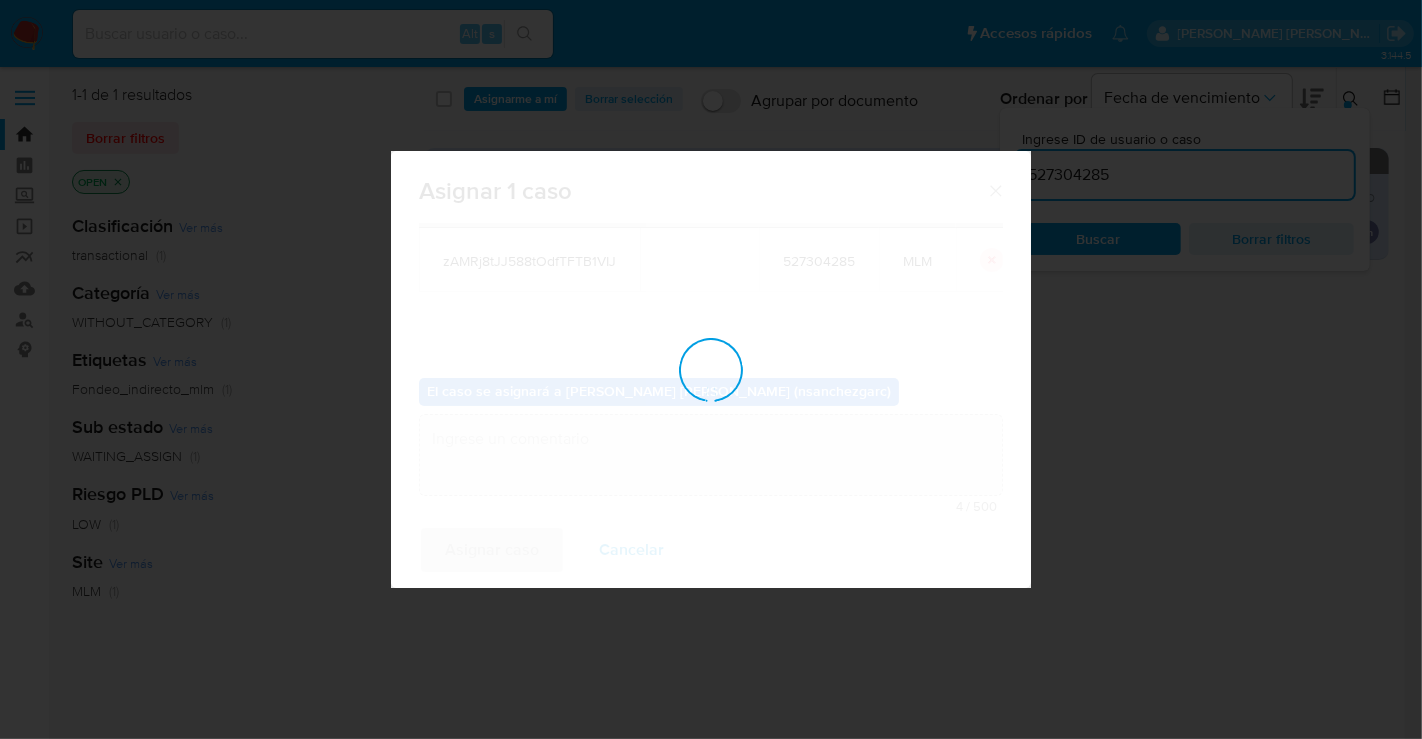 checkbox on "false" 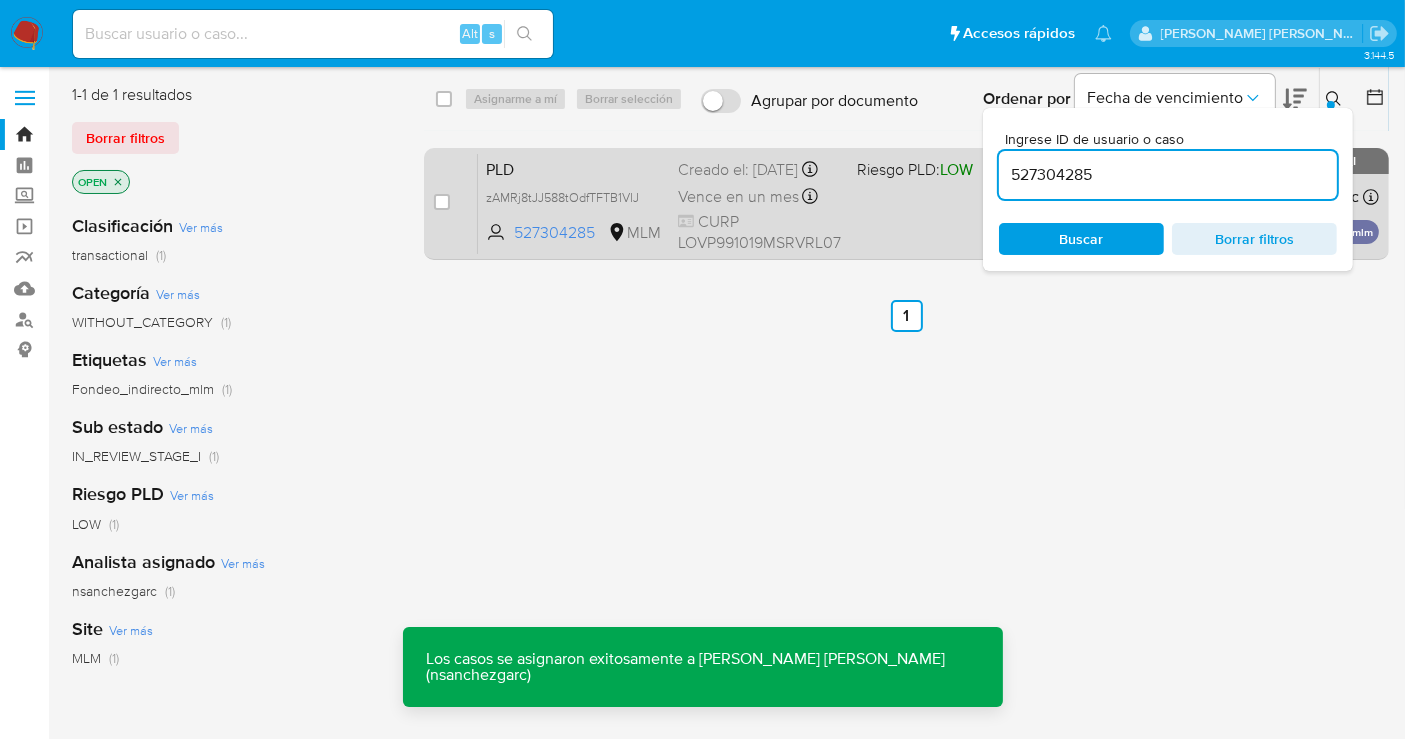 click on "Creado el: 12/06/2025   Creado el: 12/06/2025 02:09:19" at bounding box center [759, 170] 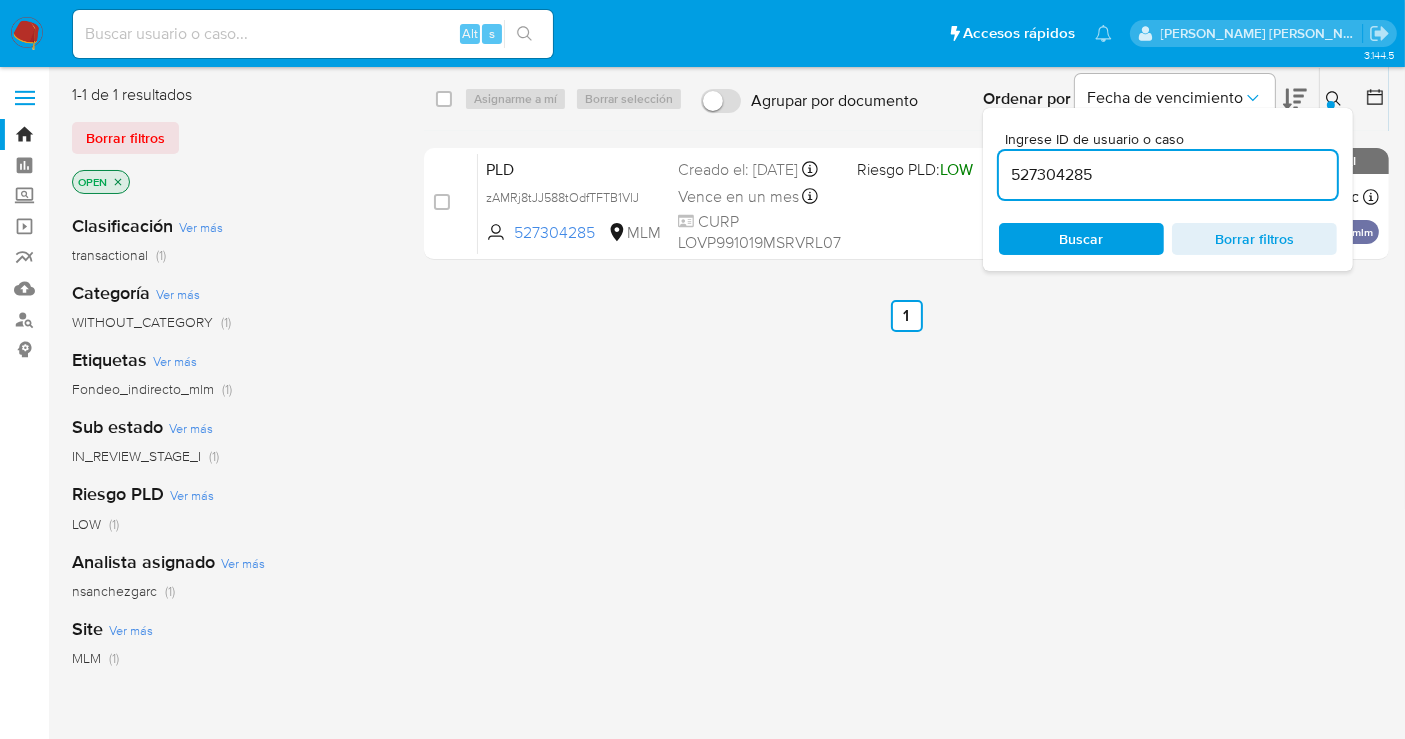 click at bounding box center (313, 34) 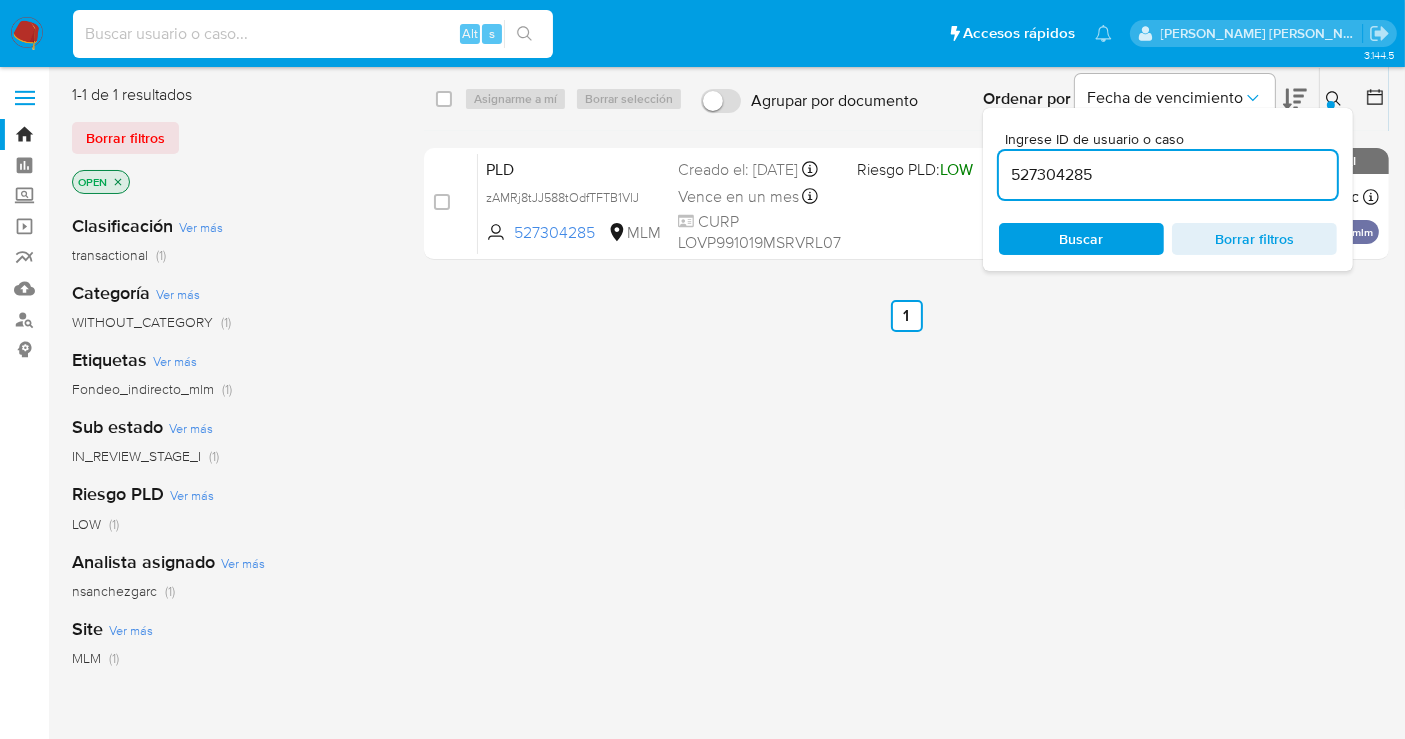 paste on "278023332" 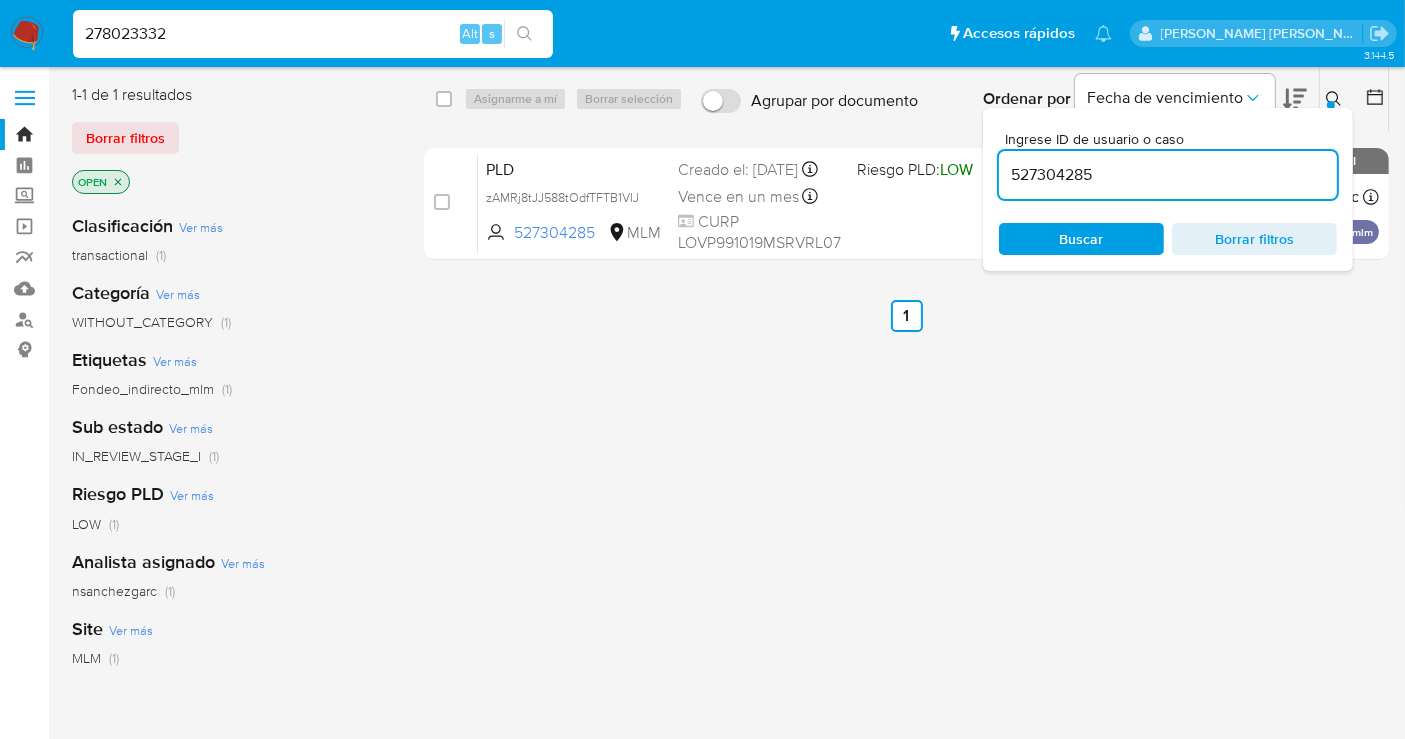 type on "278023332" 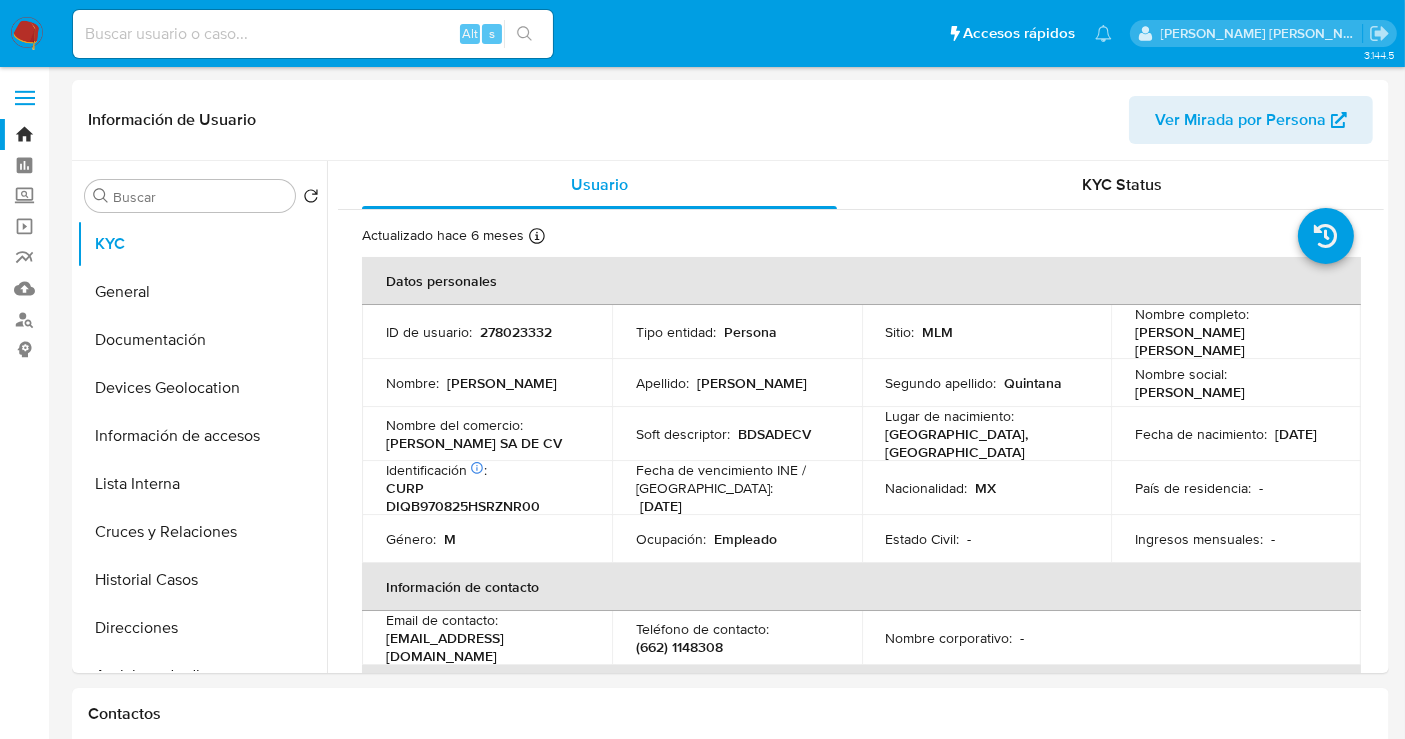 select on "10" 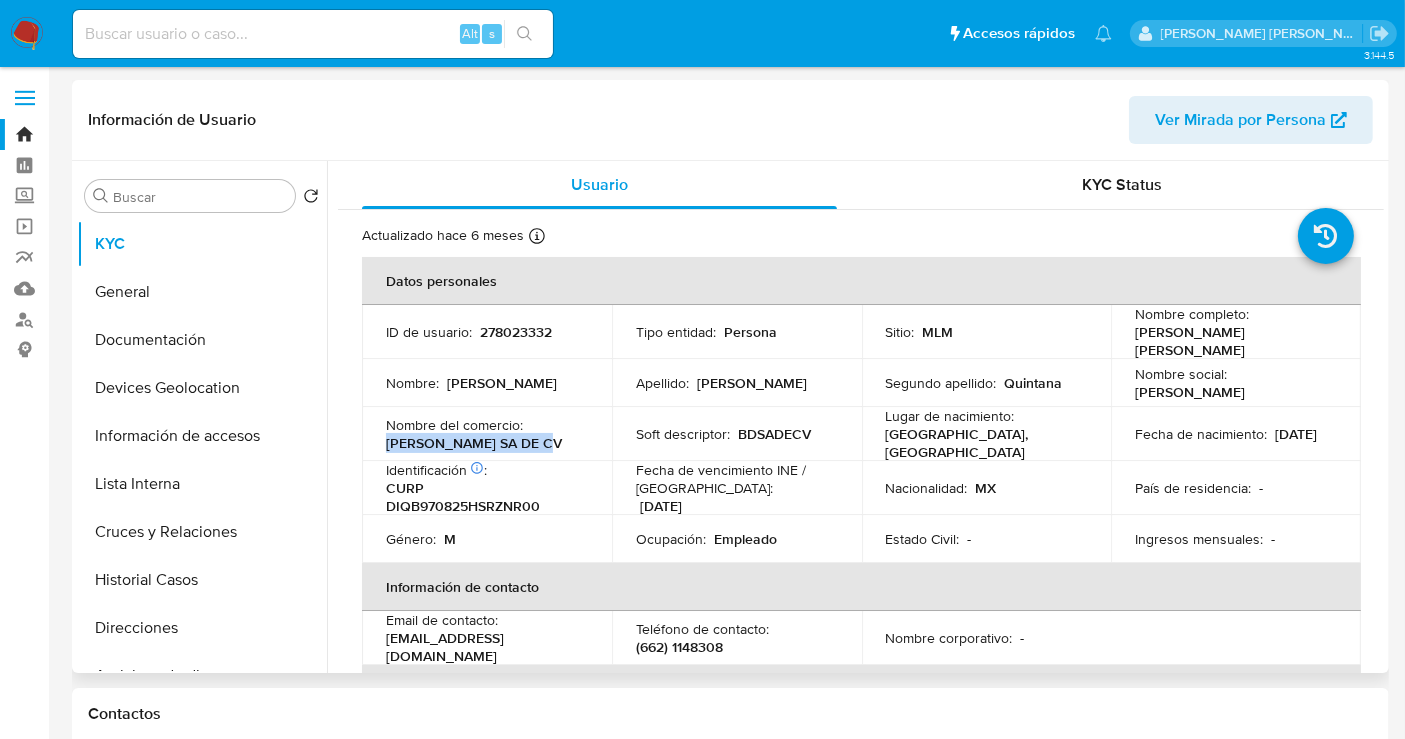 drag, startPoint x: 561, startPoint y: 432, endPoint x: 419, endPoint y: 407, distance: 144.18391 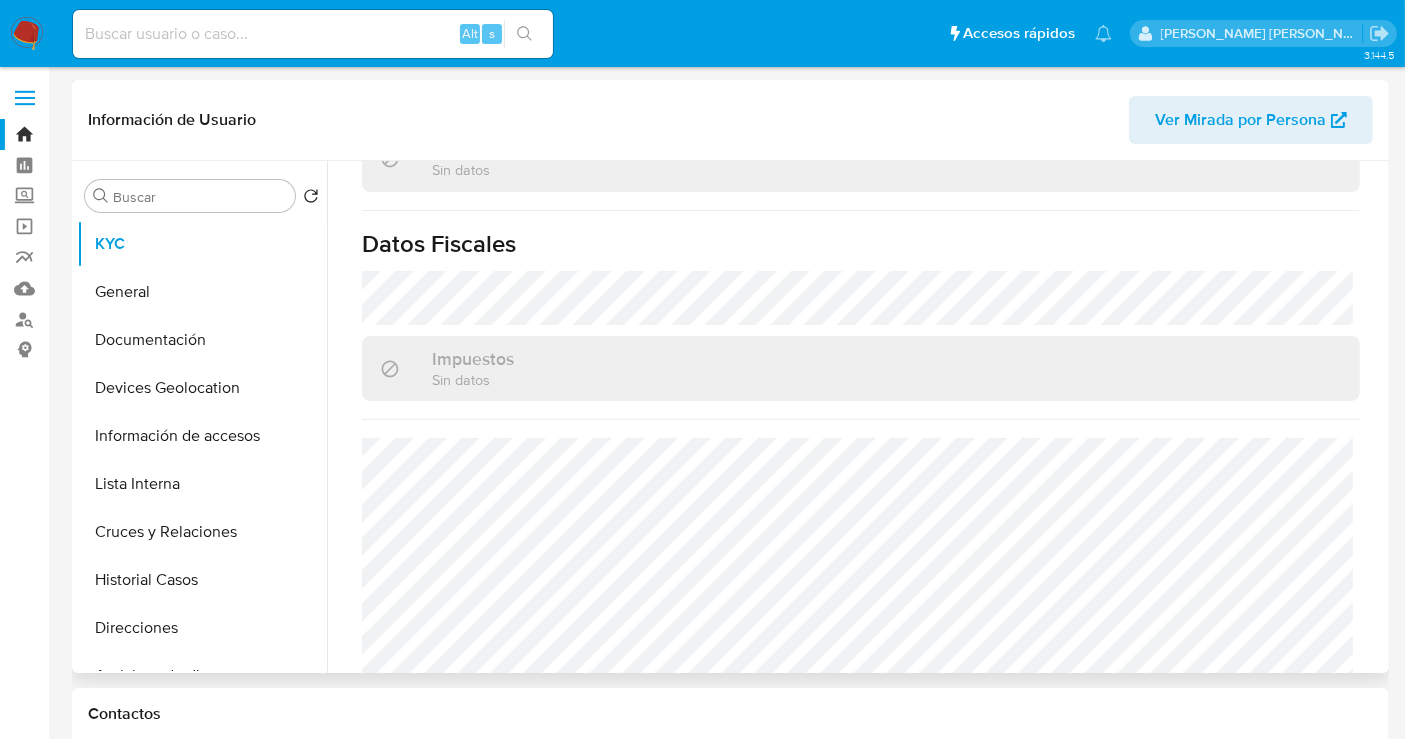 scroll, scrollTop: 1262, scrollLeft: 0, axis: vertical 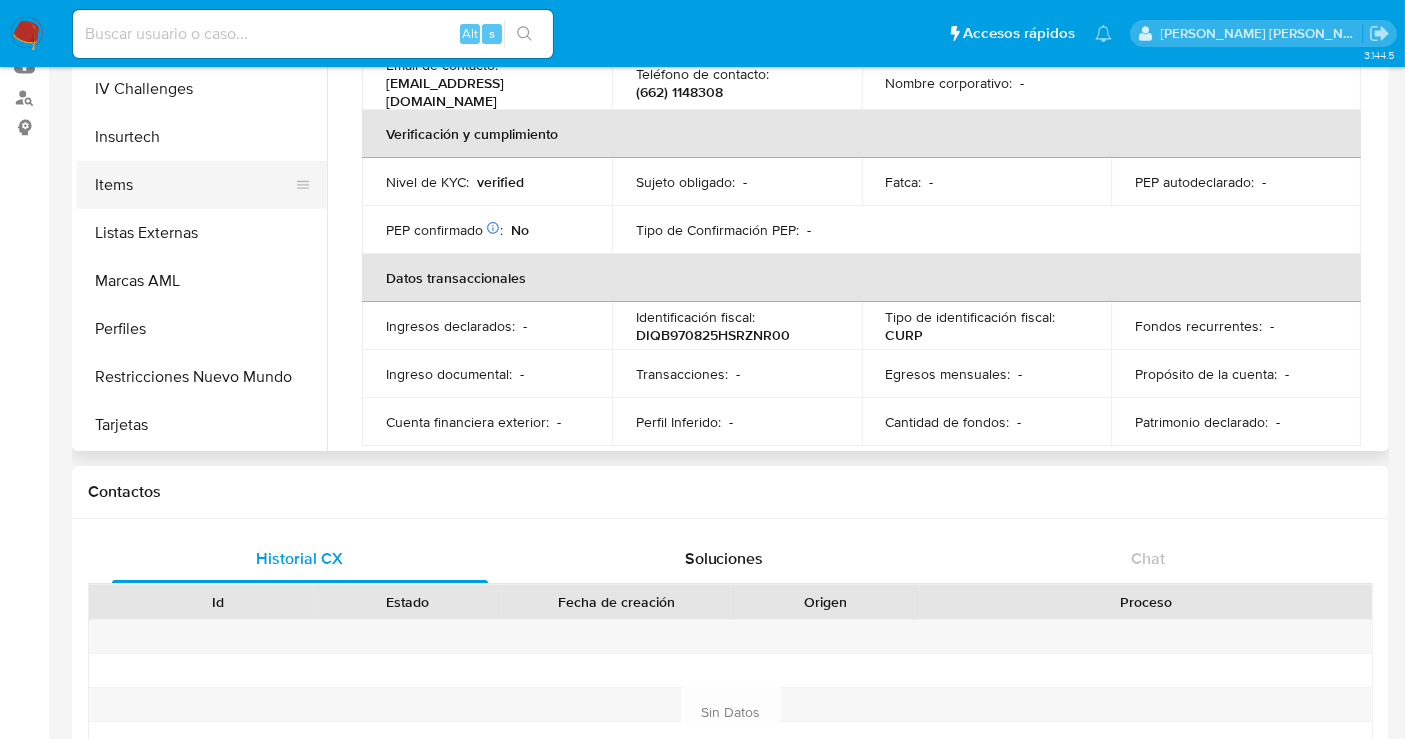 click on "Items" at bounding box center [194, 185] 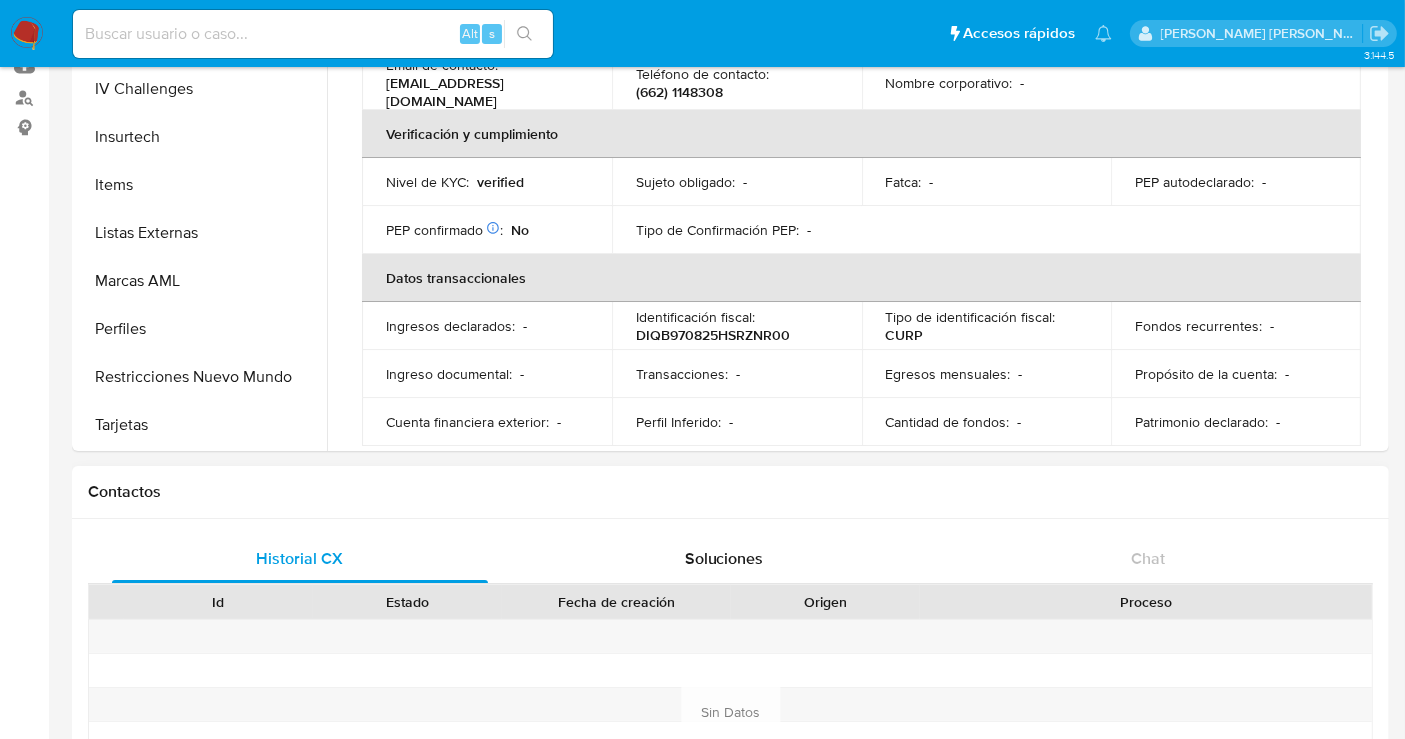 scroll, scrollTop: 0, scrollLeft: 0, axis: both 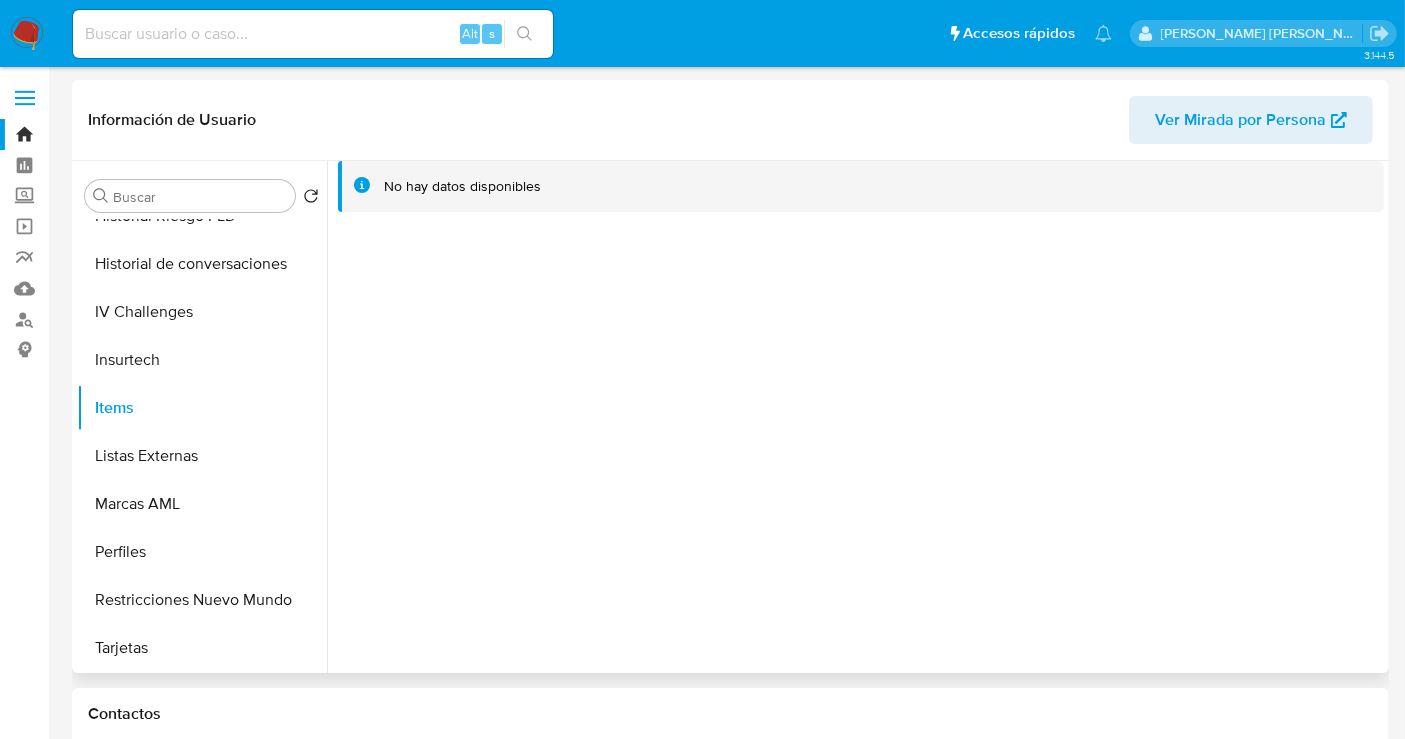 drag, startPoint x: 528, startPoint y: 466, endPoint x: 545, endPoint y: 454, distance: 20.808653 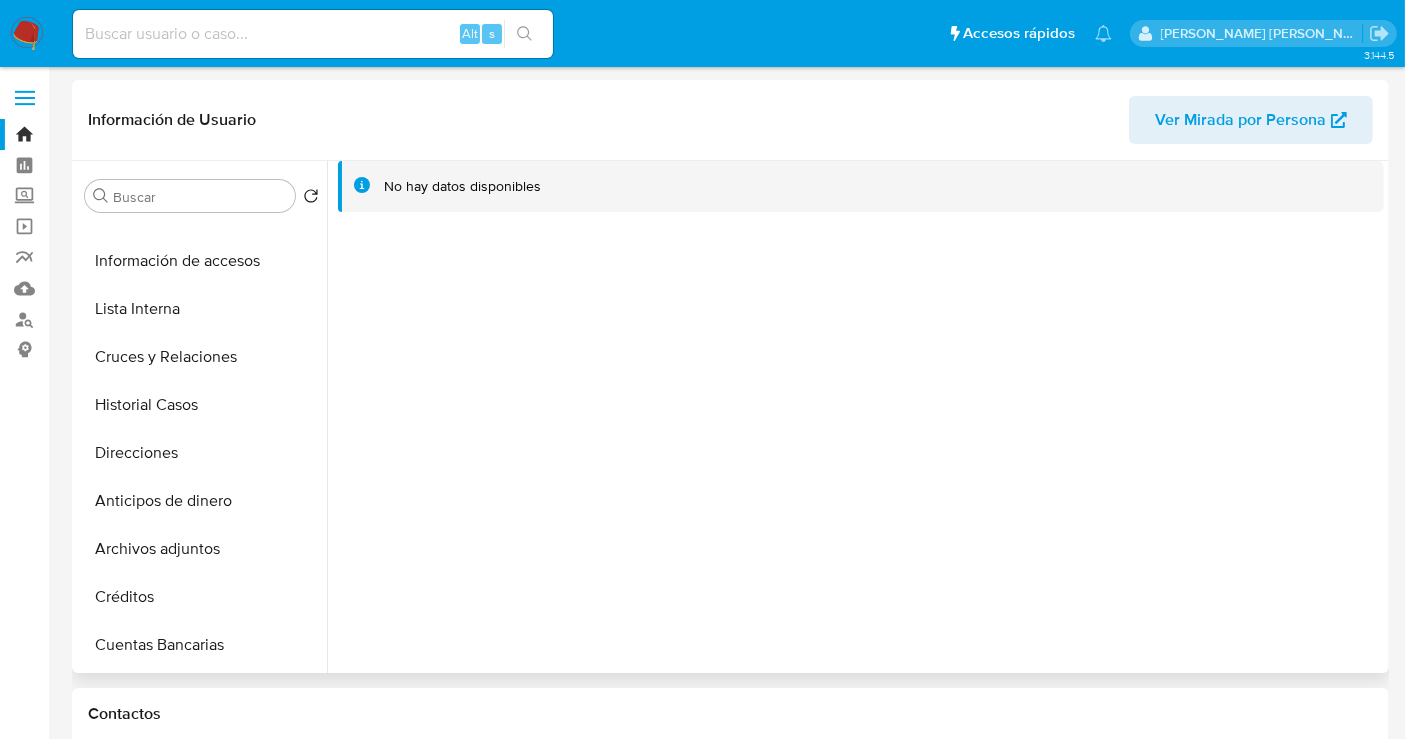 scroll, scrollTop: 18, scrollLeft: 0, axis: vertical 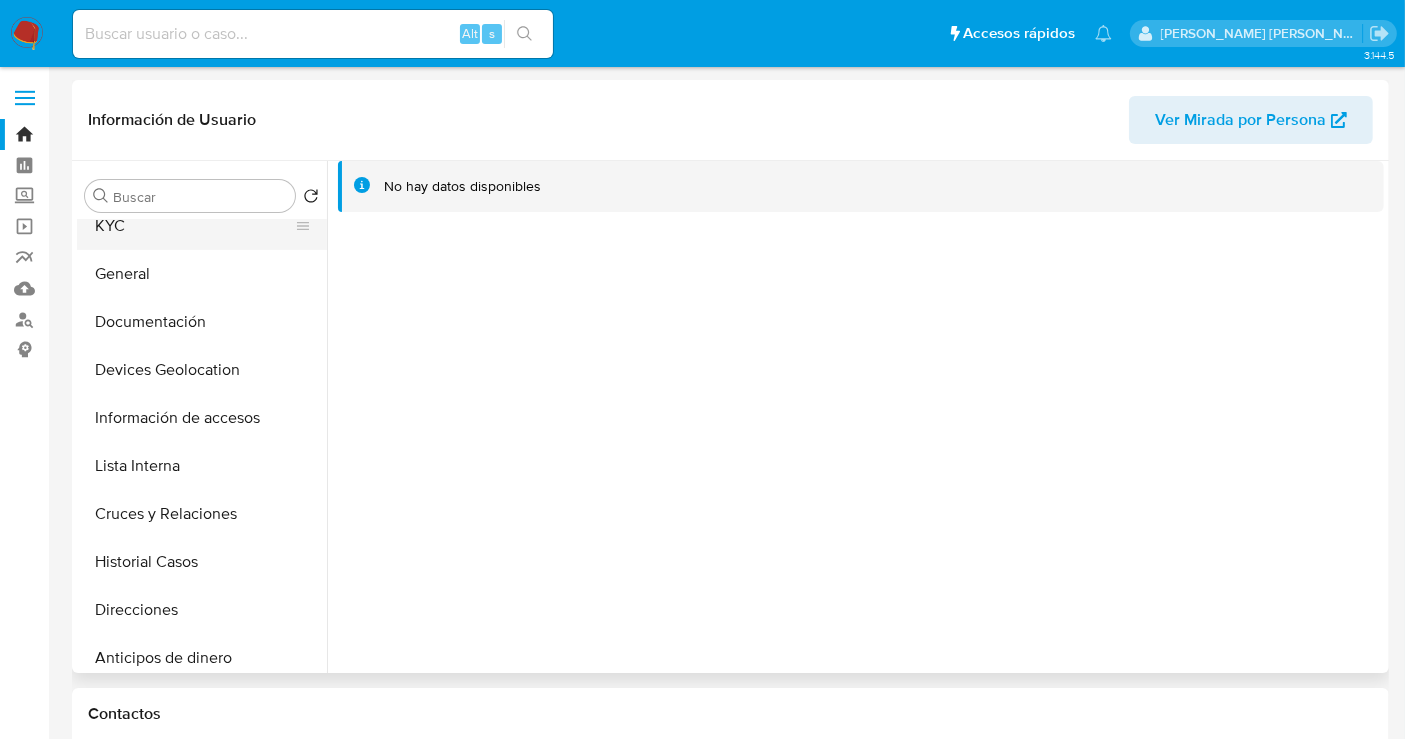 click on "Buscar   Volver al orden por defecto KYC General Documentación Devices Geolocation Información de accesos Lista Interna Cruces y Relaciones Historial Casos Direcciones Anticipos de dinero Archivos adjuntos Créditos Cuentas Bancarias Datos Modificados Dispositivos Point Fecha Compliant Historial Riesgo PLD Historial de conversaciones IV Challenges Insurtech Items Listas Externas Marcas AML Perfiles Restricciones Nuevo Mundo Tarjetas" at bounding box center [202, 418] 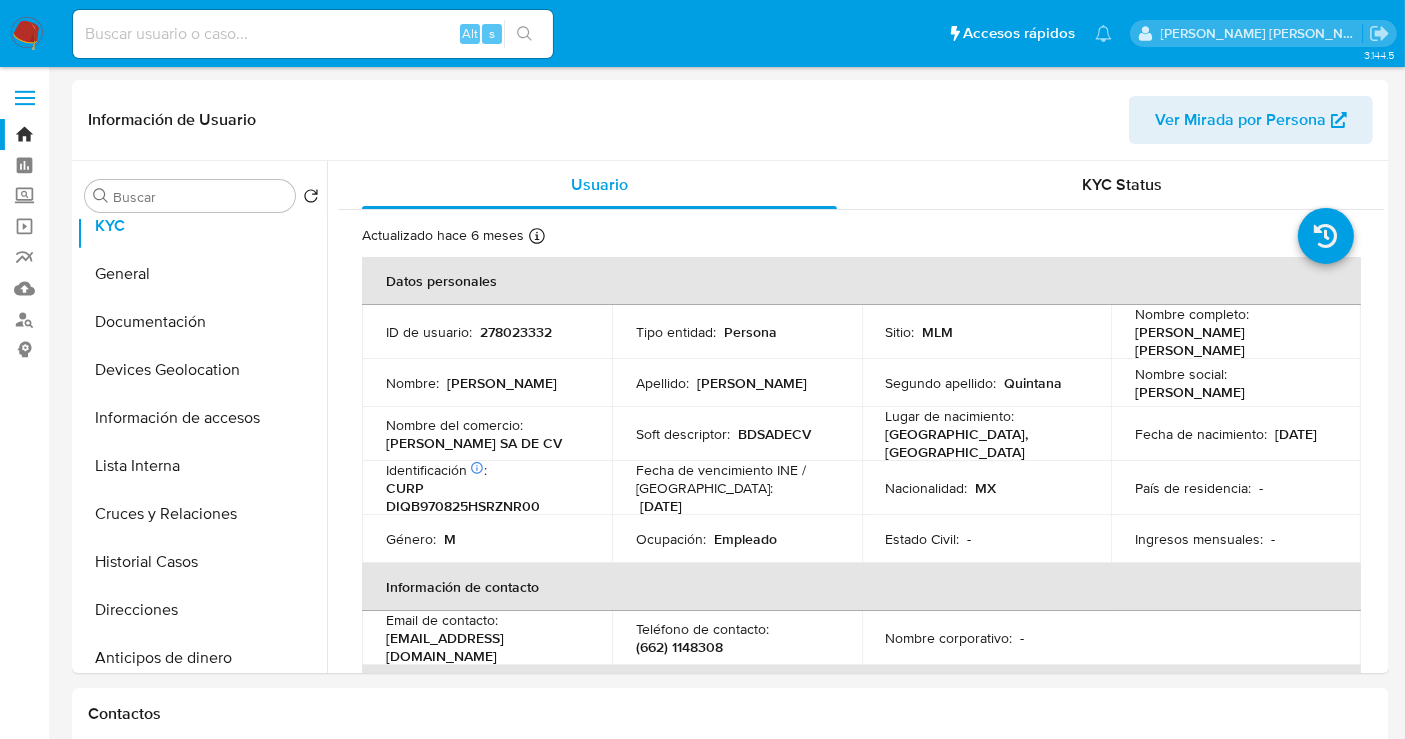 scroll, scrollTop: 111, scrollLeft: 0, axis: vertical 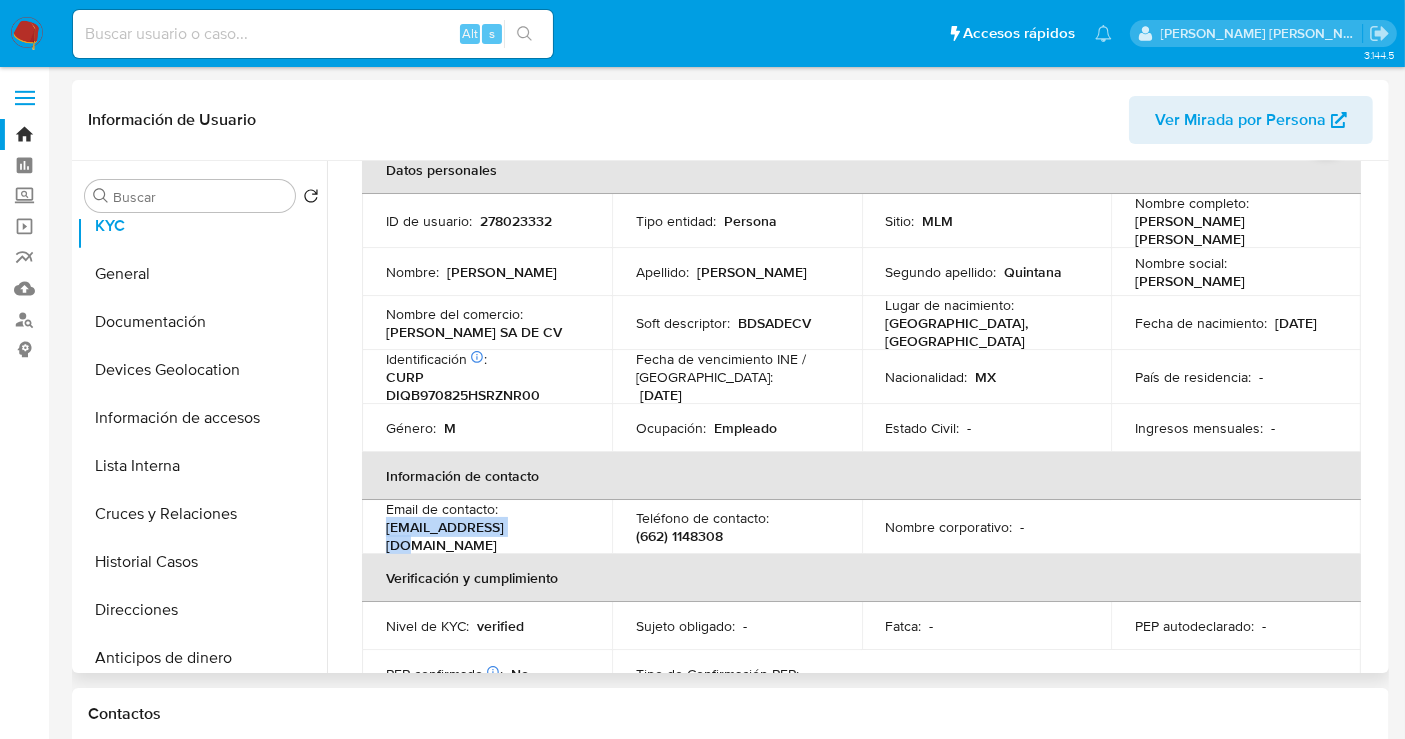 drag, startPoint x: 506, startPoint y: 520, endPoint x: 372, endPoint y: 520, distance: 134 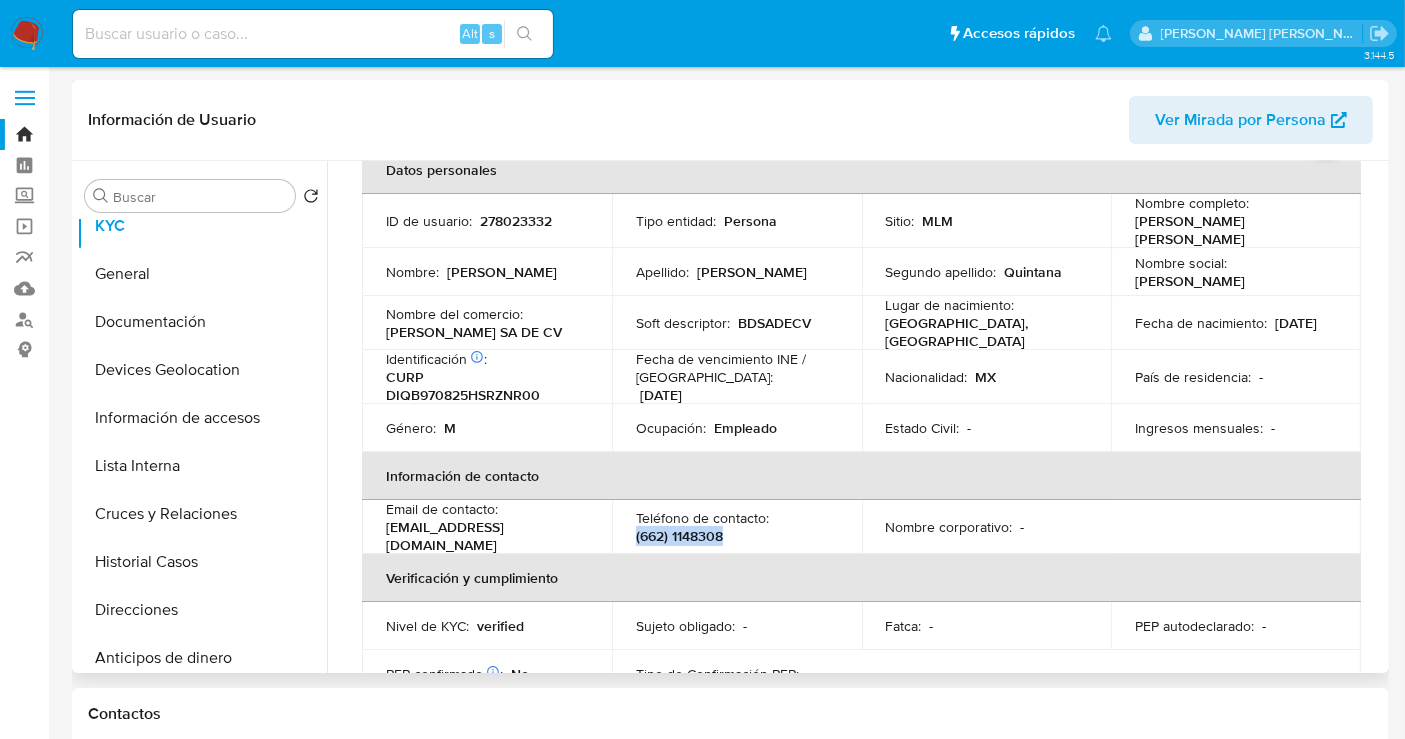 drag, startPoint x: 730, startPoint y: 522, endPoint x: 654, endPoint y: 493, distance: 81.34495 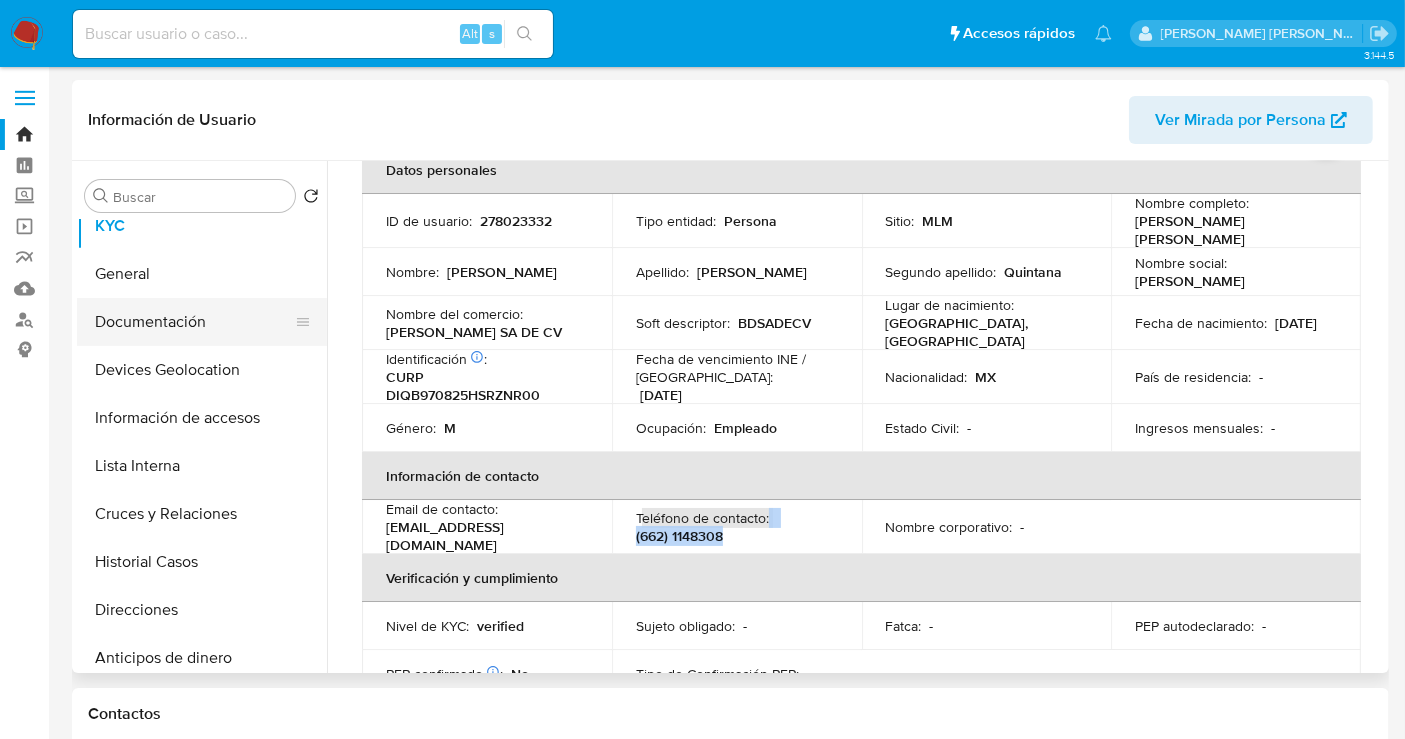 click on "Documentación" at bounding box center [194, 322] 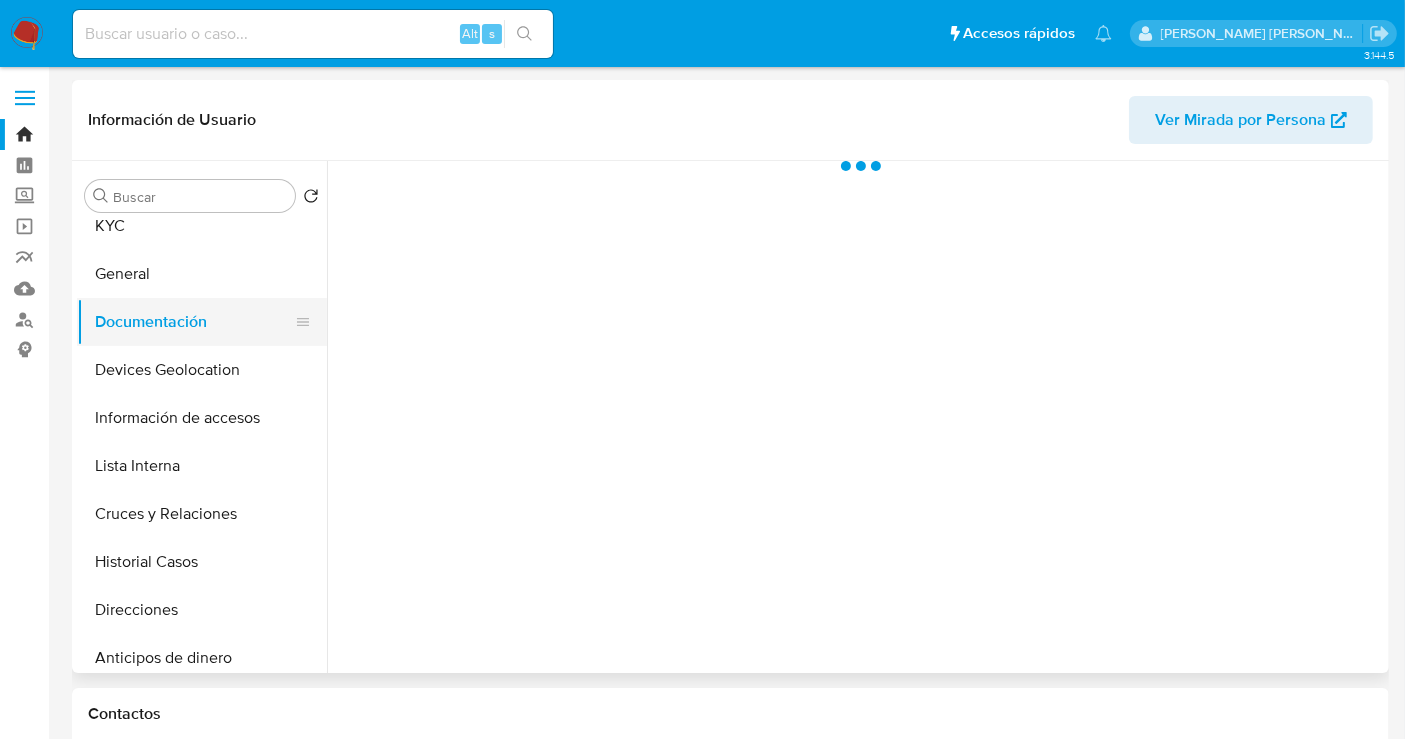 scroll, scrollTop: 0, scrollLeft: 0, axis: both 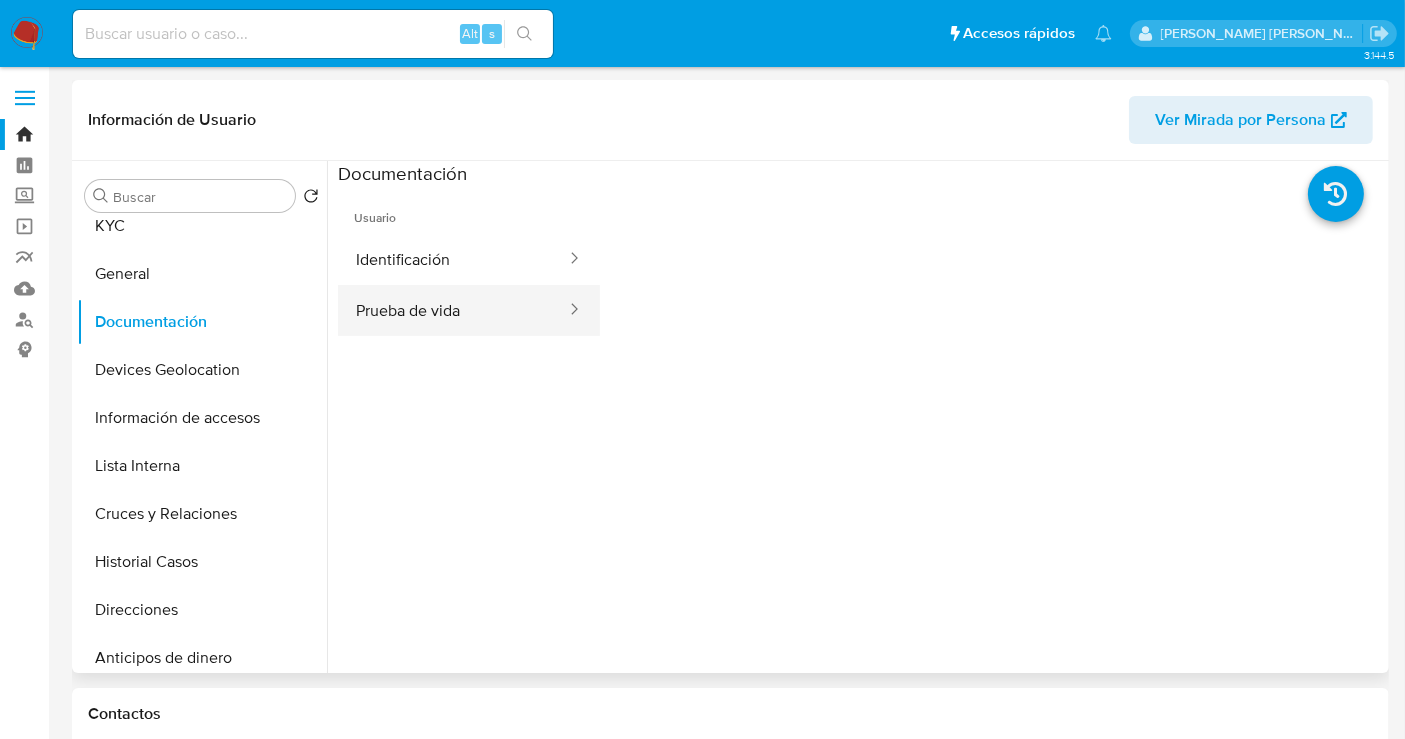 click on "Prueba de vida" at bounding box center (453, 310) 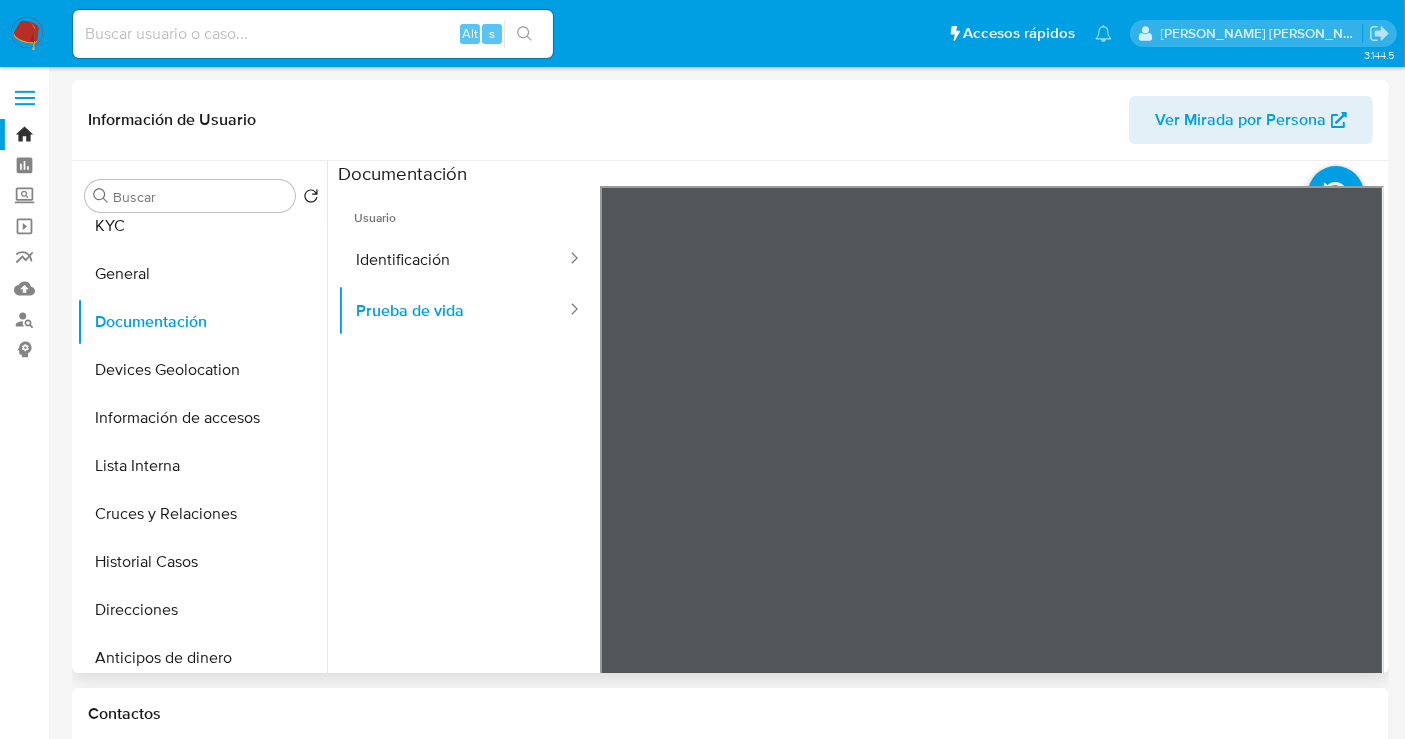 type 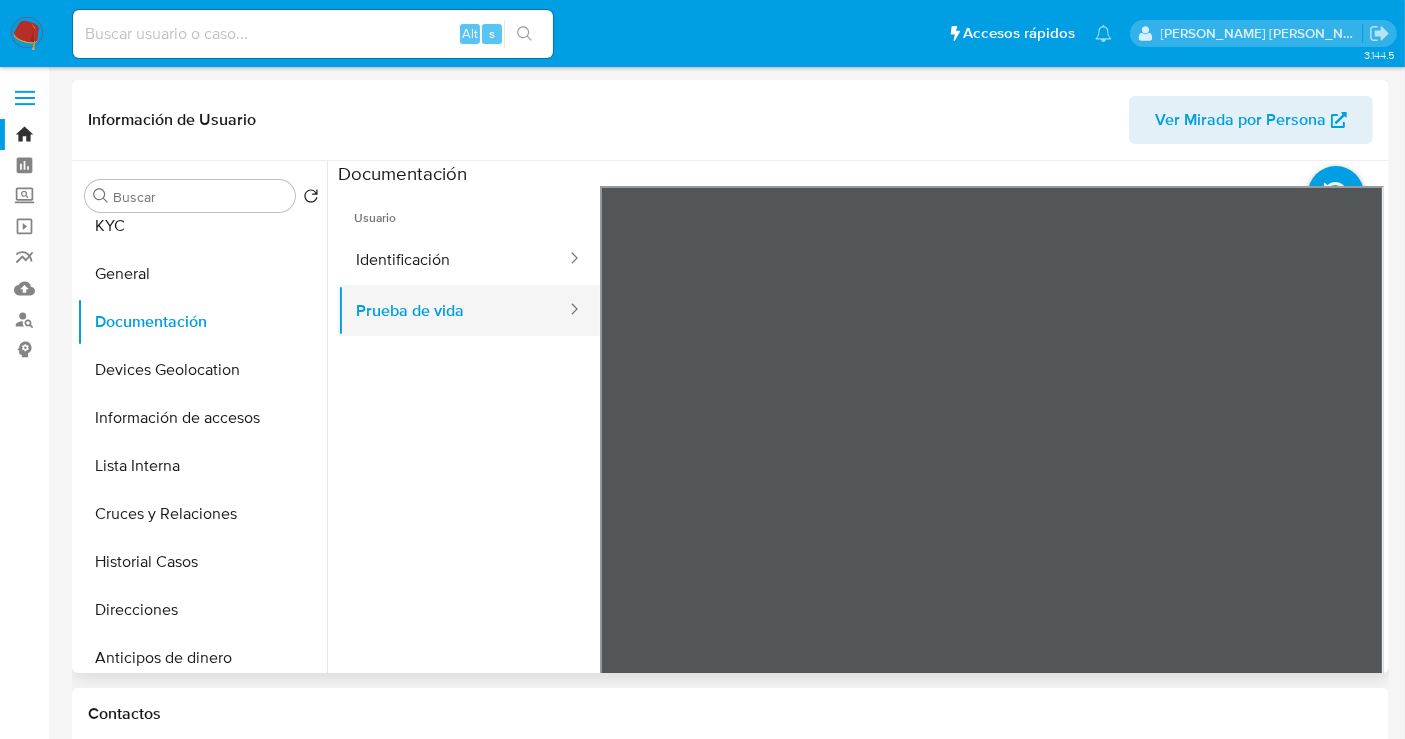 click on "Prueba de vida" at bounding box center [453, 310] 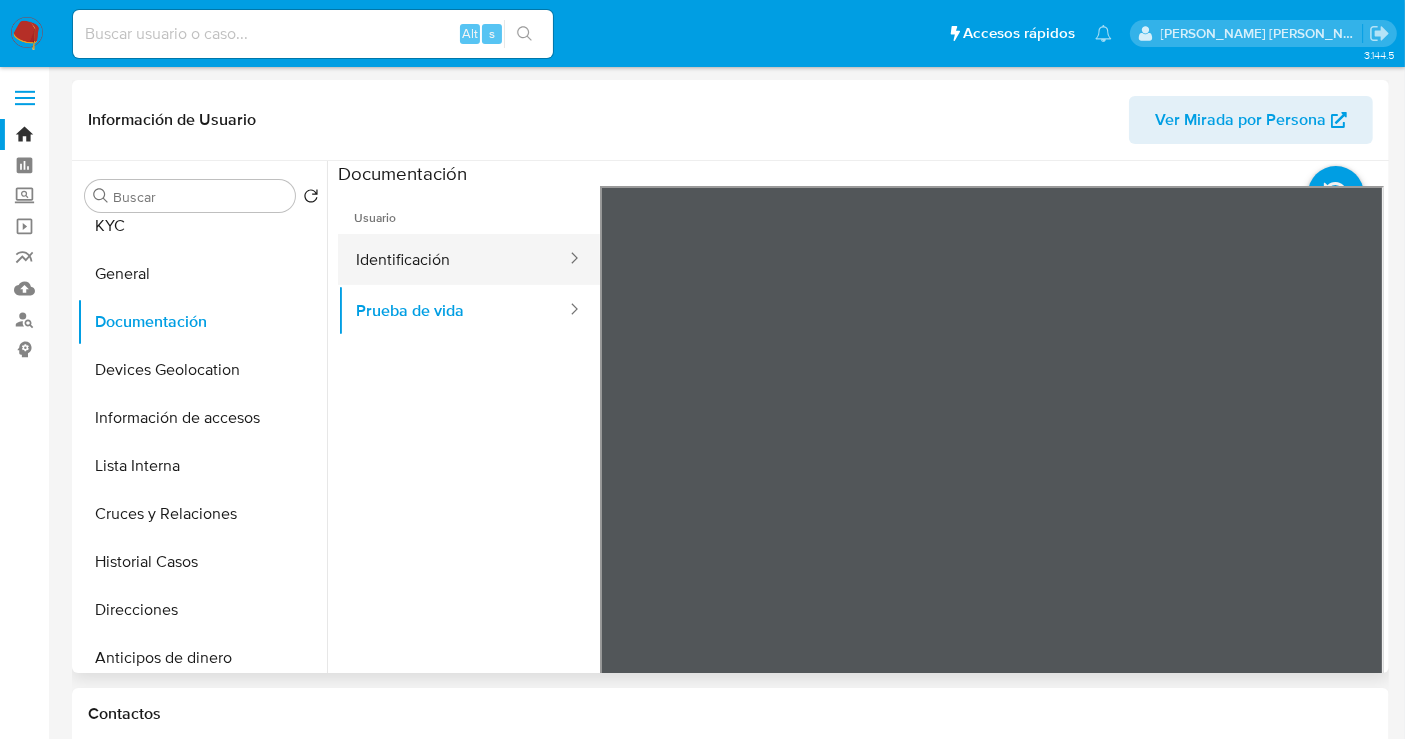 click on "Identificación" at bounding box center (453, 259) 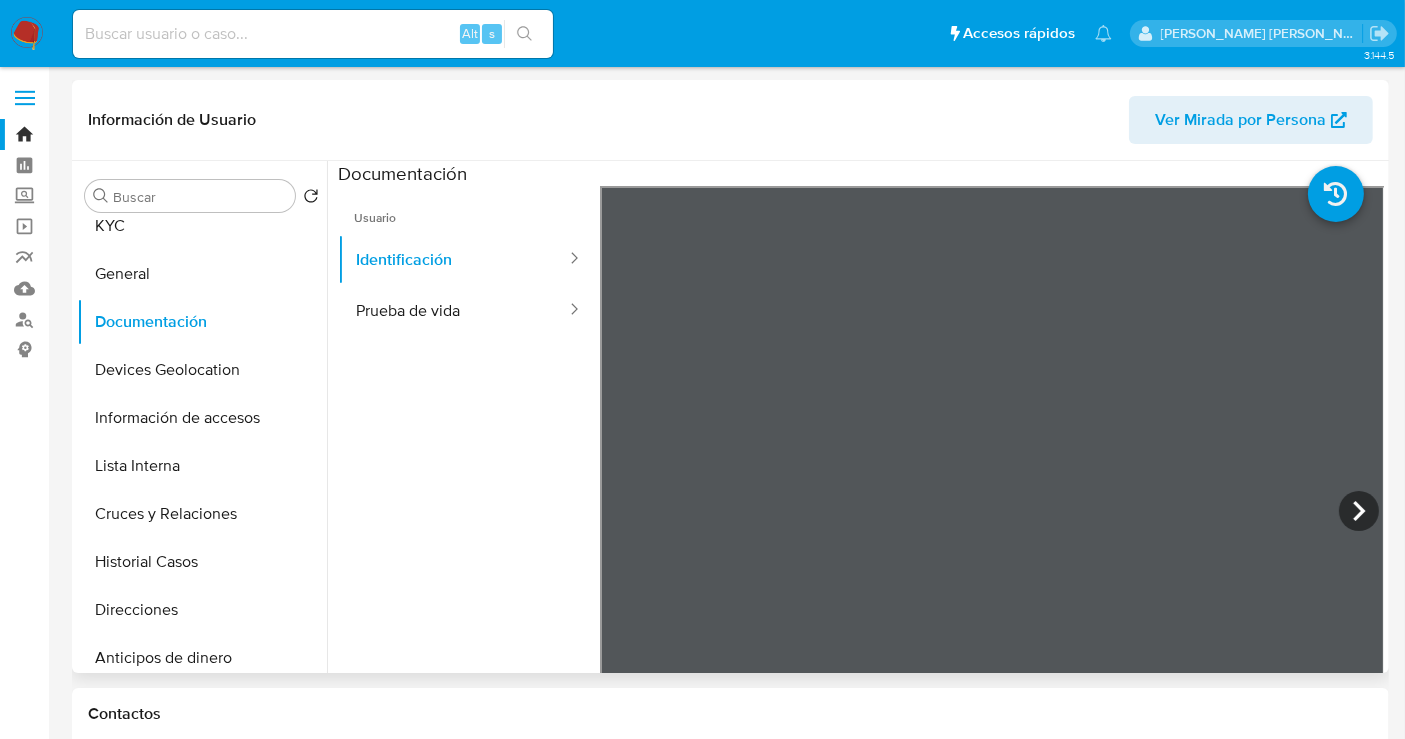 type 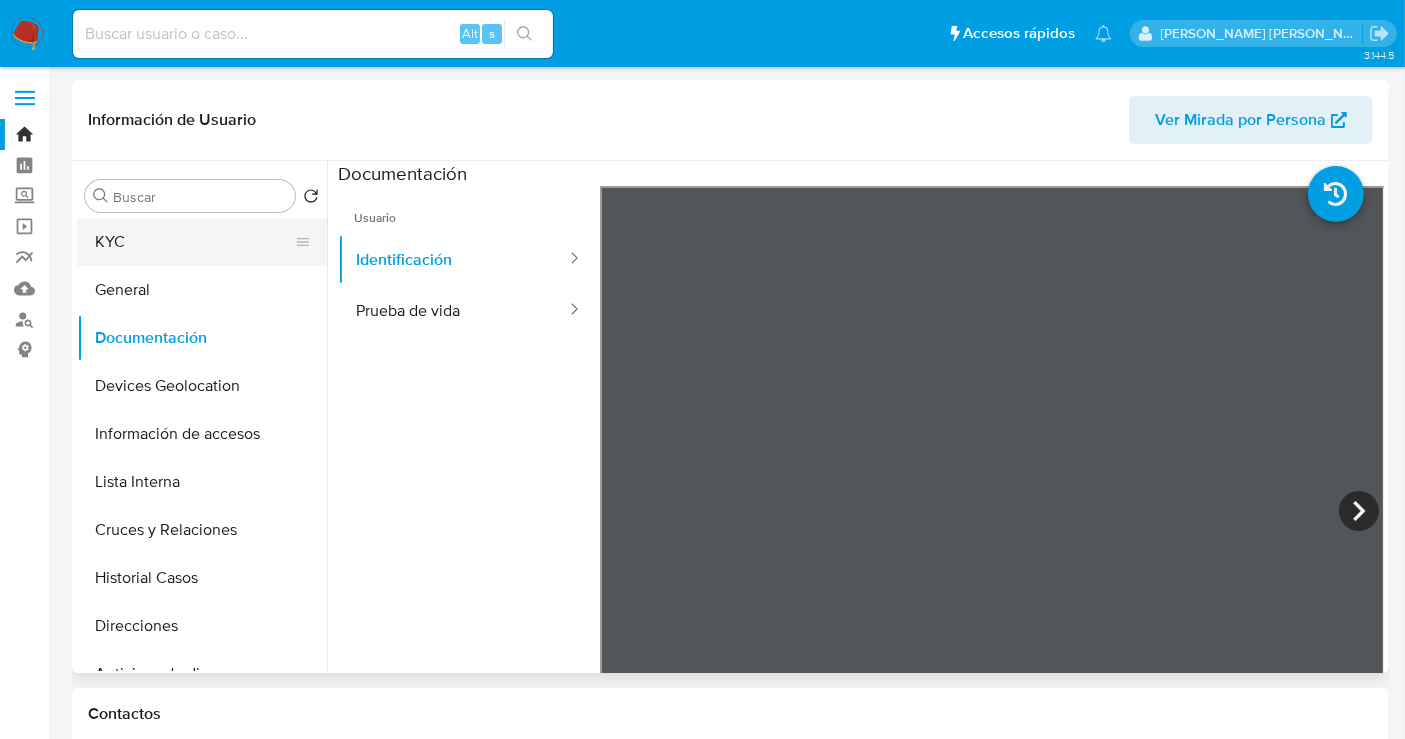 scroll, scrollTop: 0, scrollLeft: 0, axis: both 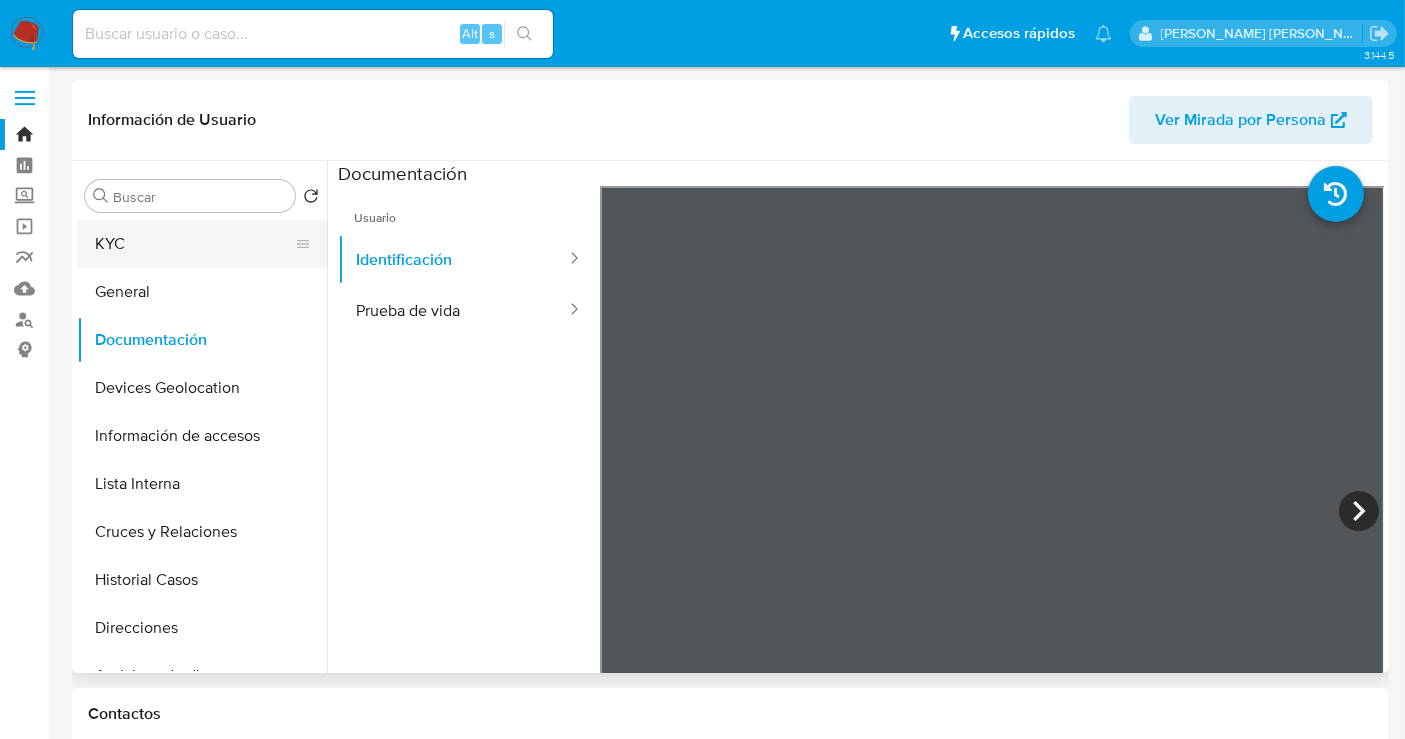 click on "KYC" at bounding box center (194, 244) 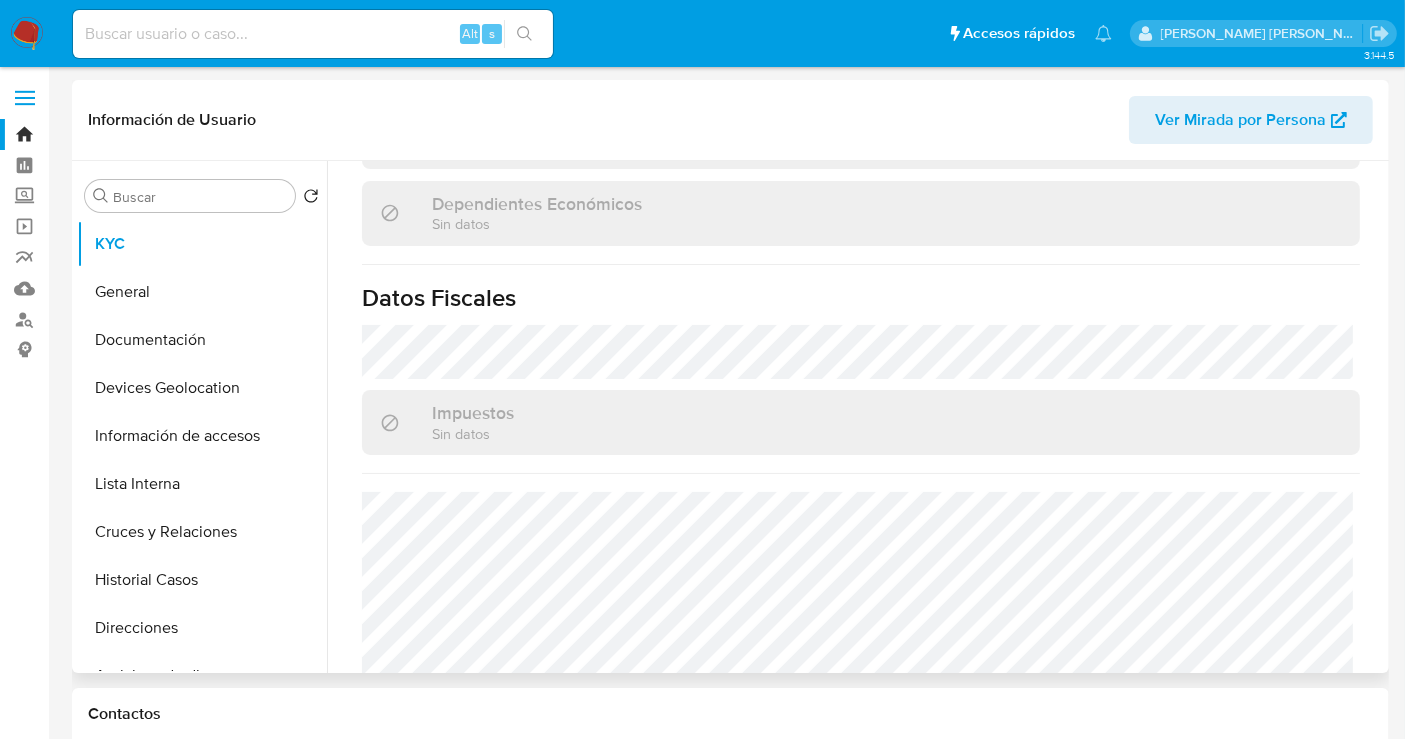 scroll, scrollTop: 1262, scrollLeft: 0, axis: vertical 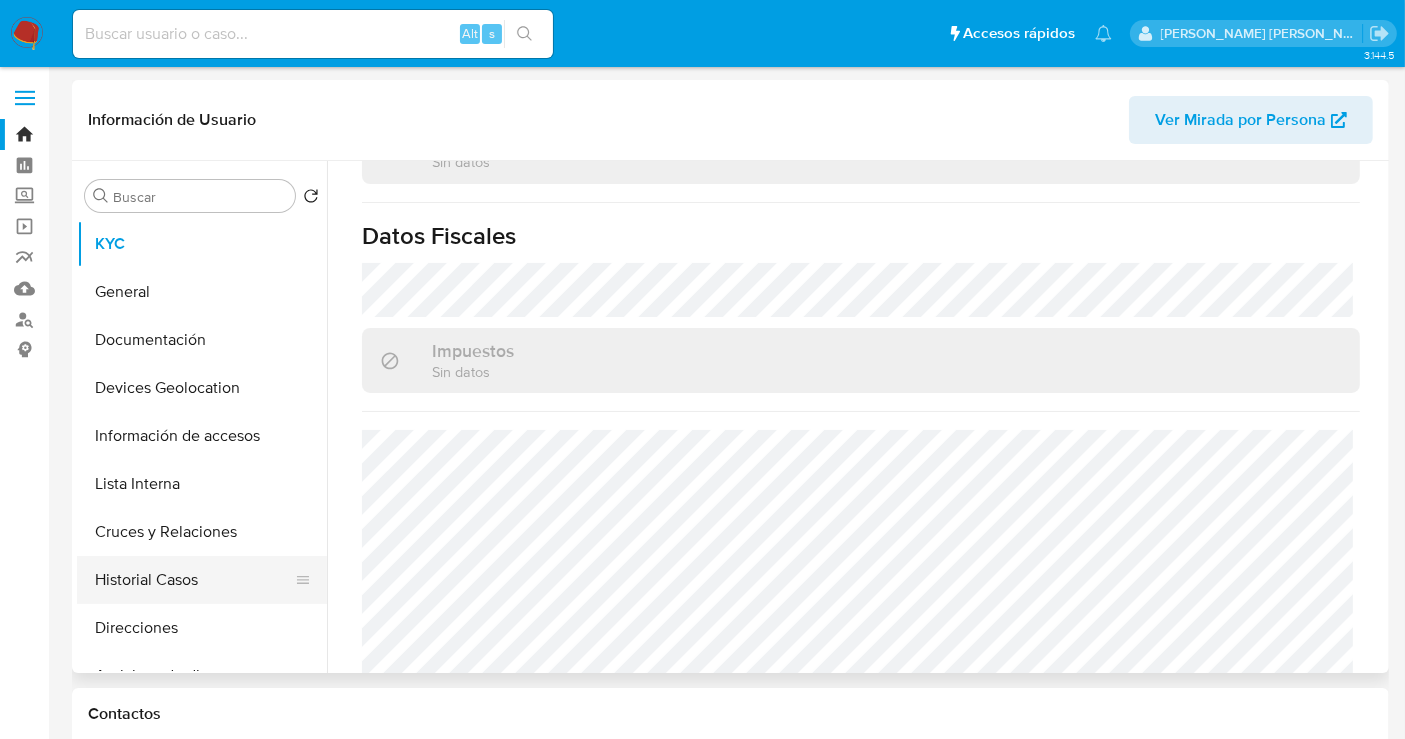 click on "Historial Casos" at bounding box center (194, 580) 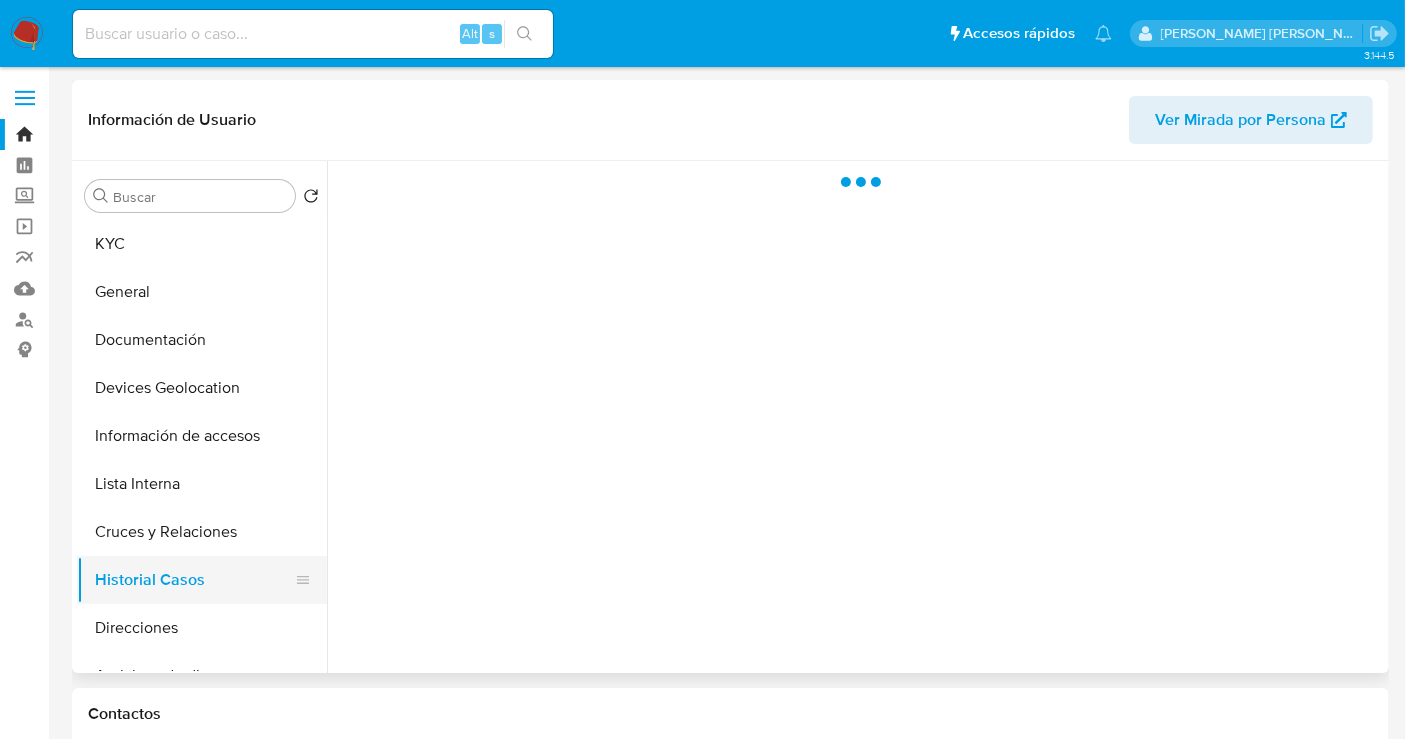 scroll, scrollTop: 0, scrollLeft: 0, axis: both 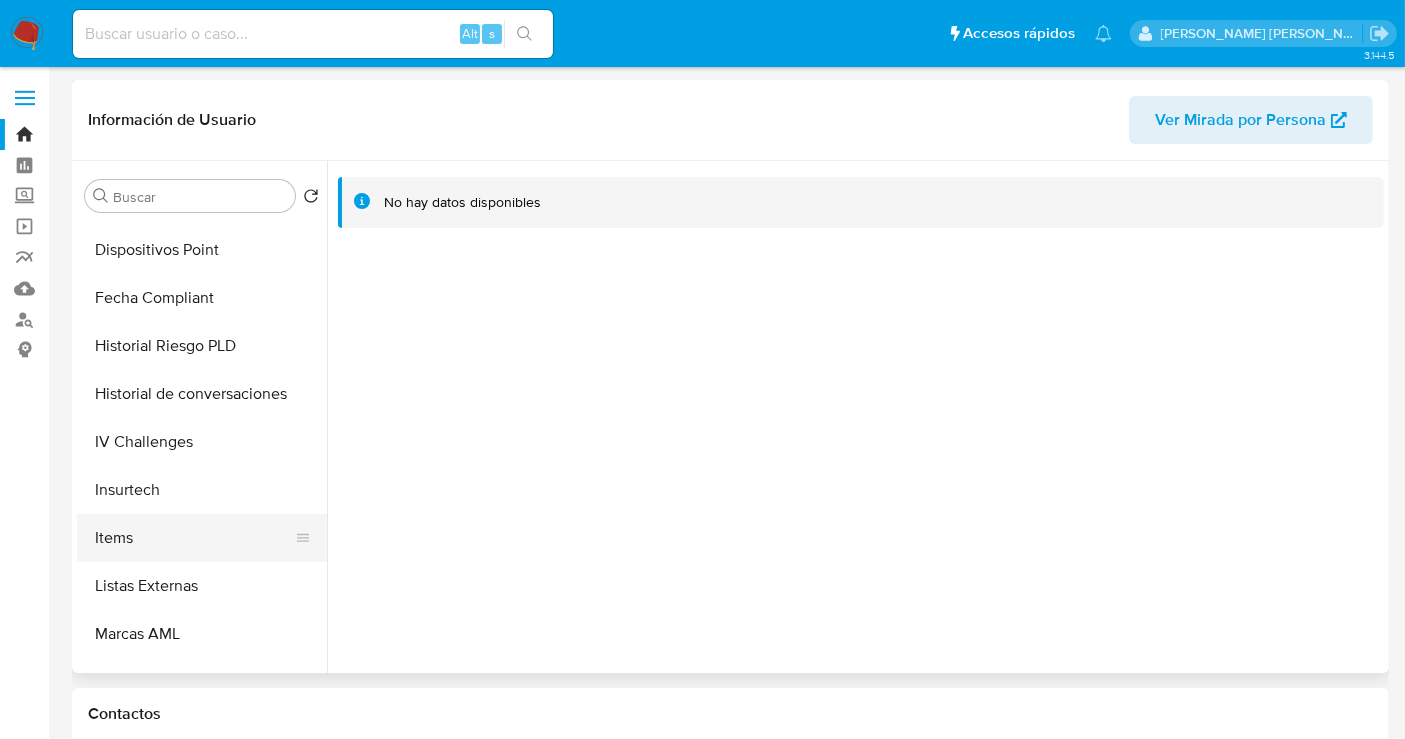 click on "Items" at bounding box center [194, 538] 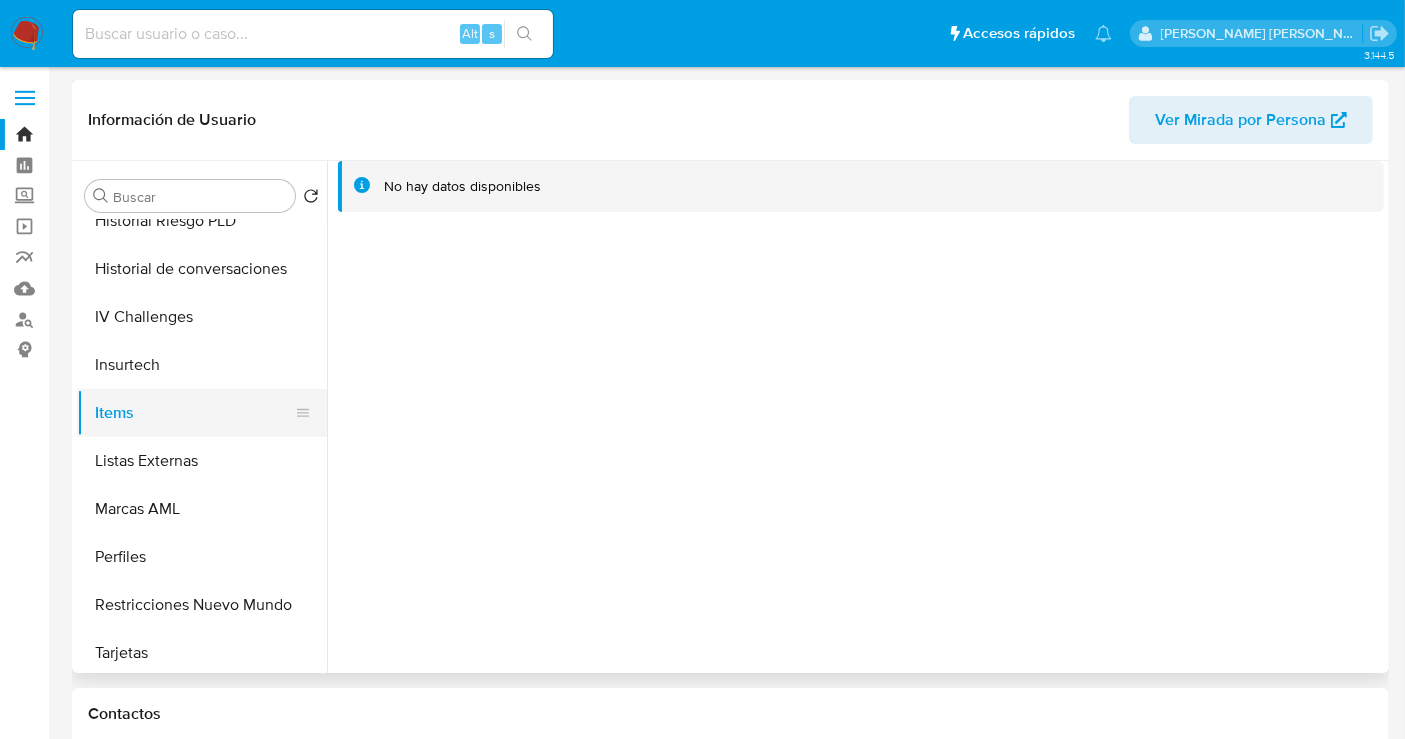 scroll, scrollTop: 797, scrollLeft: 0, axis: vertical 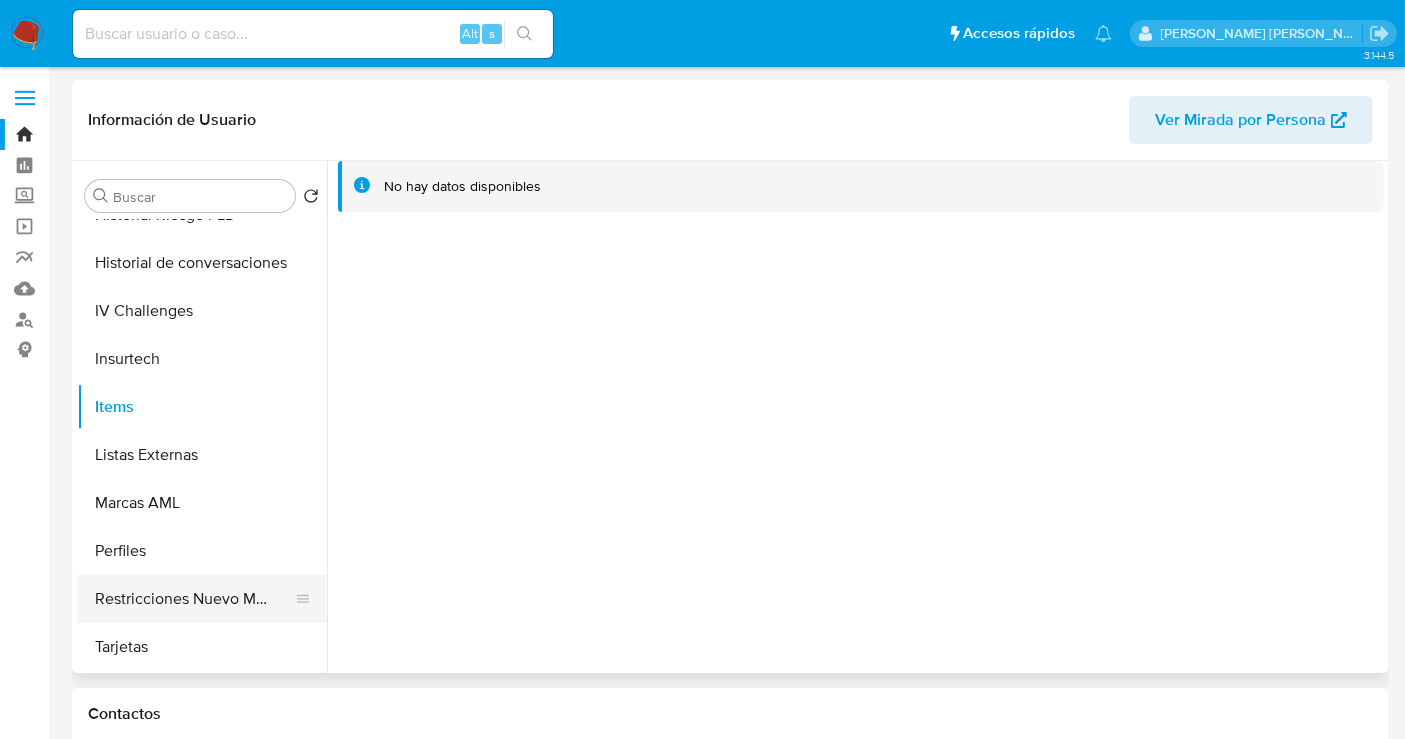 click on "Restricciones Nuevo Mundo" at bounding box center (194, 599) 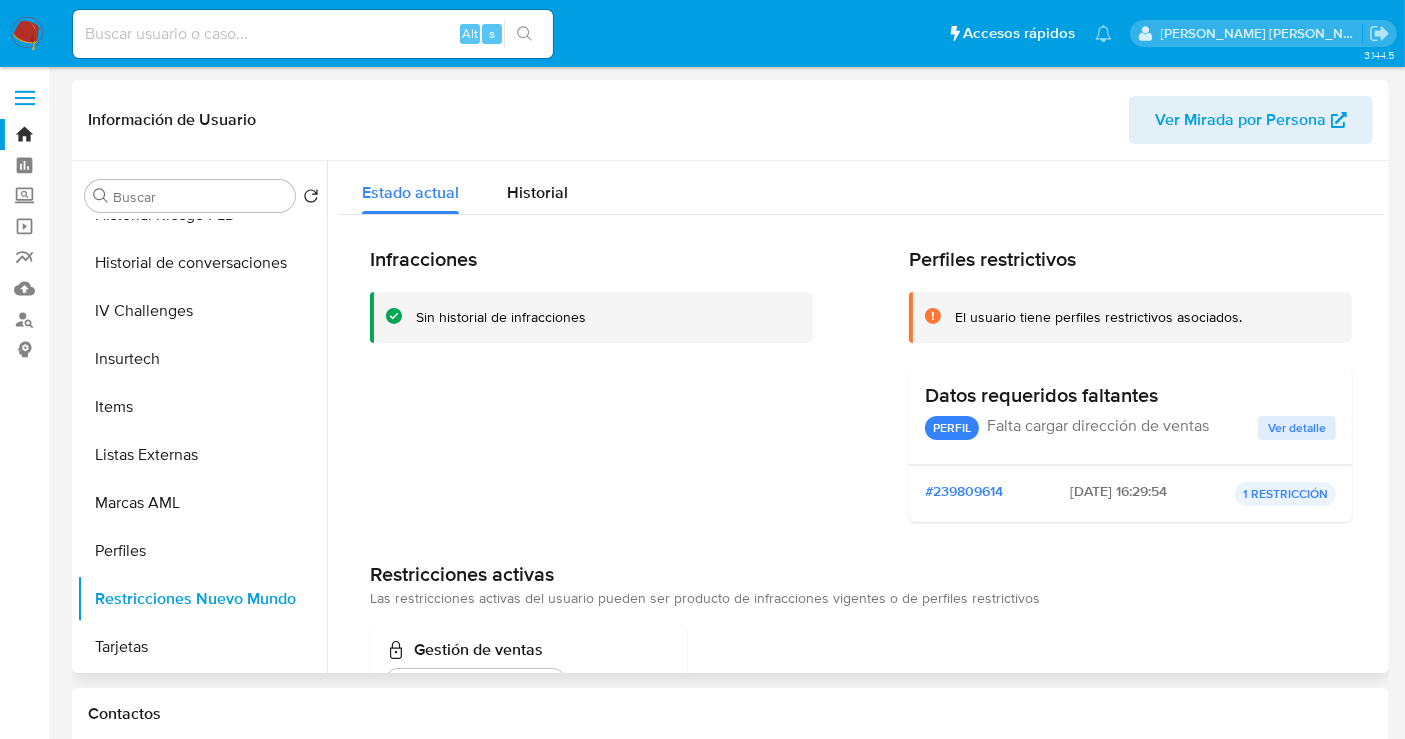 scroll, scrollTop: 796, scrollLeft: 0, axis: vertical 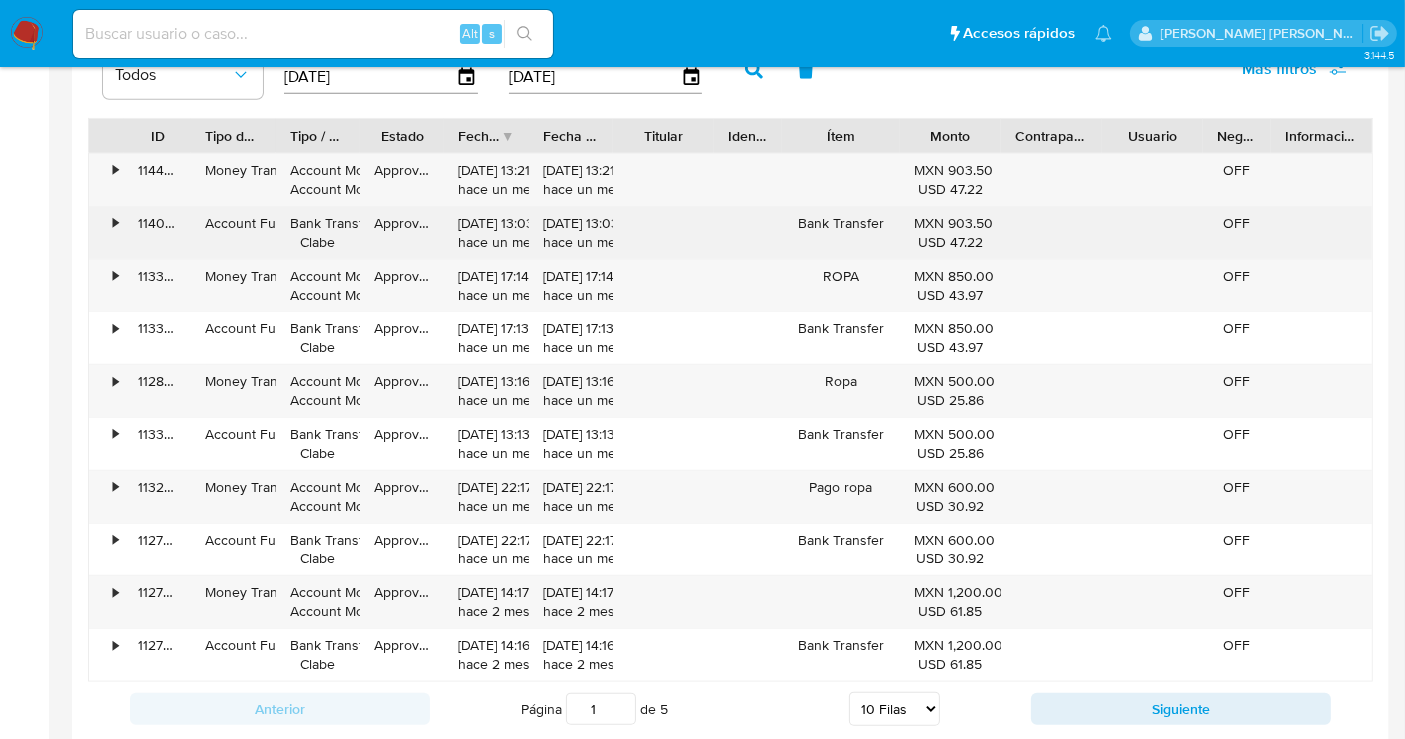 click on "•" at bounding box center (106, 233) 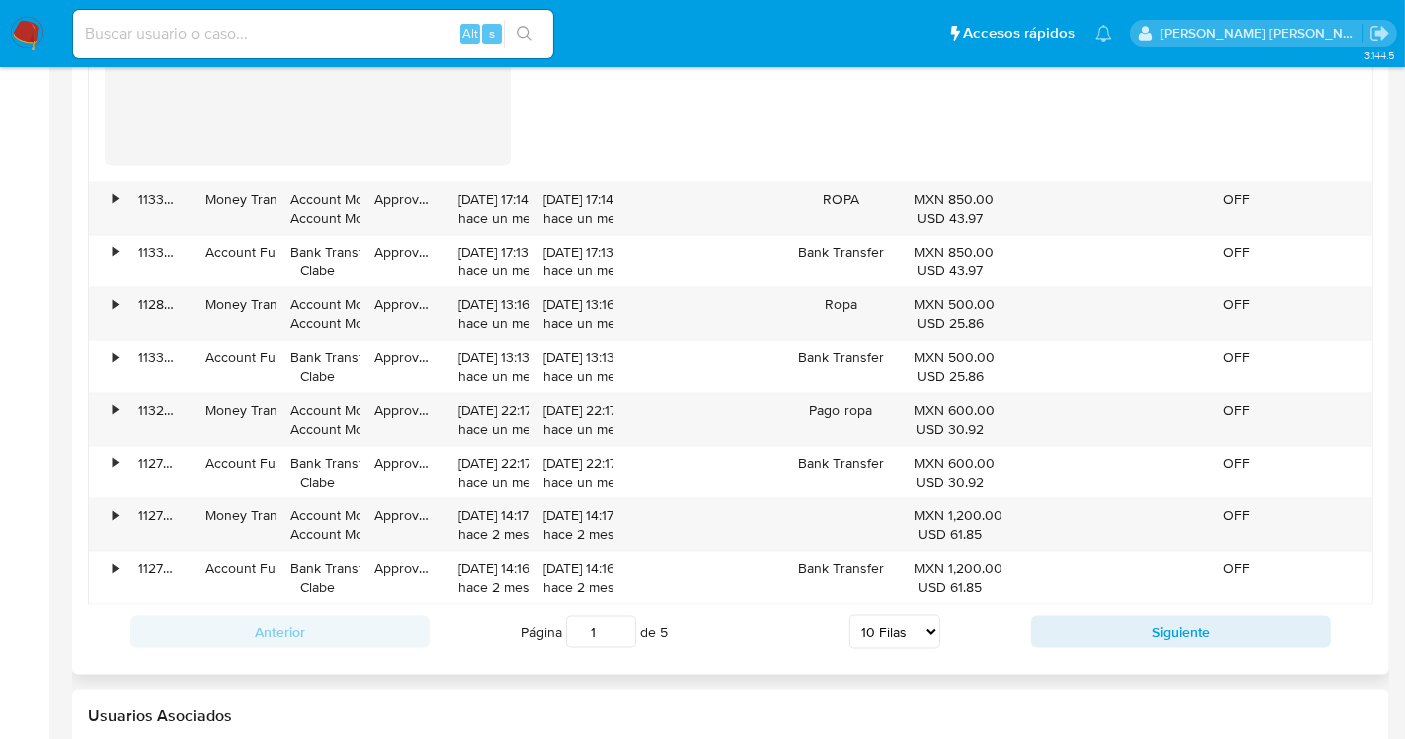 scroll, scrollTop: 2714, scrollLeft: 0, axis: vertical 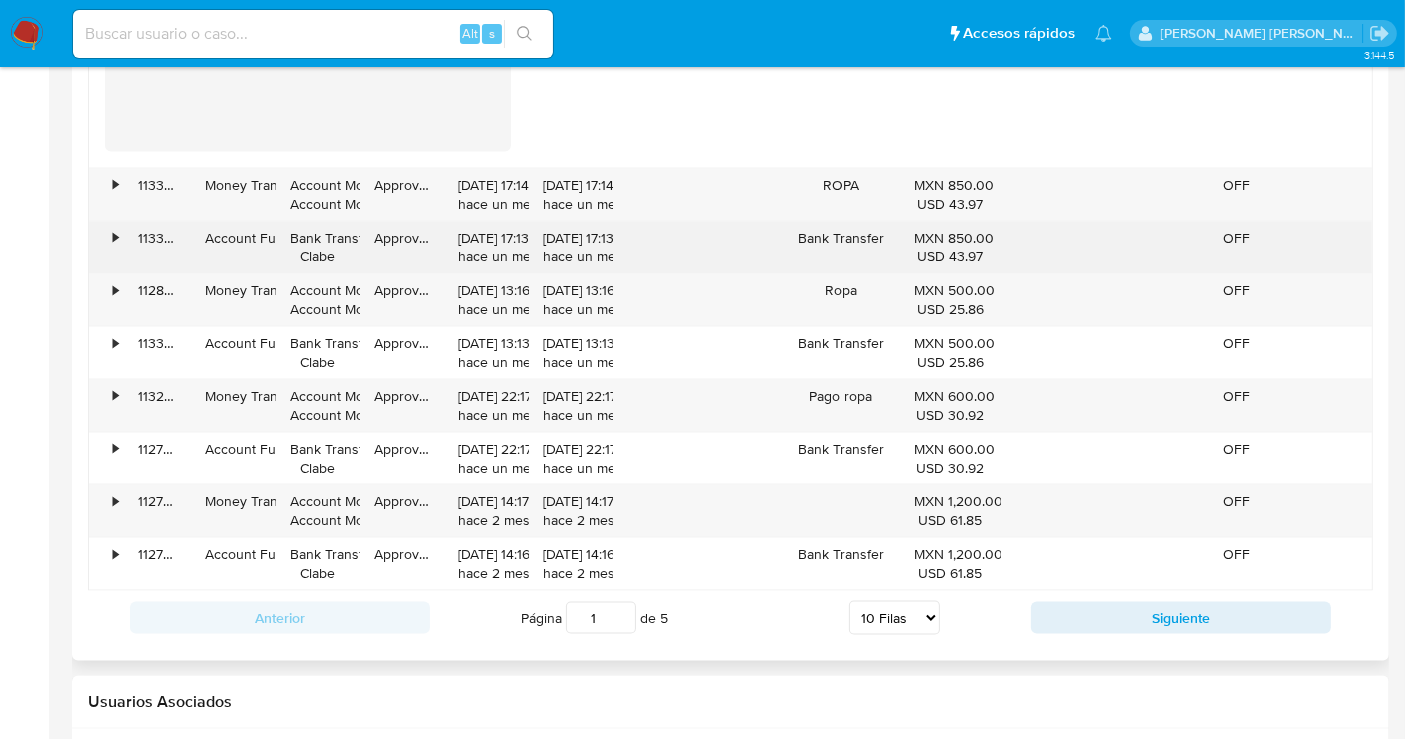 click on "•" at bounding box center (115, 238) 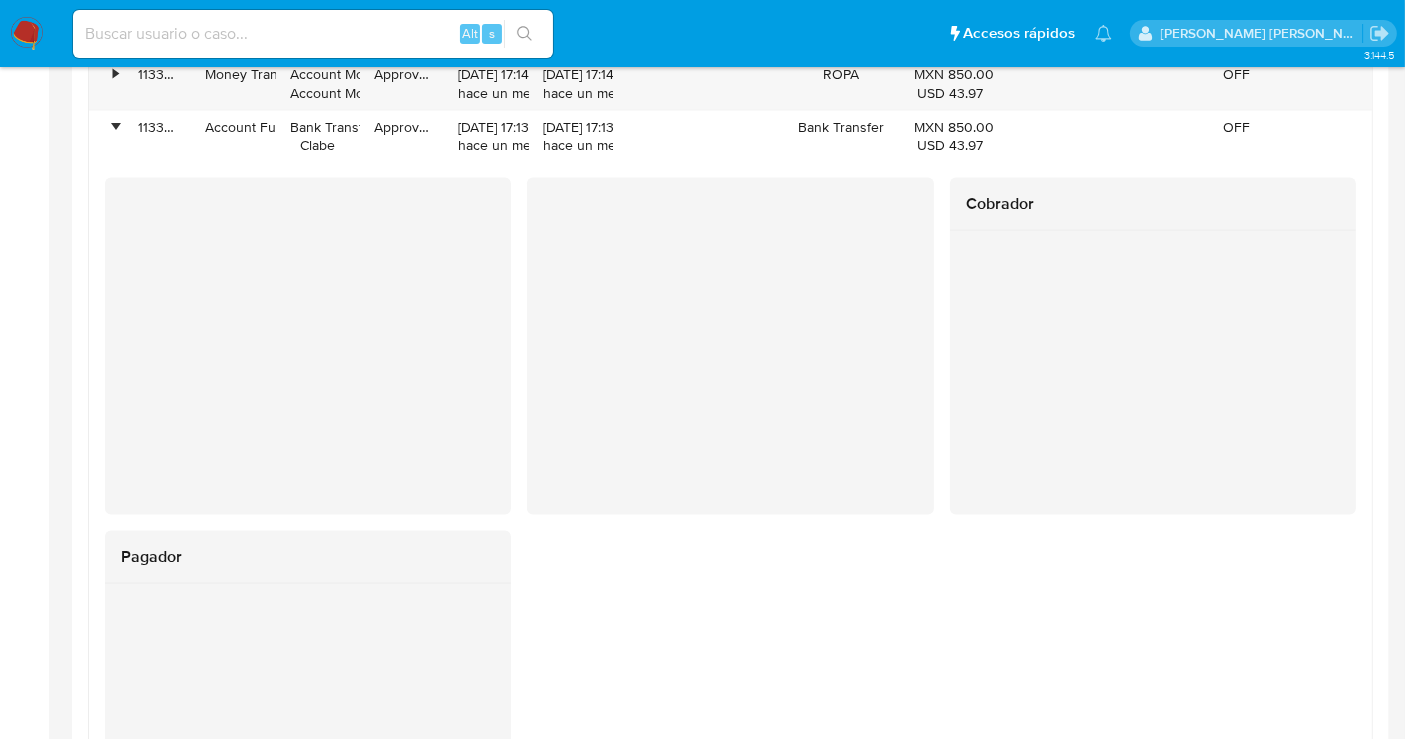 scroll, scrollTop: 3380, scrollLeft: 0, axis: vertical 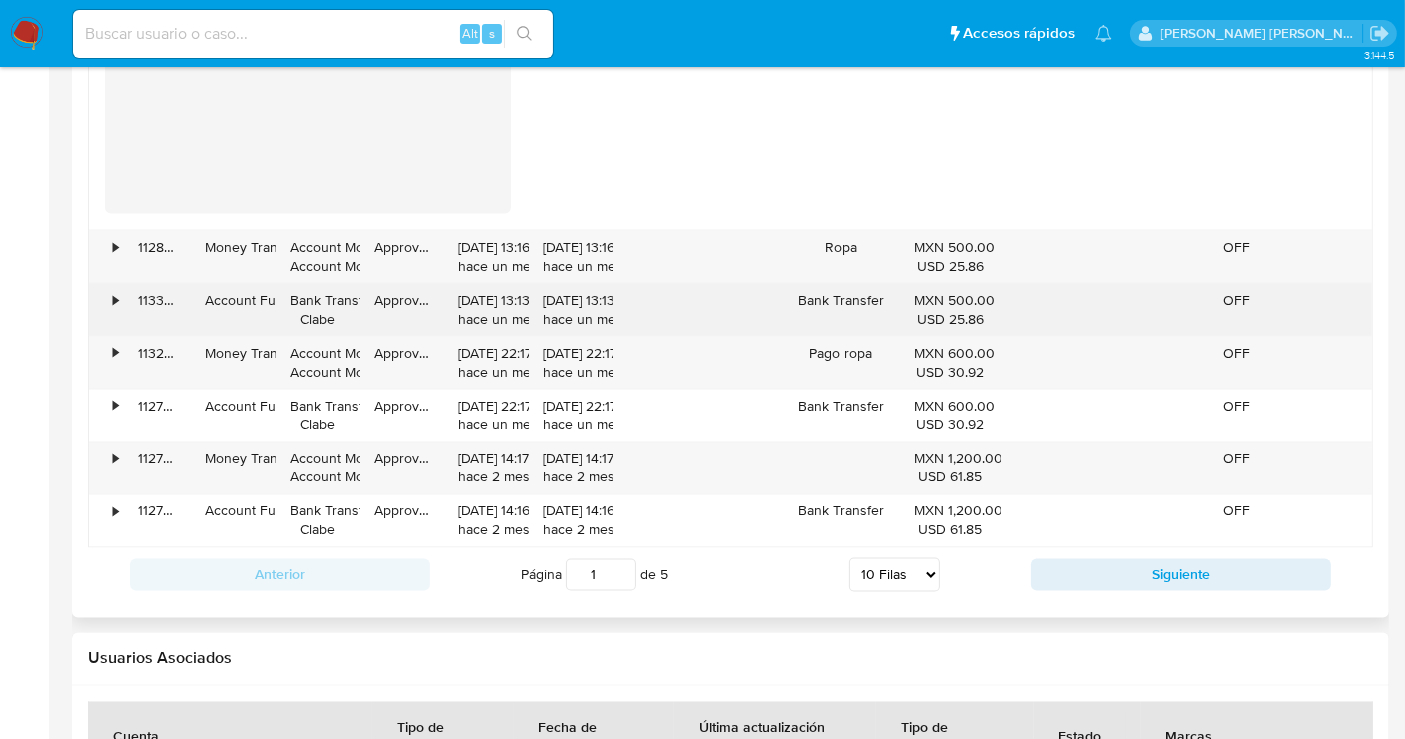 click on "•" at bounding box center (115, 300) 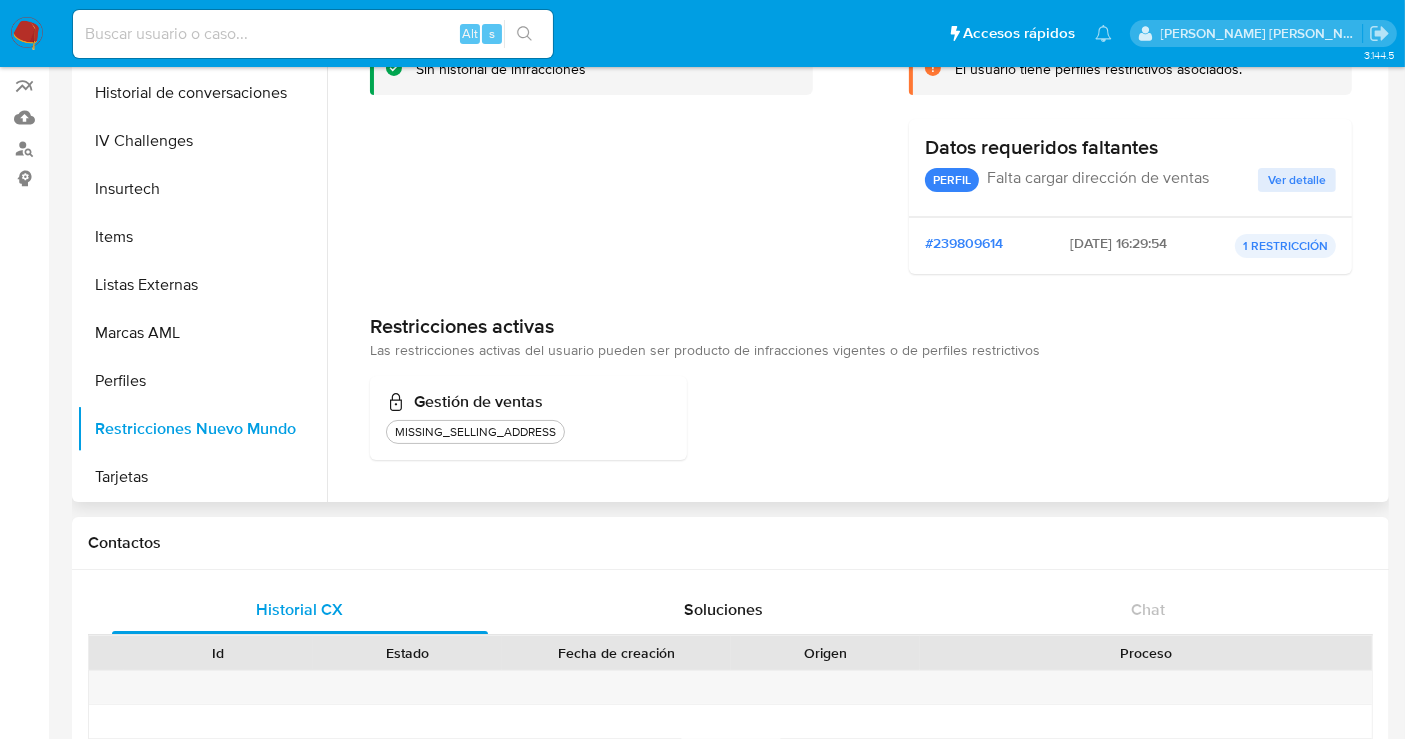 scroll, scrollTop: 47, scrollLeft: 0, axis: vertical 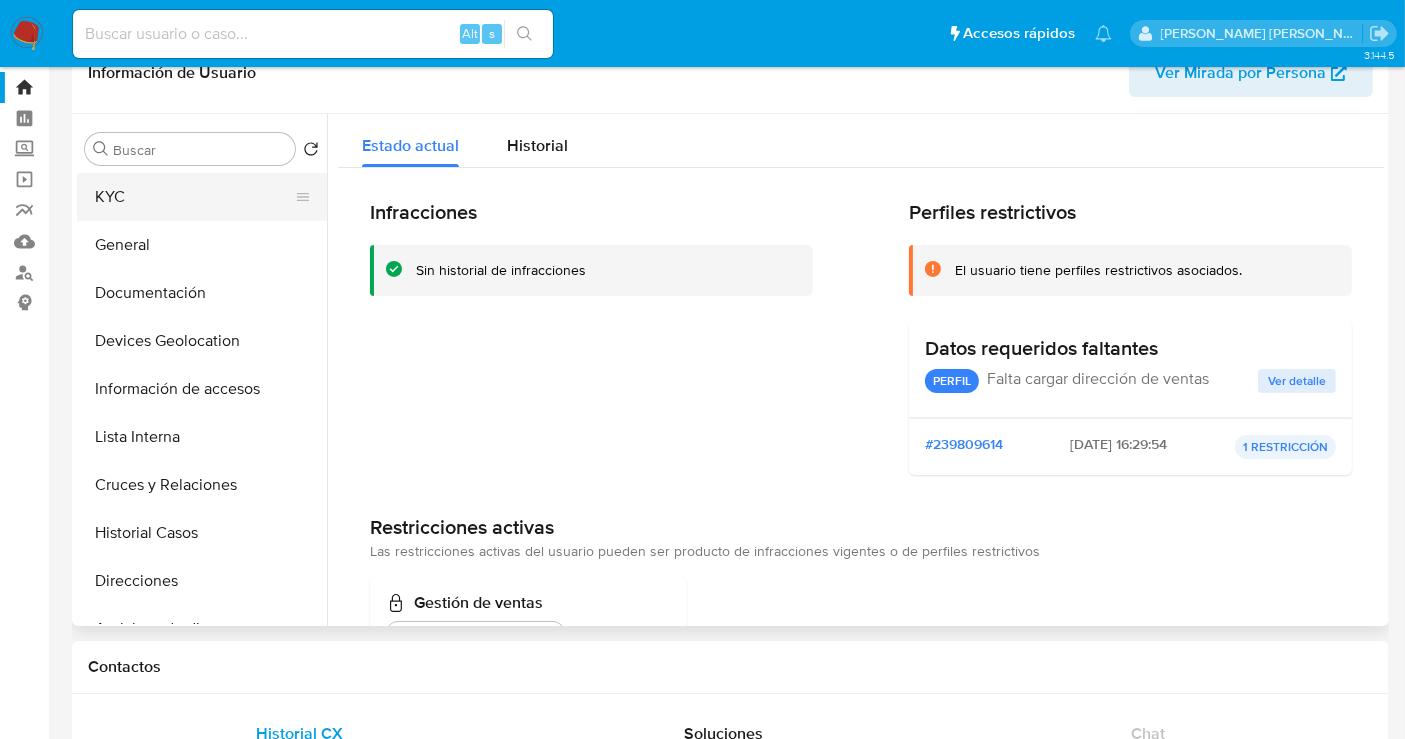 click on "KYC" at bounding box center [194, 197] 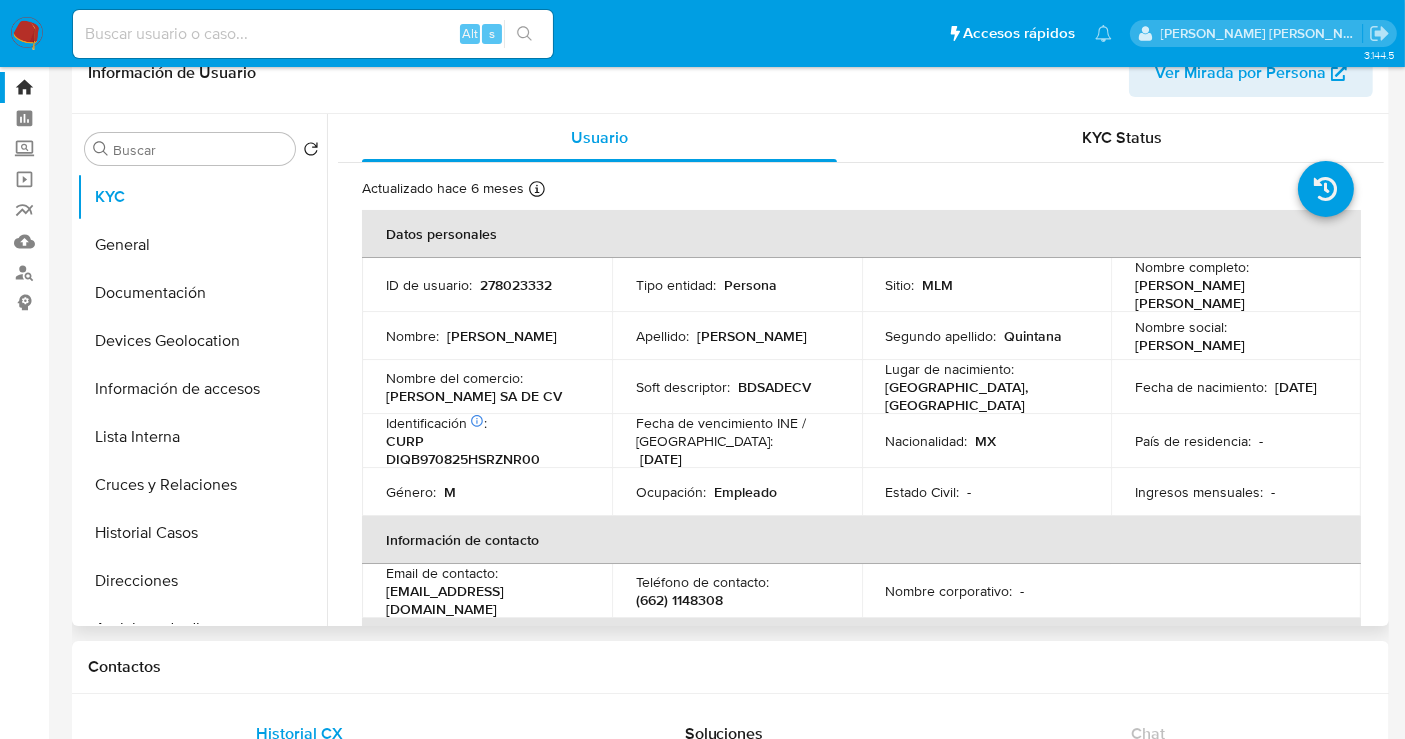 drag, startPoint x: 1219, startPoint y: 385, endPoint x: 1120, endPoint y: 384, distance: 99.00505 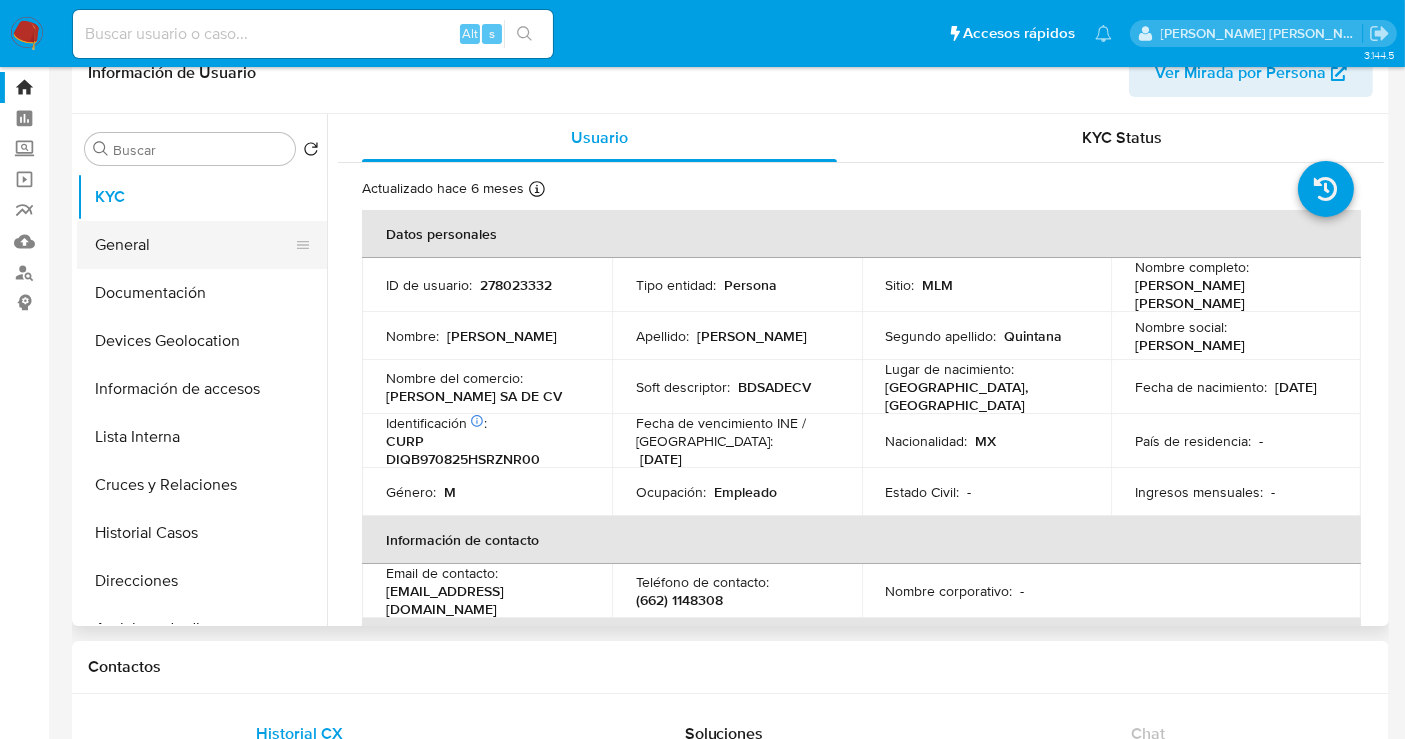 click on "General" at bounding box center (194, 245) 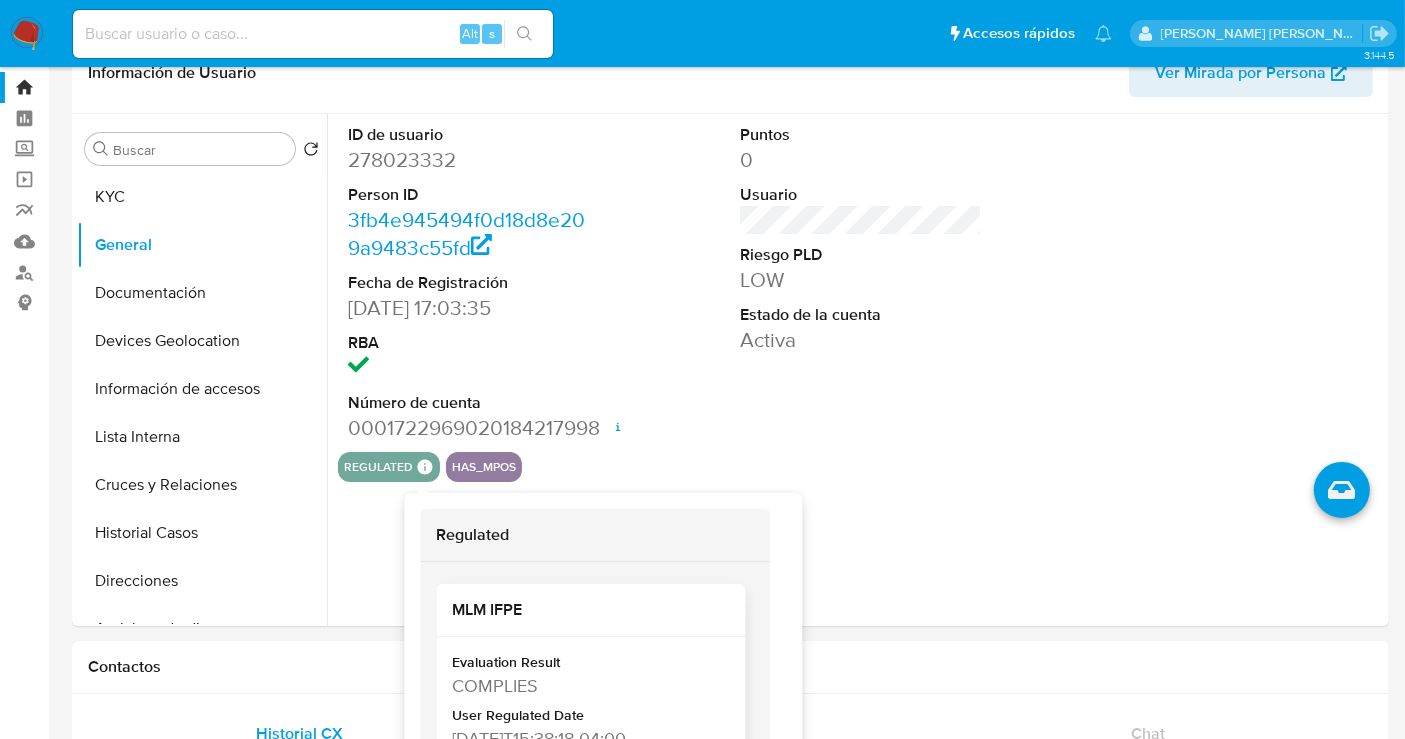 scroll, scrollTop: 97, scrollLeft: 0, axis: vertical 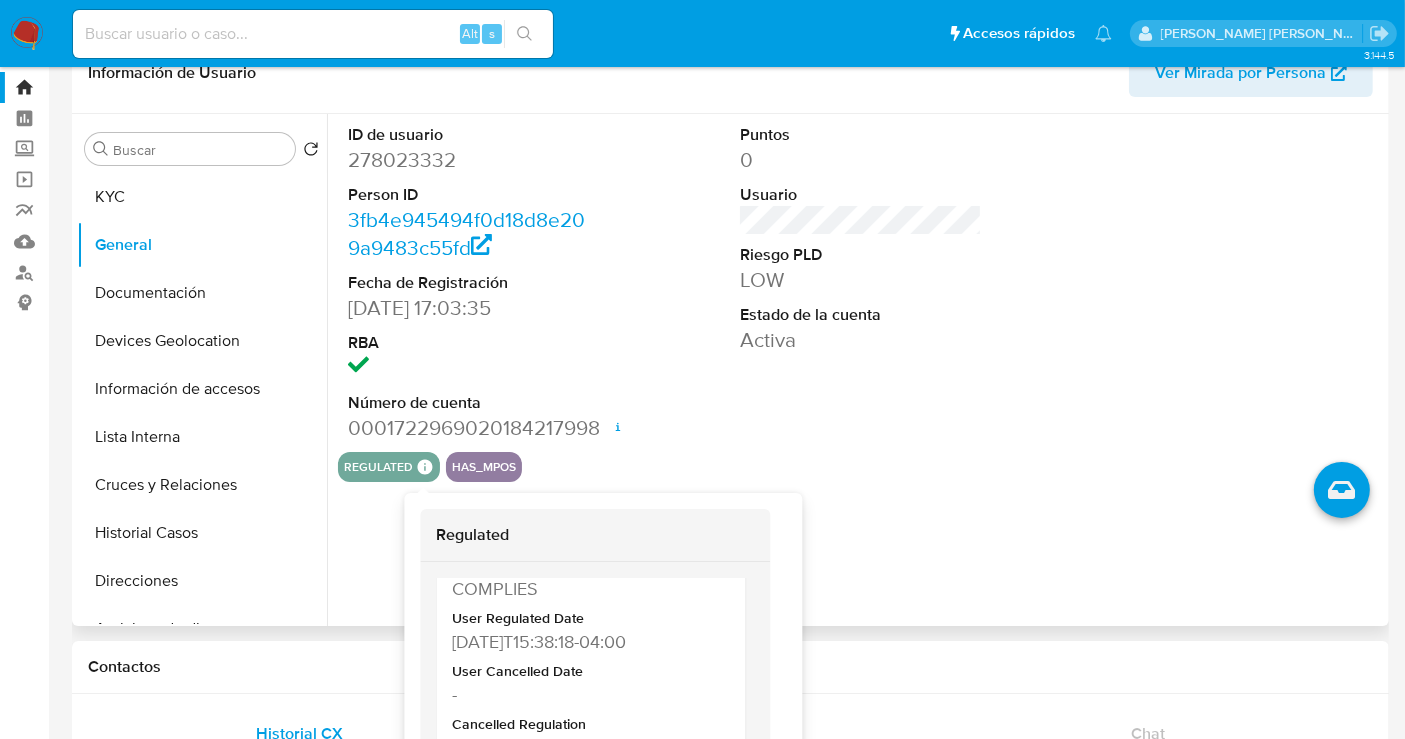 click on "regulated   Regulated MLM IFPE Evaluation Result COMPLIES User Regulated Date 2024-10-21T15:38:18-04:00 User Cancelled Date - Cancelled Regulation Status APPLIED has_mpos" at bounding box center [861, 467] 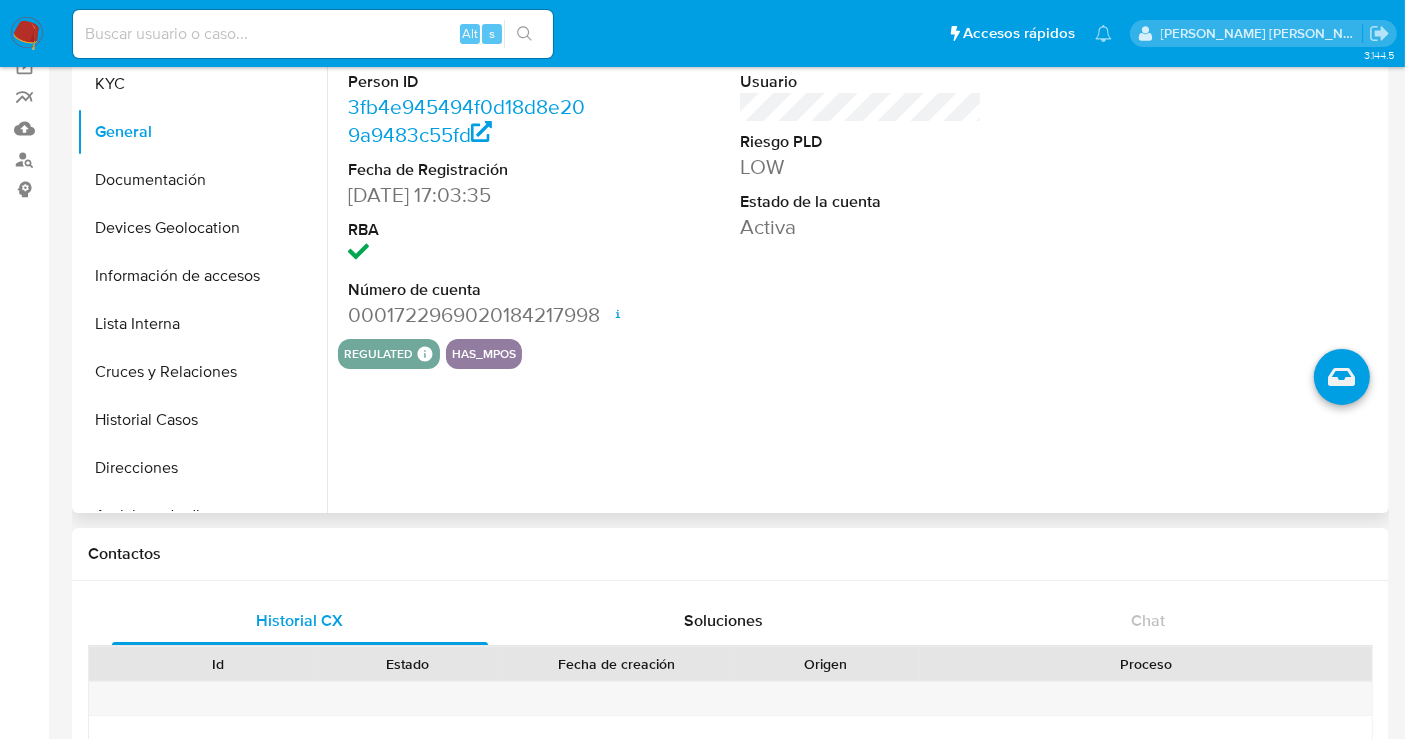 scroll, scrollTop: 47, scrollLeft: 0, axis: vertical 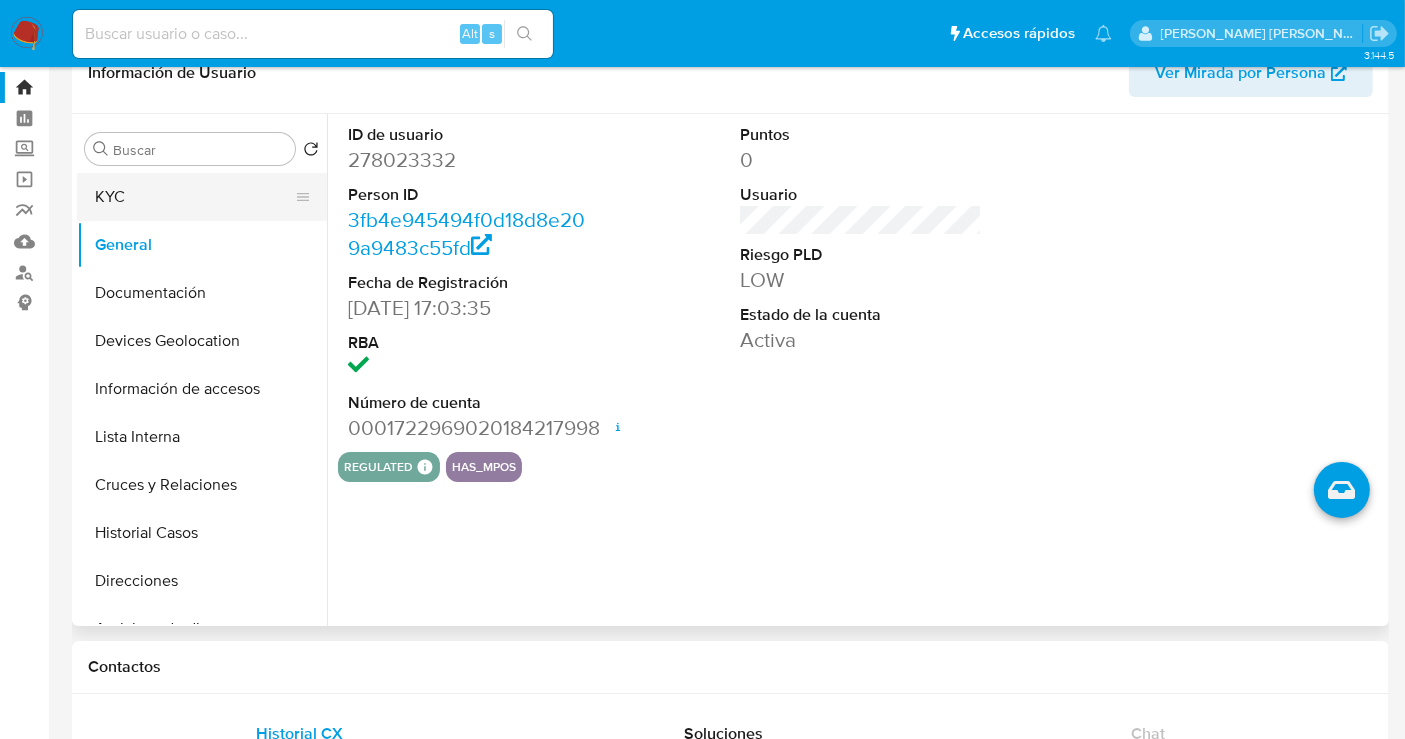 click on "KYC" at bounding box center [194, 197] 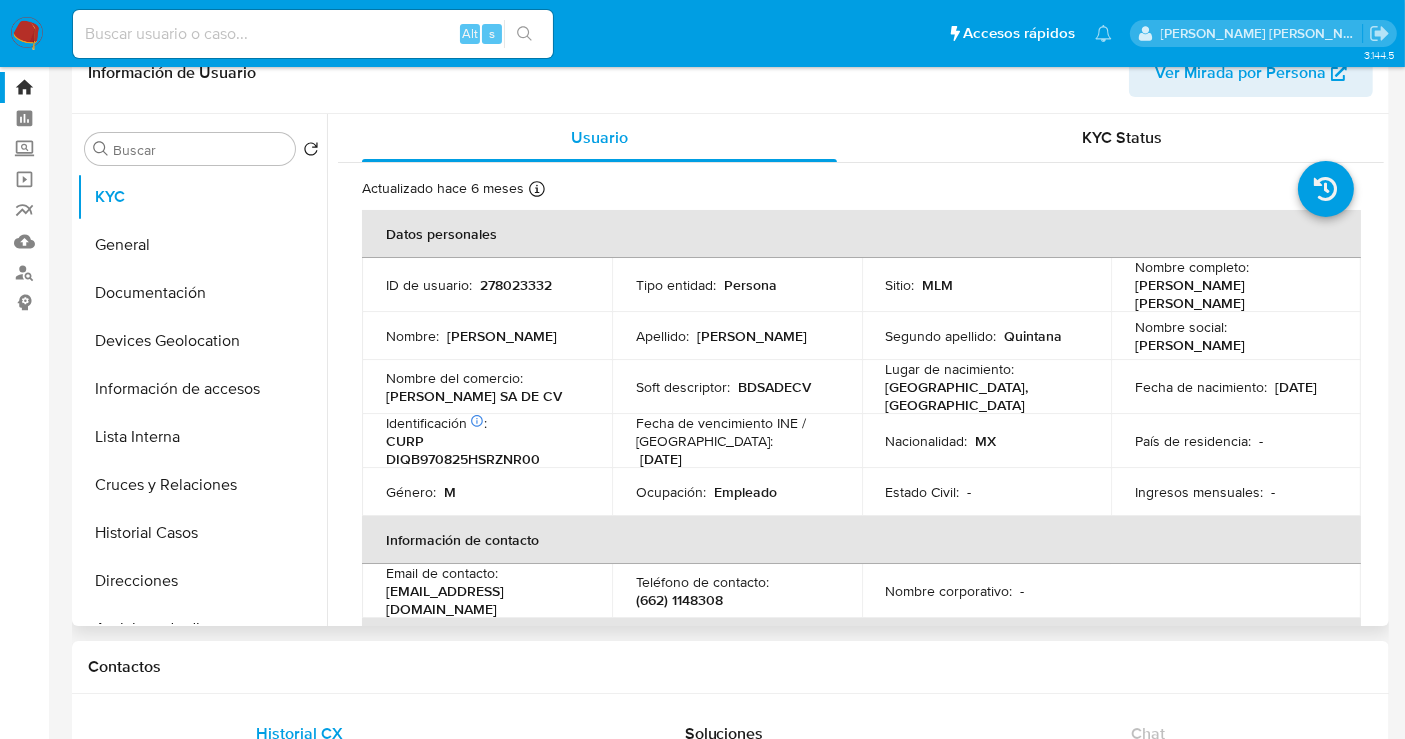 click on "BDSADECV" at bounding box center [774, 387] 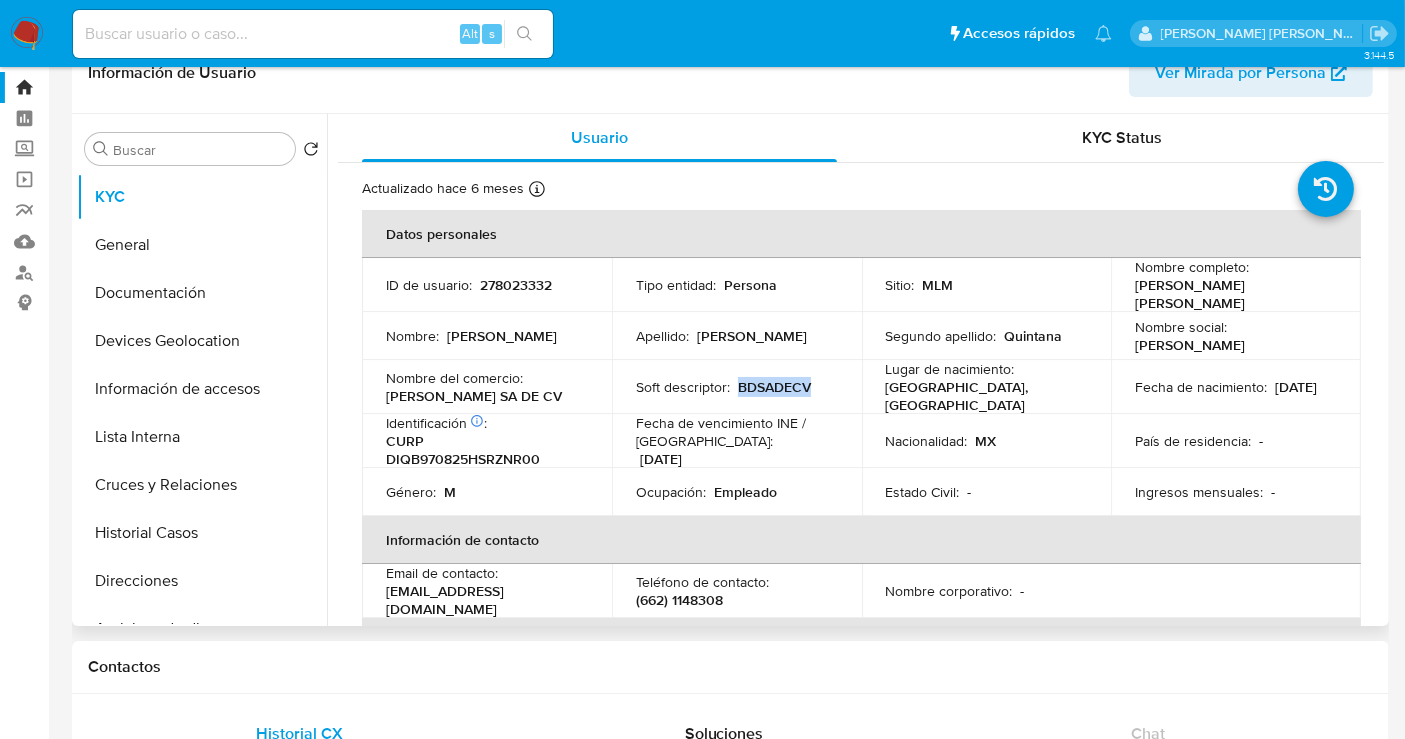 click on "BDSADECV" at bounding box center [774, 387] 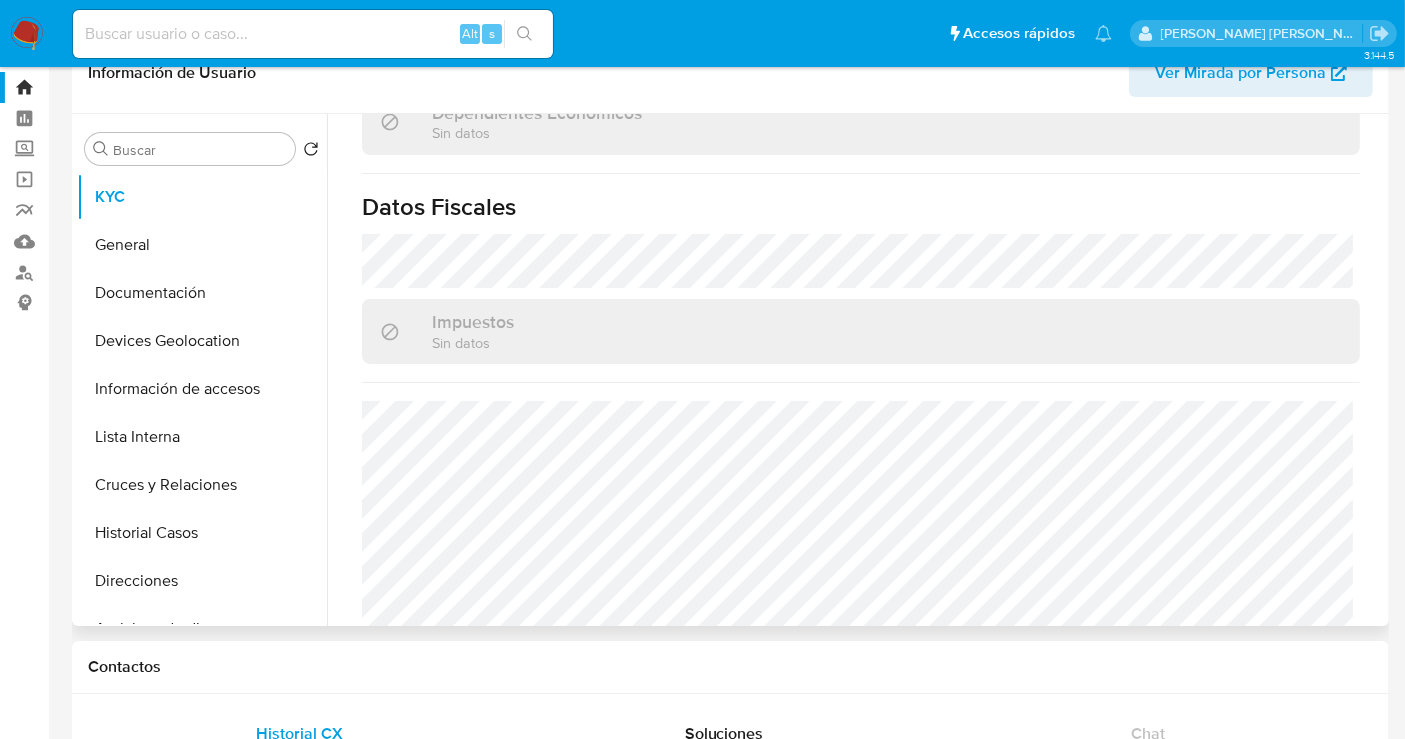 scroll, scrollTop: 1262, scrollLeft: 0, axis: vertical 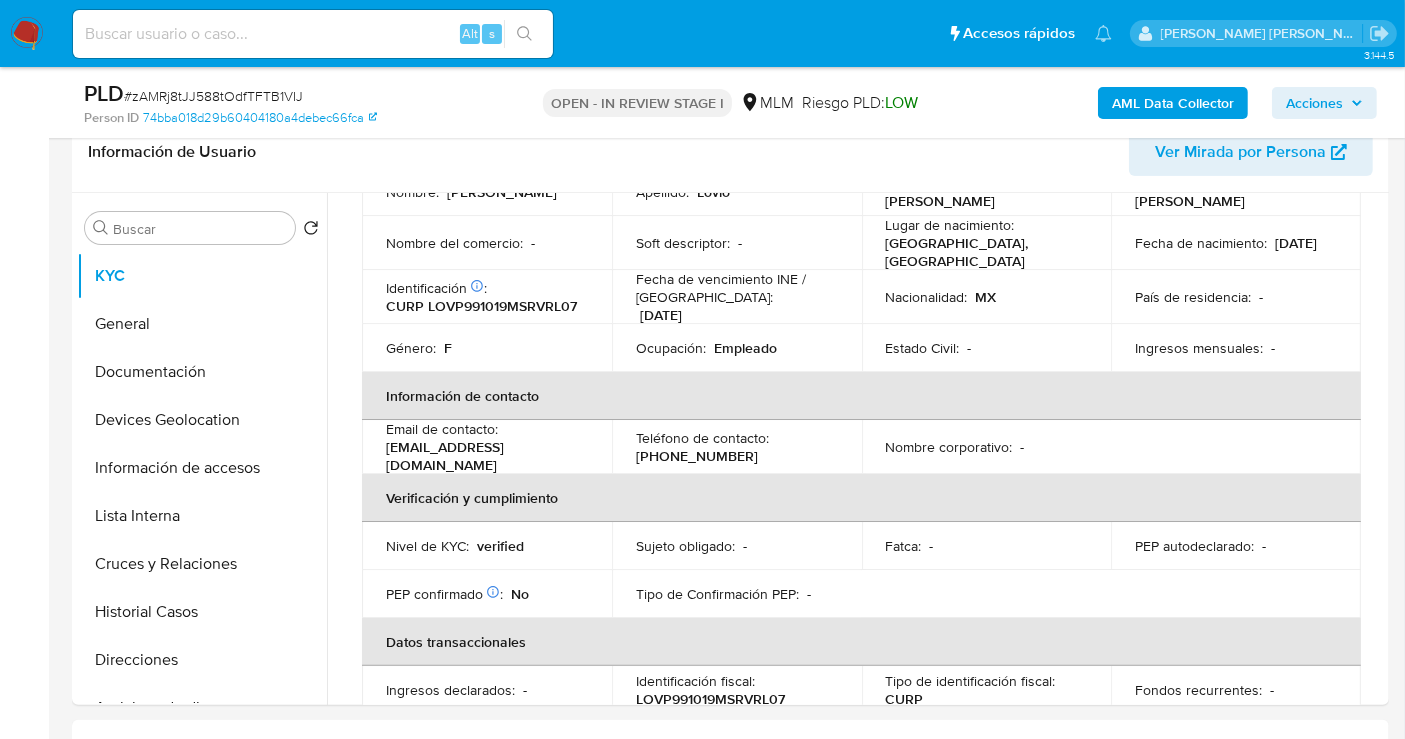 select on "10" 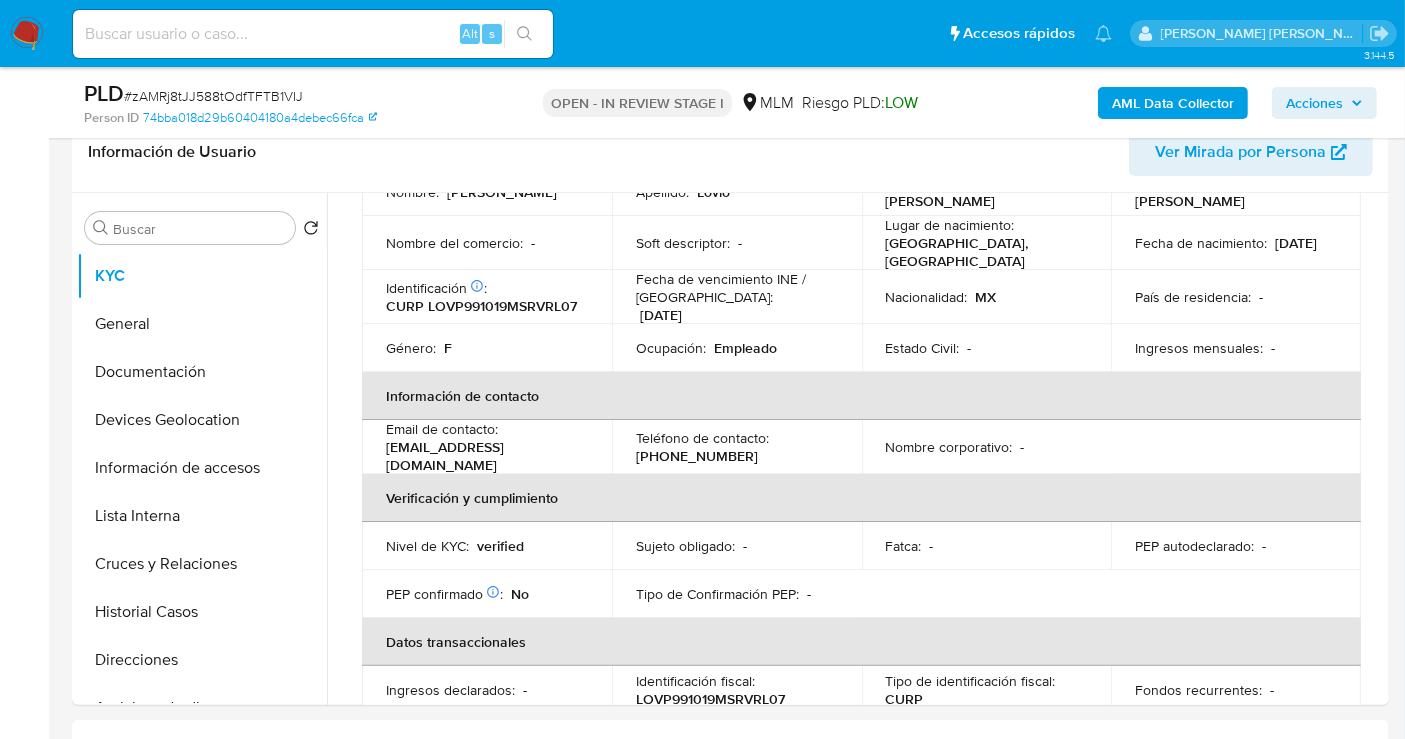 scroll, scrollTop: 333, scrollLeft: 0, axis: vertical 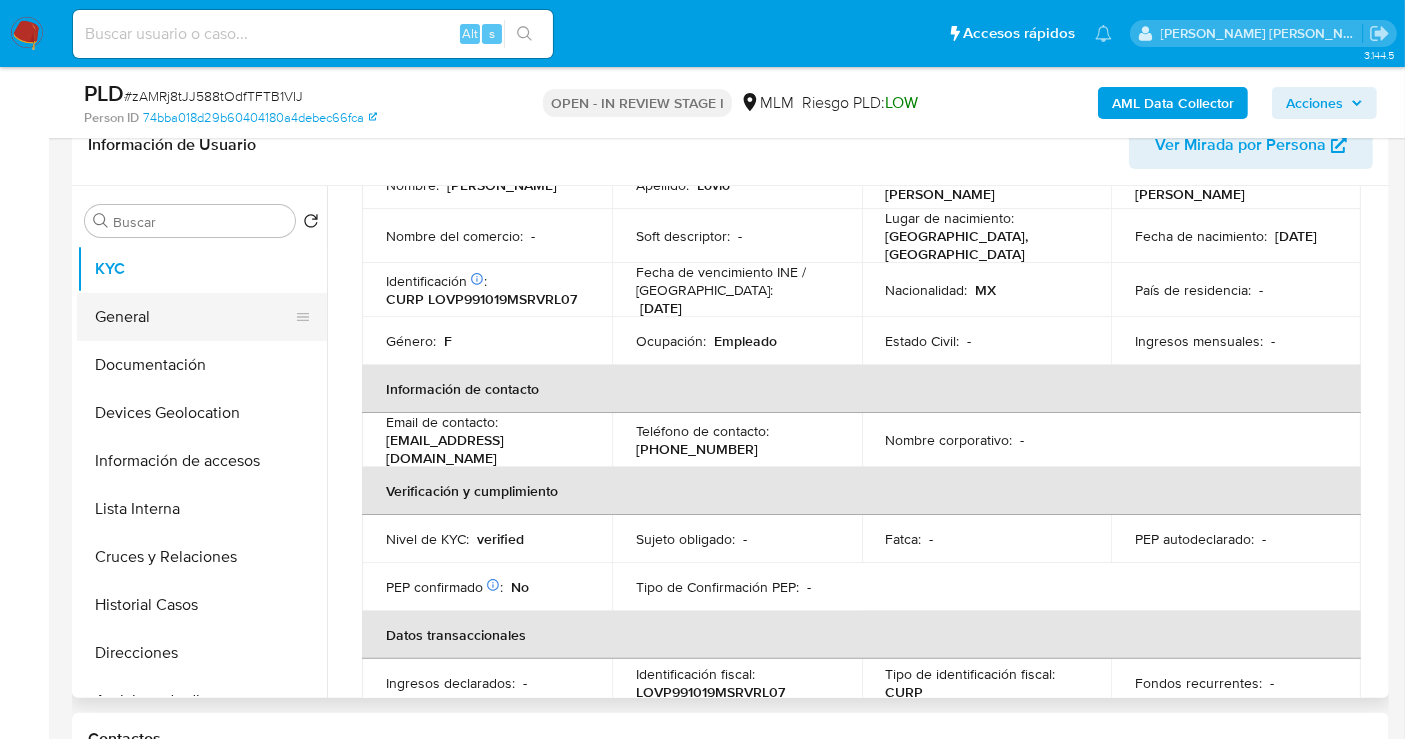 click on "General" at bounding box center [194, 317] 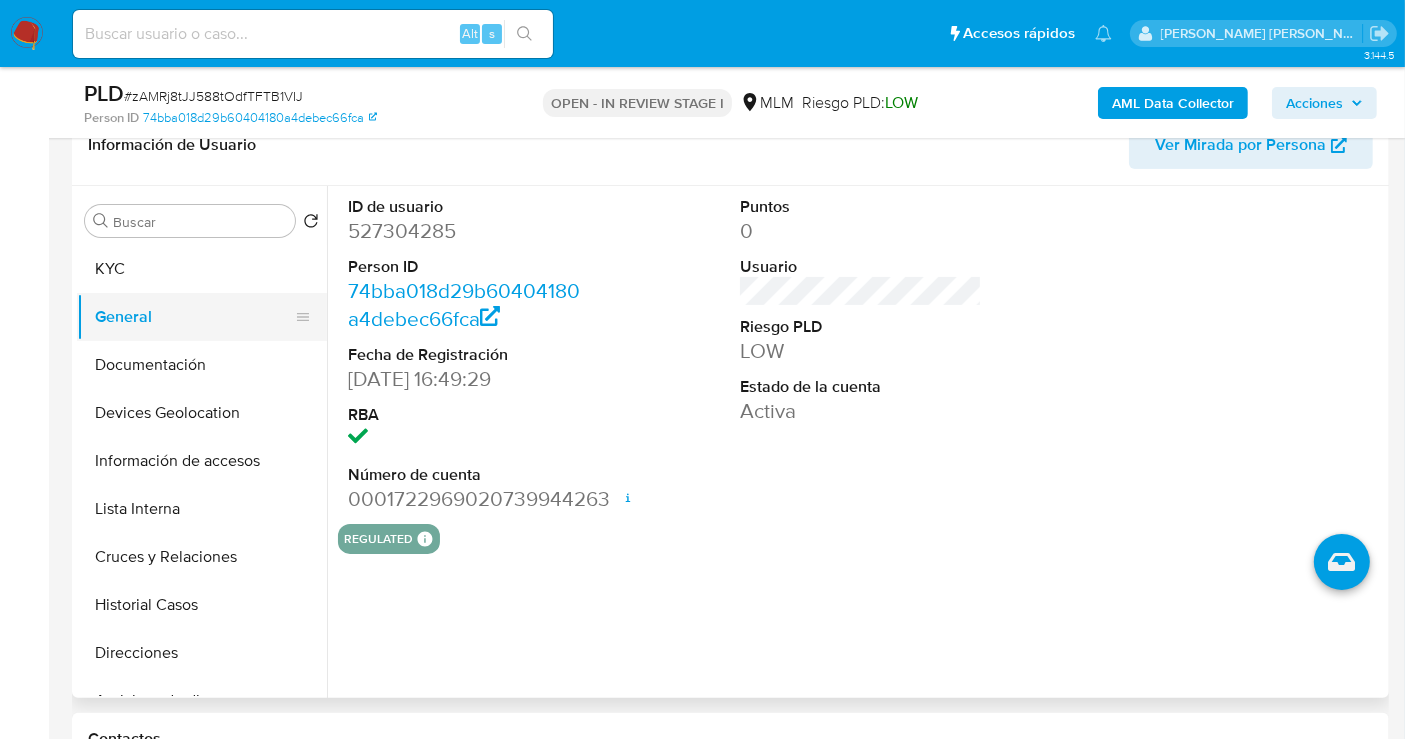 type 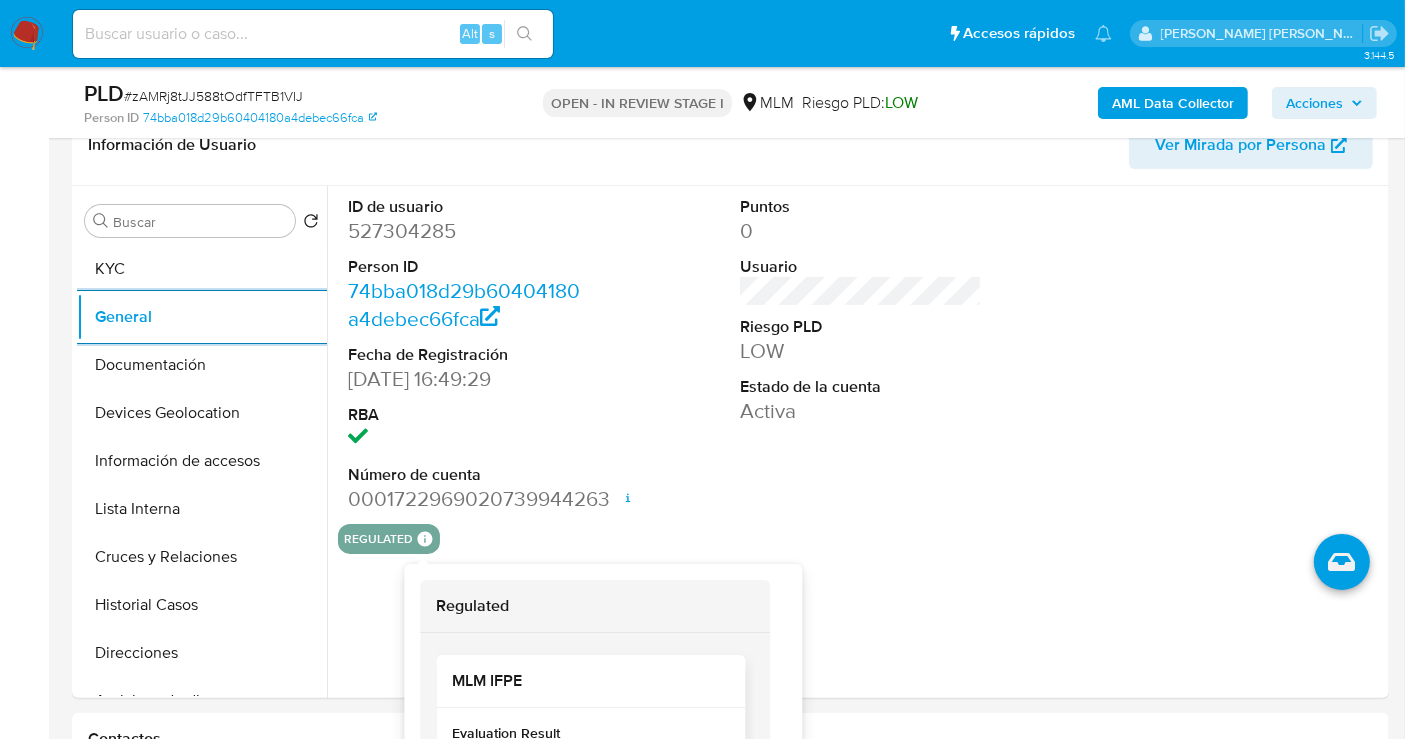 scroll, scrollTop: 97, scrollLeft: 0, axis: vertical 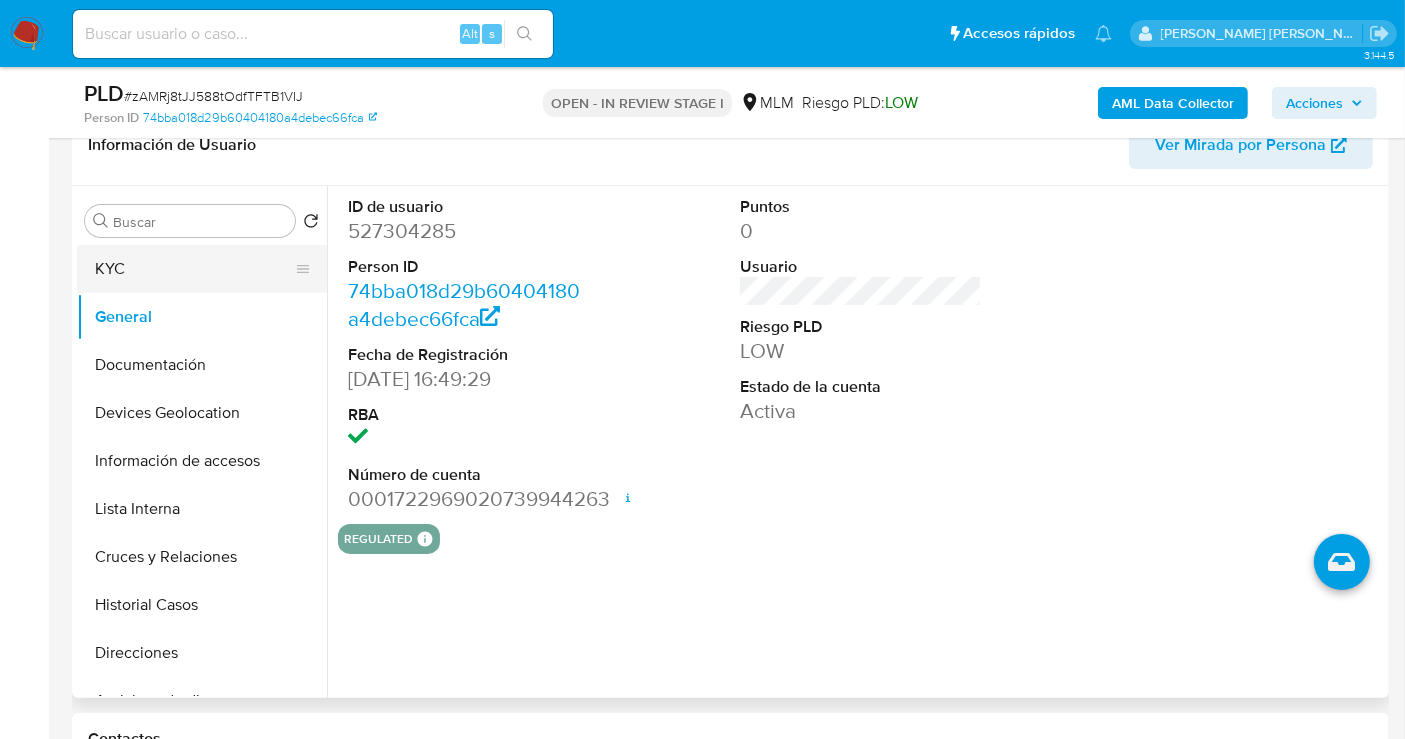 click on "KYC" at bounding box center [194, 269] 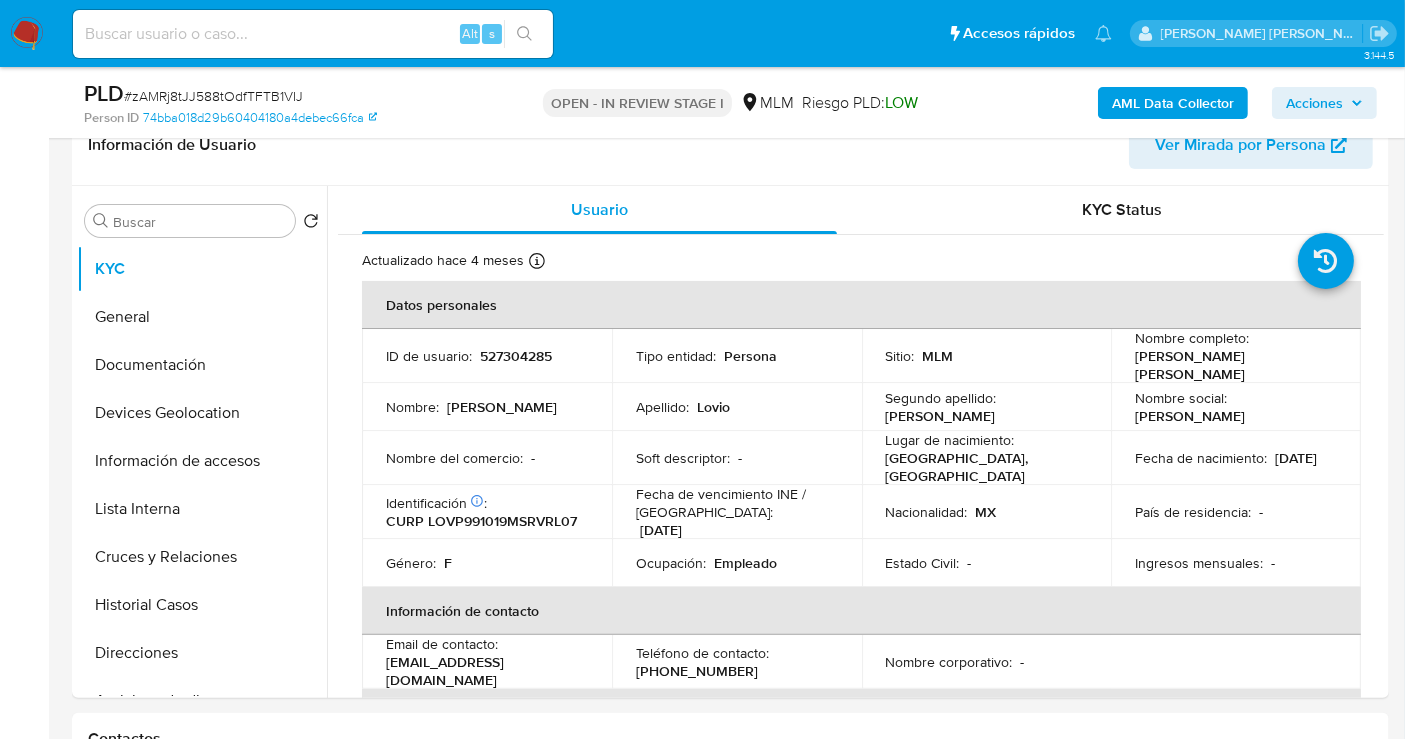 type 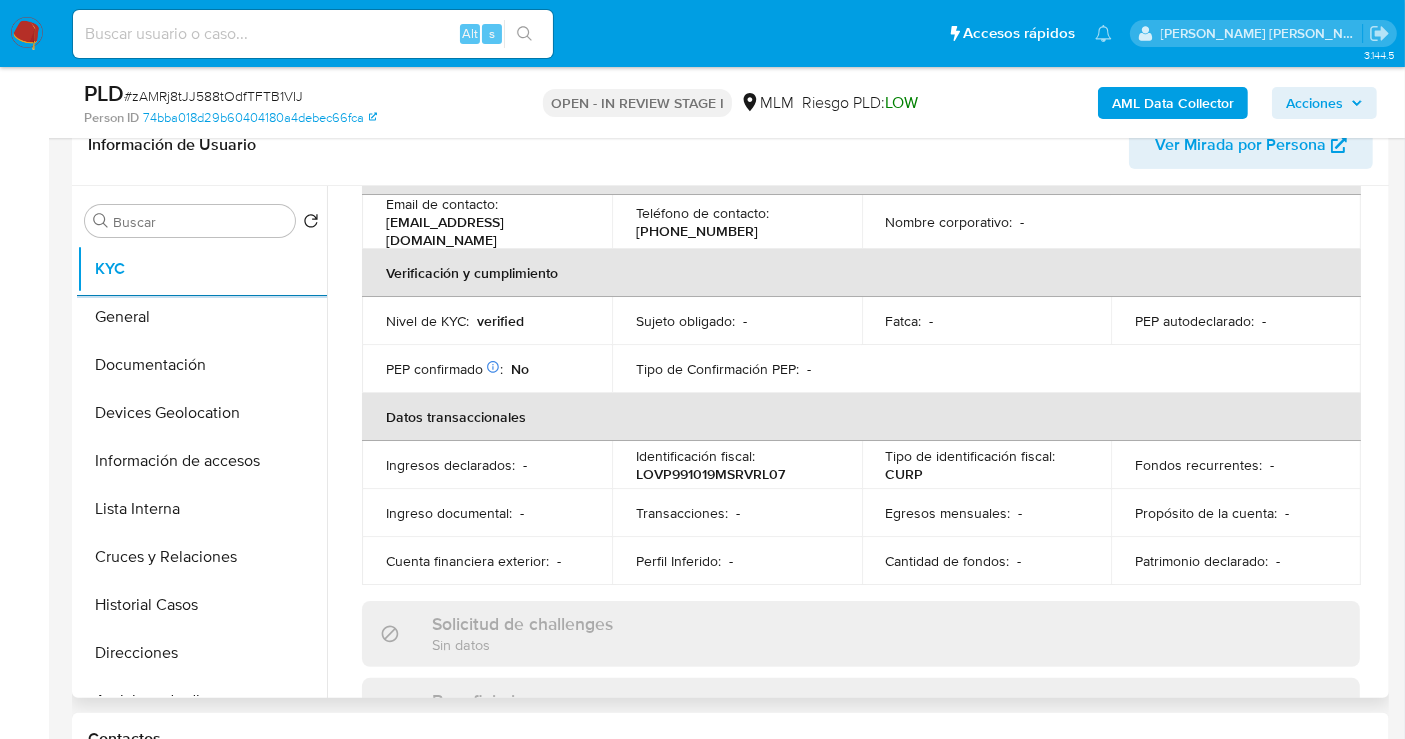 scroll, scrollTop: 444, scrollLeft: 0, axis: vertical 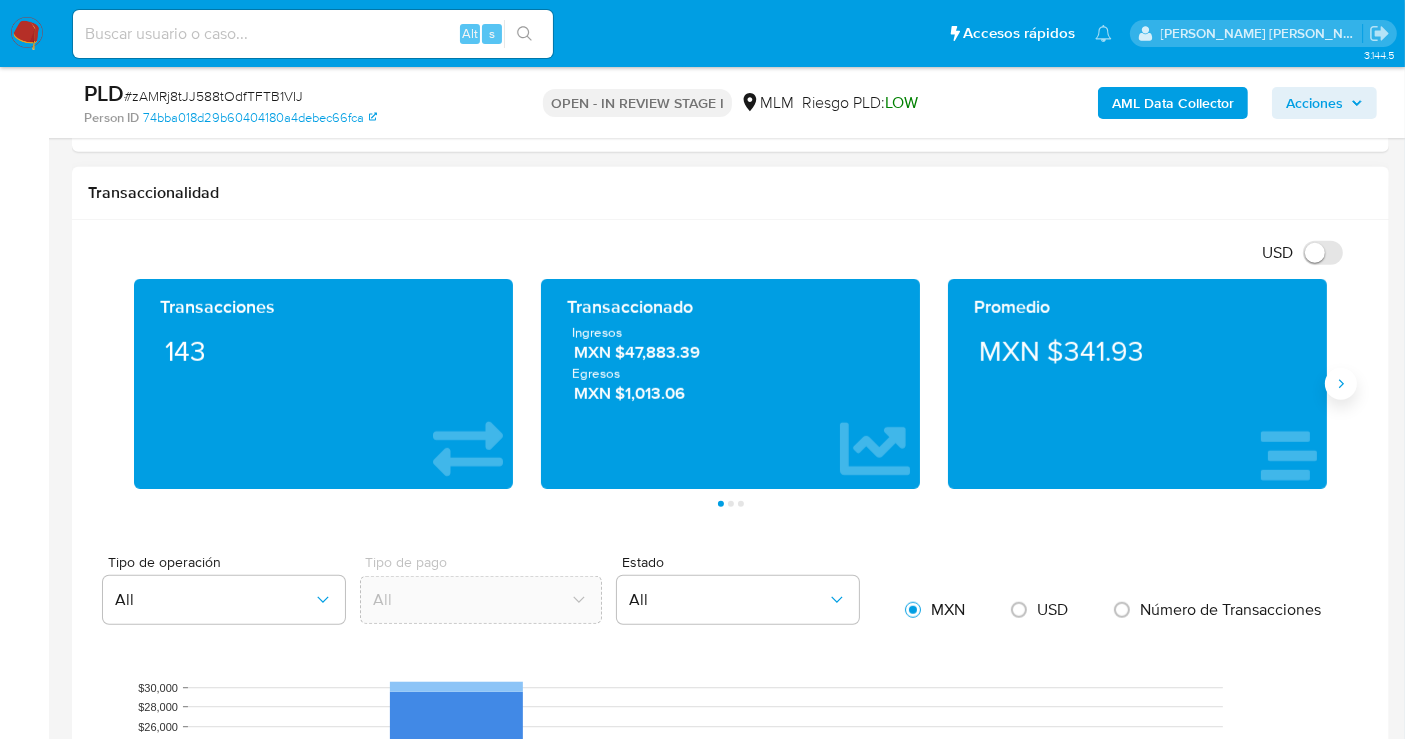 click 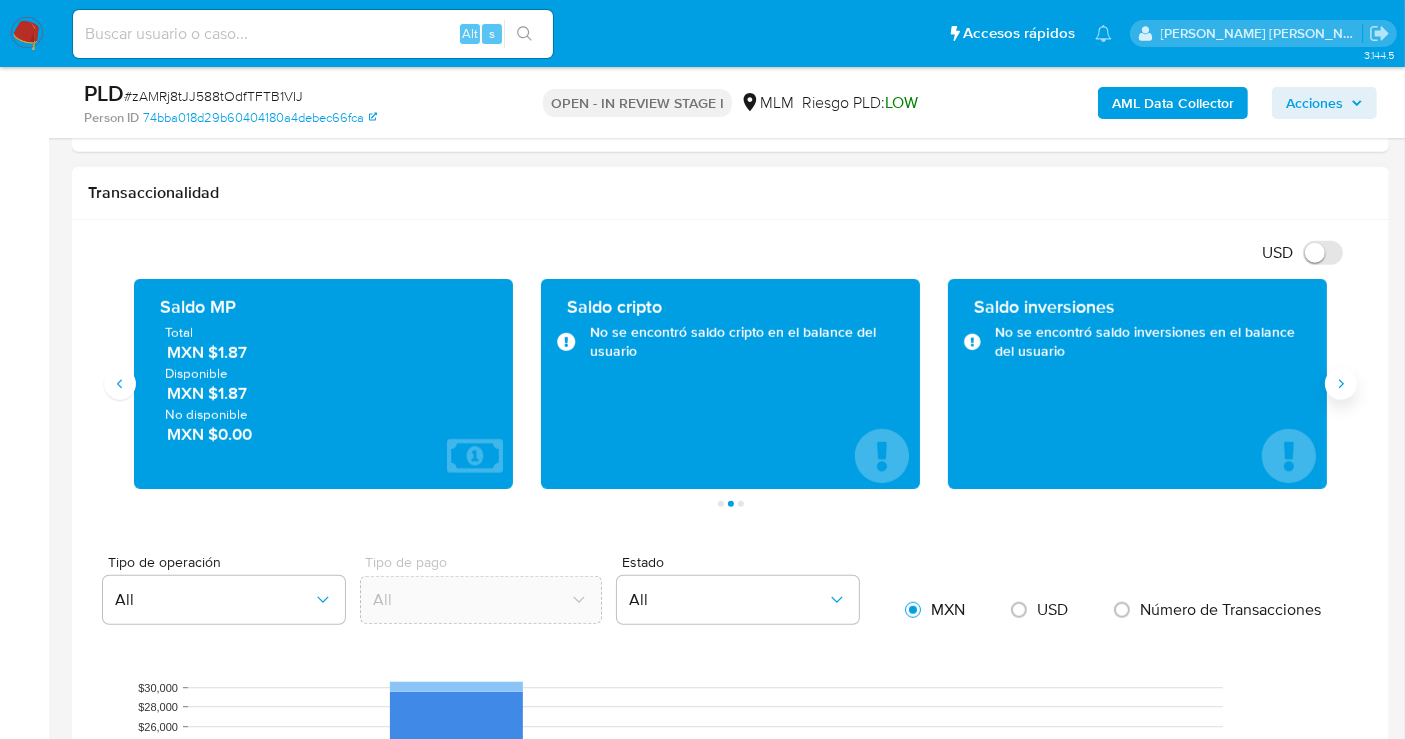 type 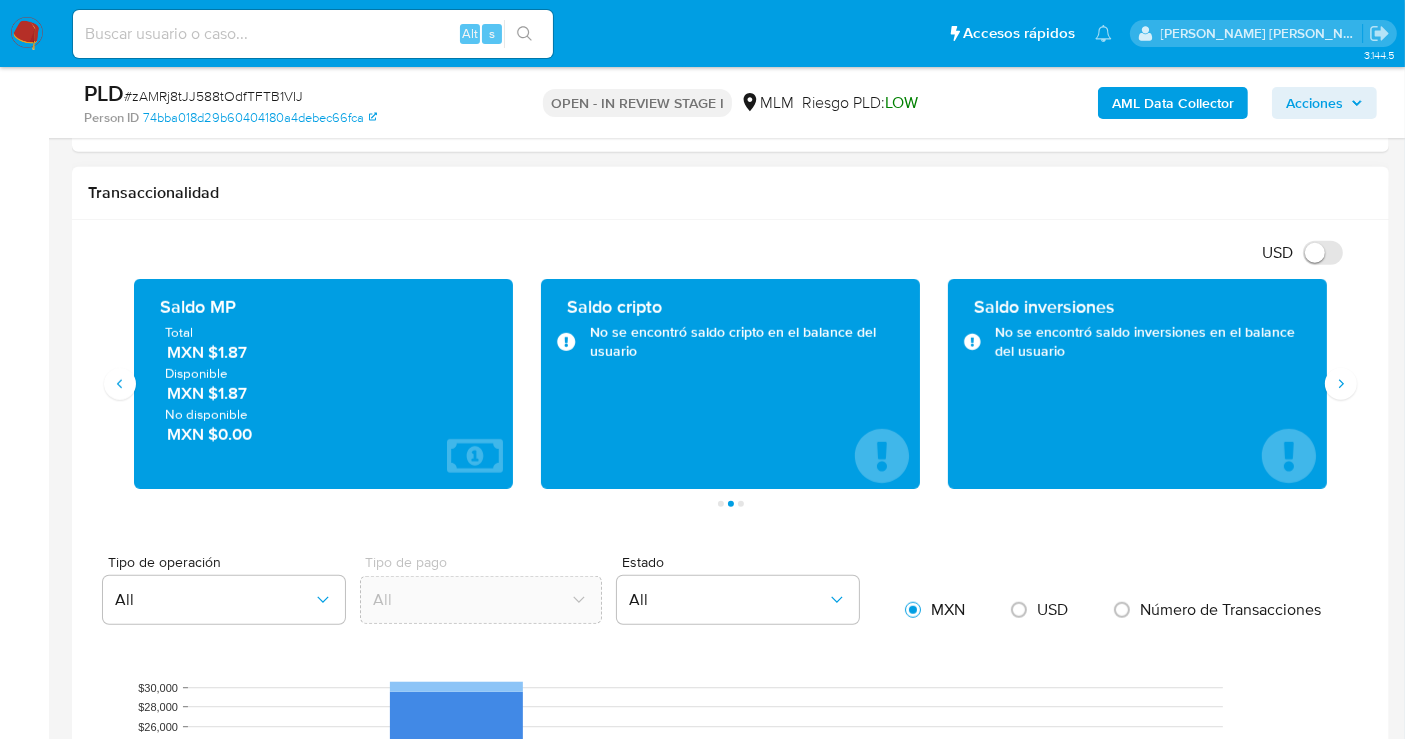click on "MXN $1.87" at bounding box center [324, 352] 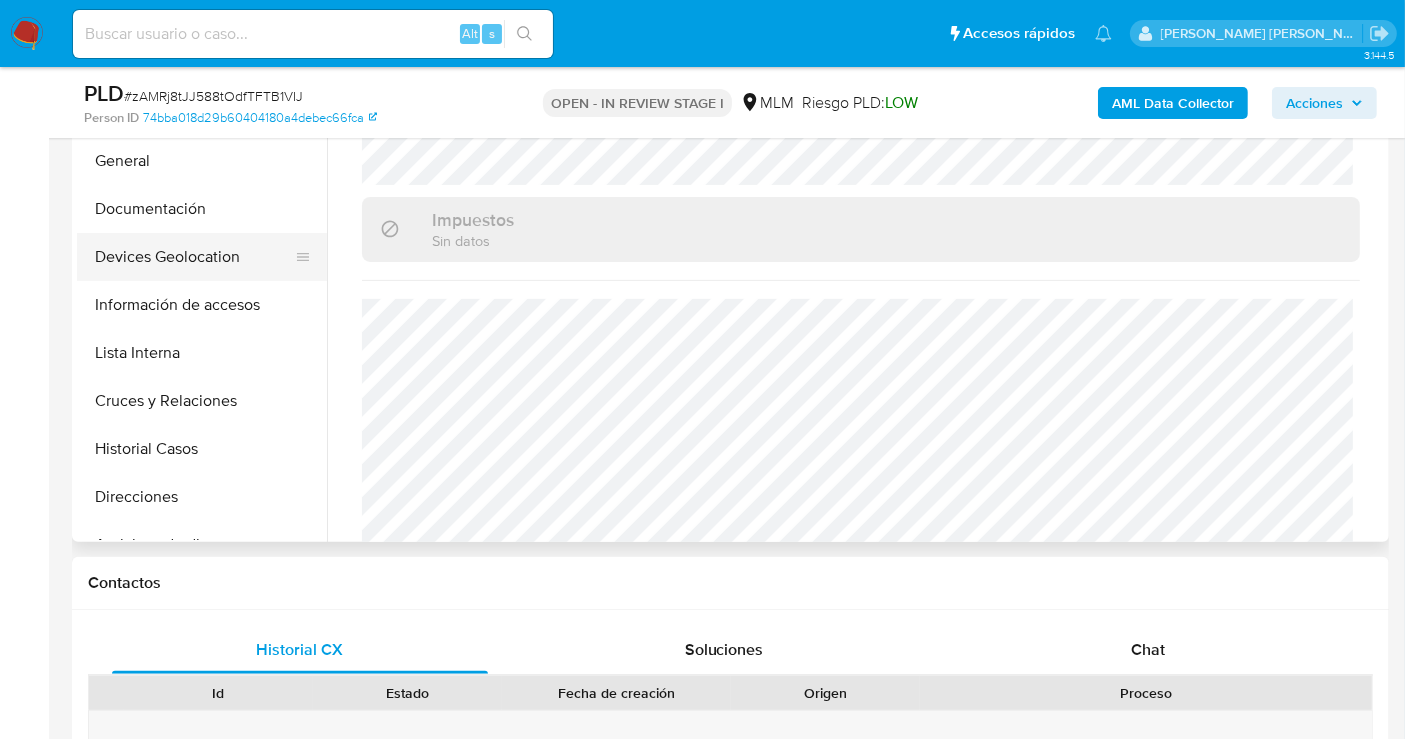 scroll, scrollTop: 444, scrollLeft: 0, axis: vertical 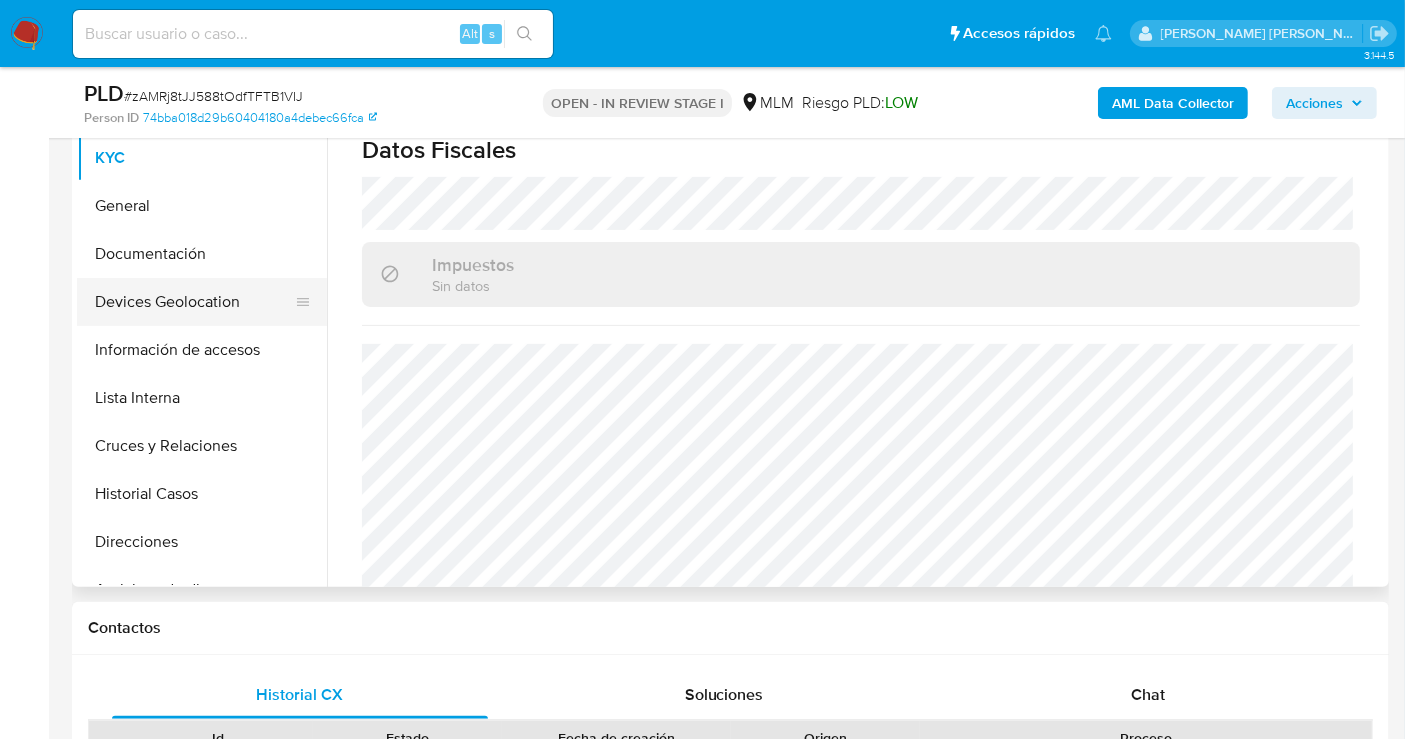click on "Devices Geolocation" at bounding box center [194, 302] 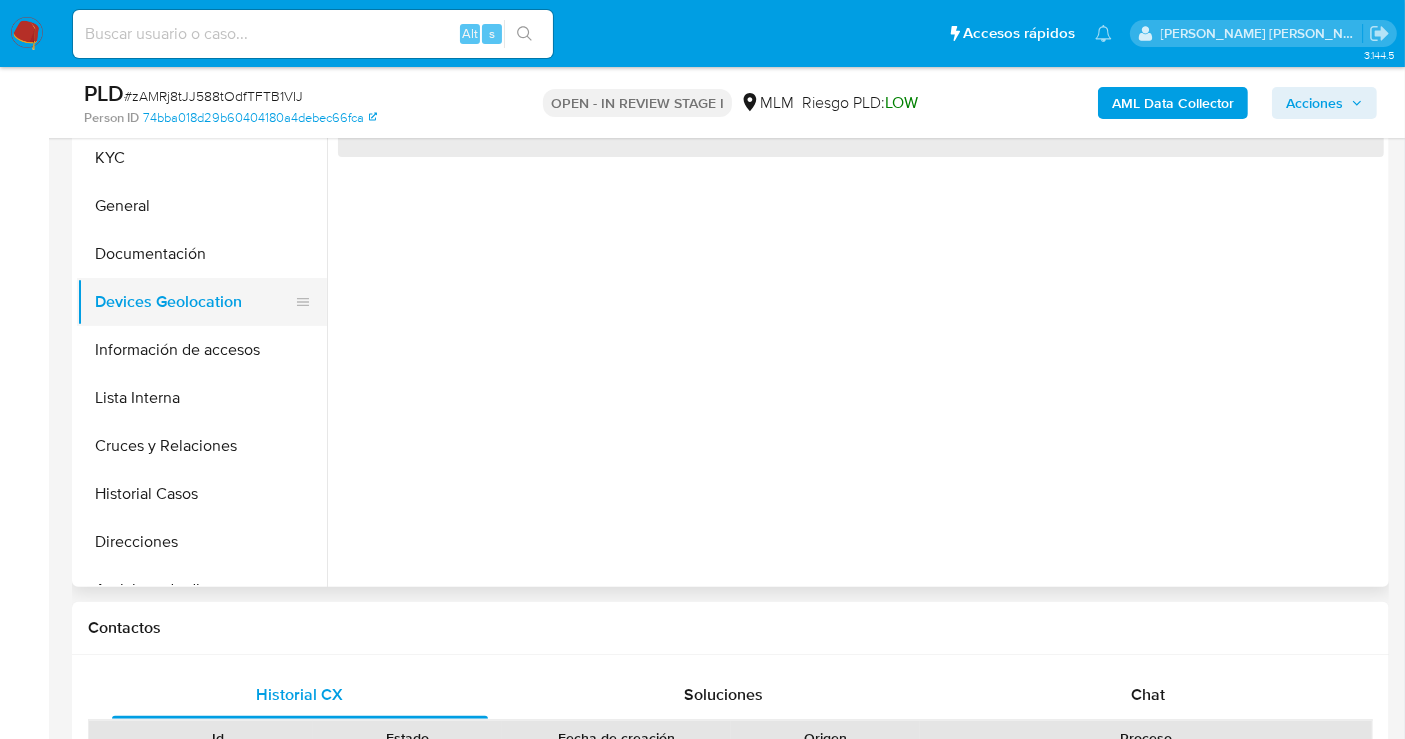 scroll, scrollTop: 0, scrollLeft: 0, axis: both 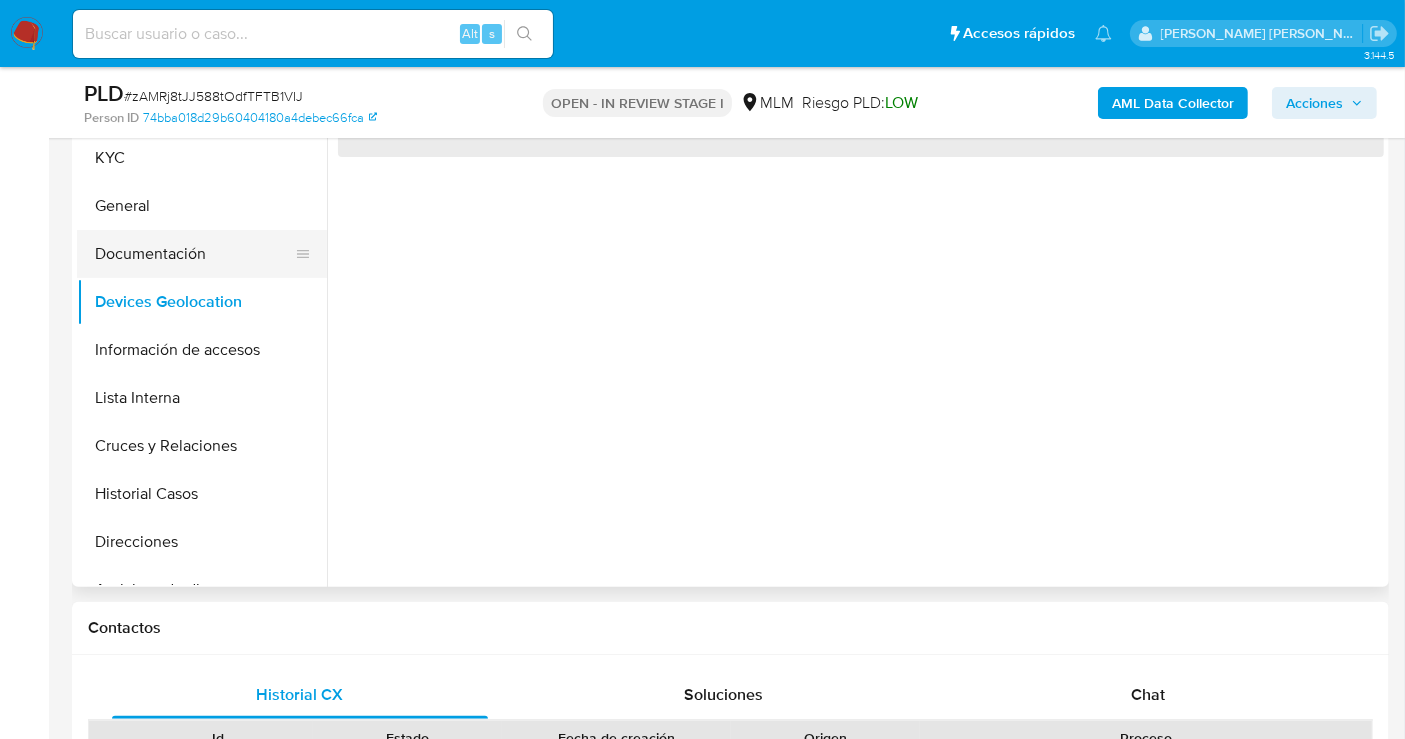 click on "Documentación" at bounding box center [194, 254] 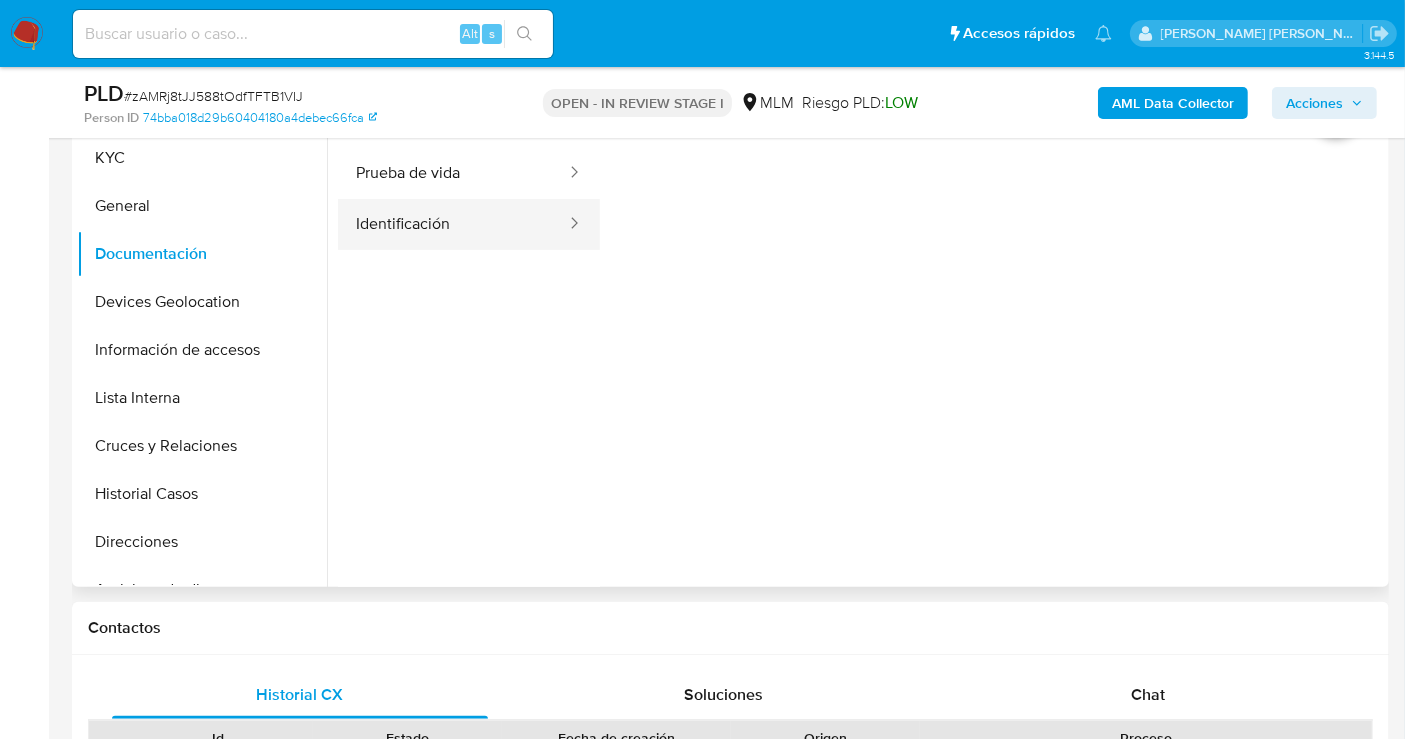 click on "Identificación" at bounding box center [453, 224] 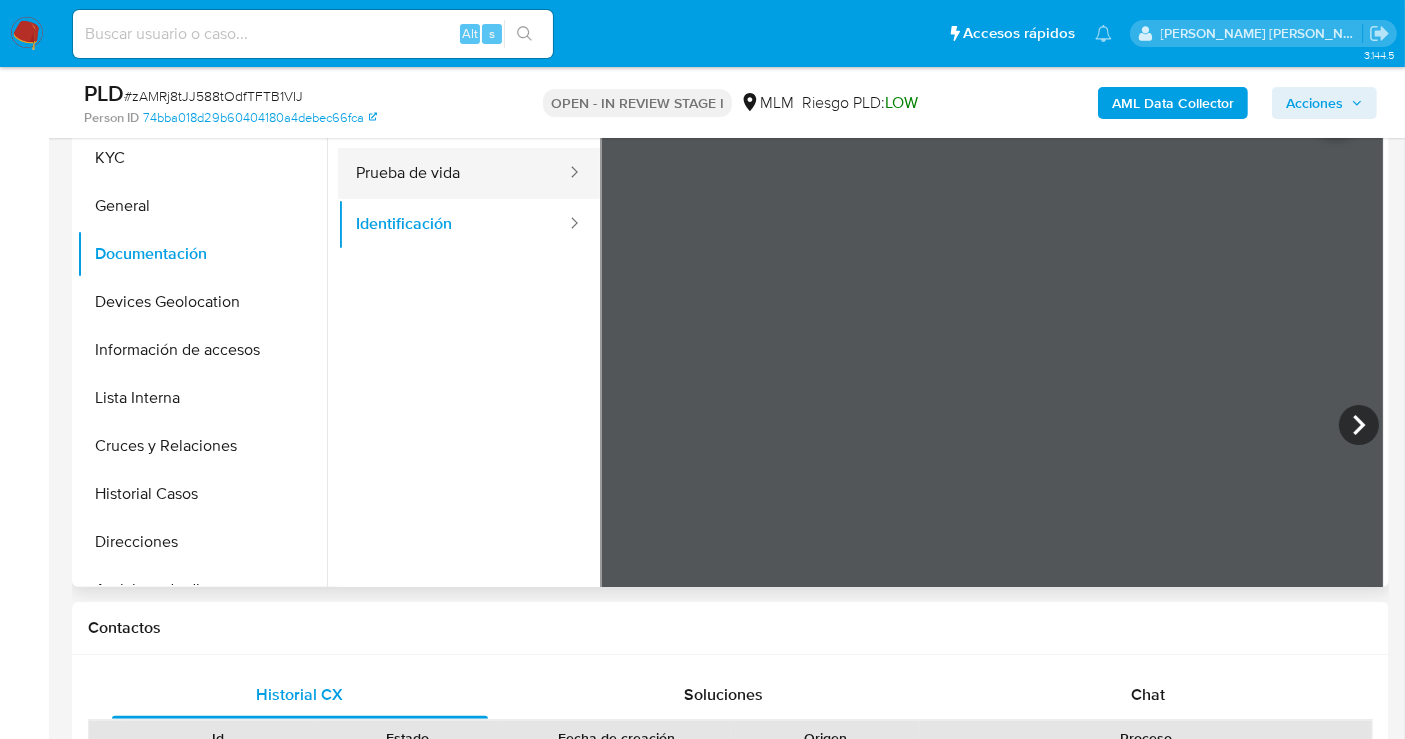 click on "Prueba de vida" at bounding box center (453, 173) 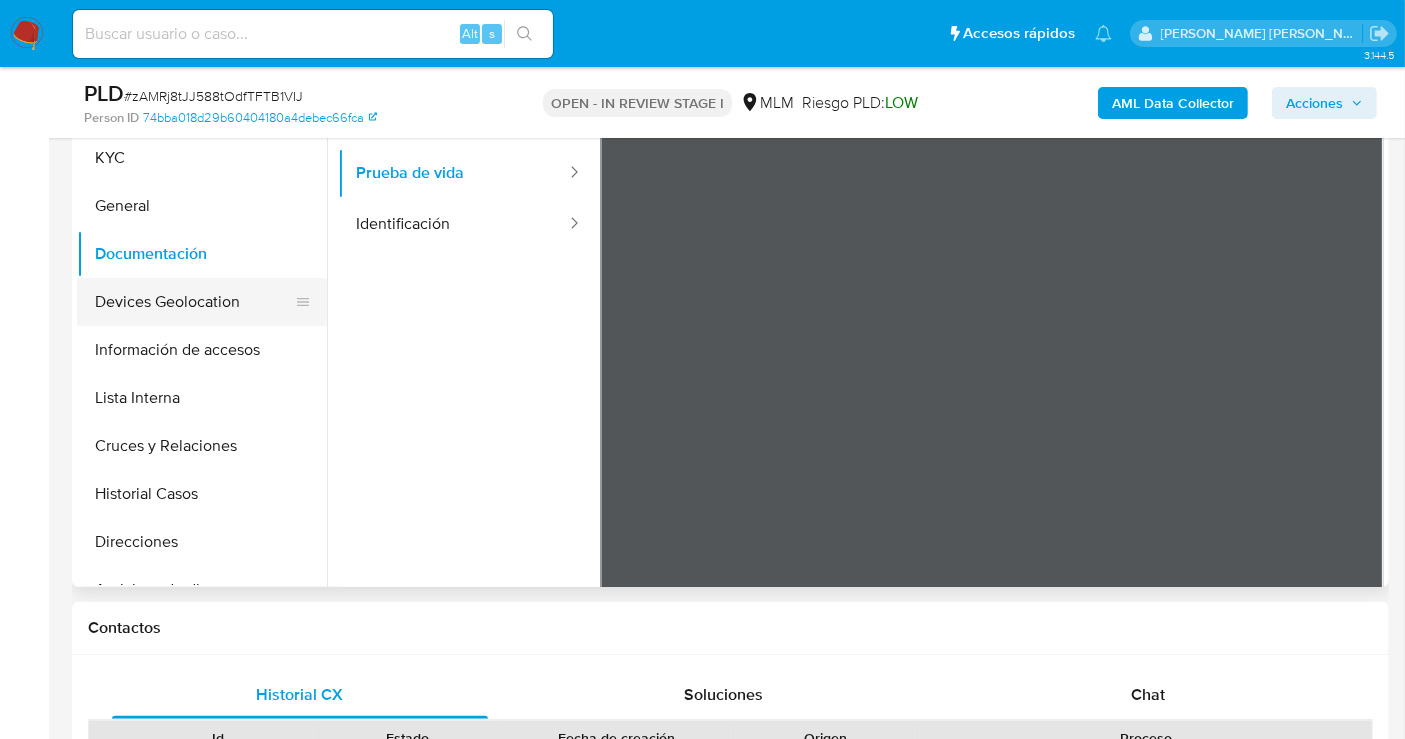 click on "Devices Geolocation" at bounding box center [194, 302] 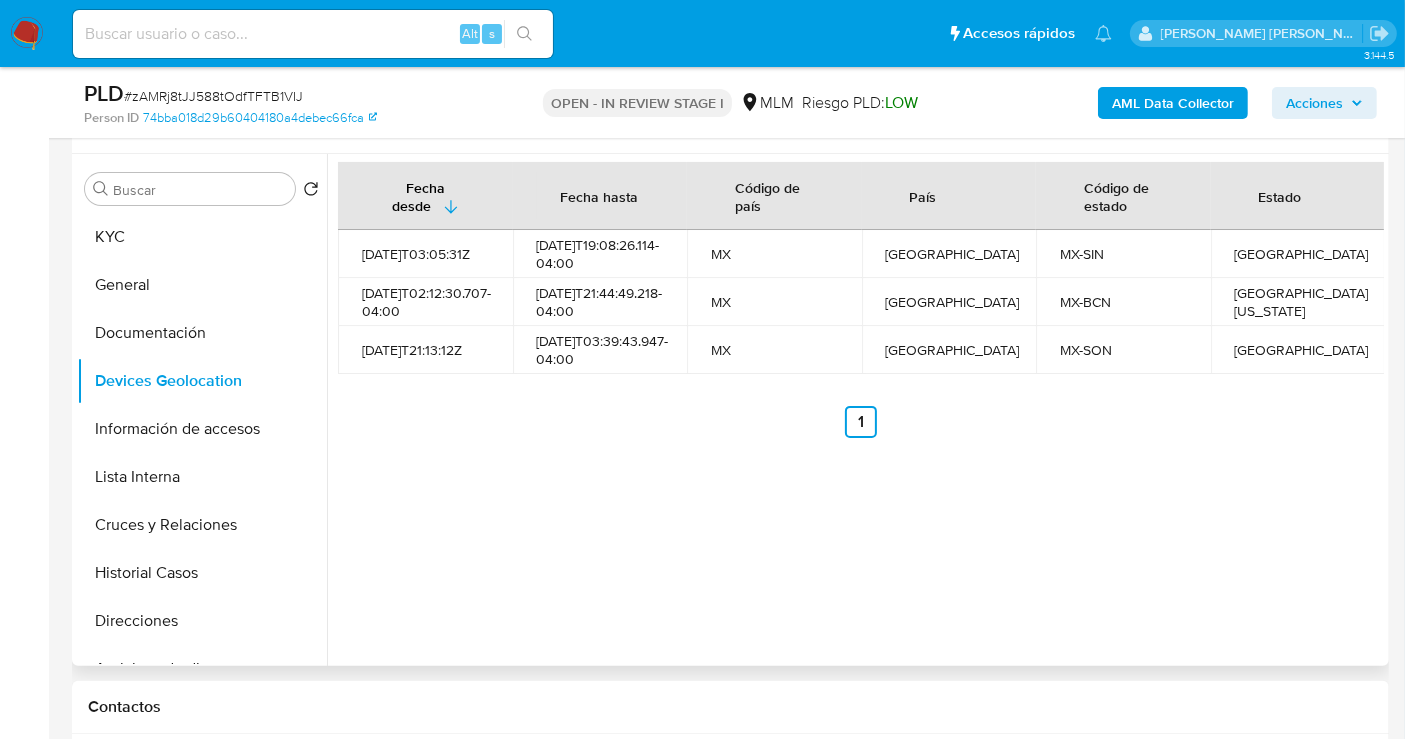 scroll, scrollTop: 333, scrollLeft: 0, axis: vertical 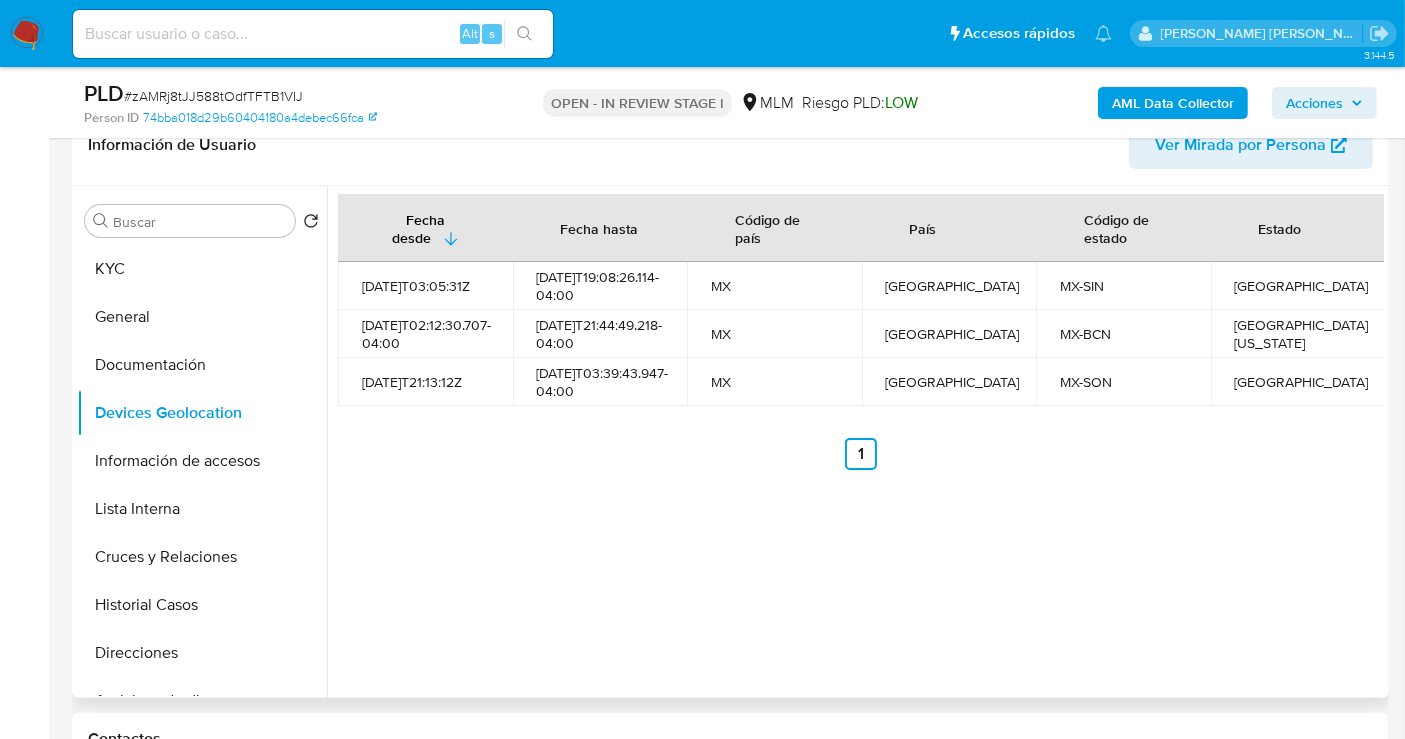 type 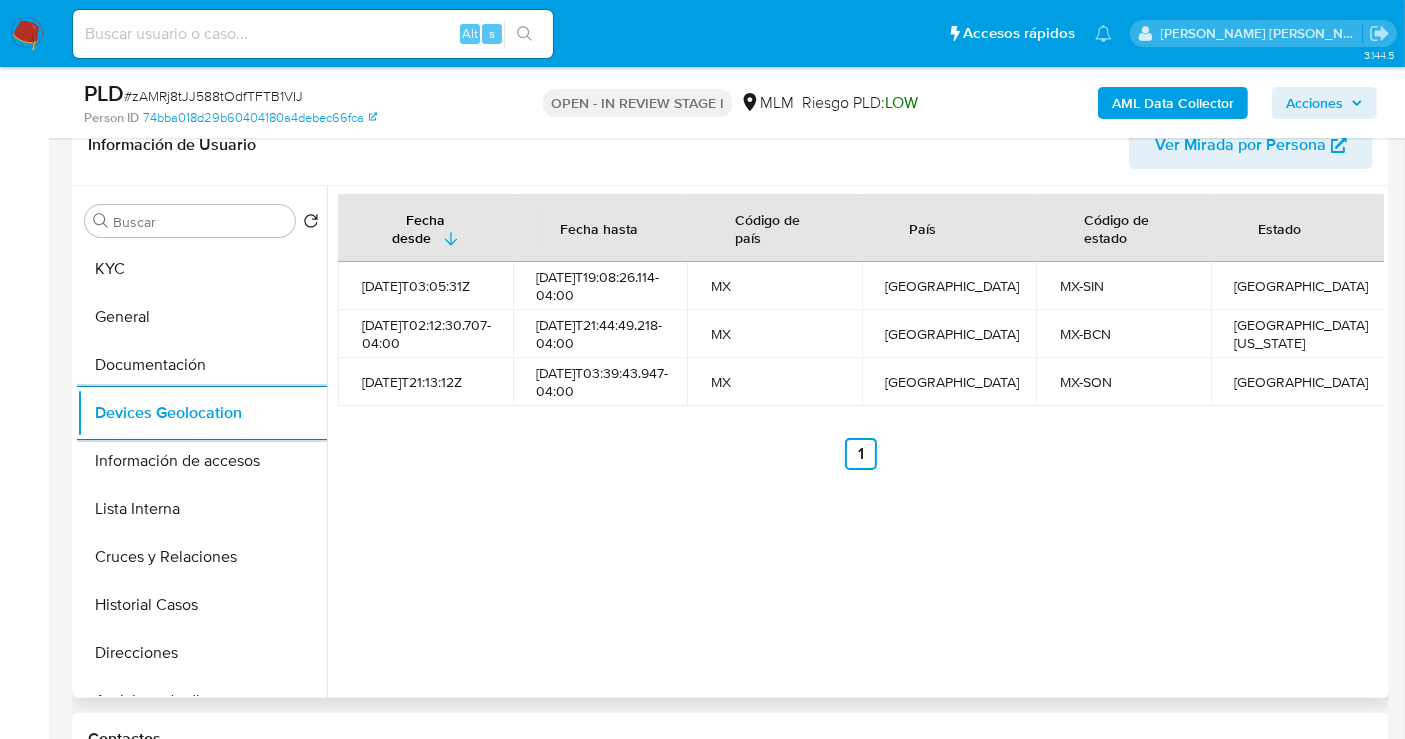 scroll, scrollTop: 222, scrollLeft: 0, axis: vertical 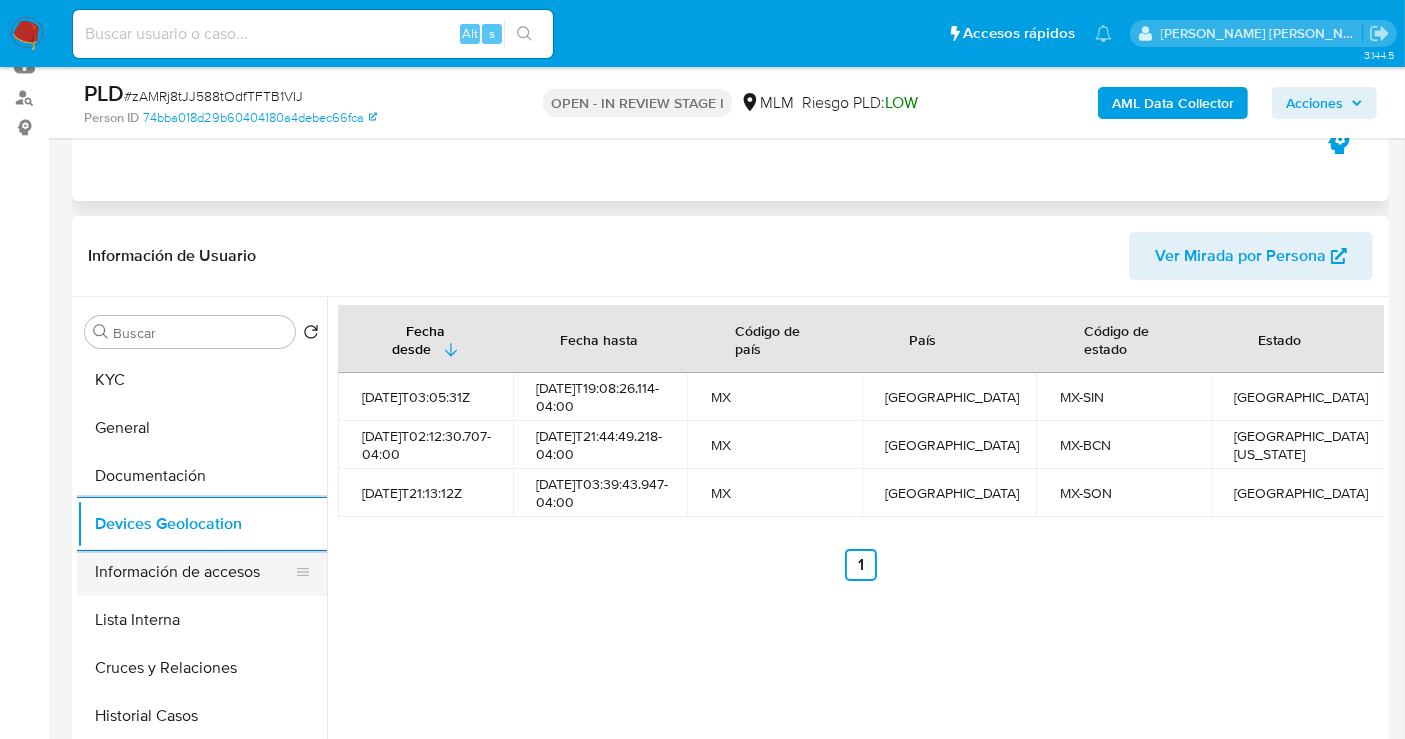 click on "Información de accesos" at bounding box center [194, 572] 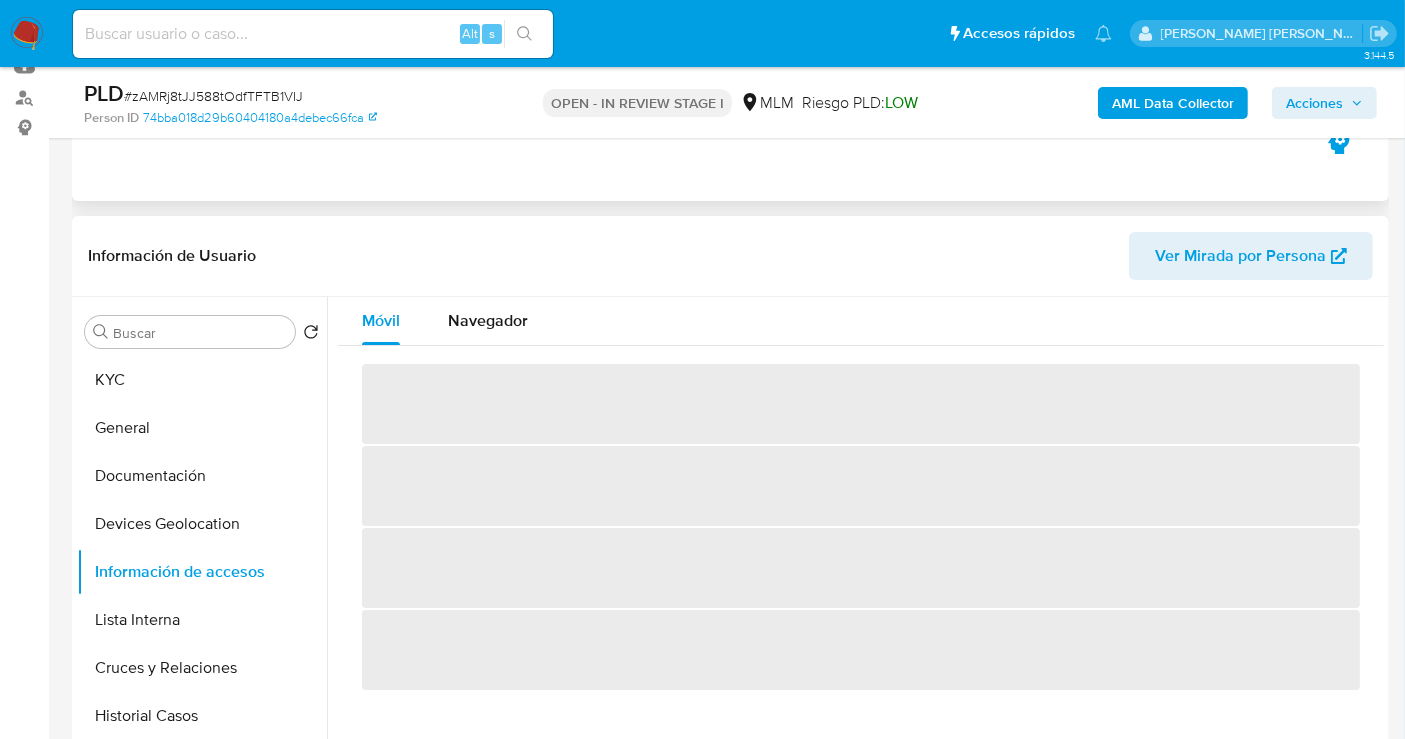 scroll, scrollTop: 333, scrollLeft: 0, axis: vertical 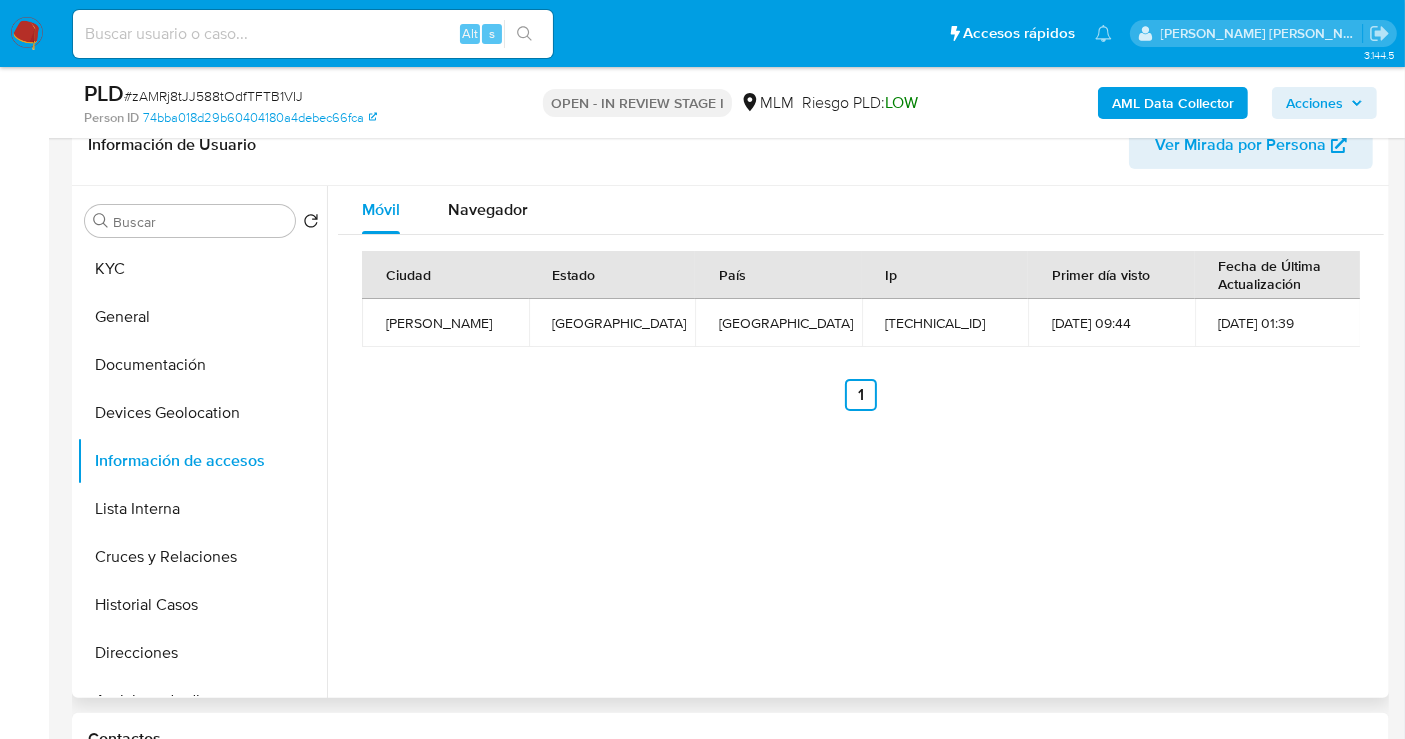 type 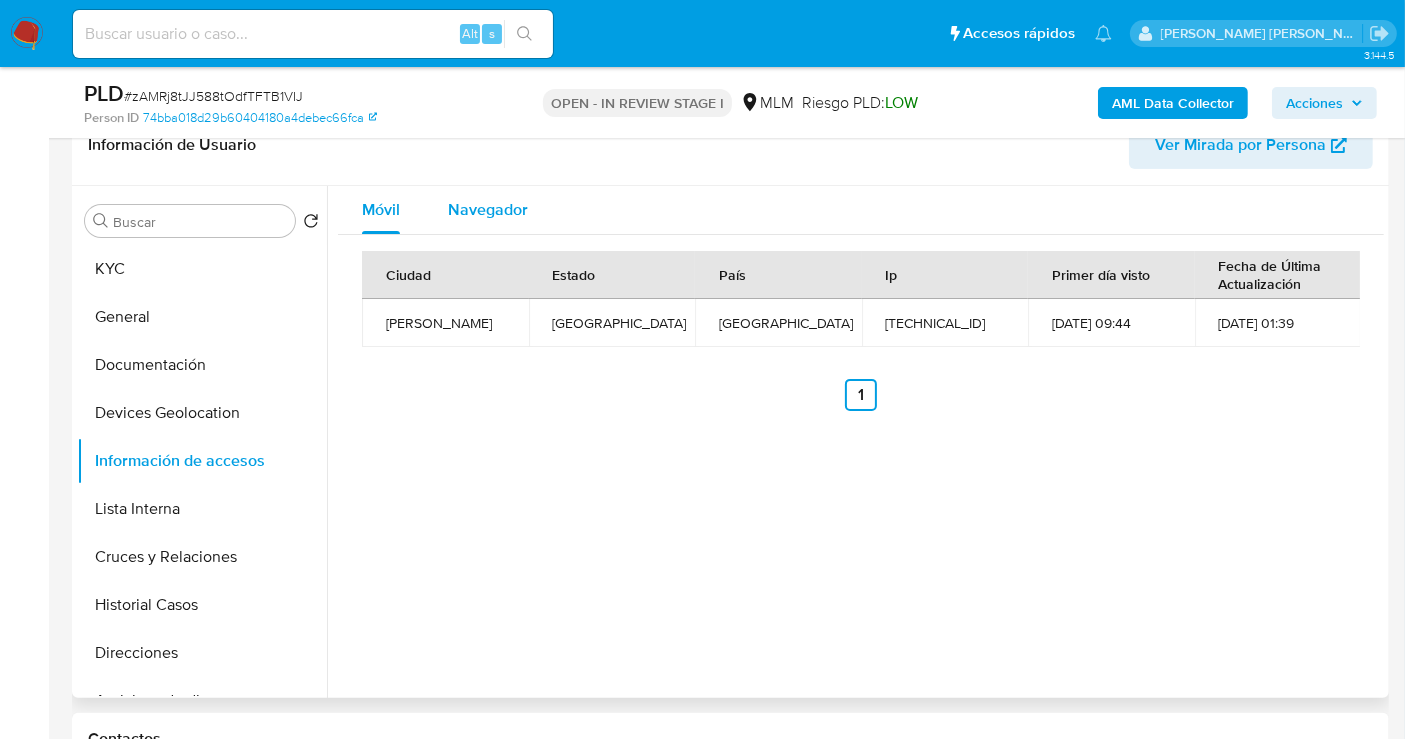 click on "Navegador" at bounding box center [488, 209] 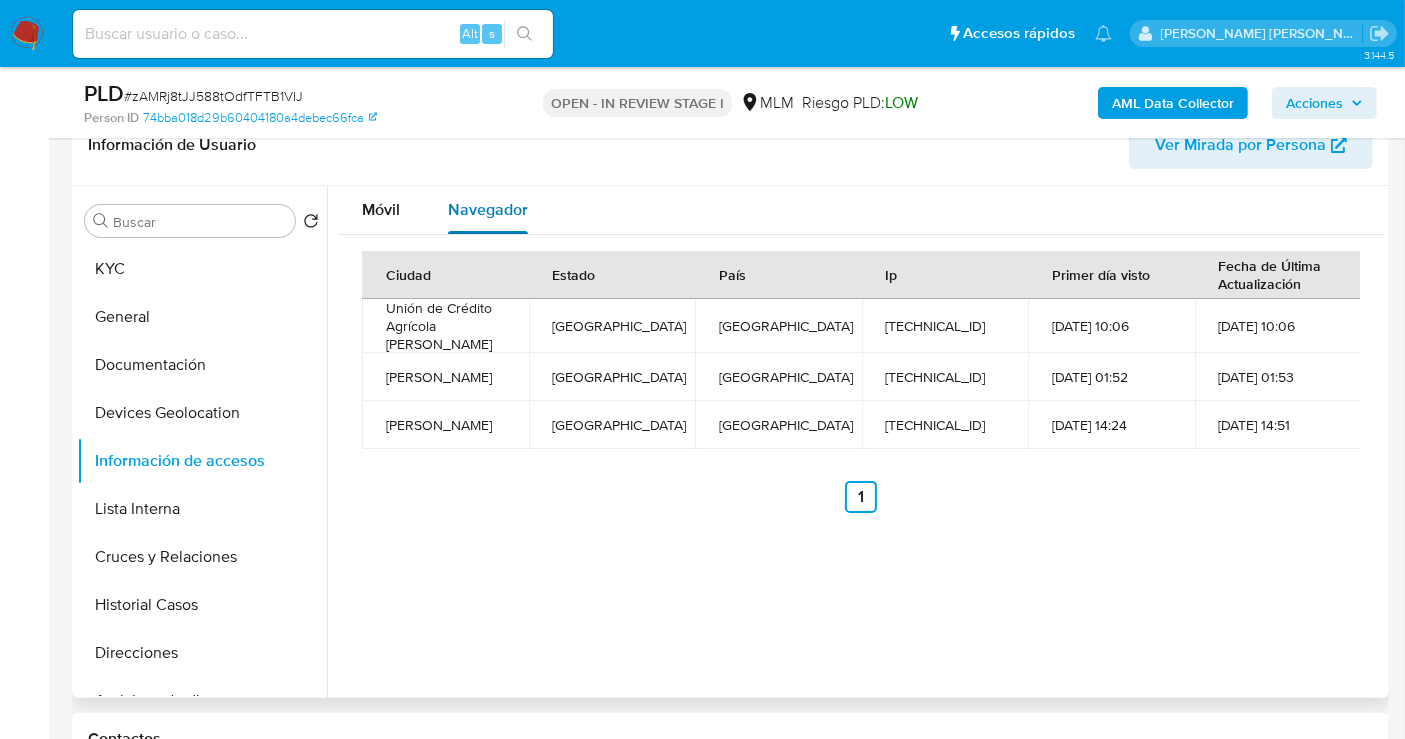 type 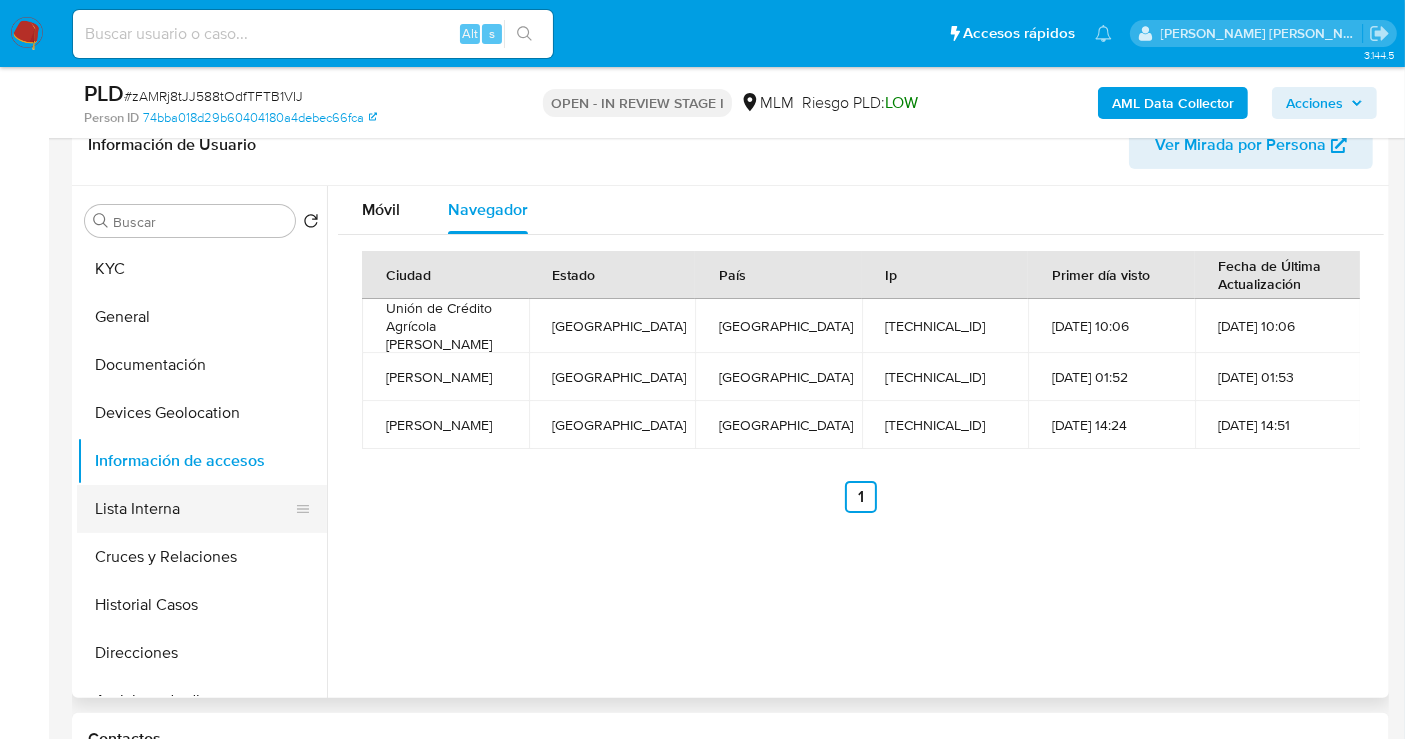 click on "Lista Interna" at bounding box center [194, 509] 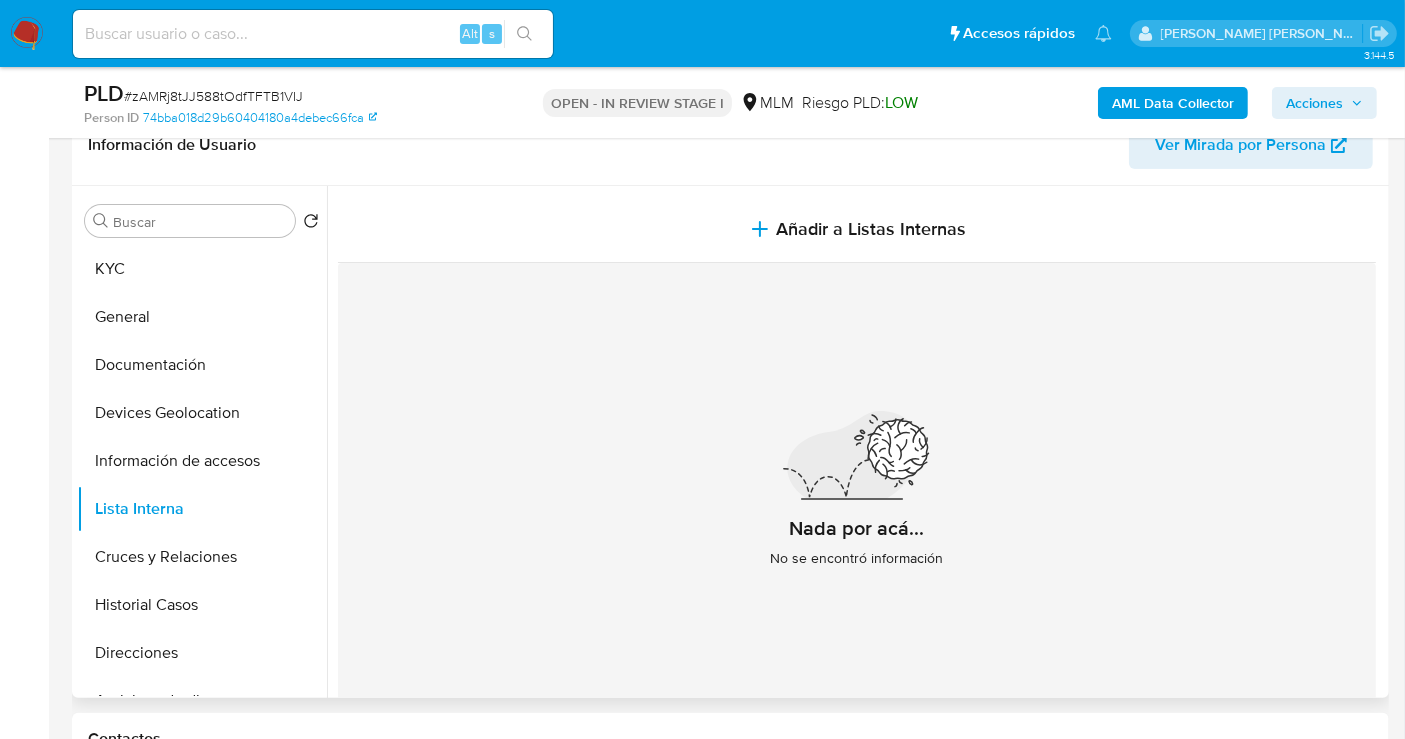 type 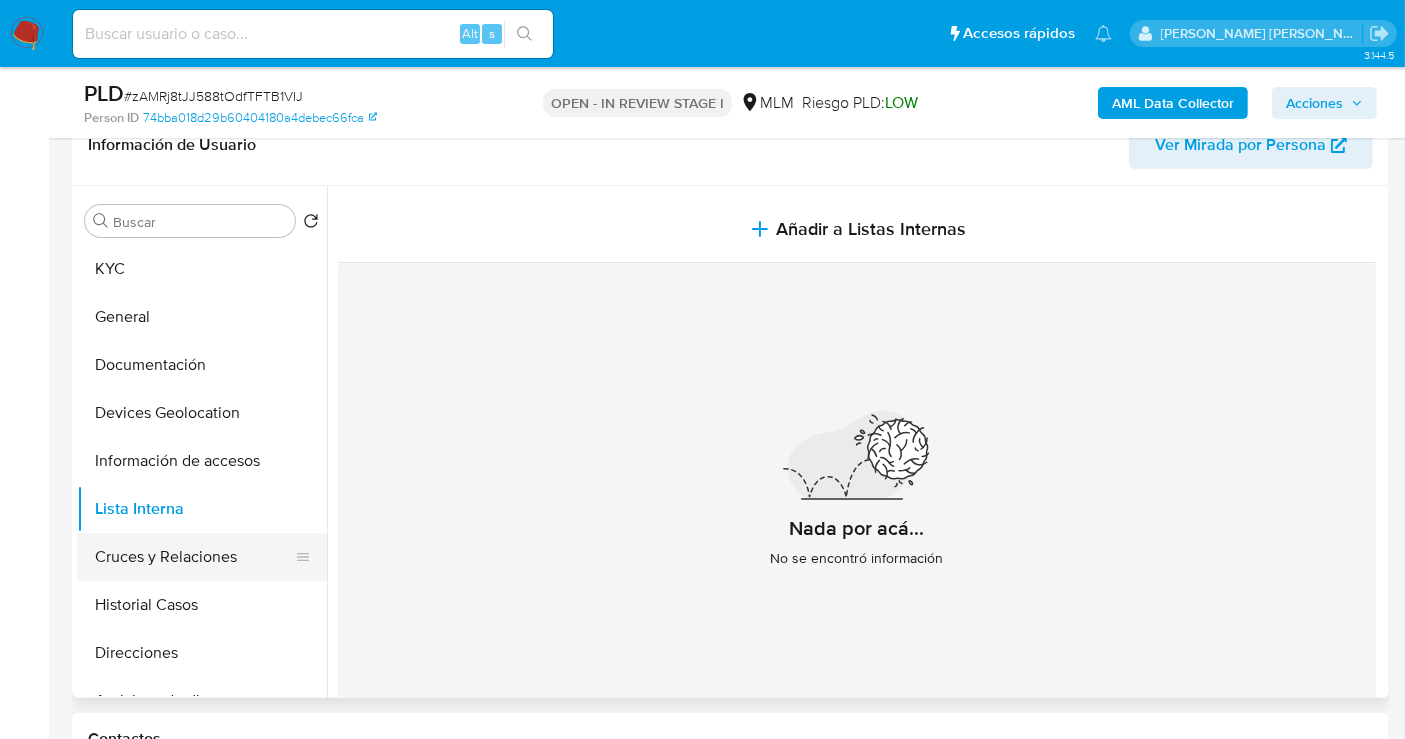 click on "Cruces y Relaciones" at bounding box center (194, 557) 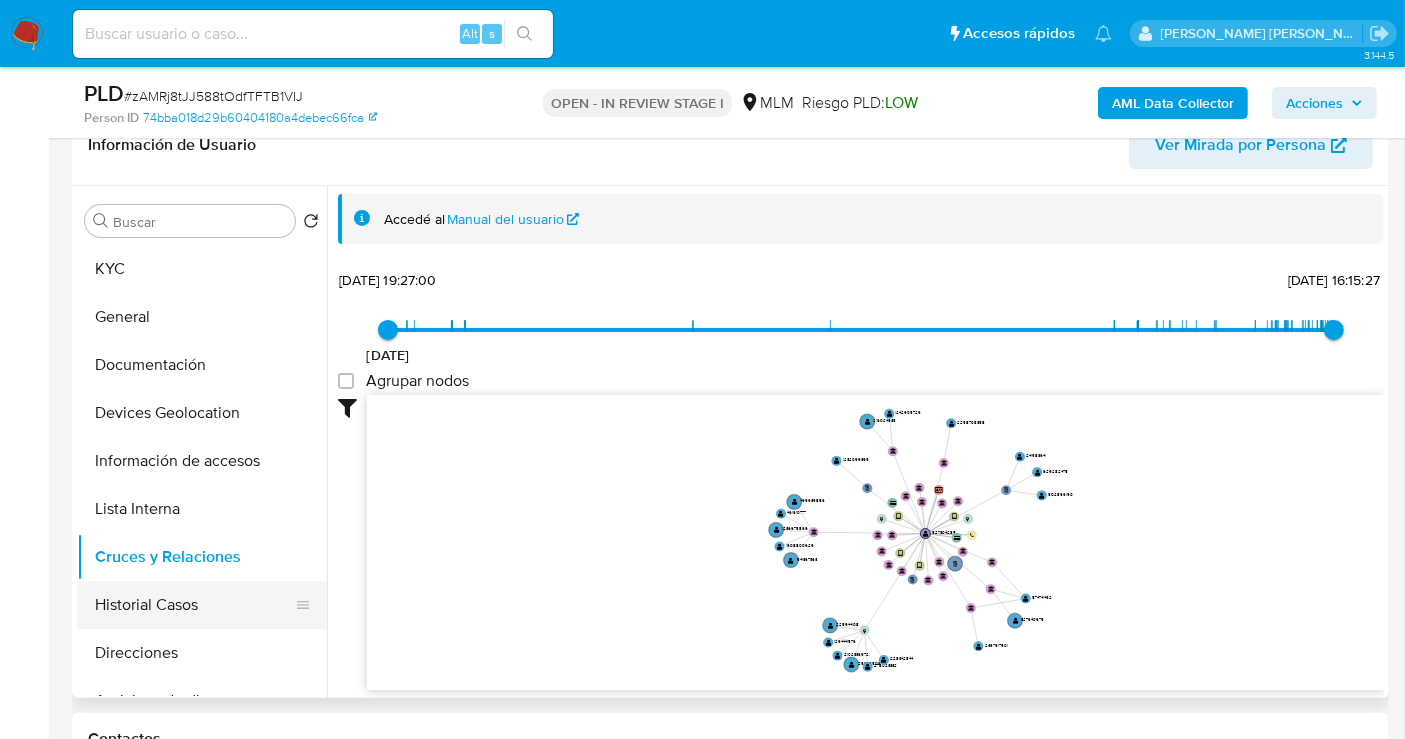 click on "Historial Casos" at bounding box center [194, 605] 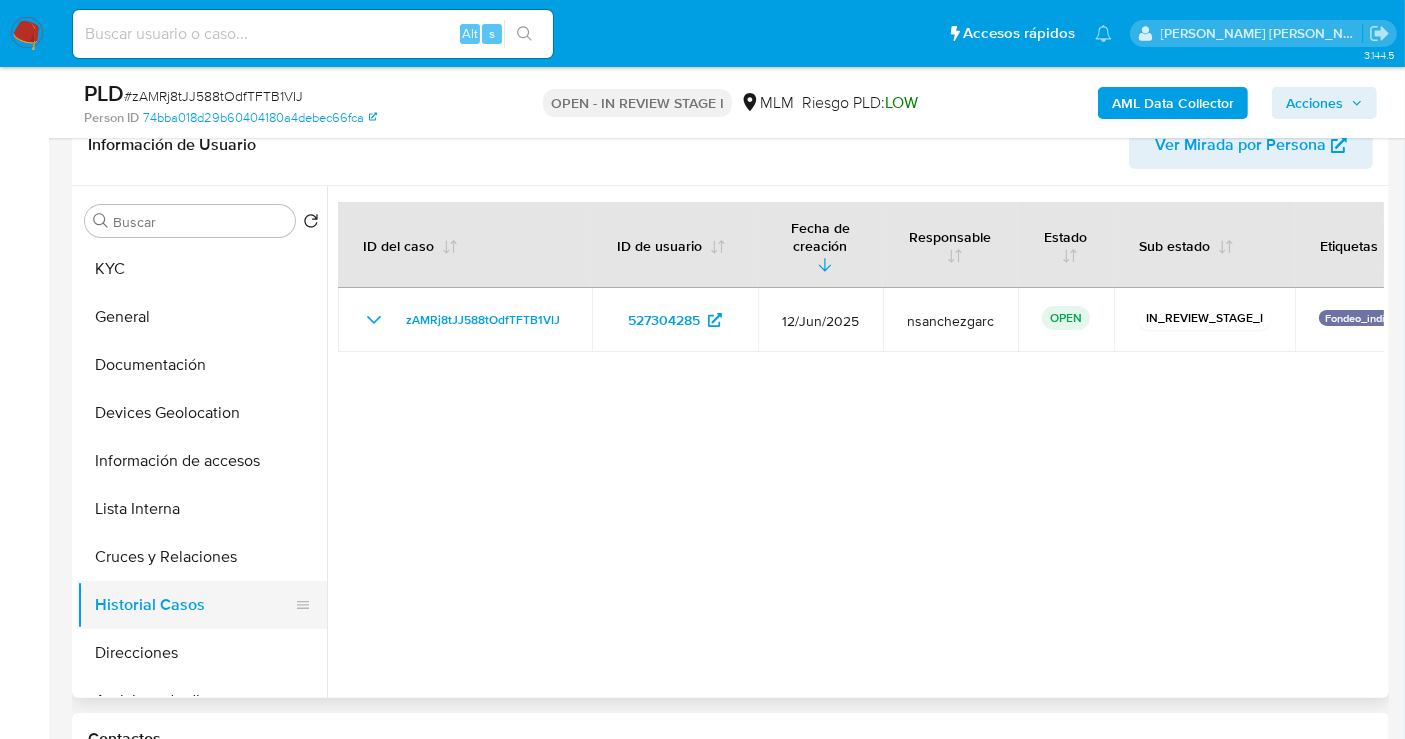 type 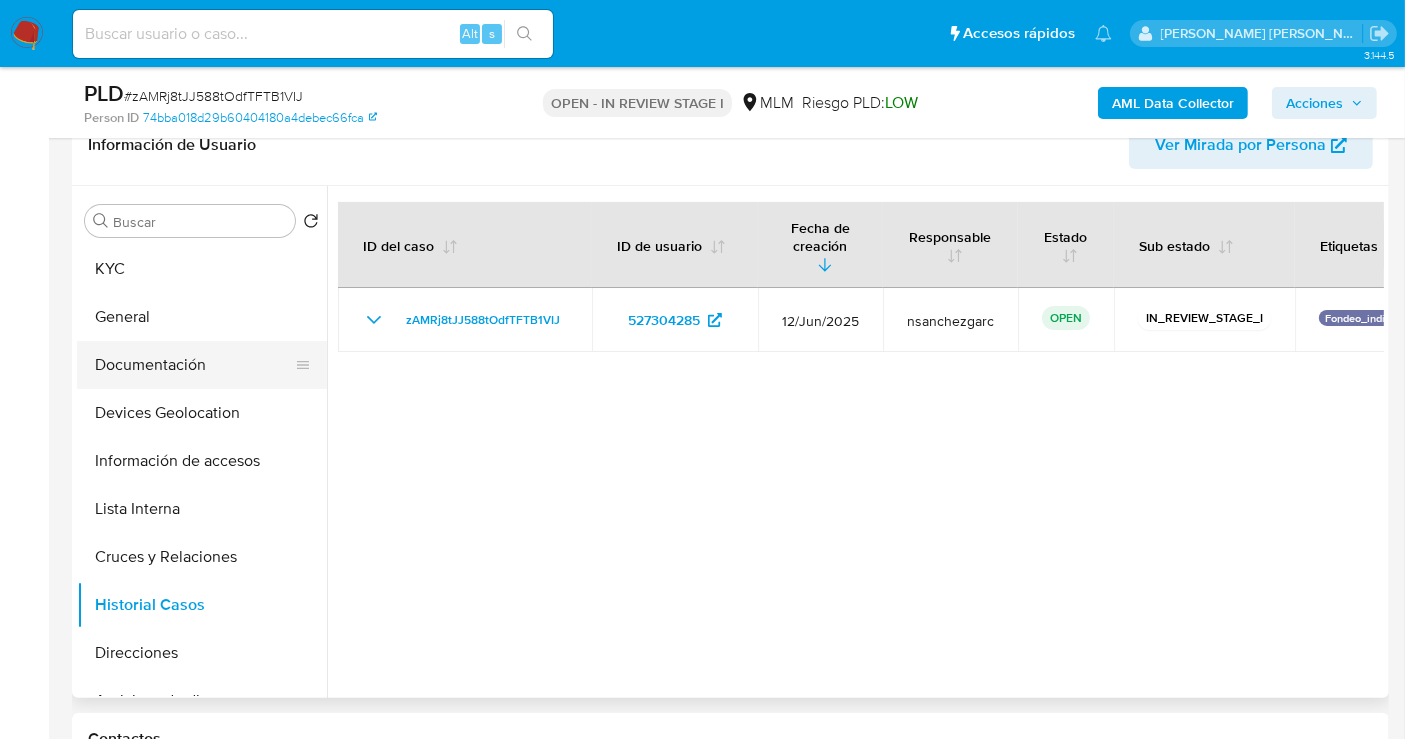 click on "Documentación" at bounding box center [194, 365] 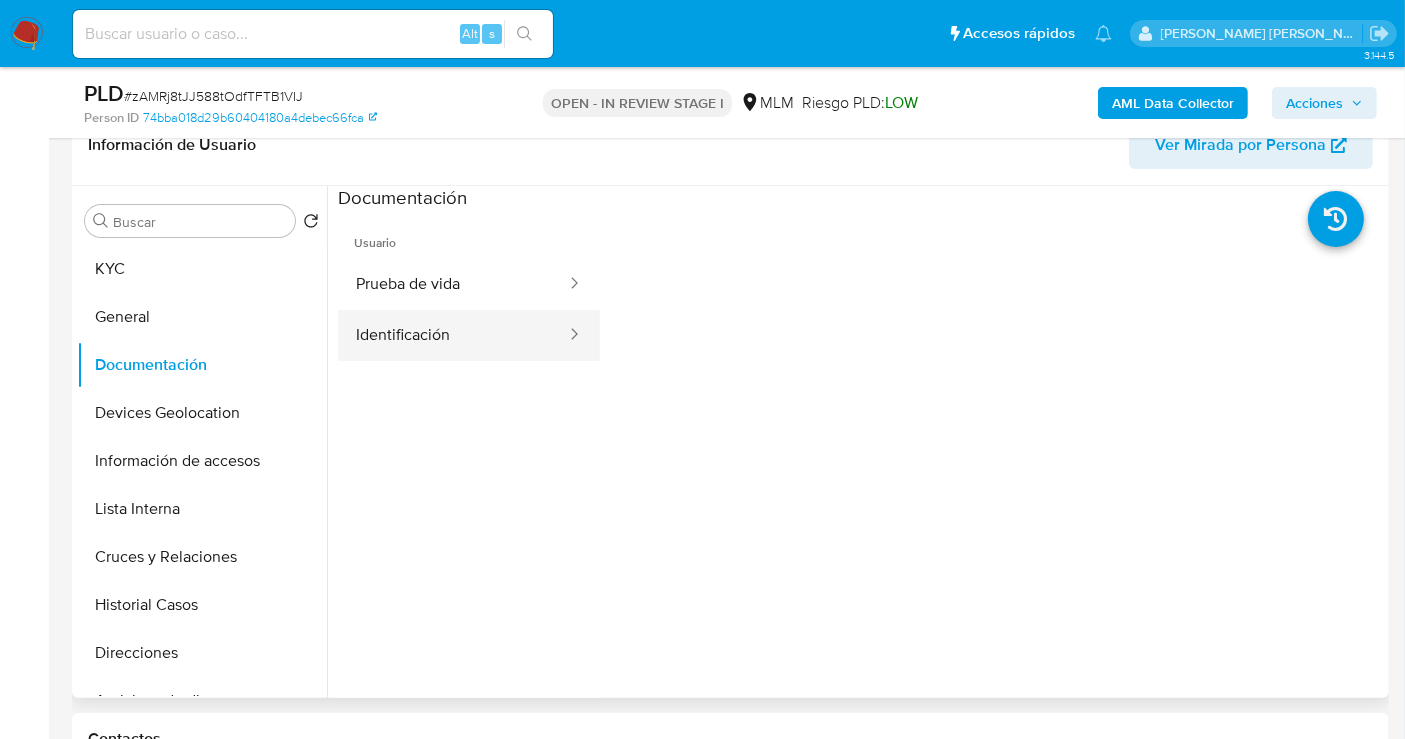 click on "Identificación" at bounding box center [453, 335] 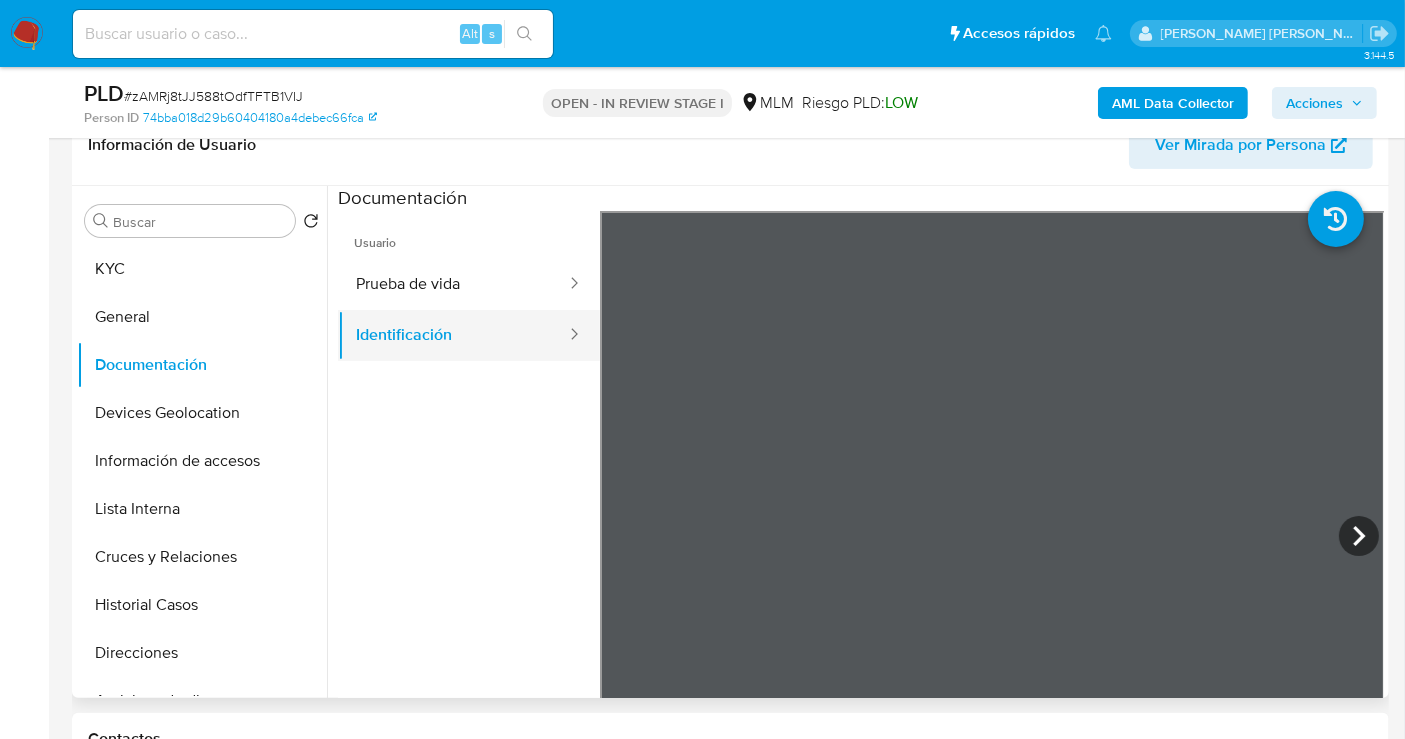 type 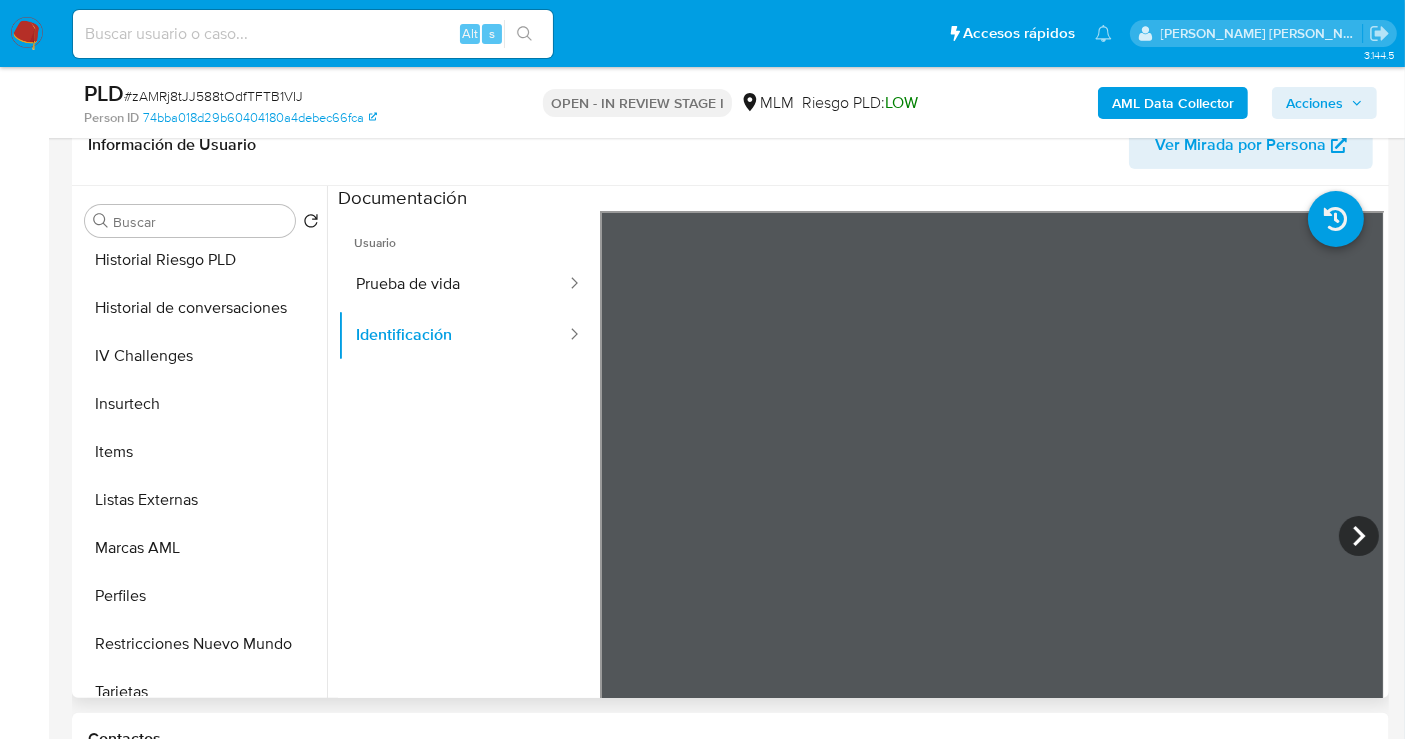 scroll, scrollTop: 797, scrollLeft: 0, axis: vertical 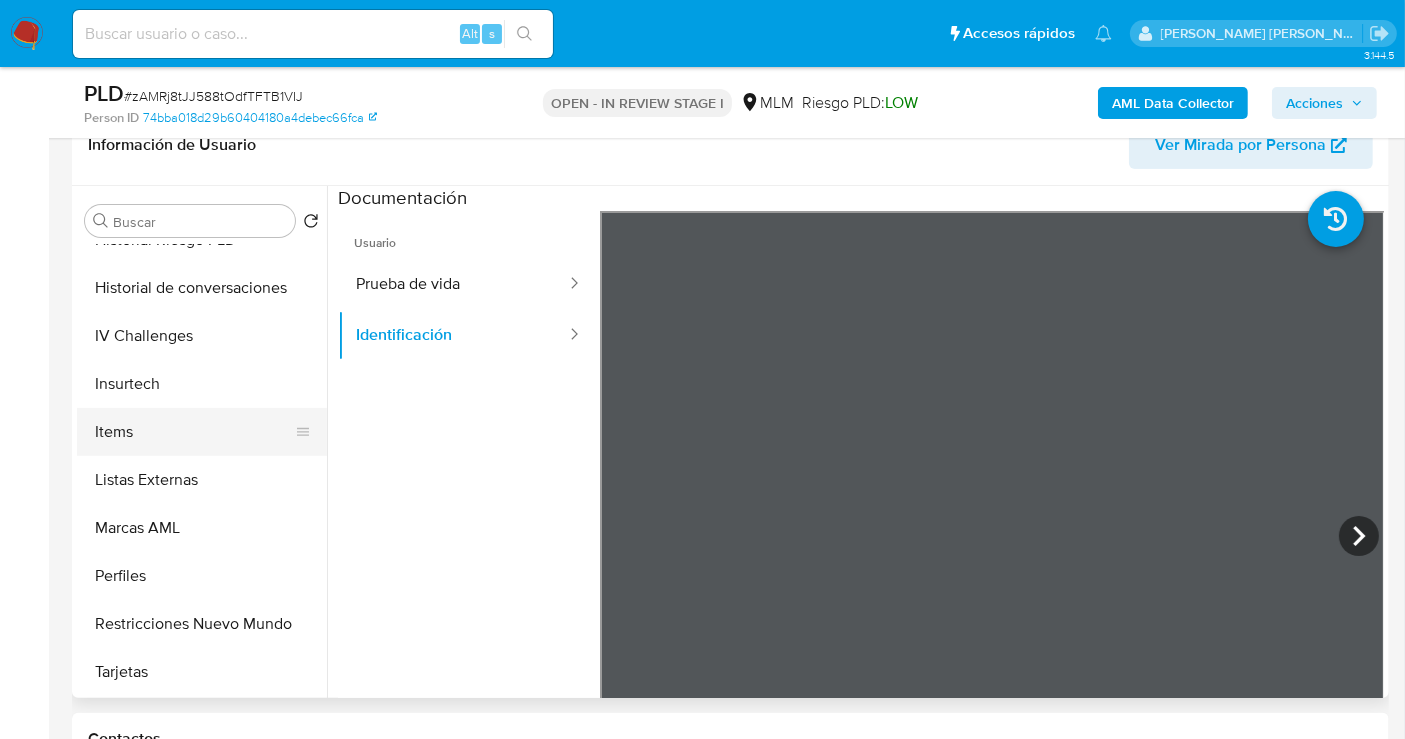 click on "Items" at bounding box center [194, 432] 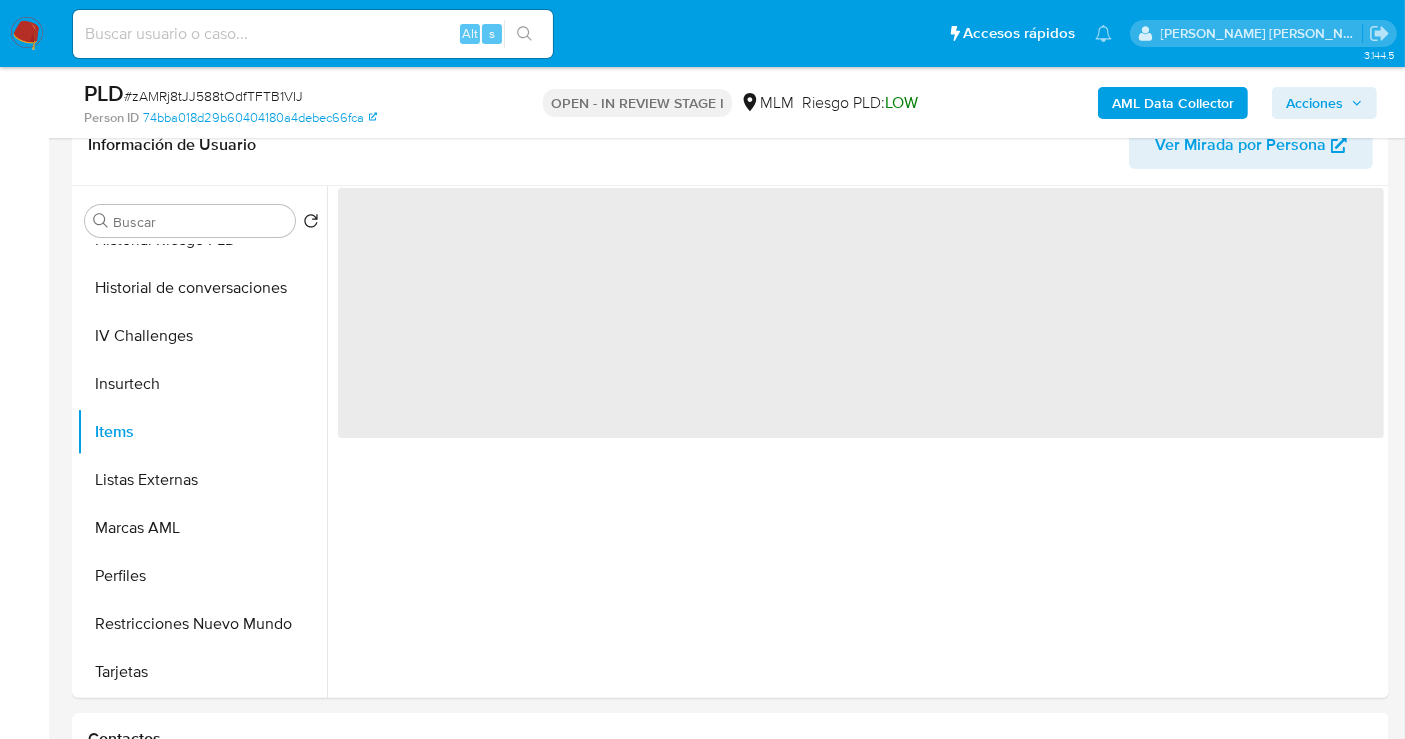 scroll, scrollTop: 796, scrollLeft: 0, axis: vertical 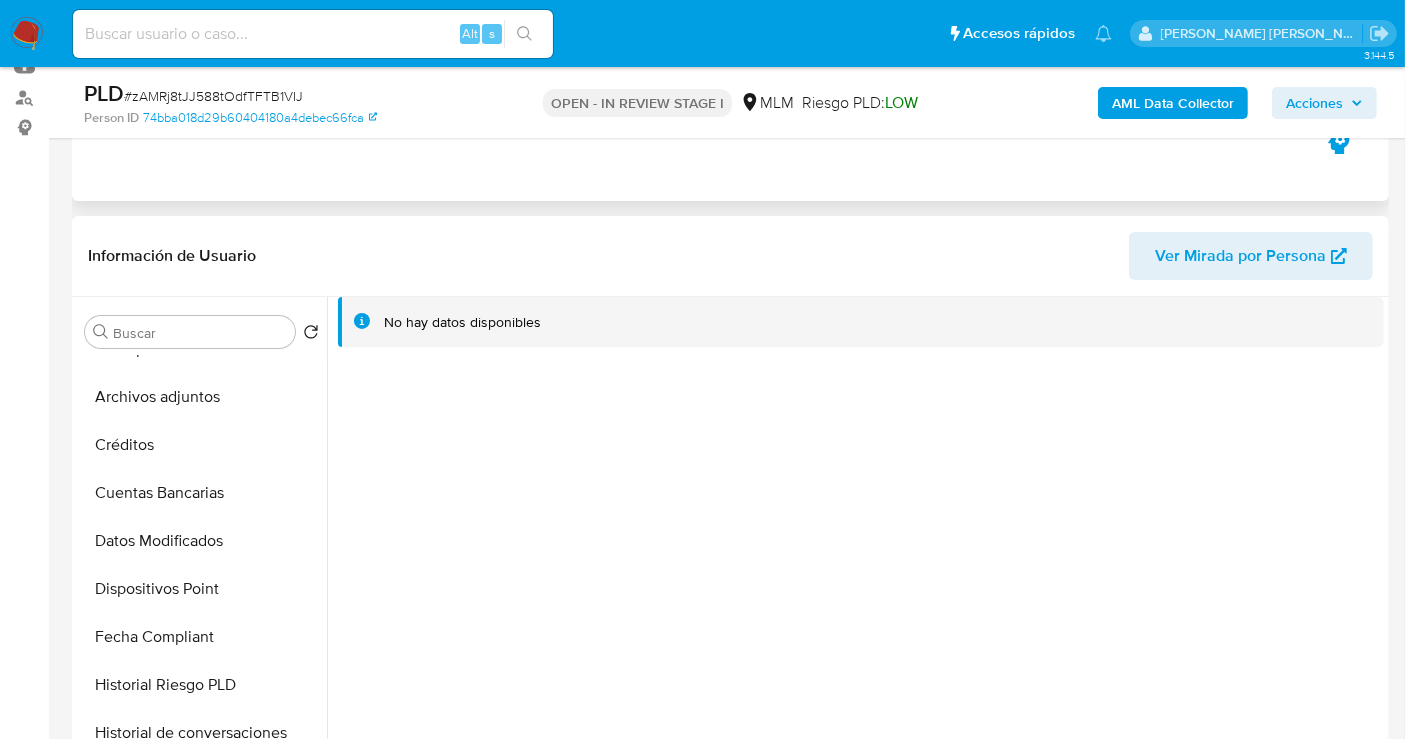 type 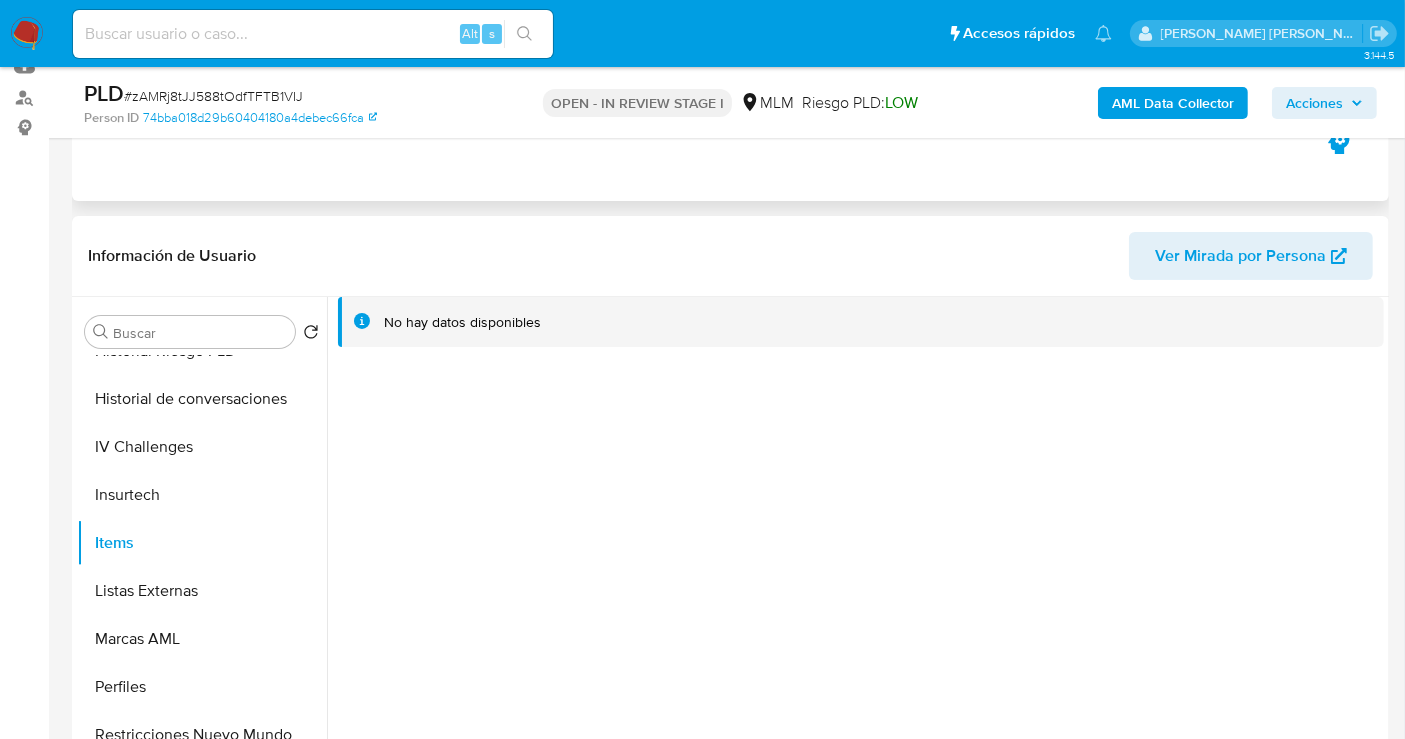 scroll, scrollTop: 796, scrollLeft: 0, axis: vertical 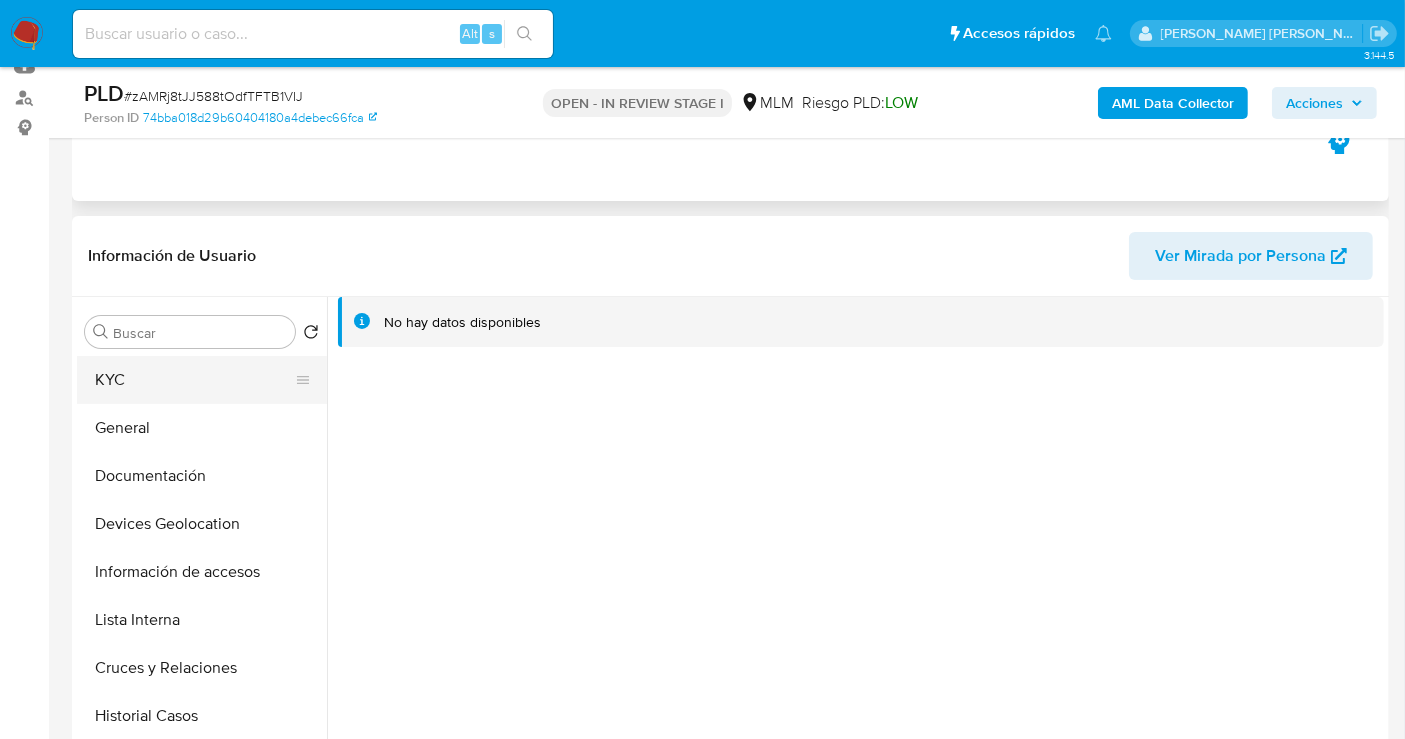 click on "KYC" at bounding box center [194, 380] 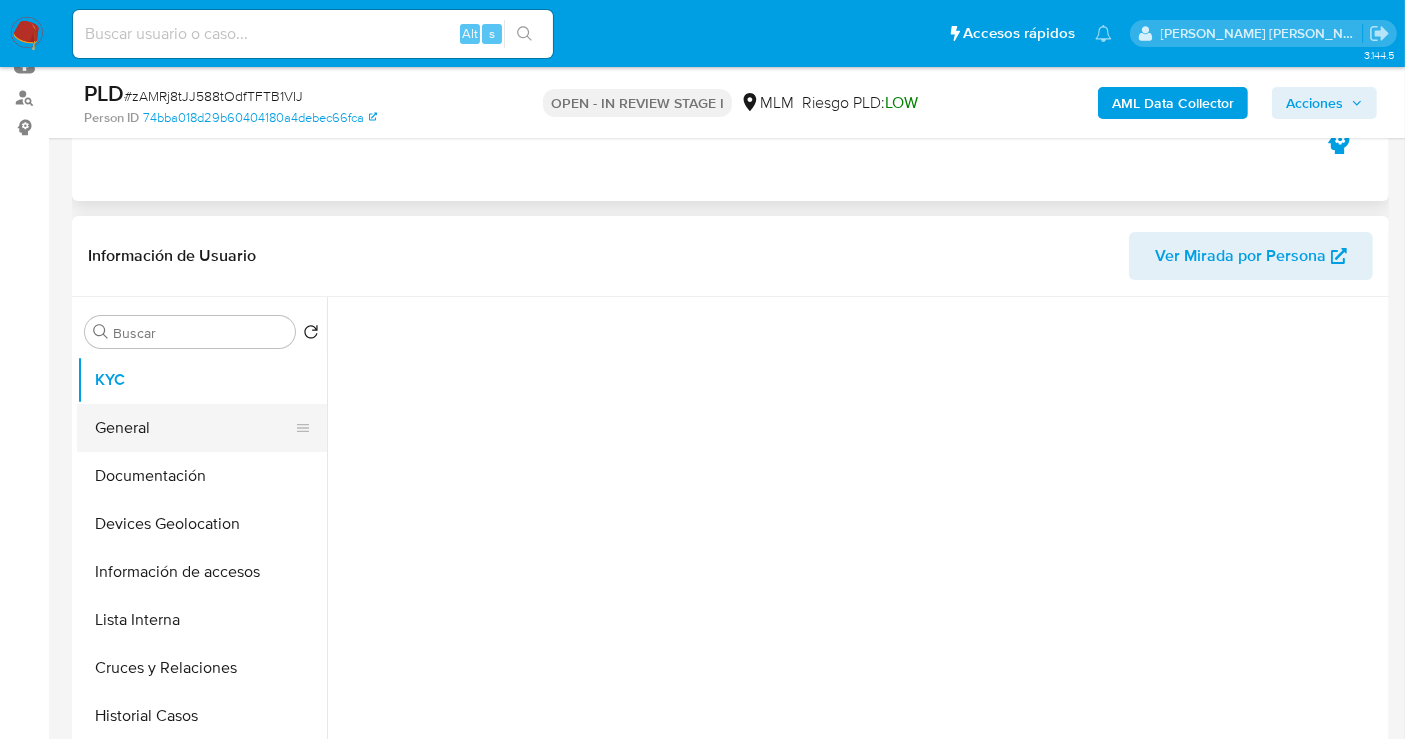 click on "General" at bounding box center [194, 428] 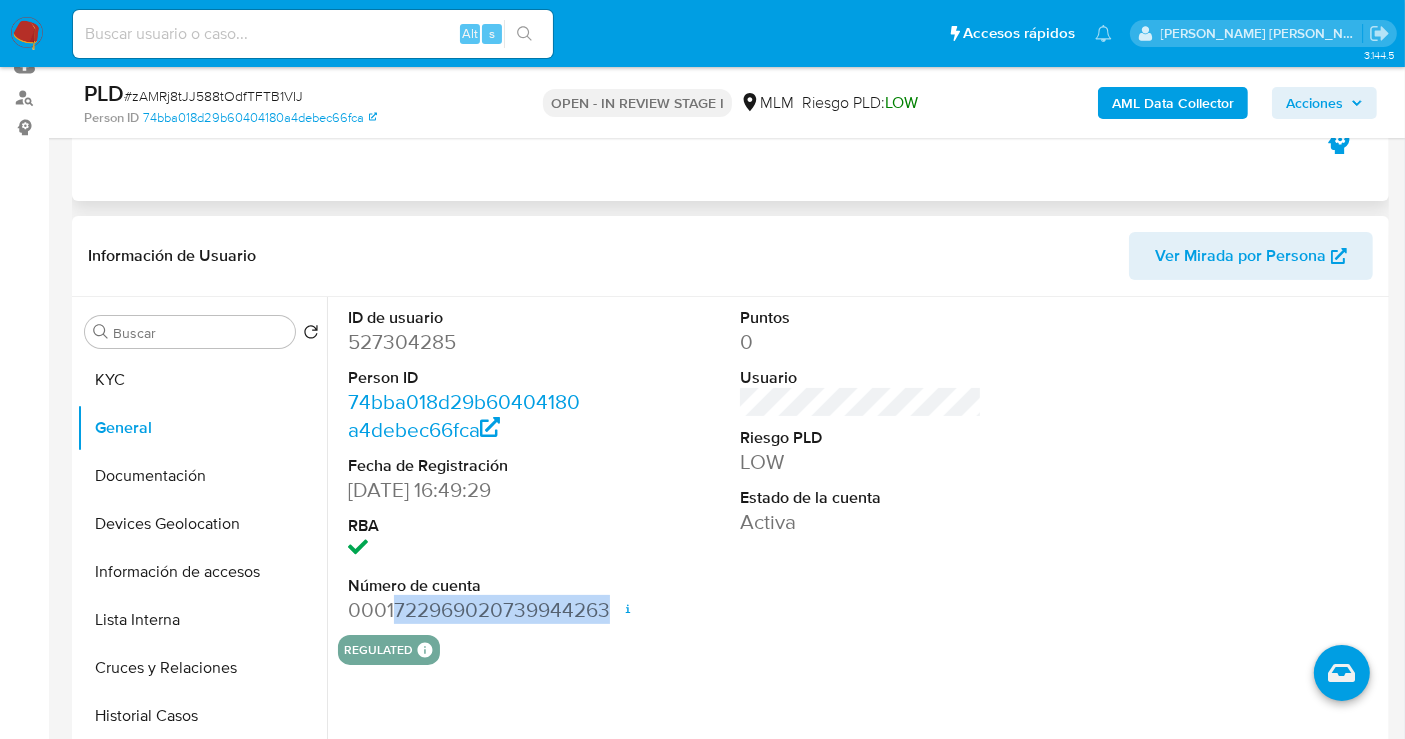 copy on "722969020739944263" 